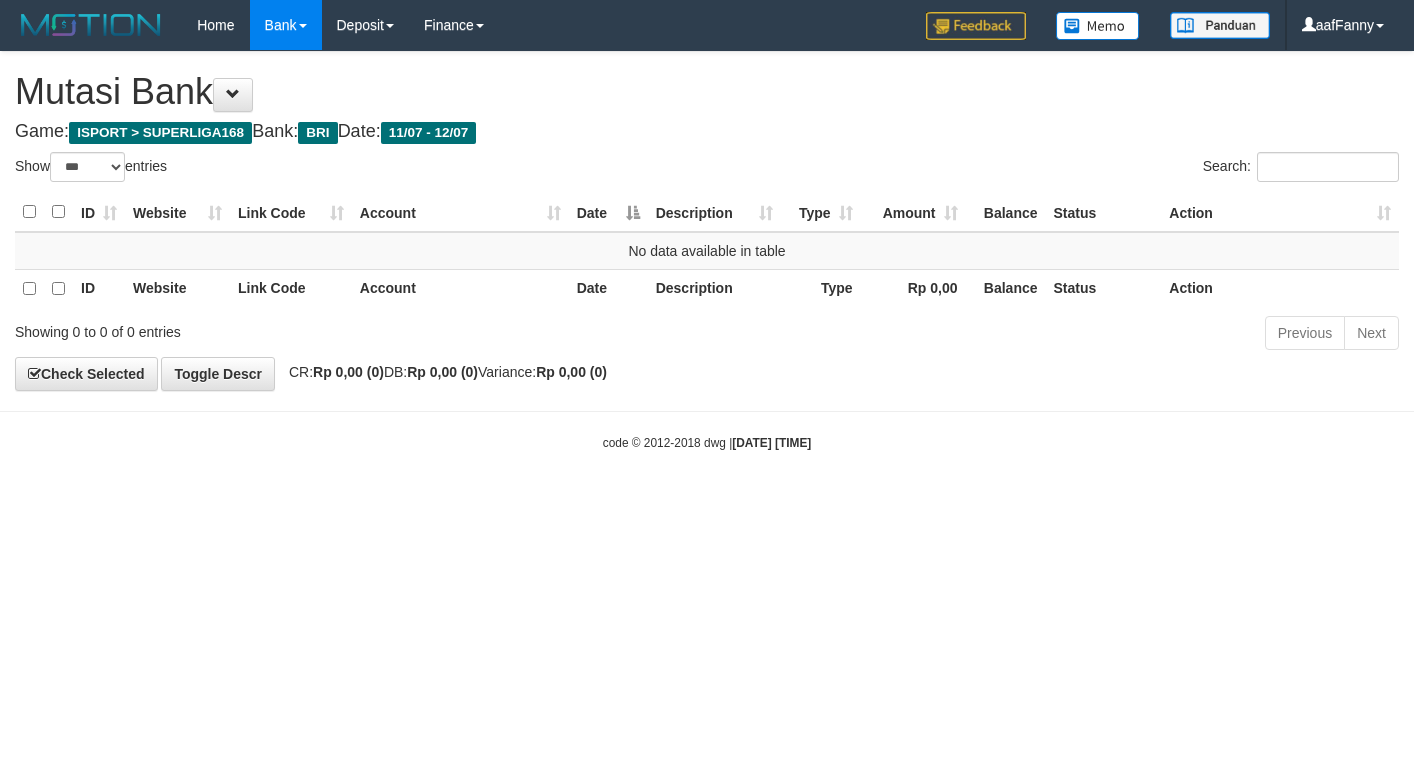 select on "***" 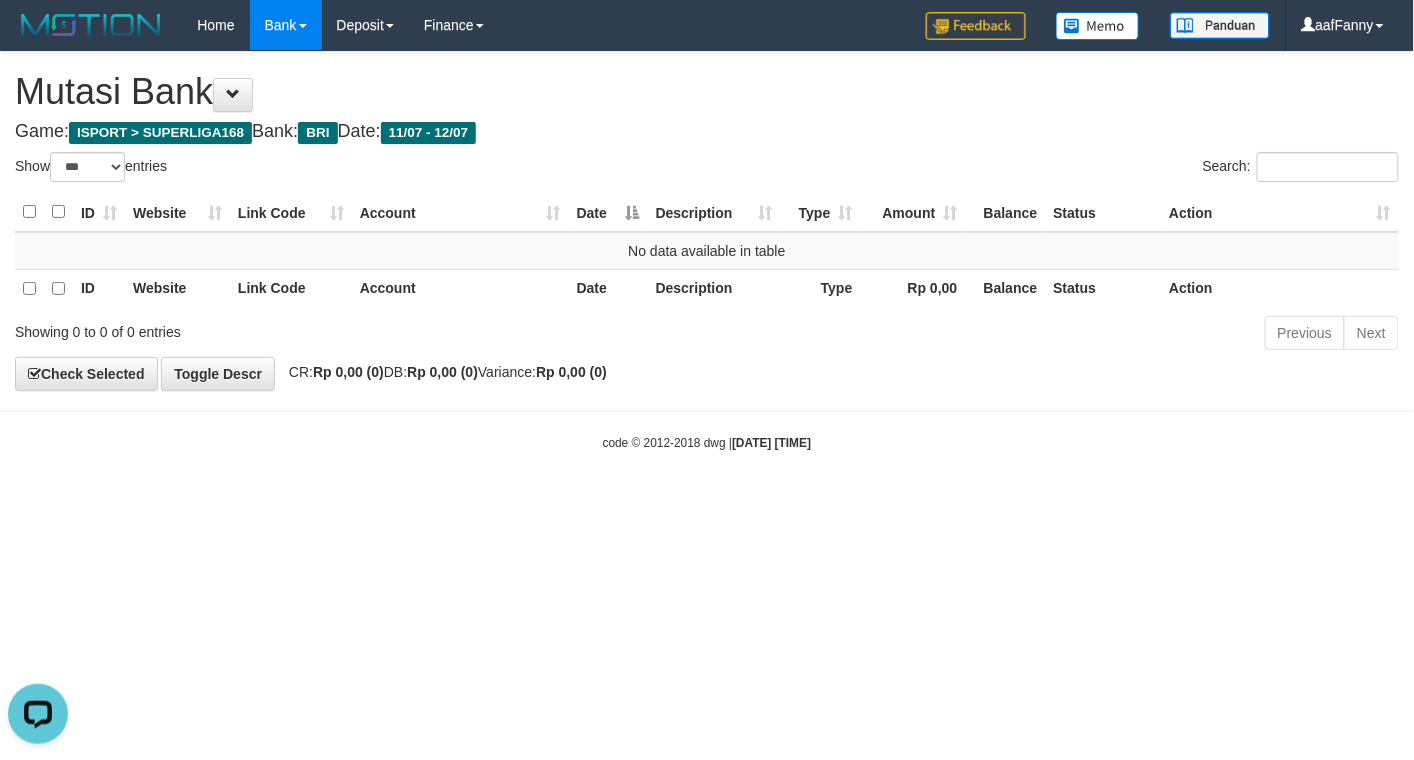 scroll, scrollTop: 0, scrollLeft: 0, axis: both 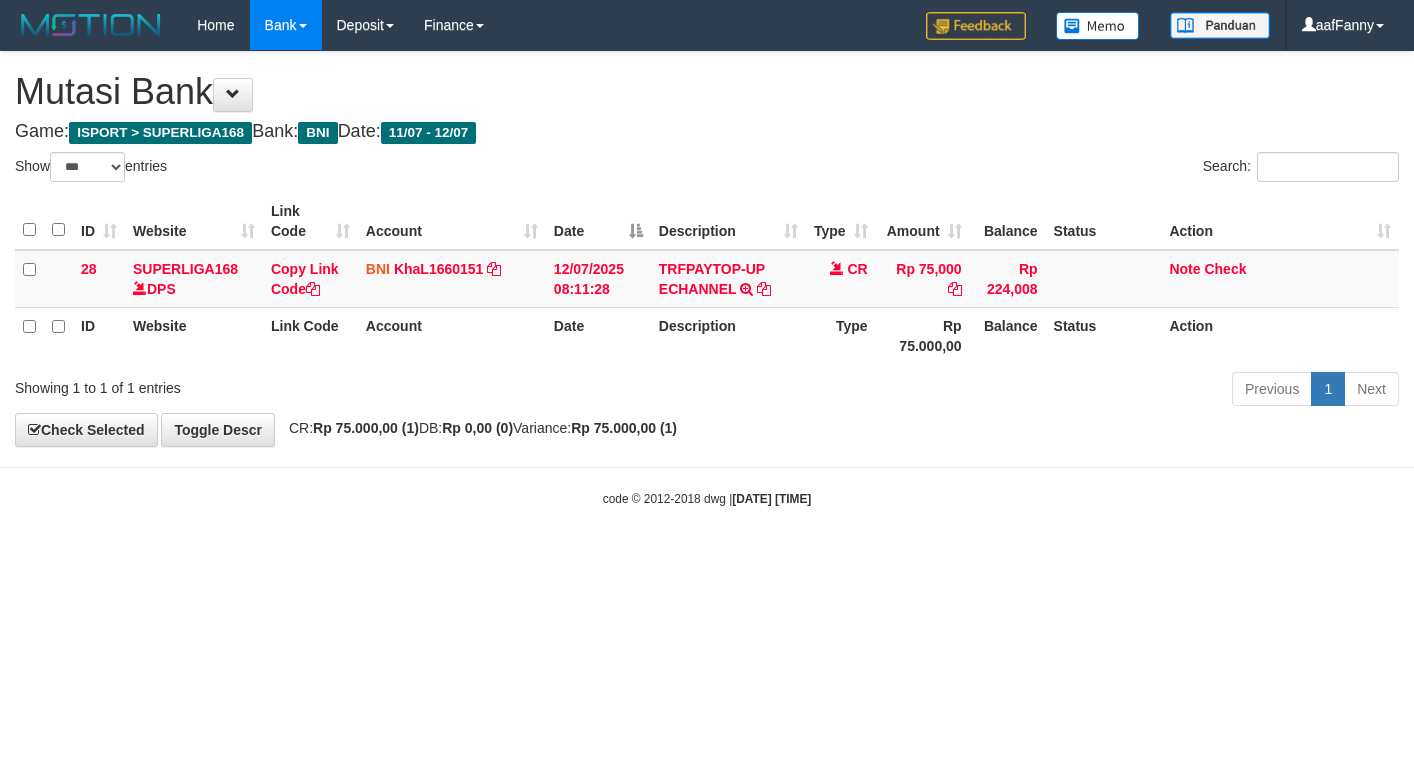 select on "***" 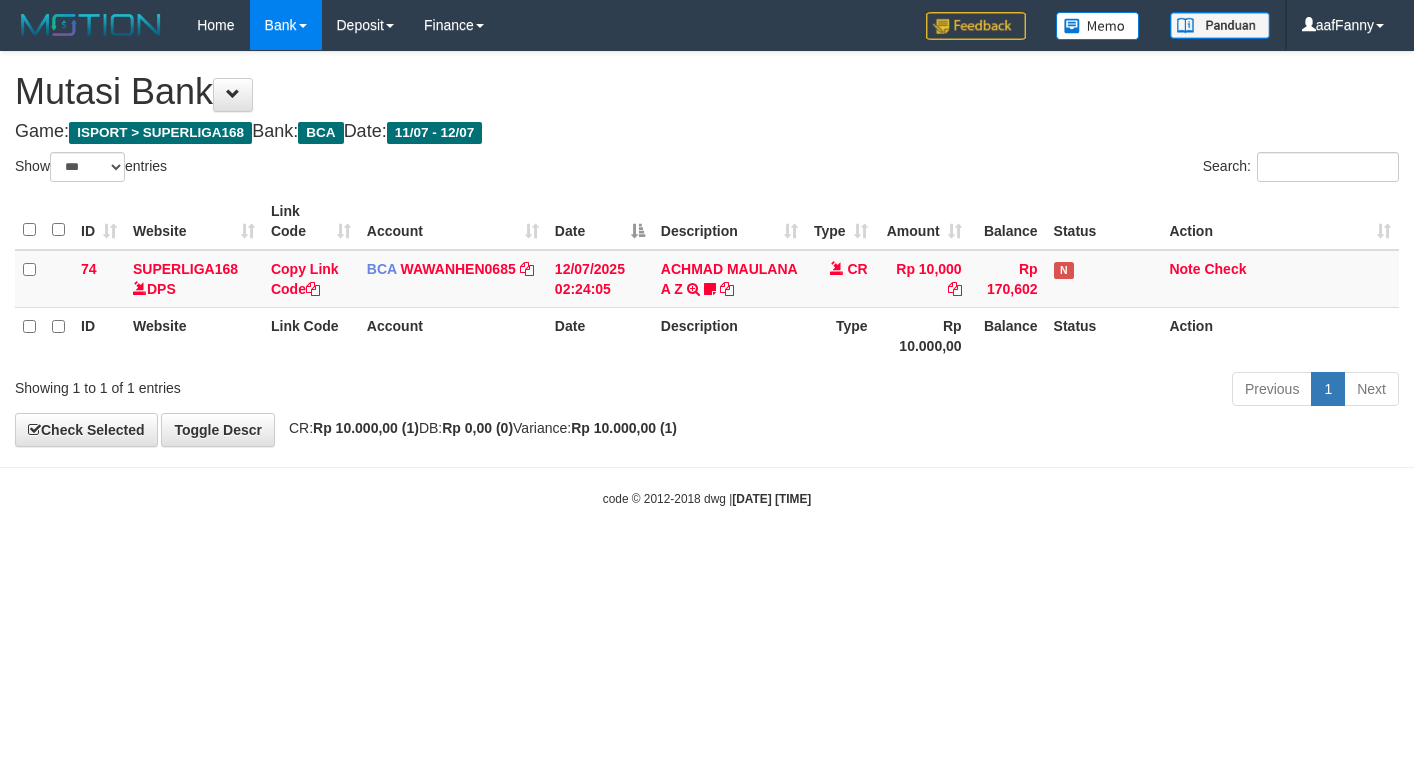 select on "***" 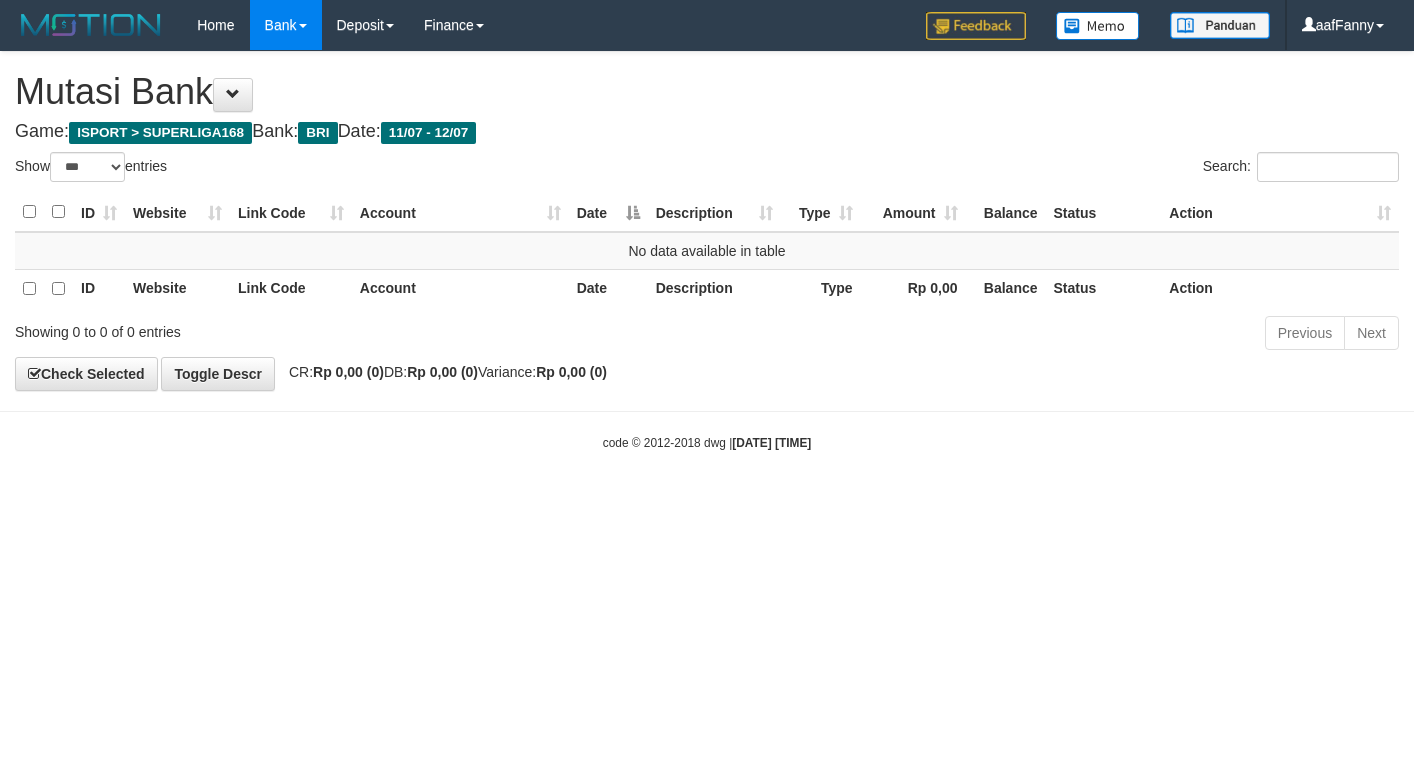 select on "***" 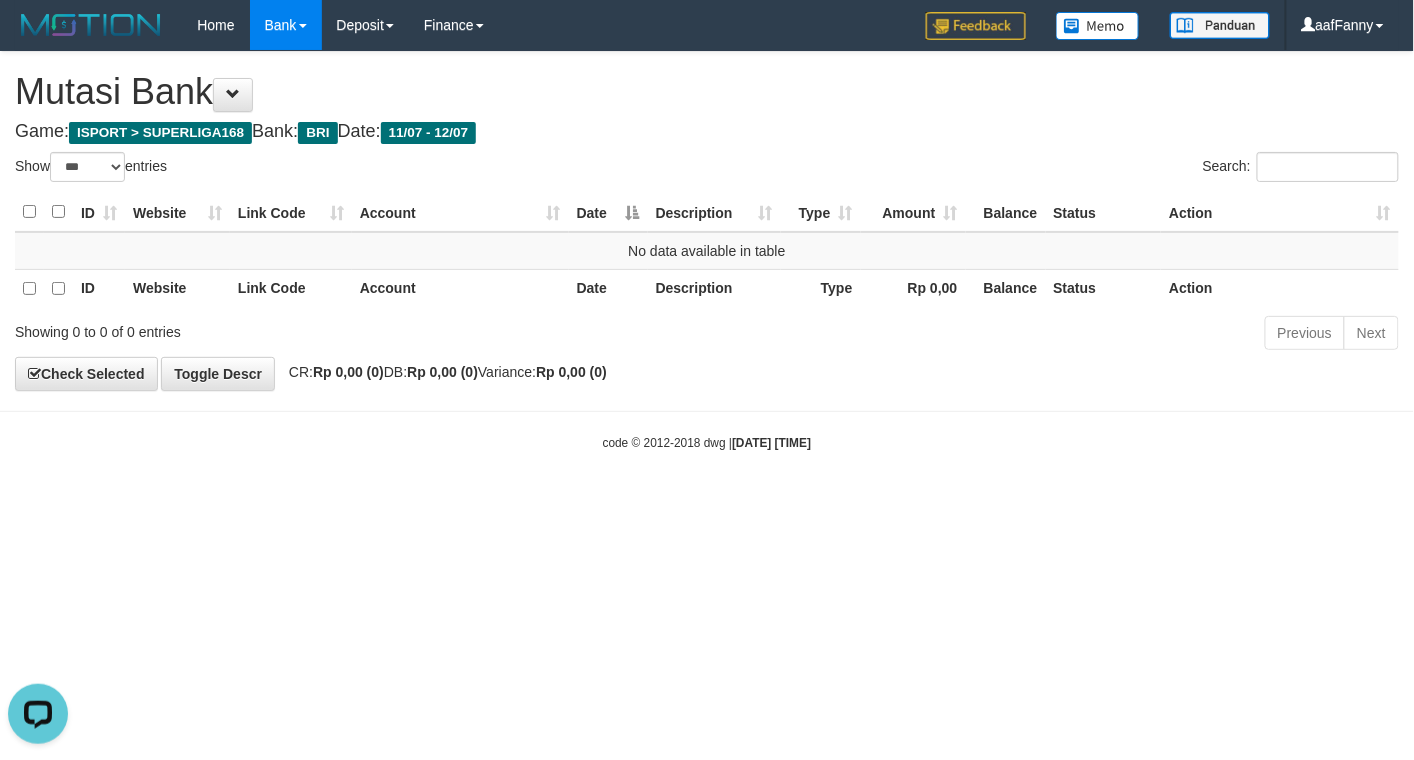 scroll, scrollTop: 0, scrollLeft: 0, axis: both 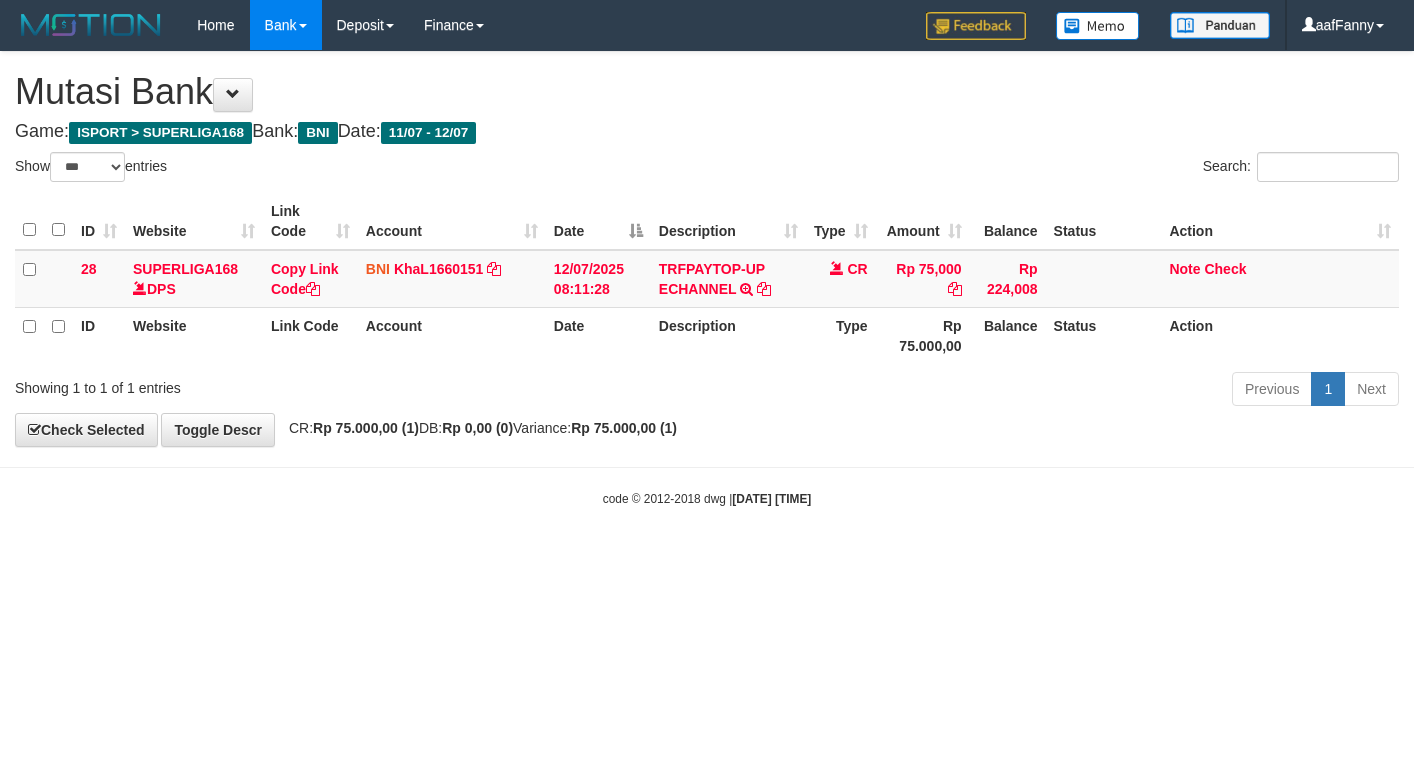 select on "***" 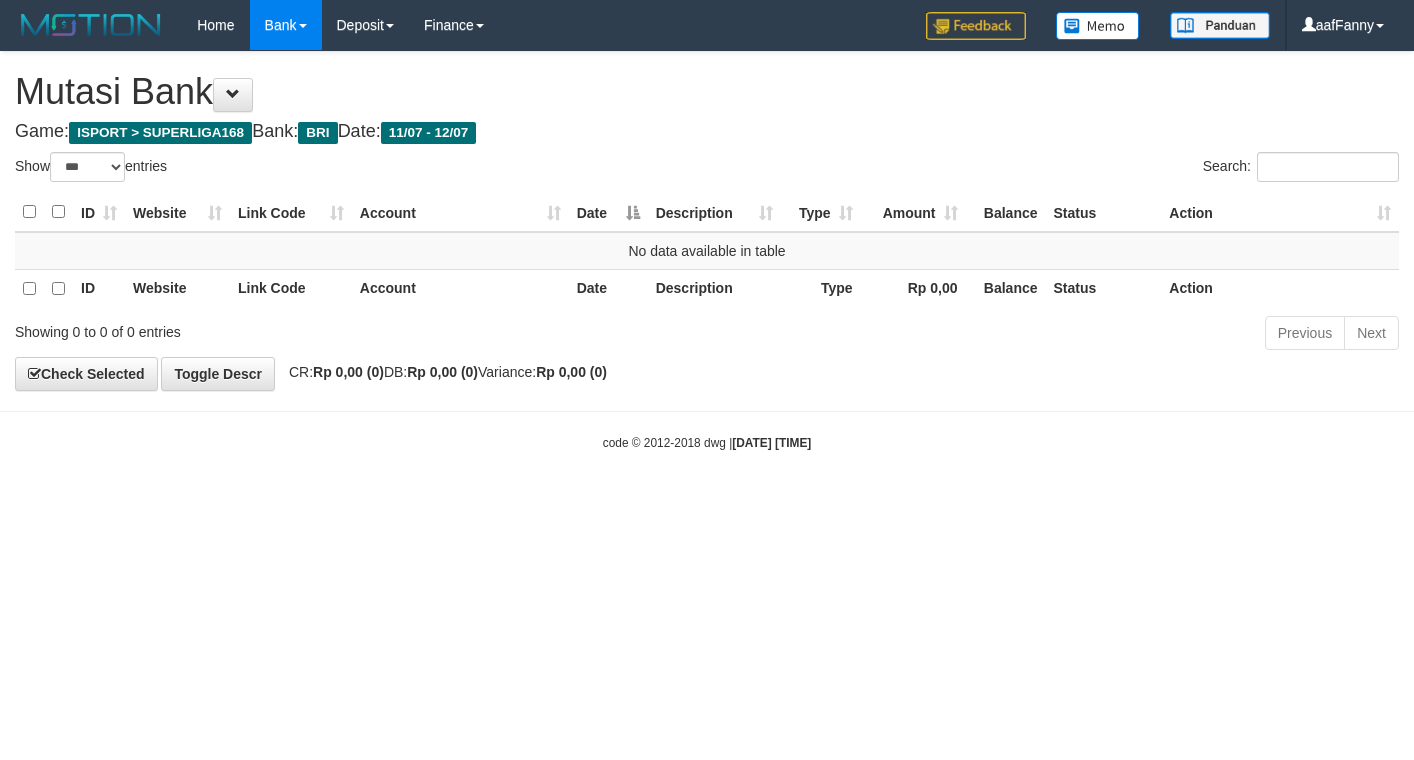 select on "***" 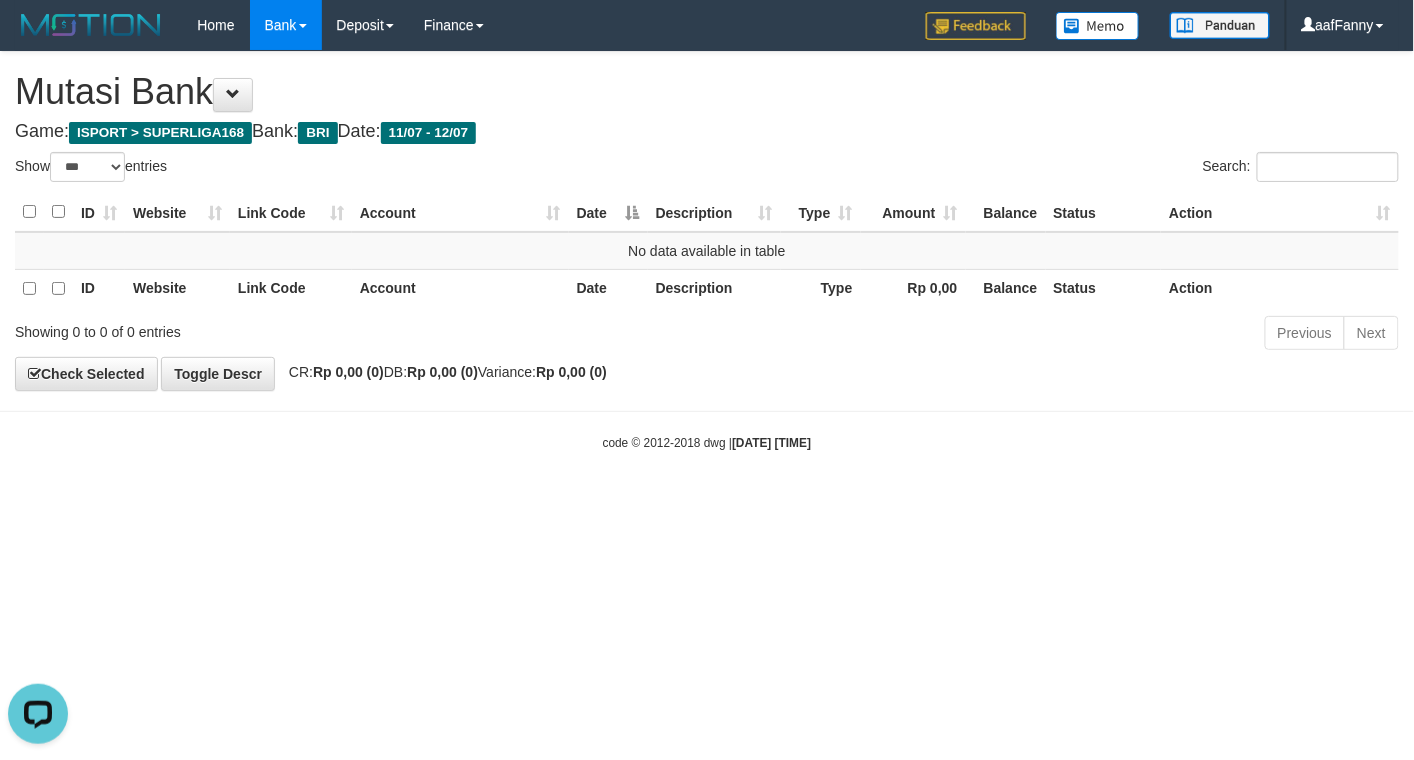 scroll, scrollTop: 0, scrollLeft: 0, axis: both 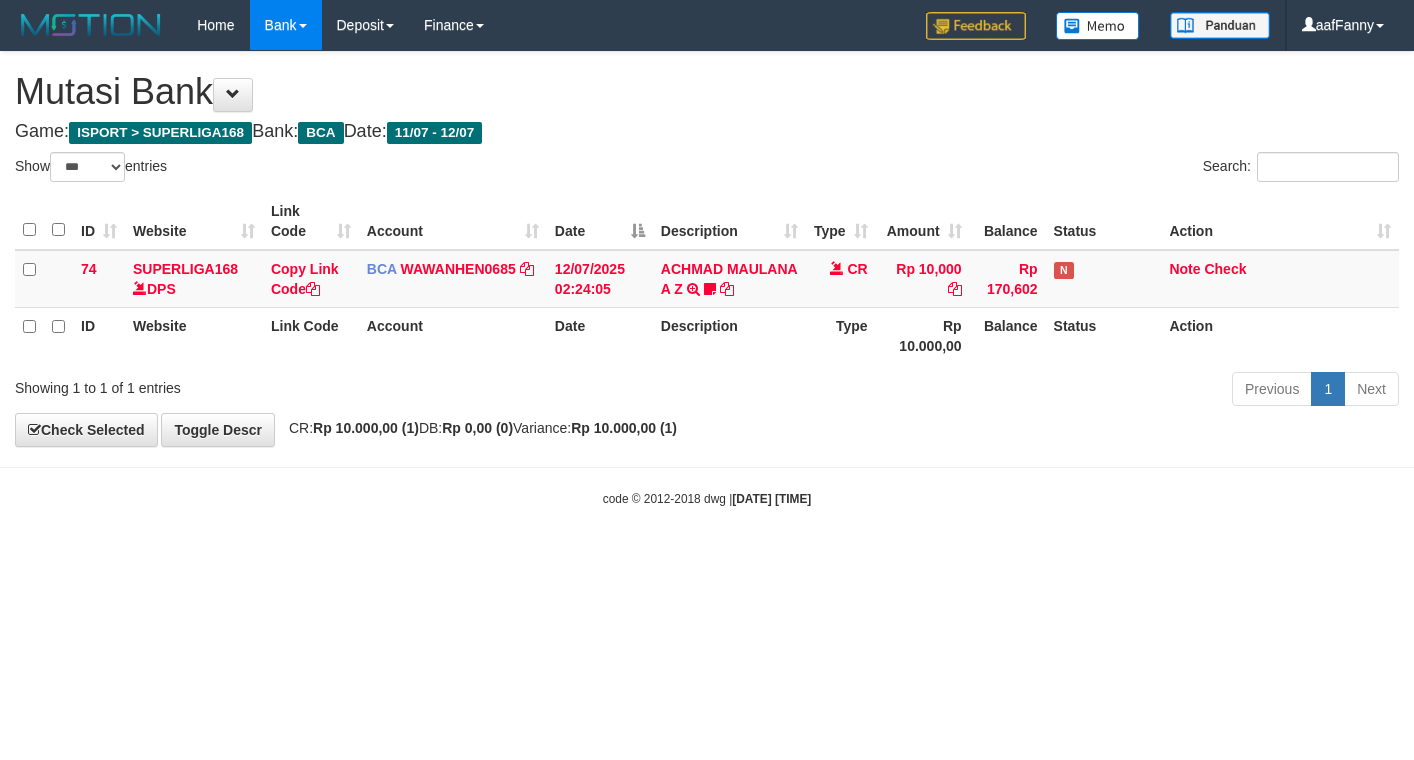 select on "***" 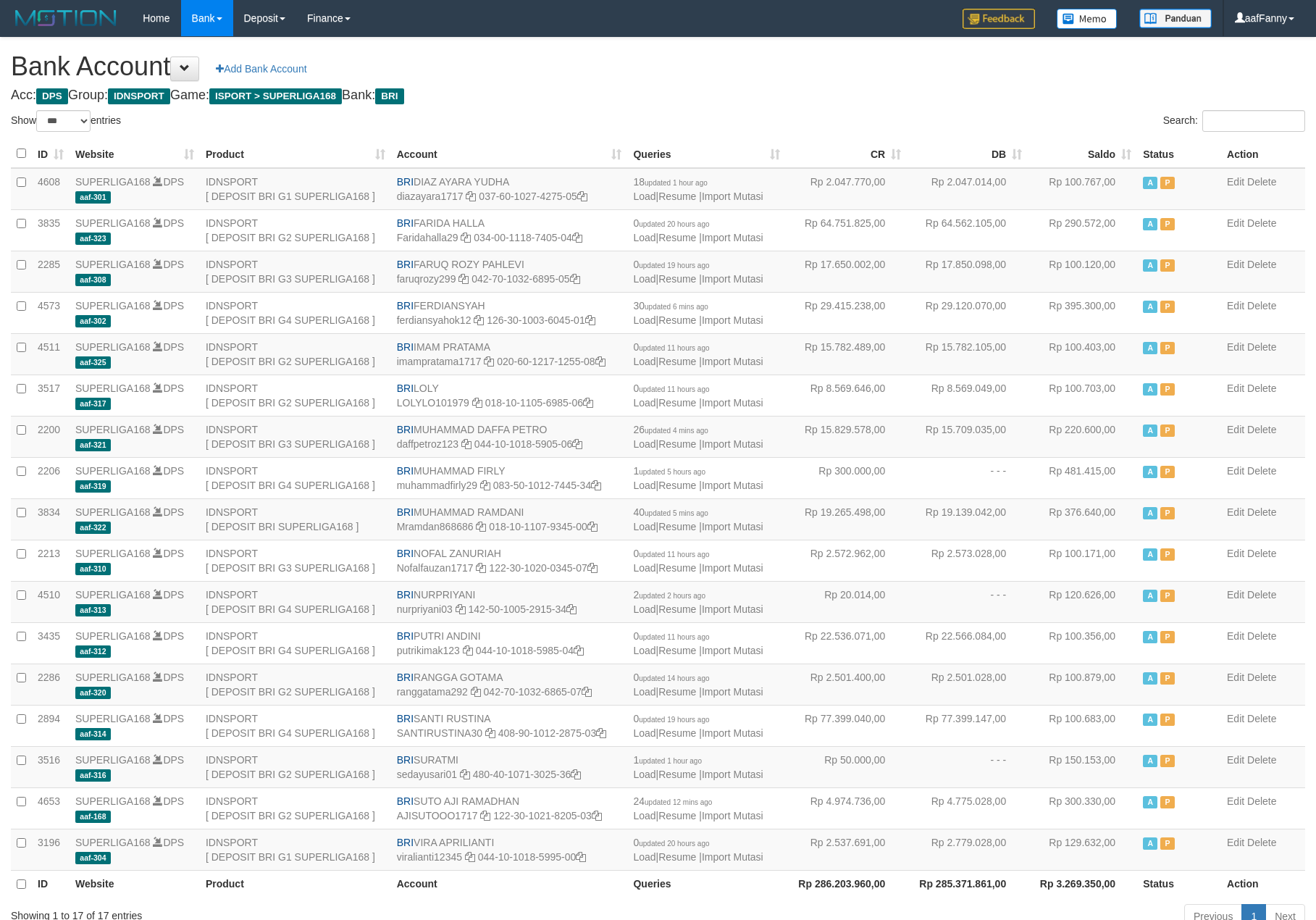 select on "***" 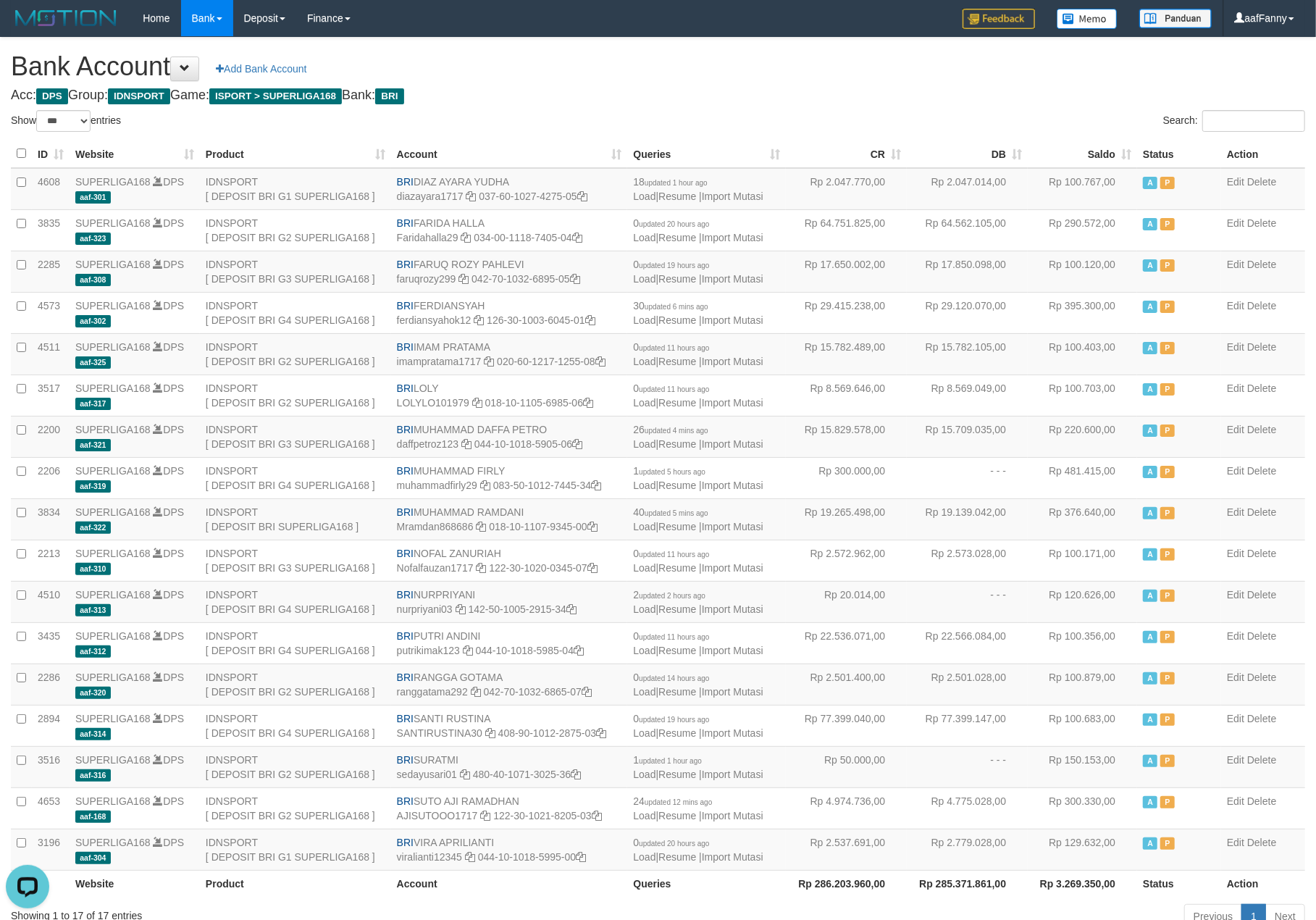 scroll, scrollTop: 0, scrollLeft: 0, axis: both 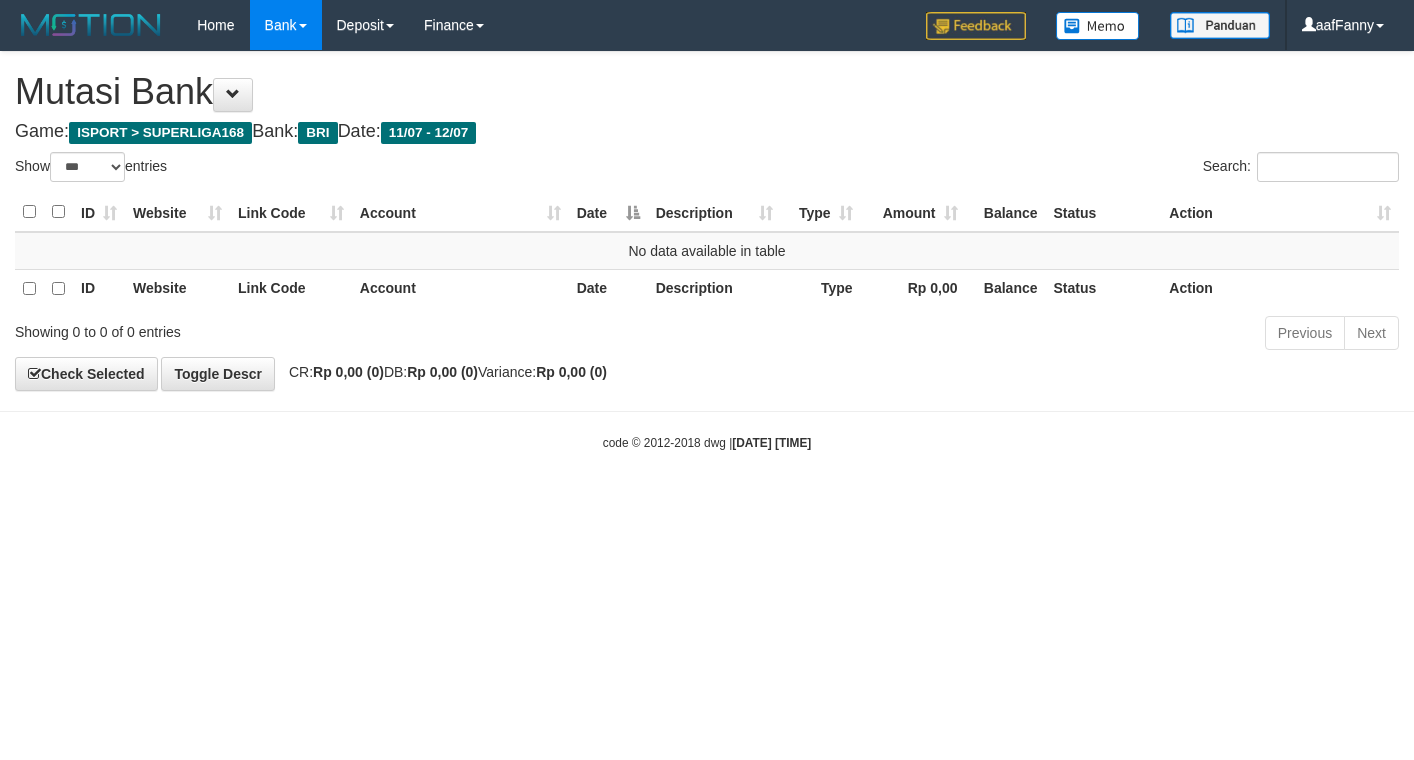 select on "***" 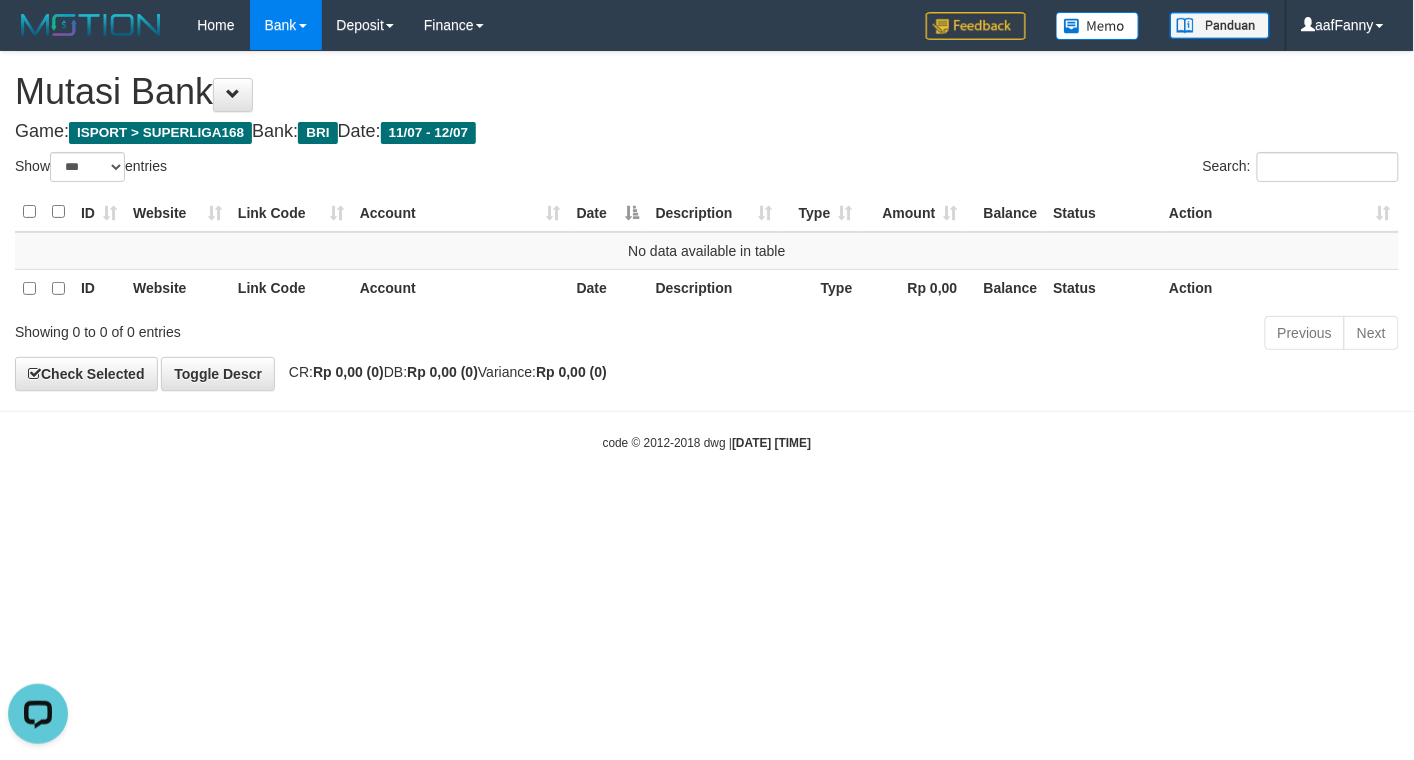 scroll, scrollTop: 0, scrollLeft: 0, axis: both 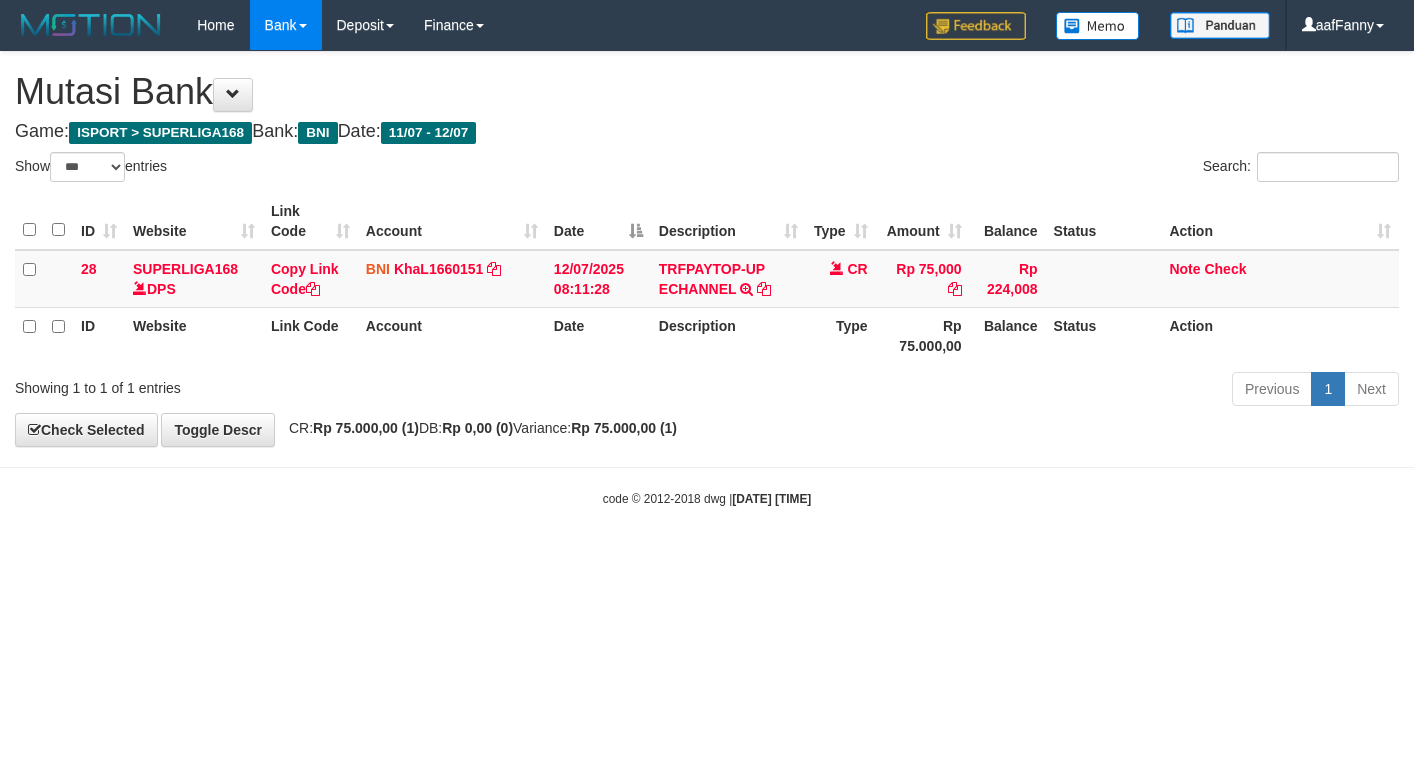 select on "***" 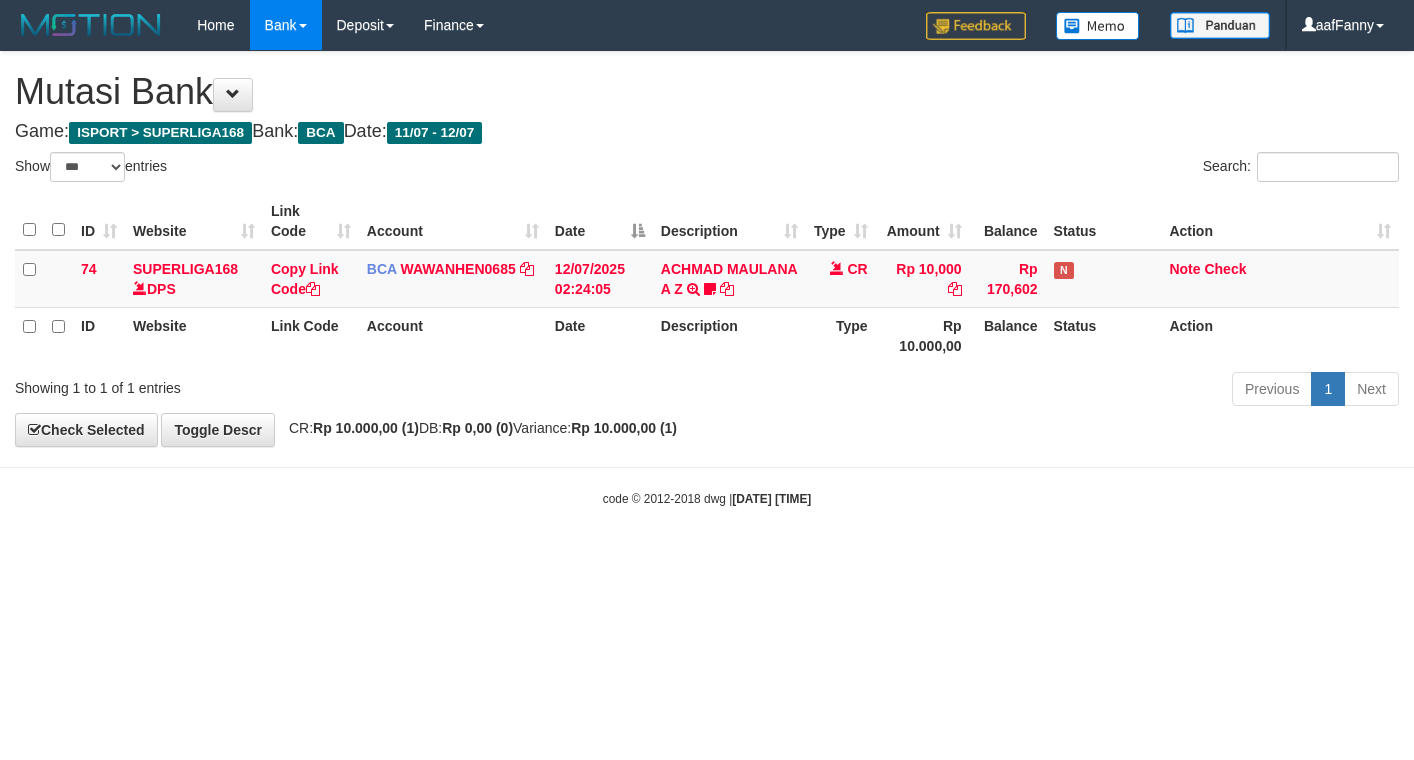 select on "***" 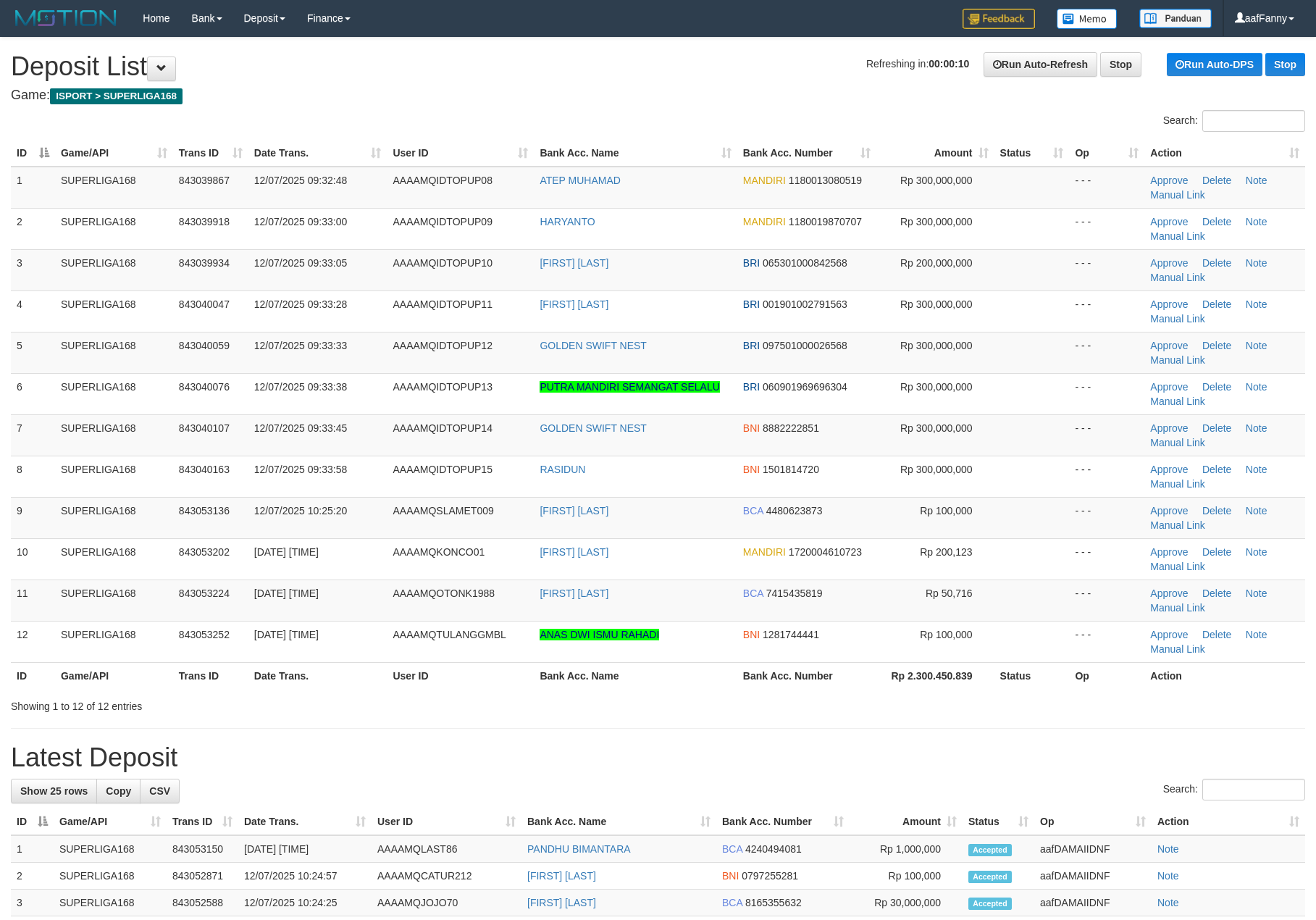 scroll, scrollTop: 0, scrollLeft: 0, axis: both 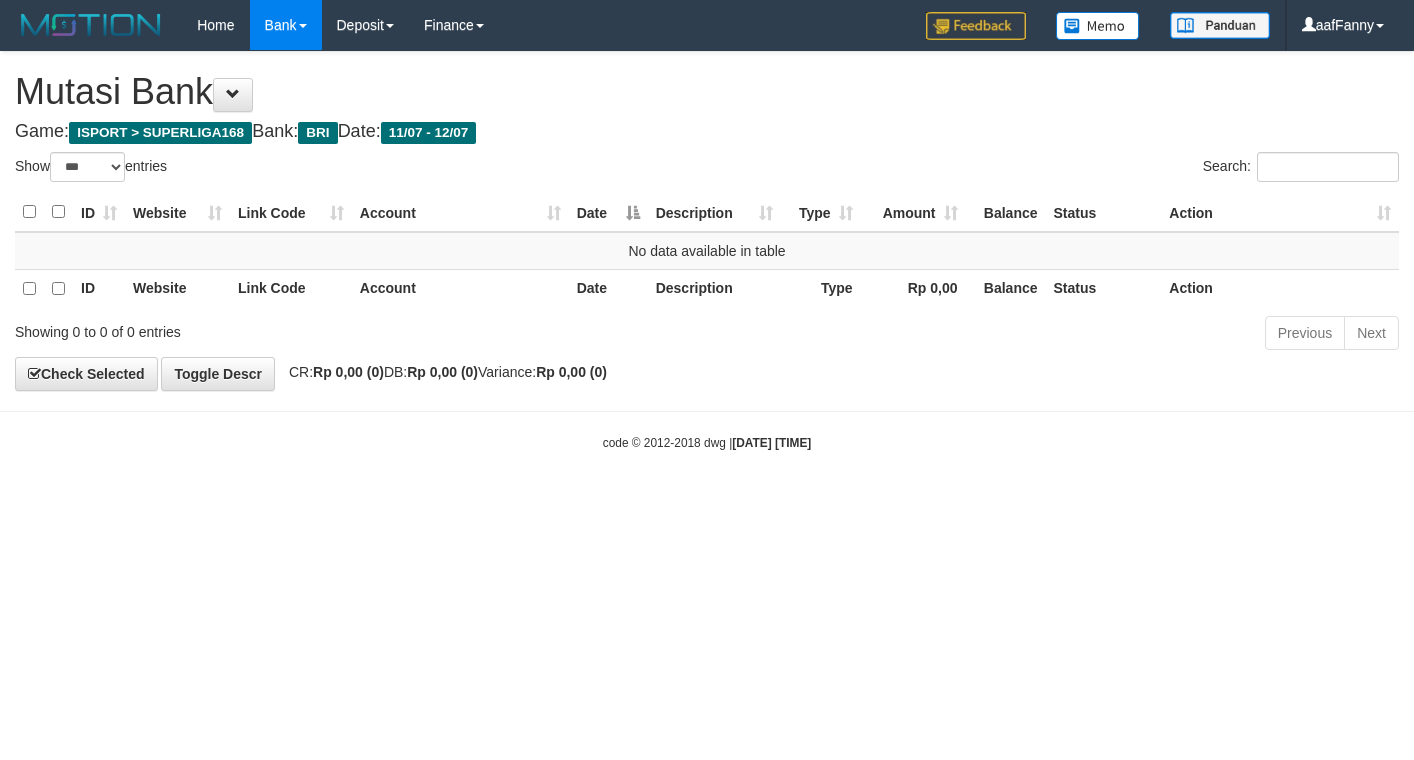 select on "***" 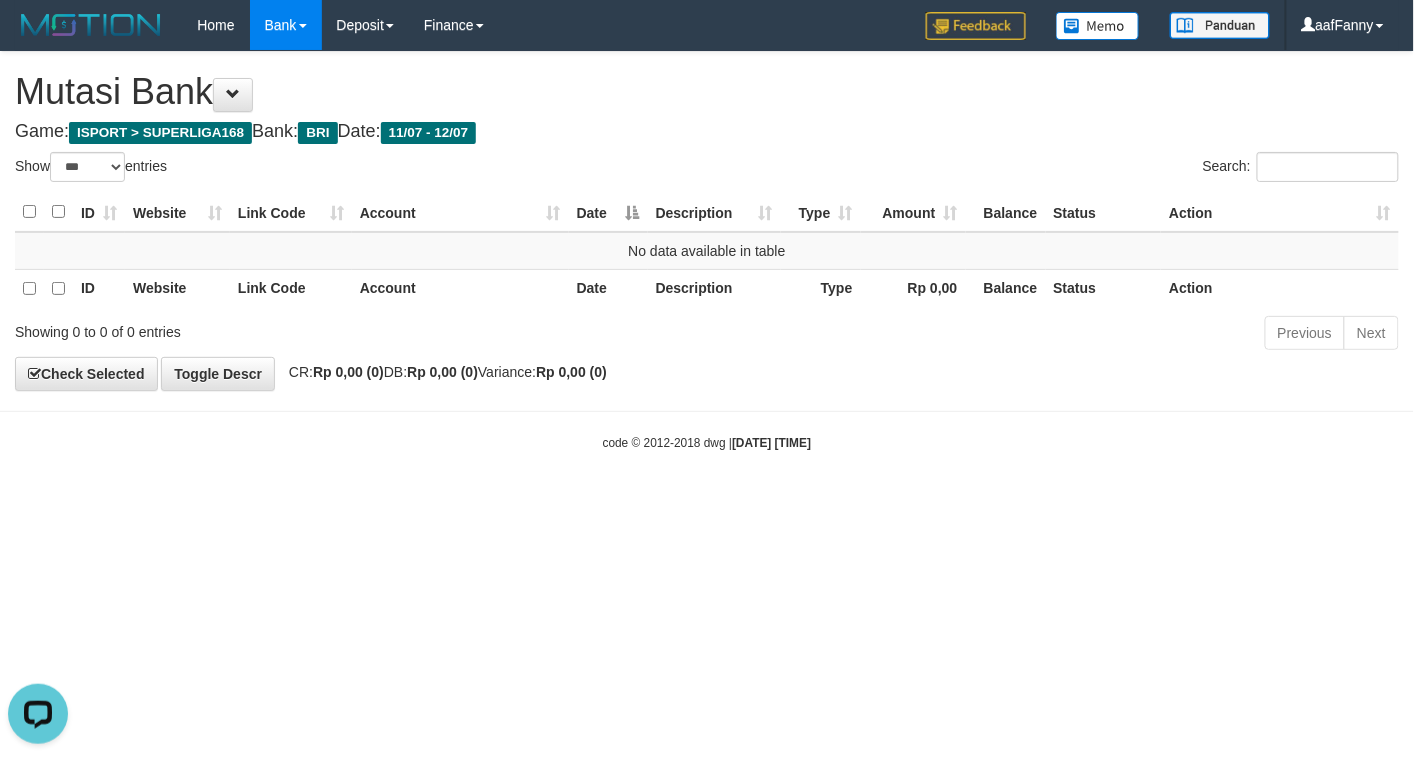 scroll, scrollTop: 0, scrollLeft: 0, axis: both 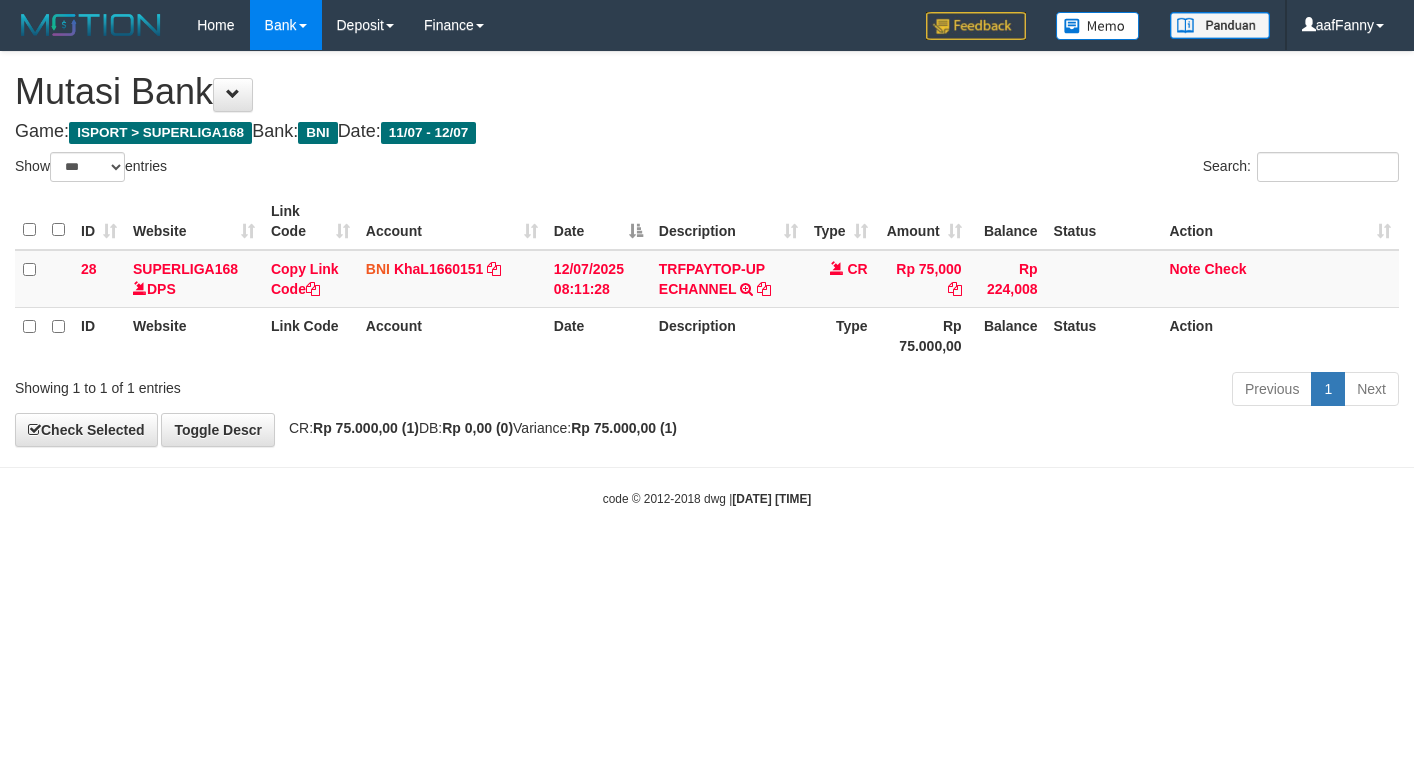 select on "***" 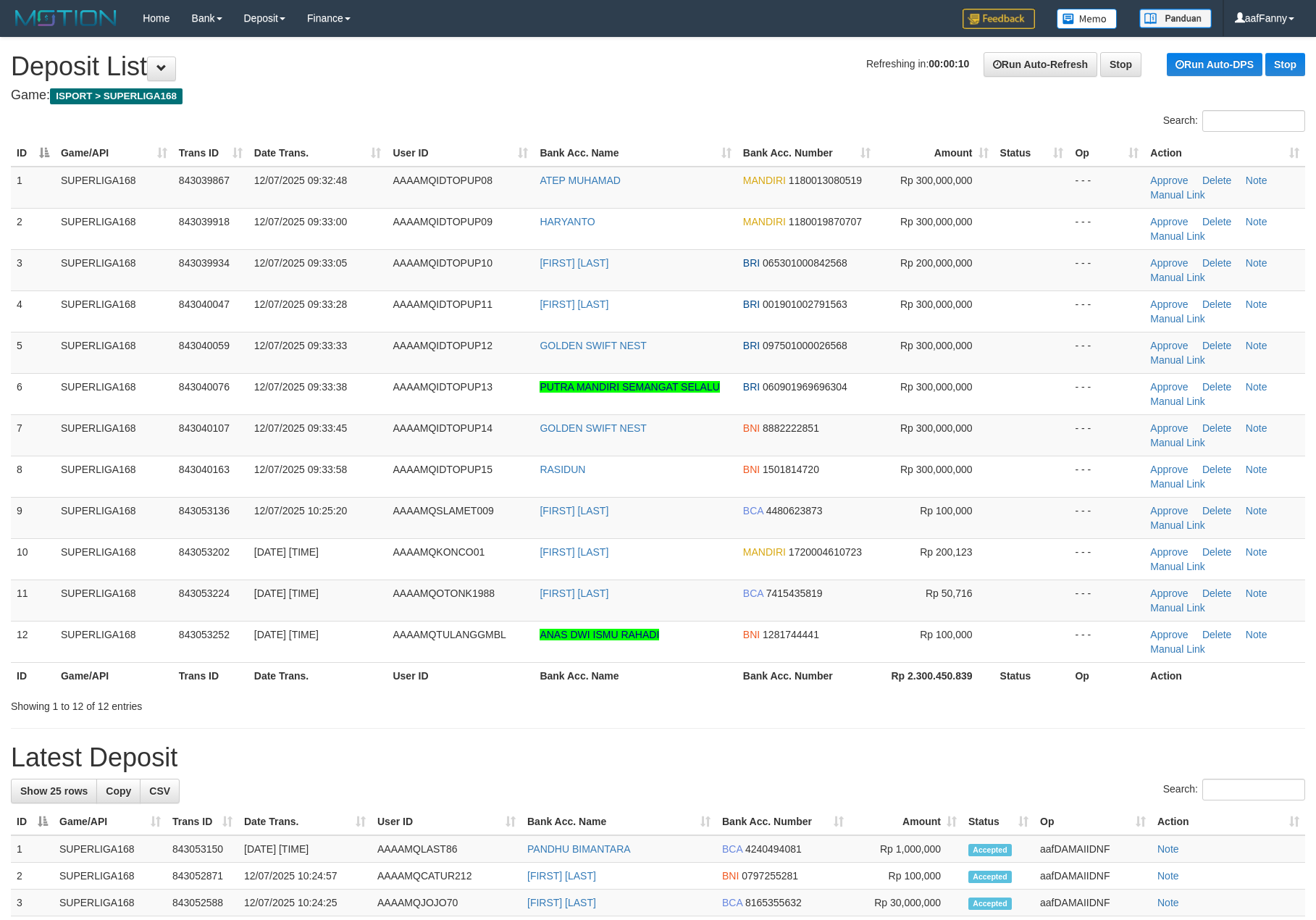 scroll, scrollTop: 0, scrollLeft: 0, axis: both 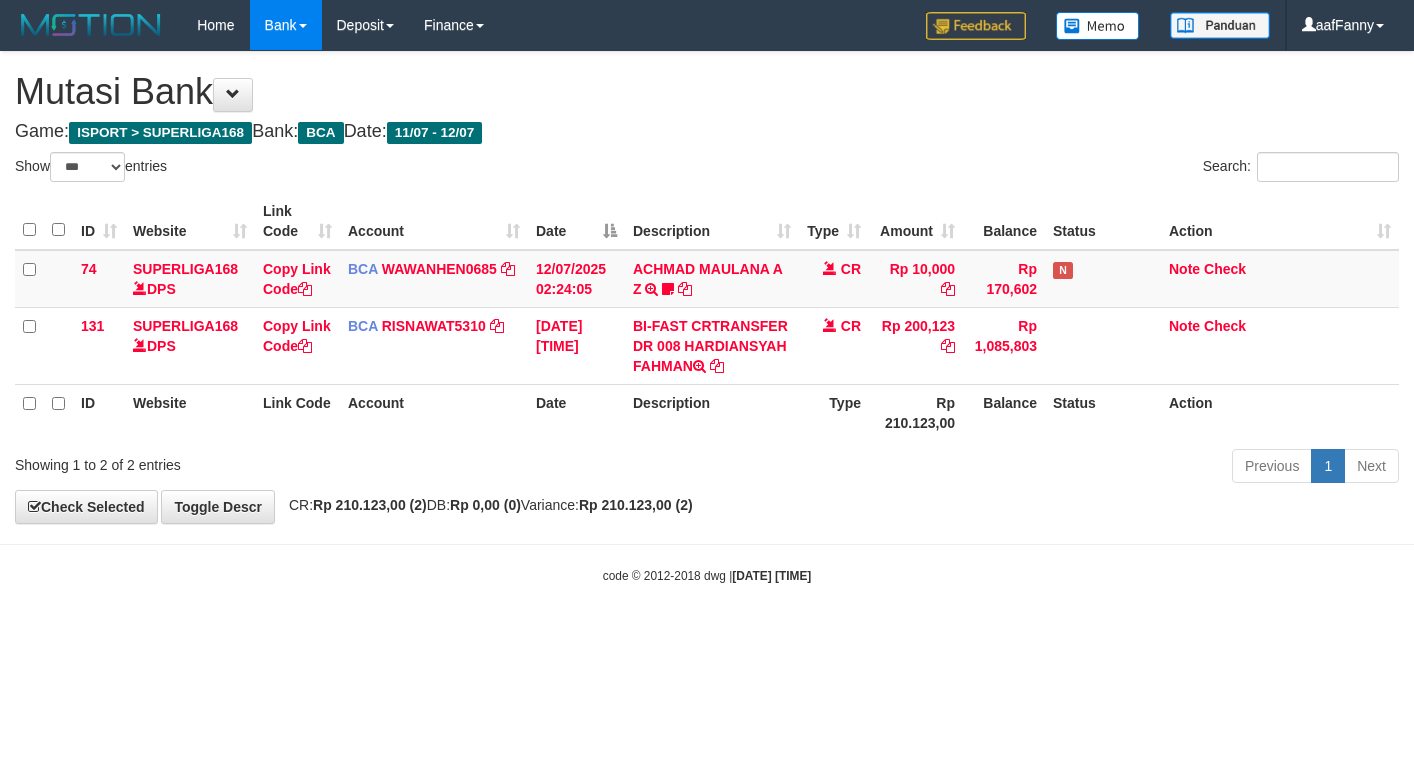 select on "***" 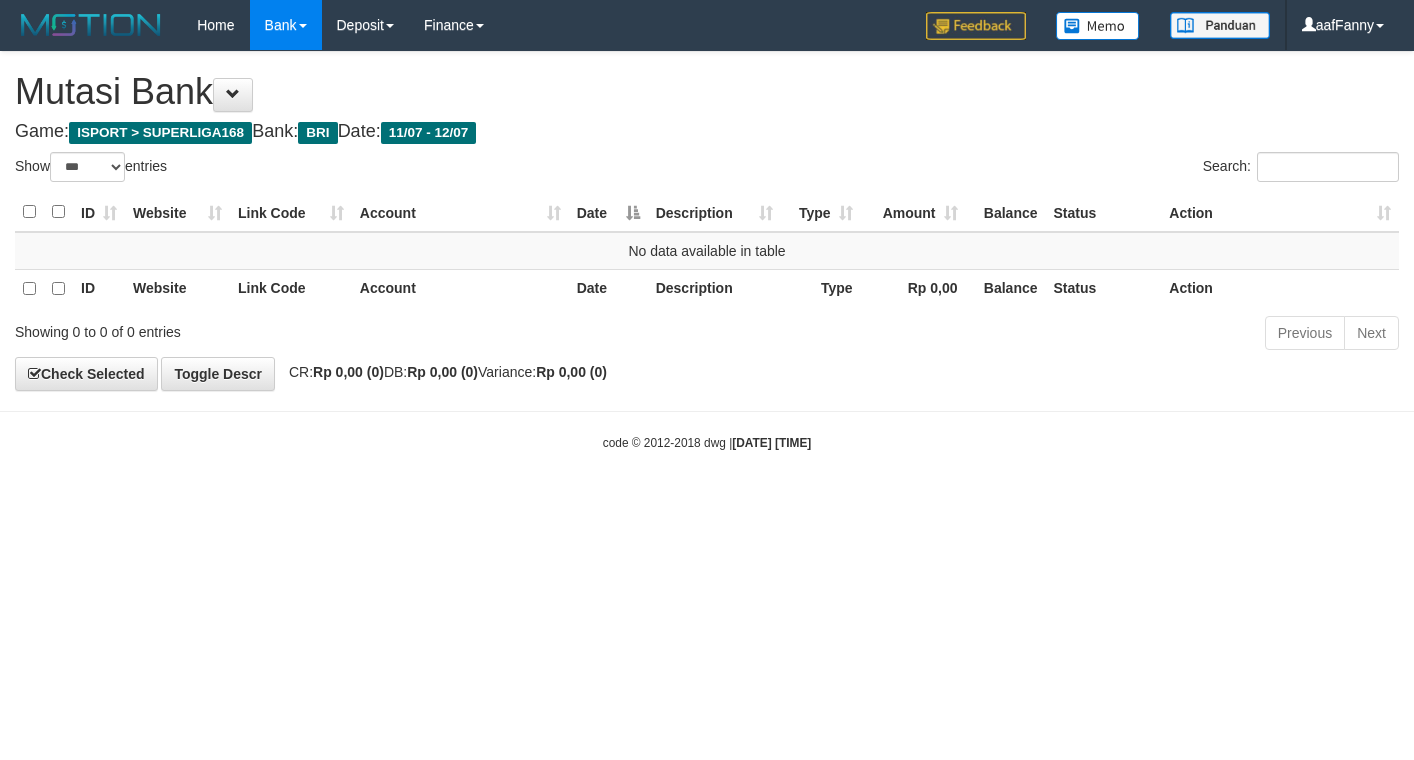 select on "***" 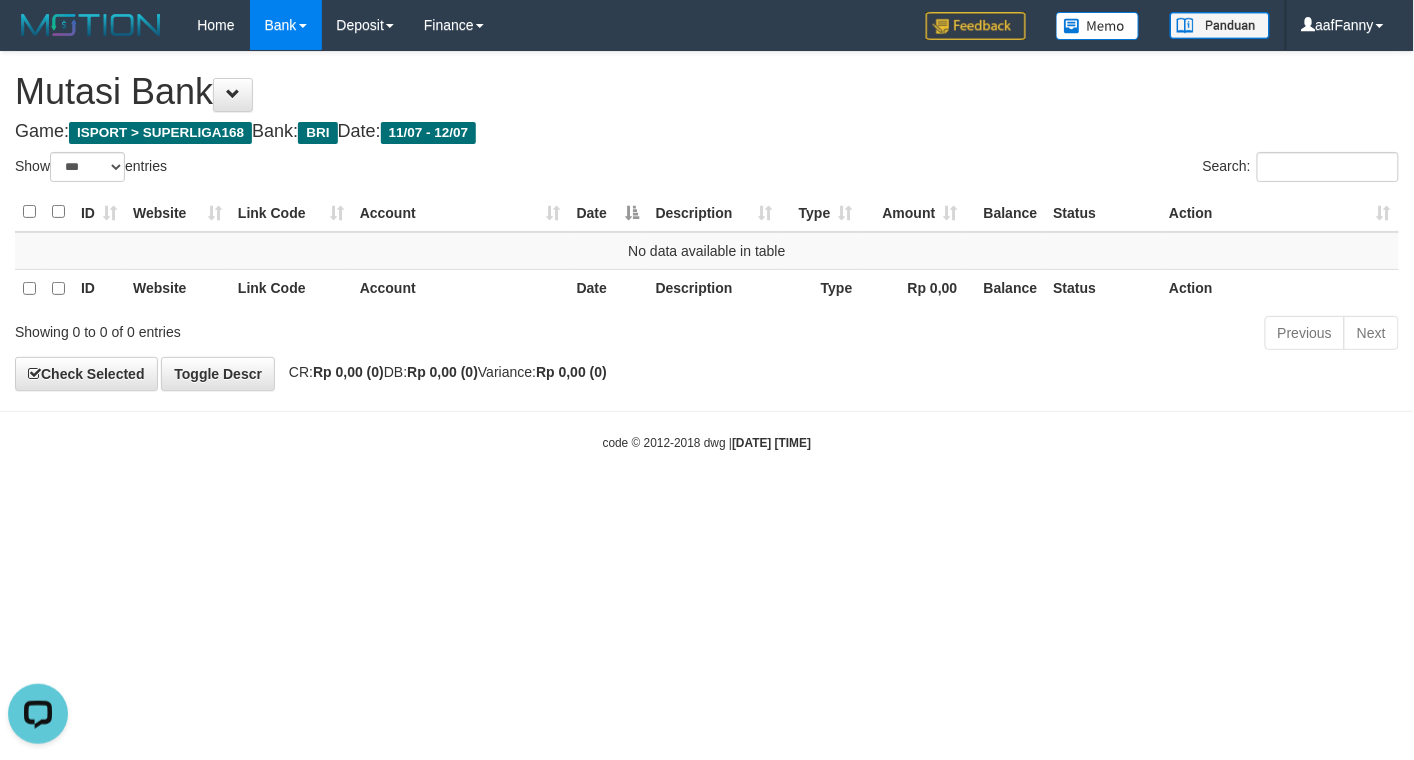 scroll, scrollTop: 0, scrollLeft: 0, axis: both 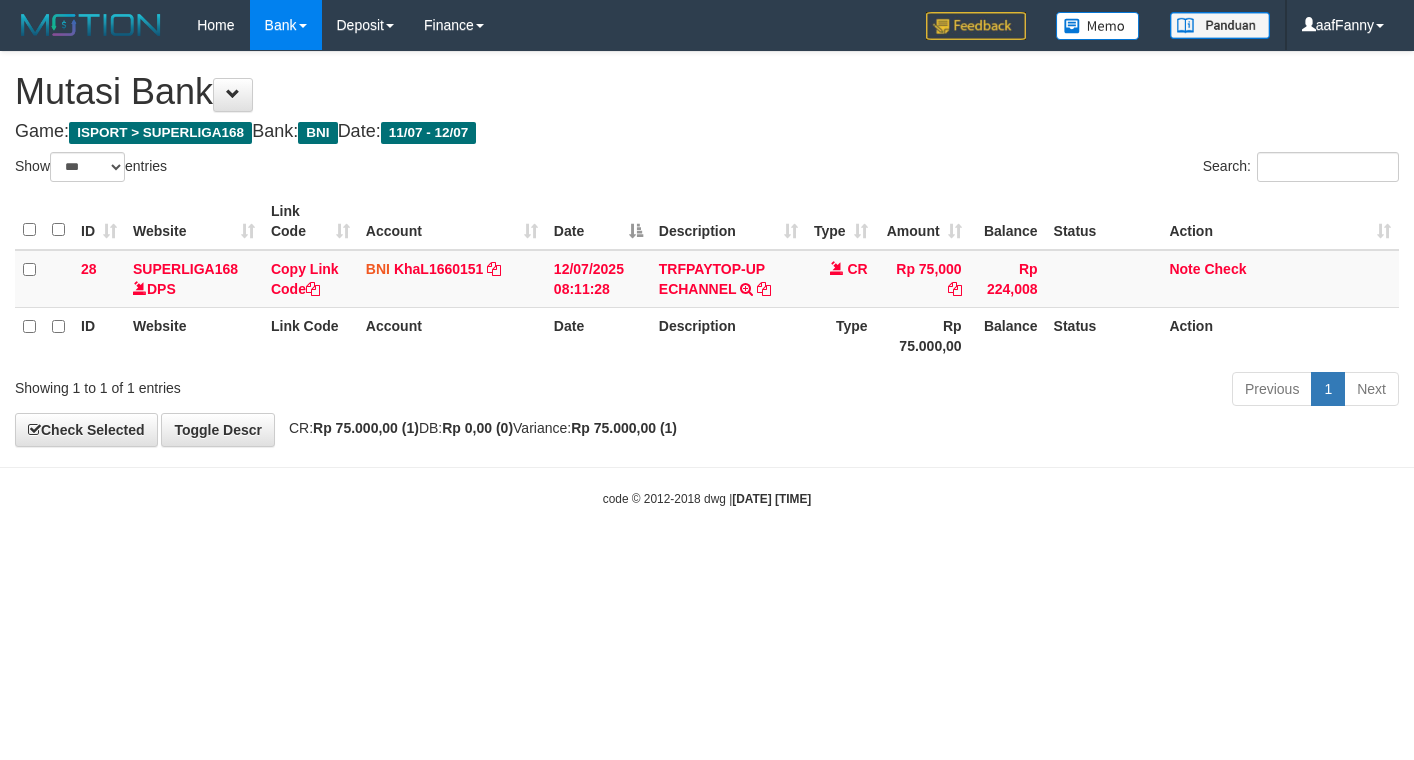 select on "***" 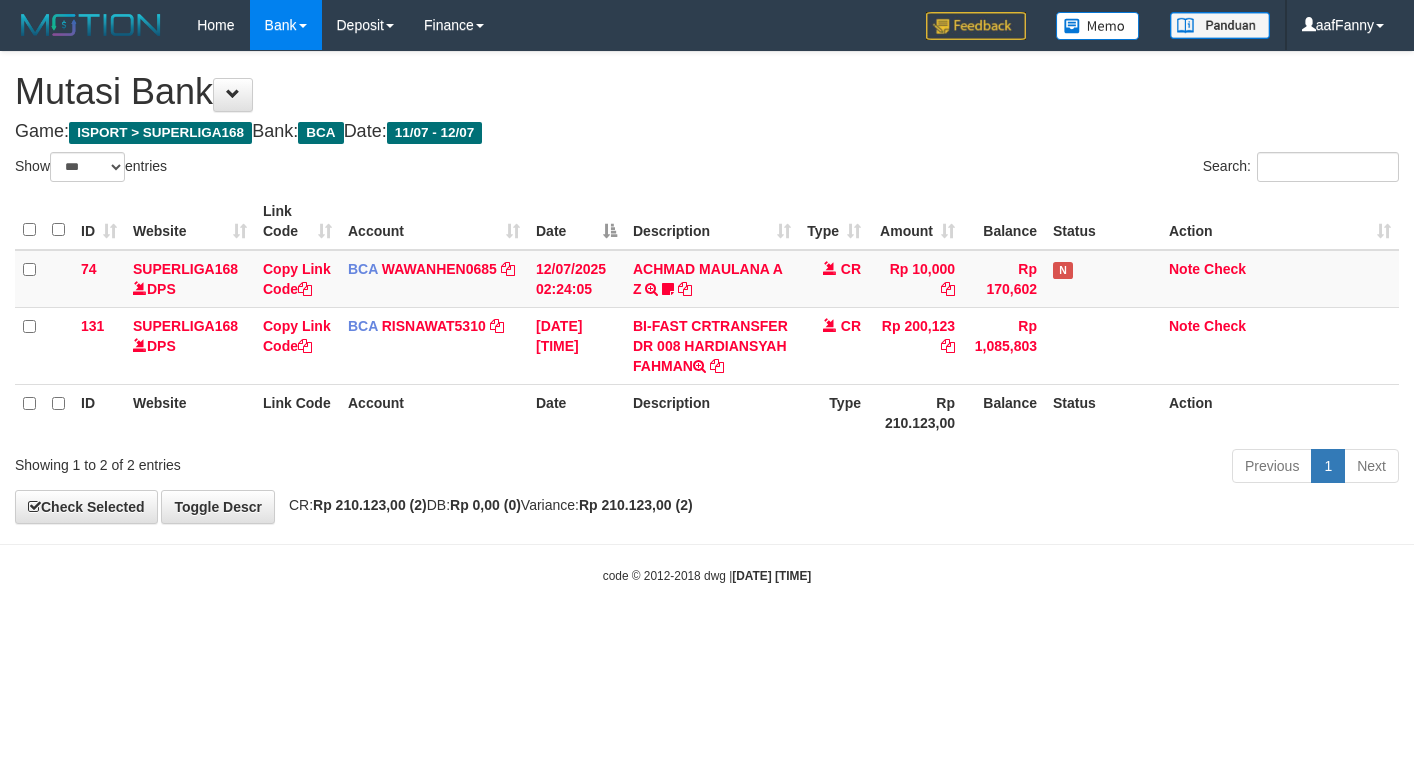 select on "***" 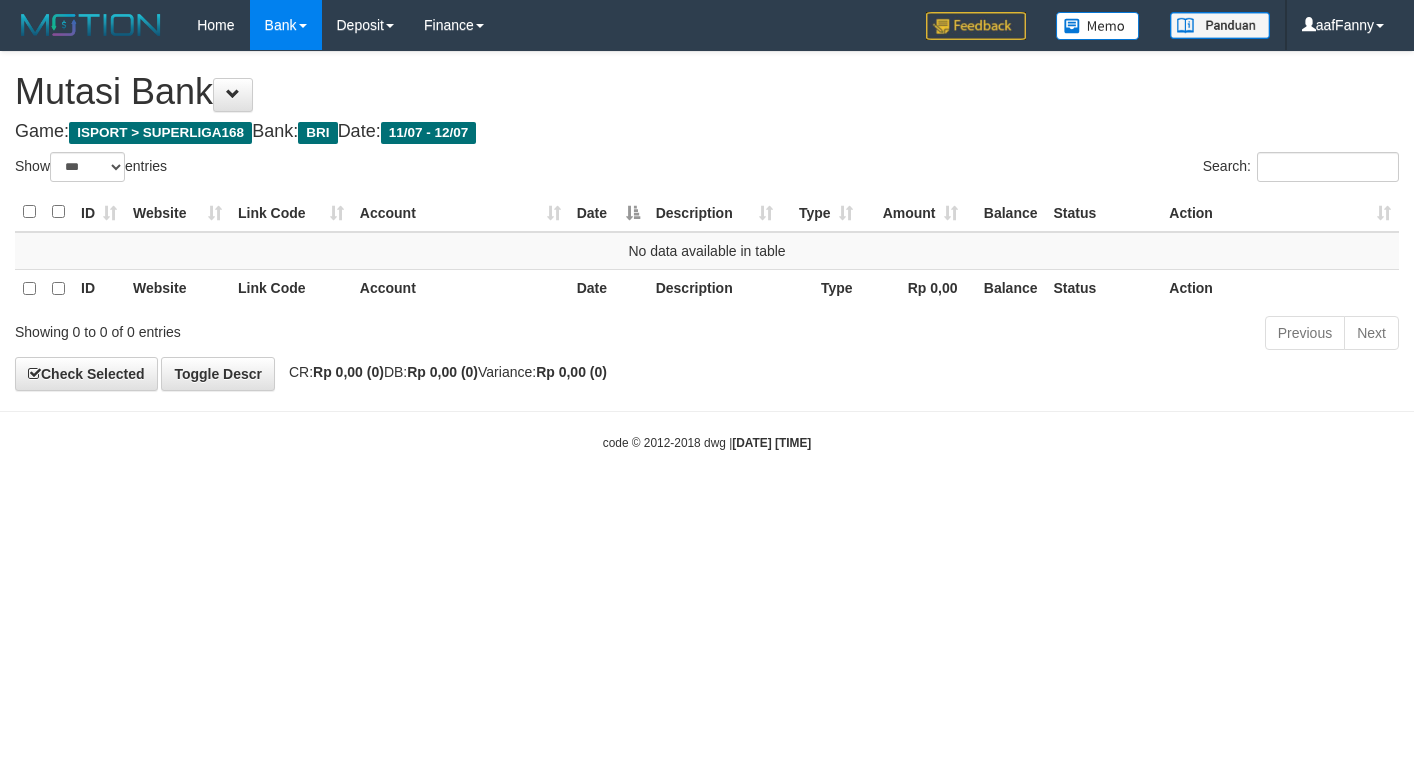 select on "***" 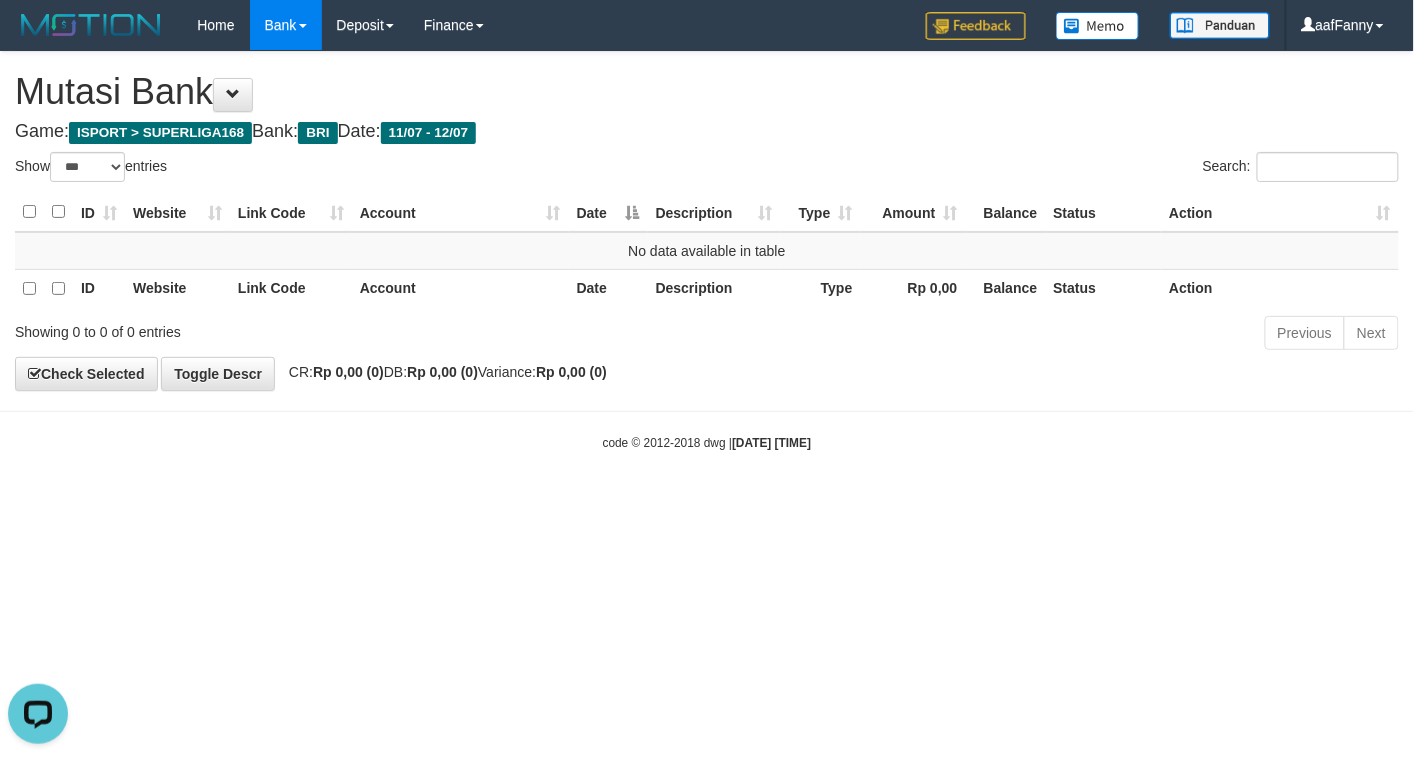 scroll, scrollTop: 0, scrollLeft: 0, axis: both 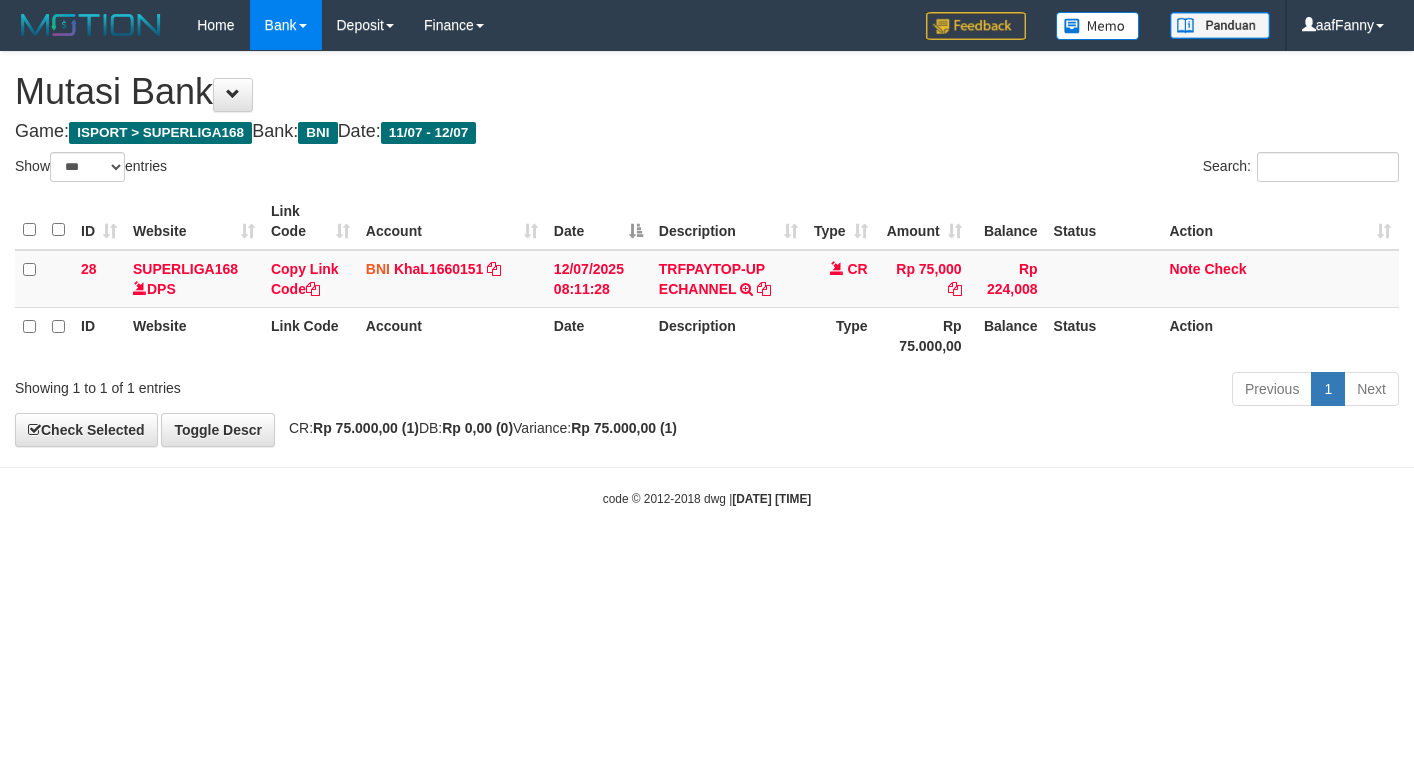 select on "***" 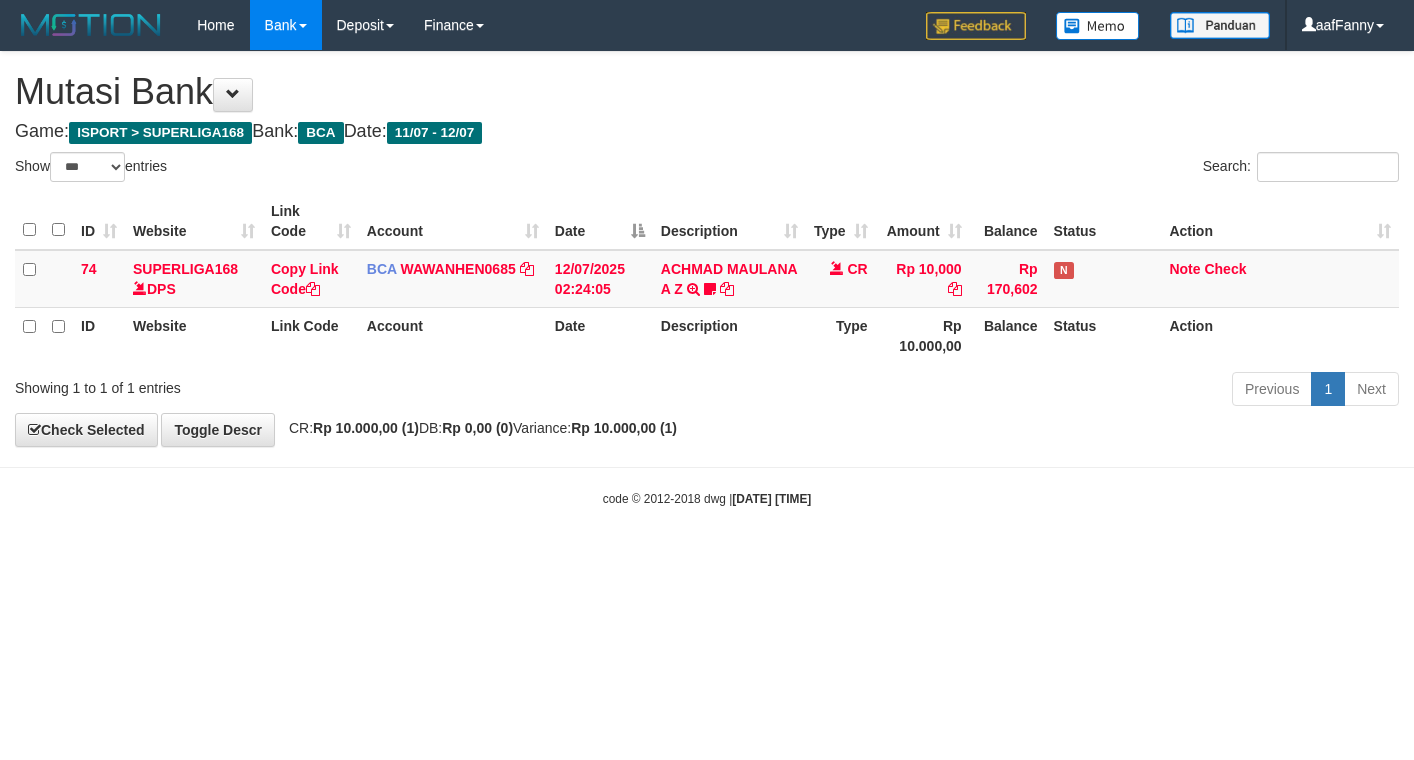 select on "***" 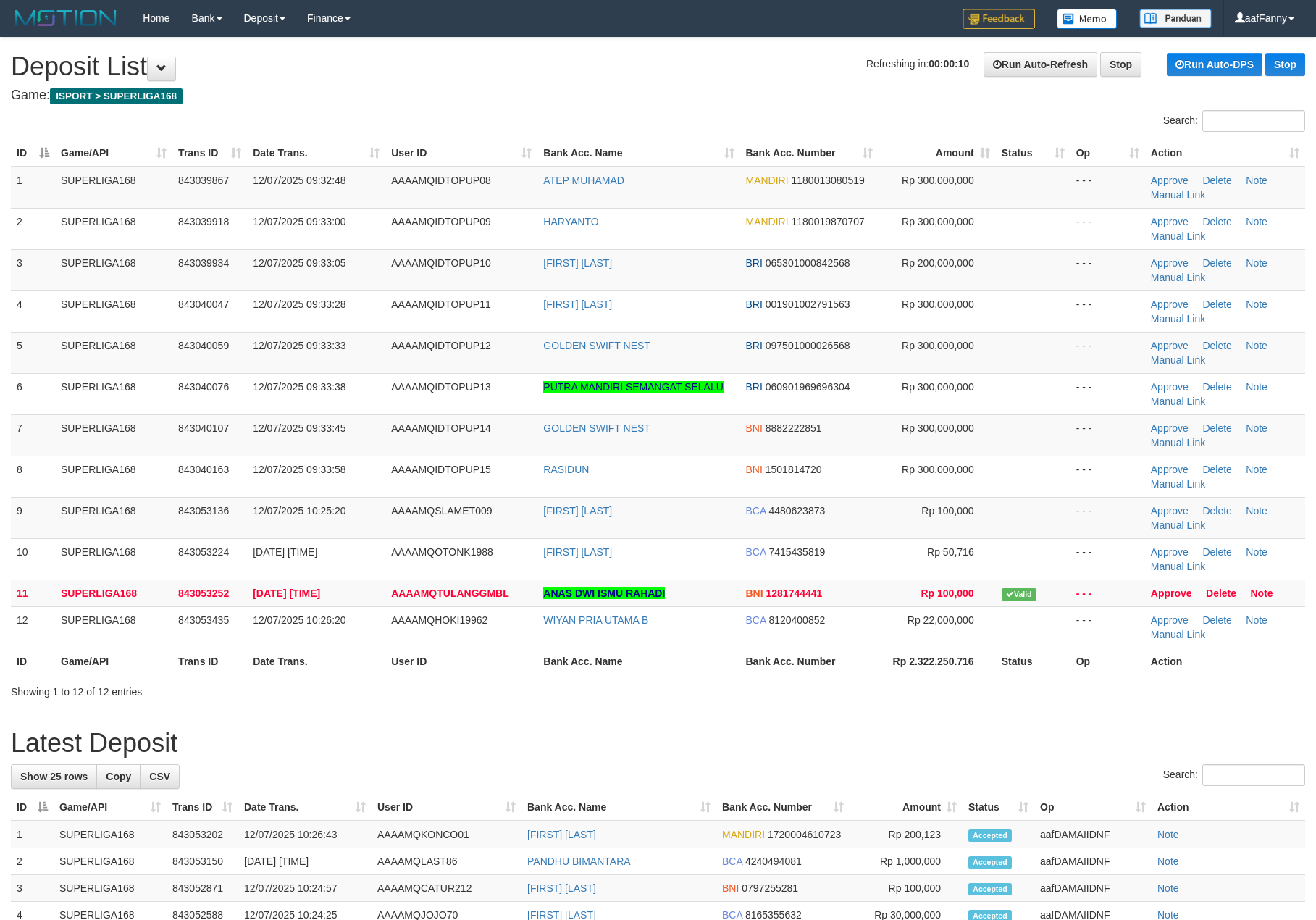 scroll, scrollTop: 0, scrollLeft: 0, axis: both 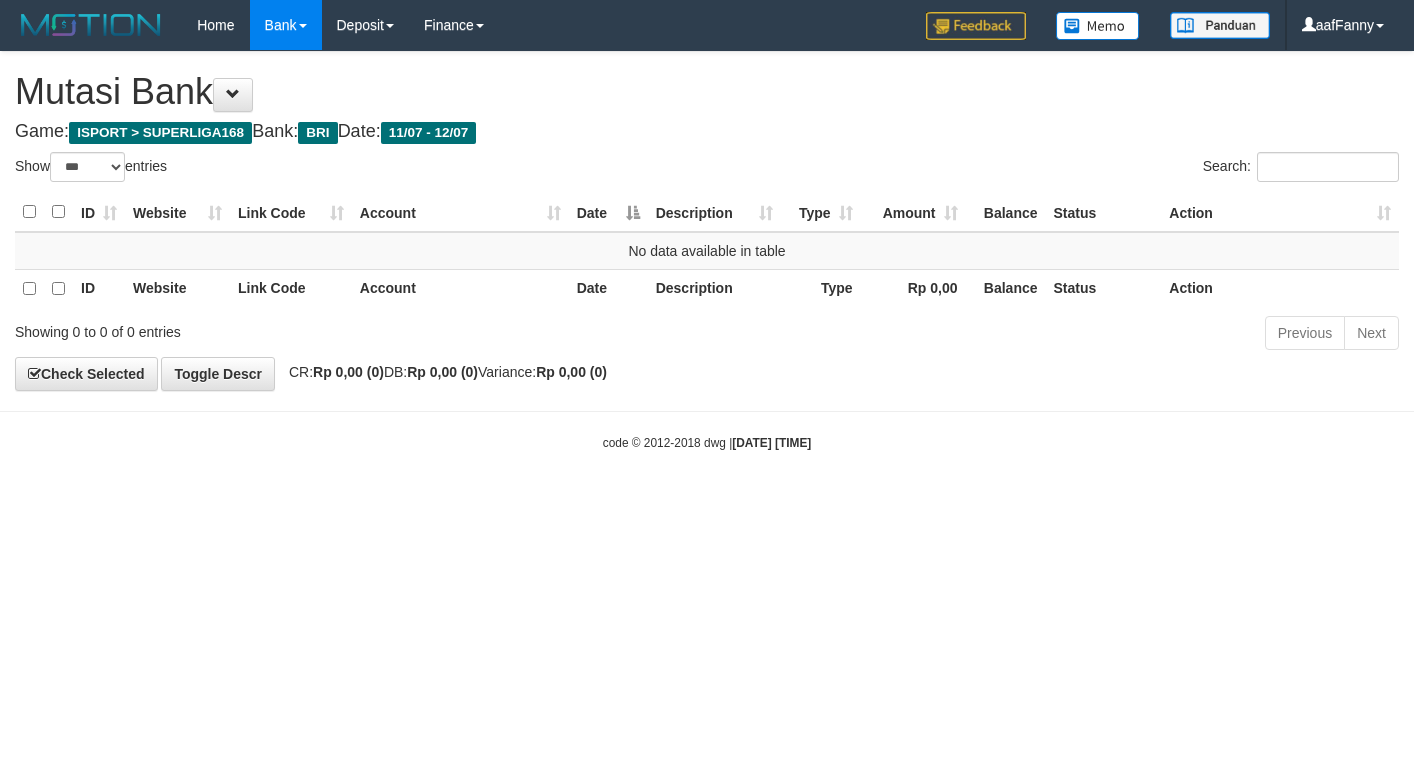 select on "***" 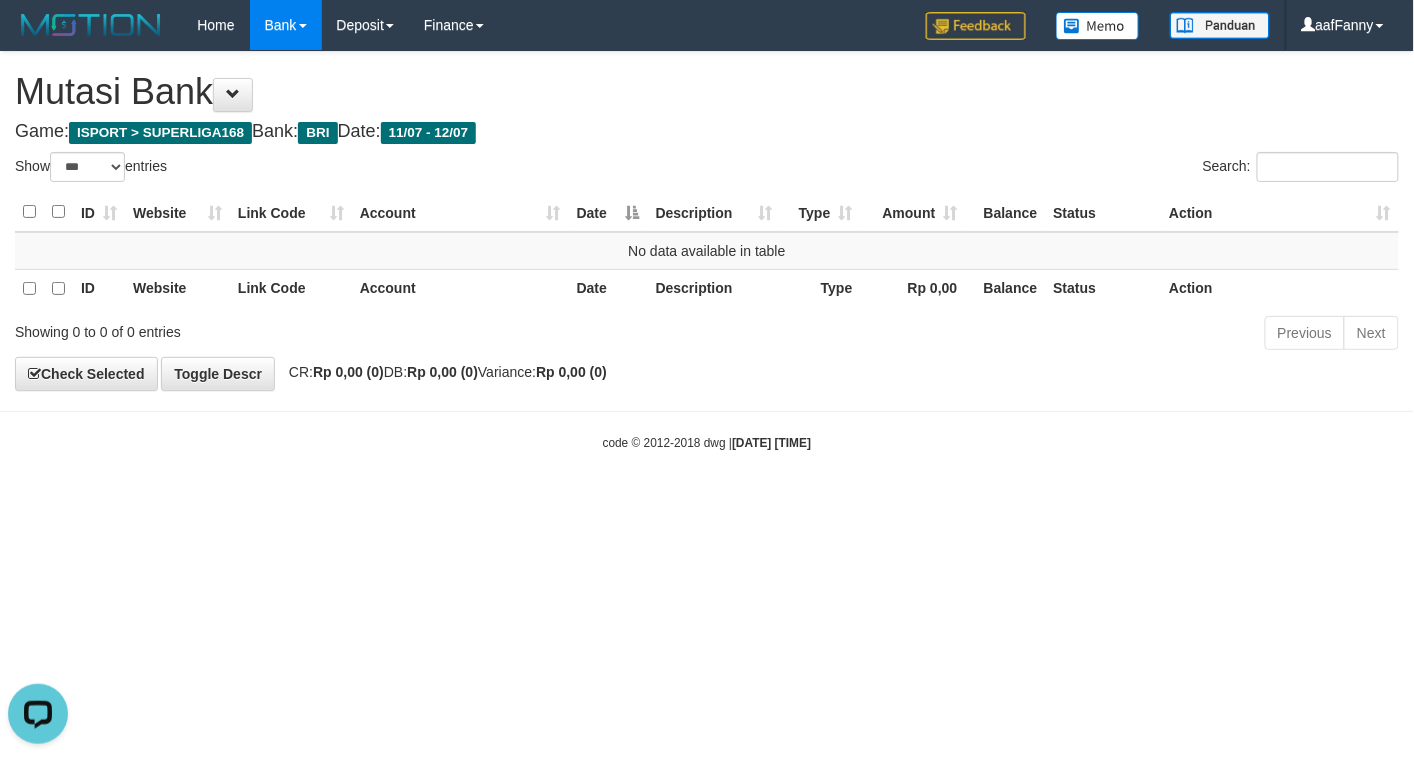 scroll, scrollTop: 0, scrollLeft: 0, axis: both 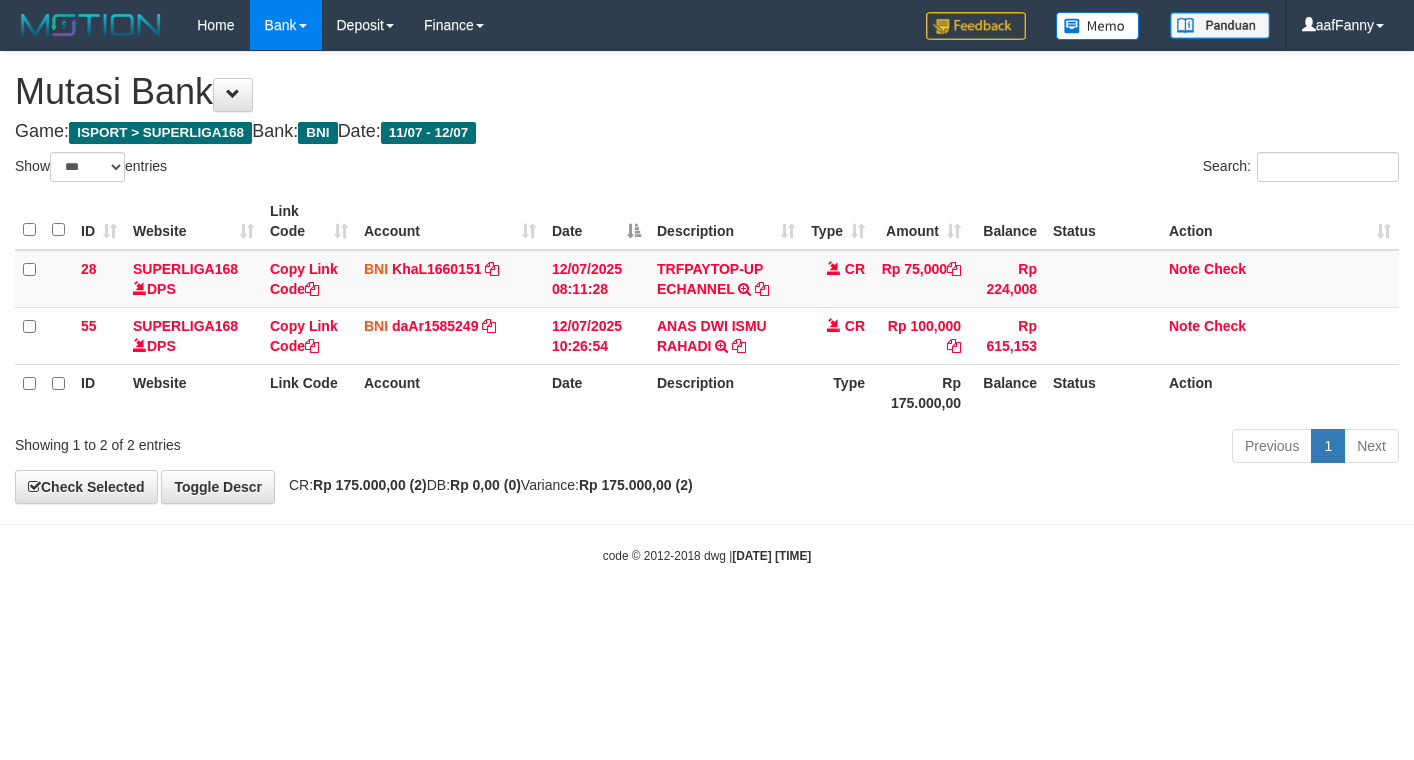 select on "***" 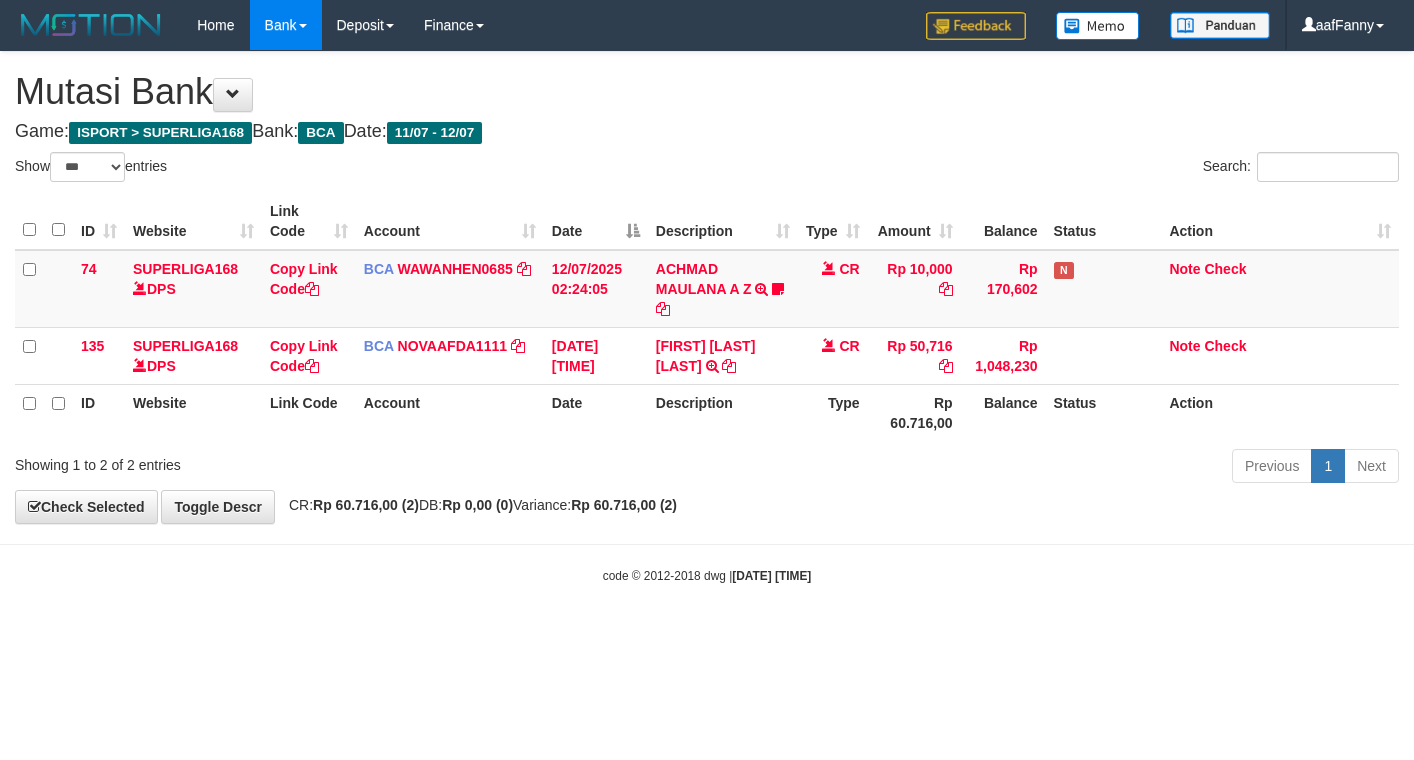 select on "***" 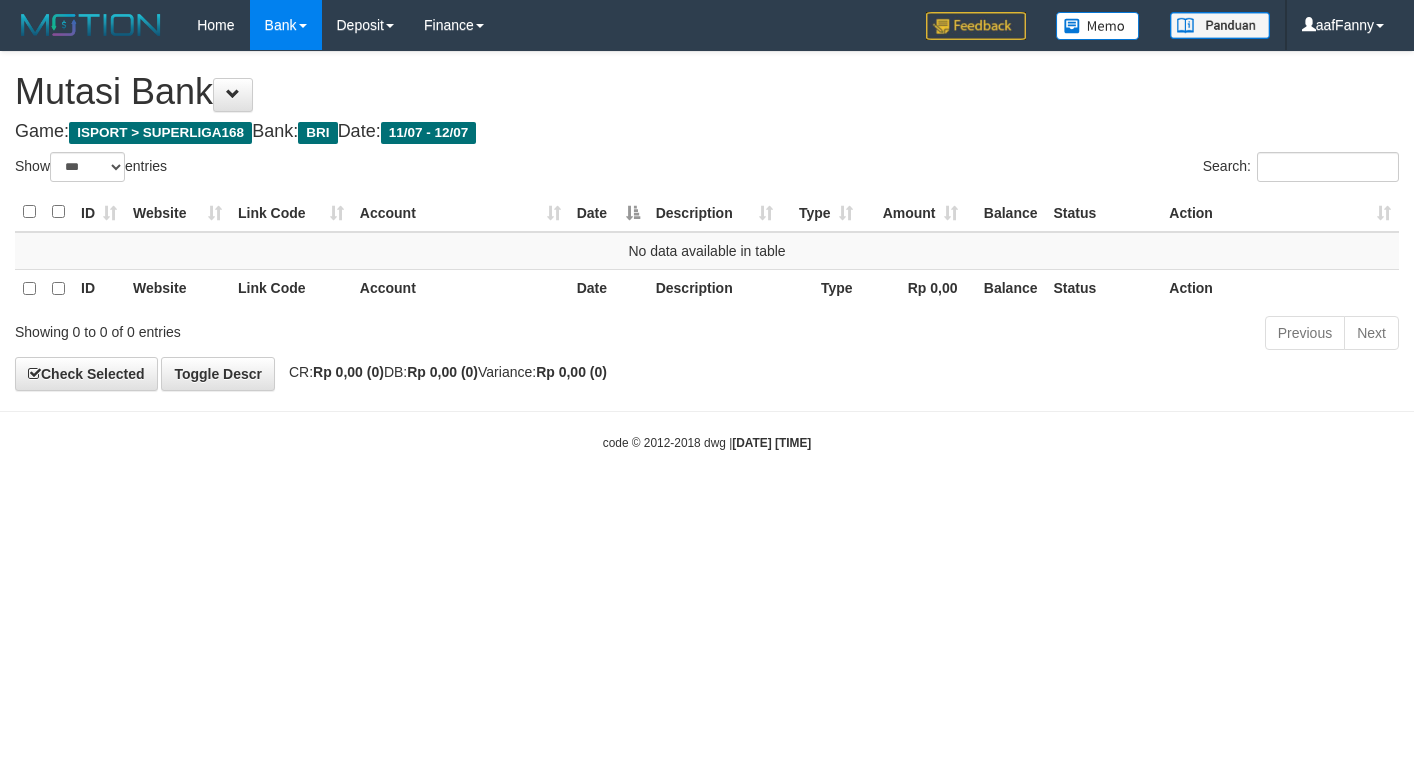 select on "***" 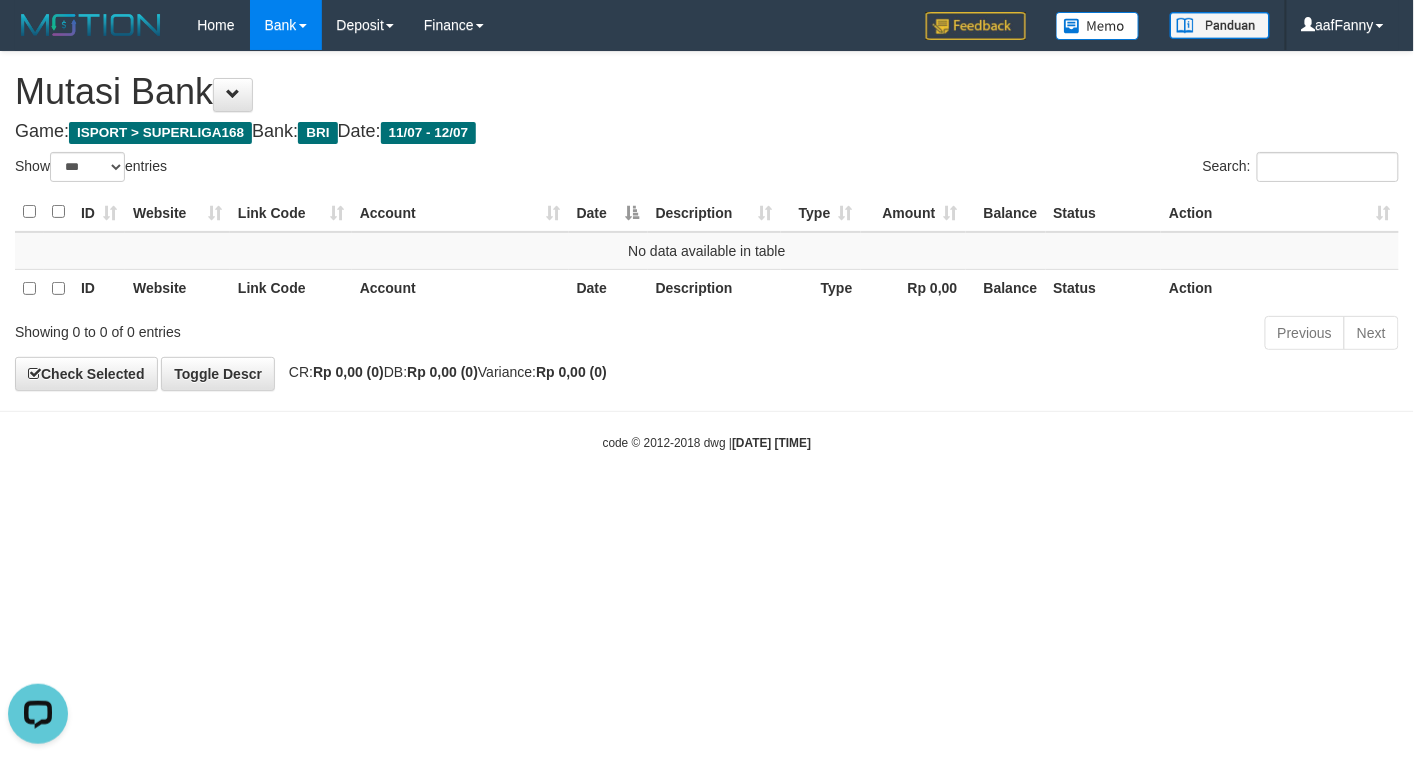 scroll, scrollTop: 0, scrollLeft: 0, axis: both 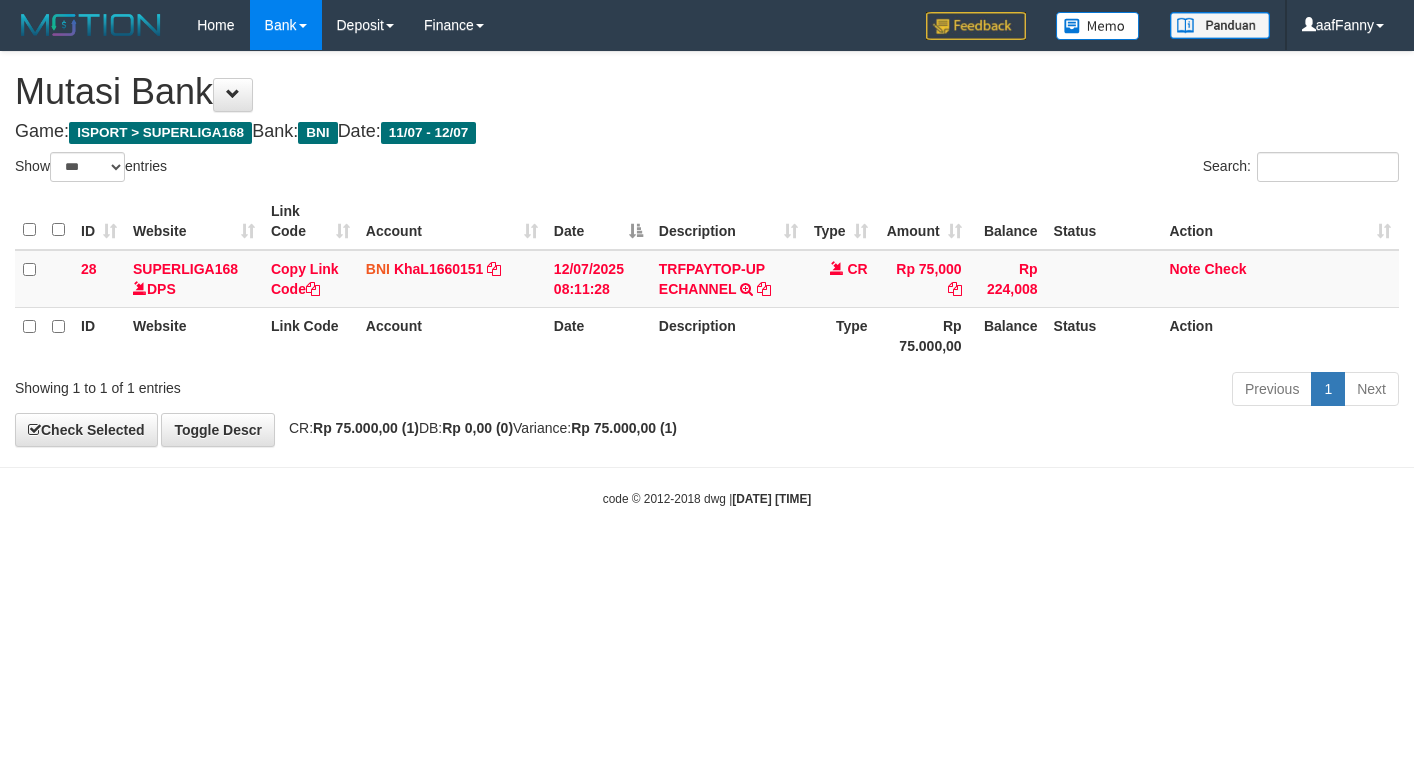 select on "***" 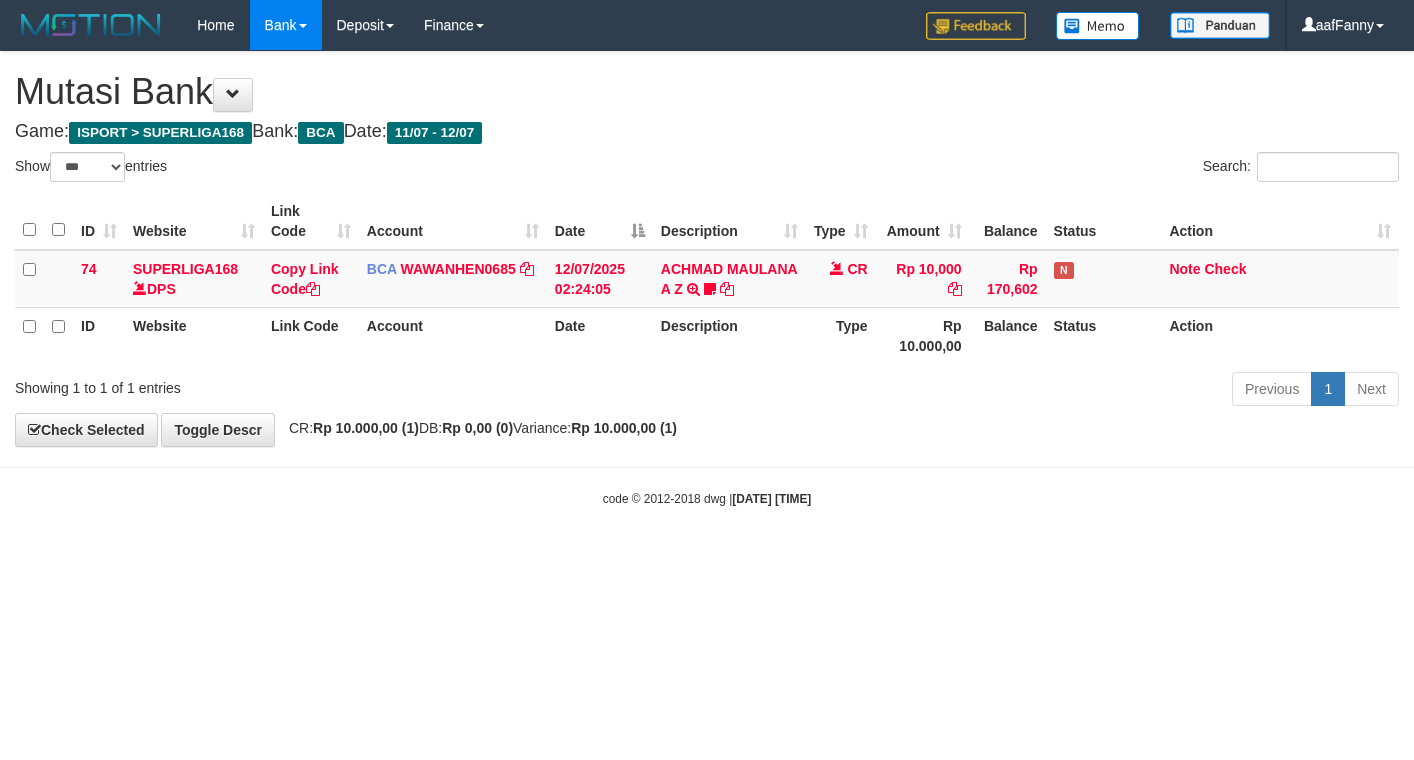 select on "***" 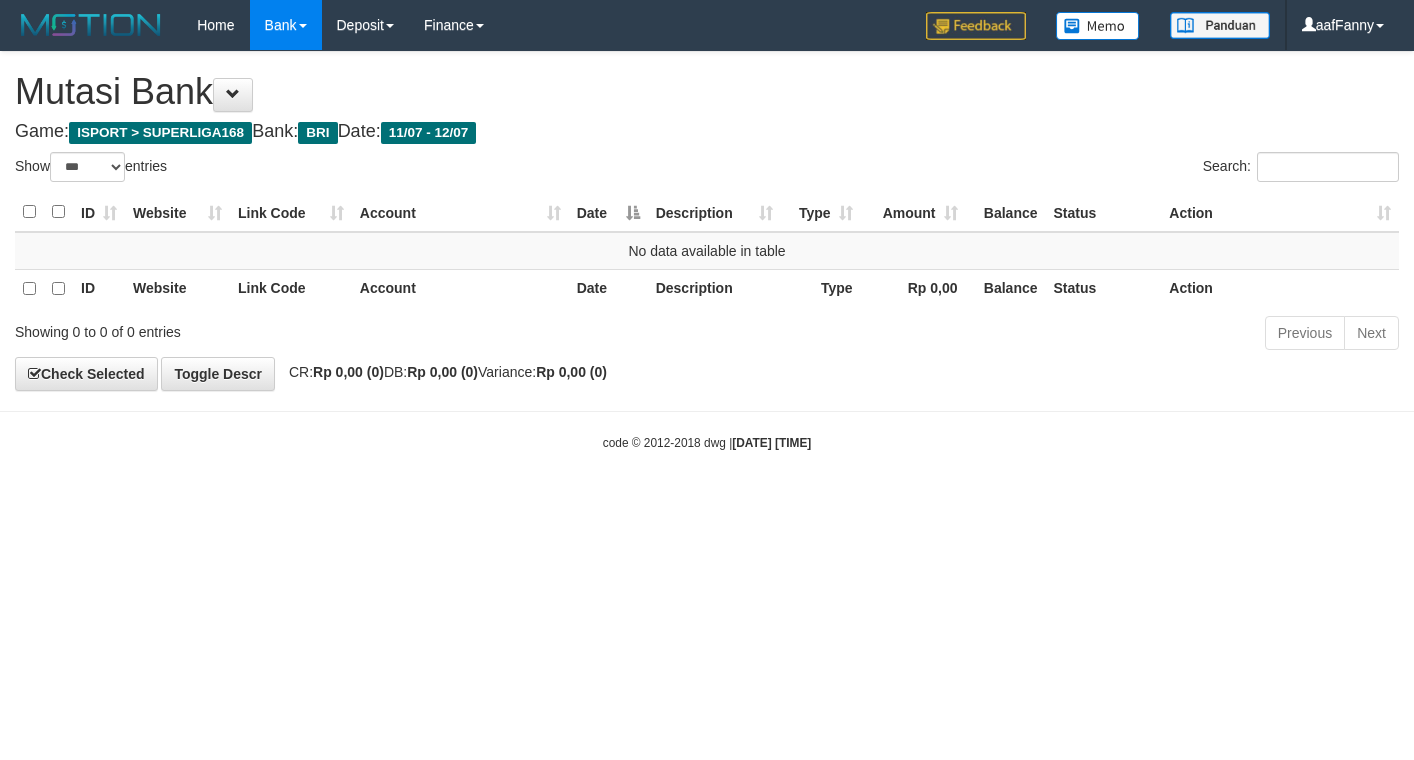select on "***" 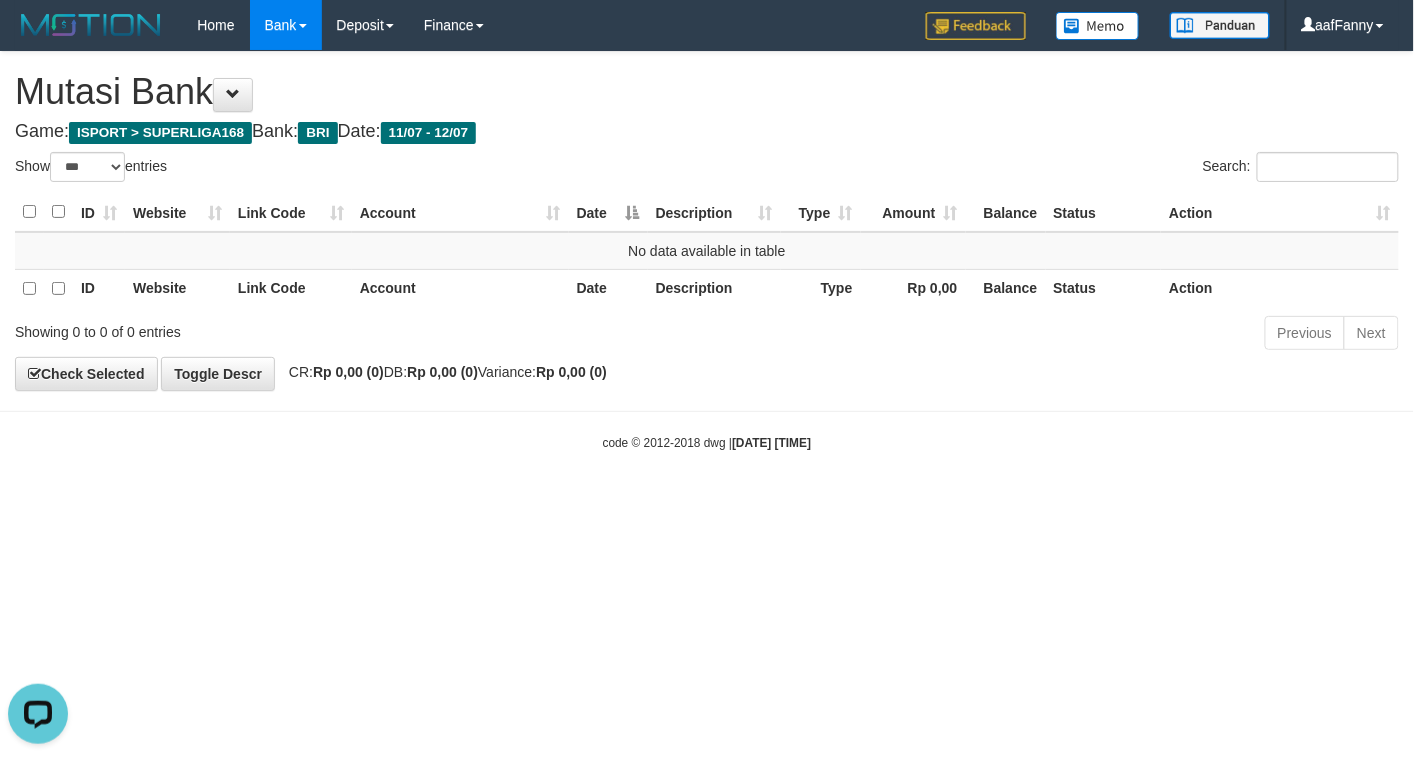 scroll, scrollTop: 0, scrollLeft: 0, axis: both 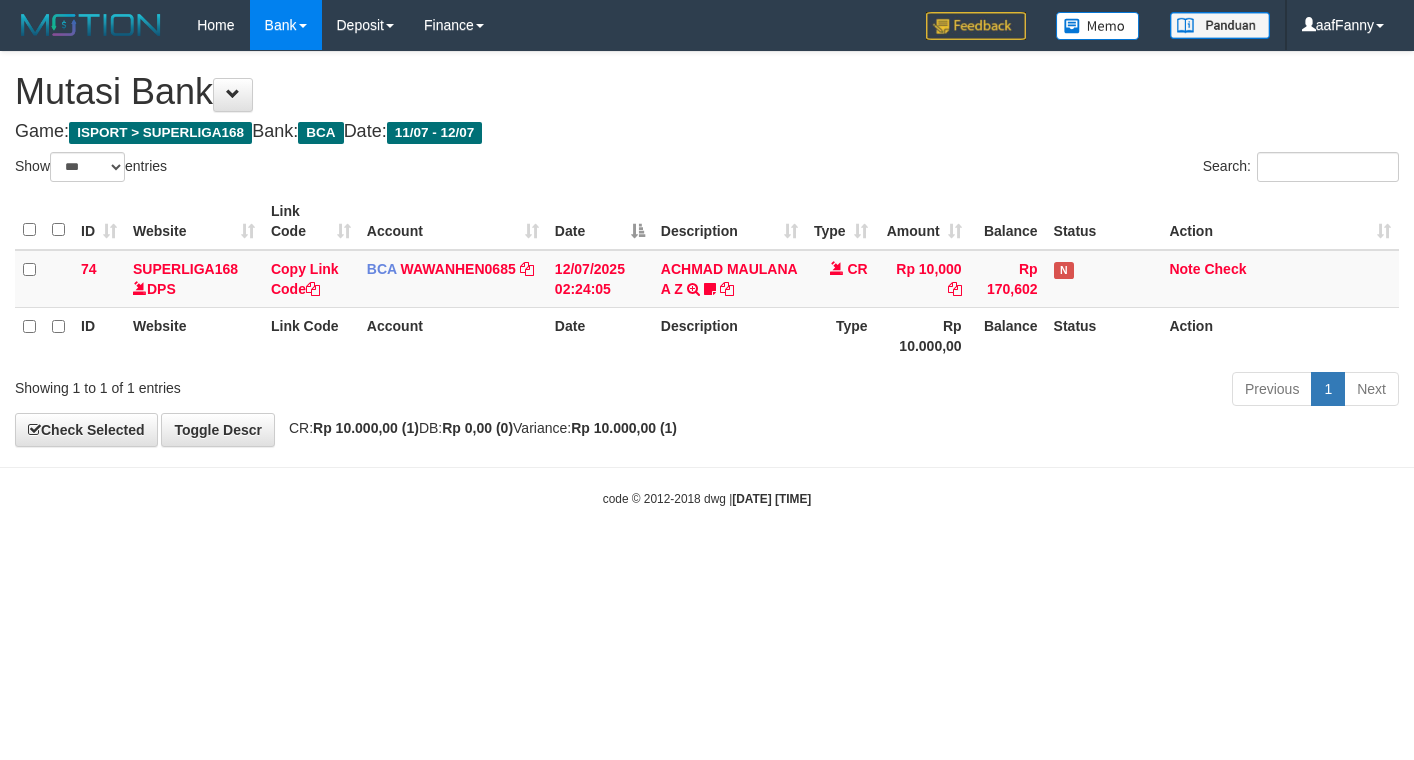 select on "***" 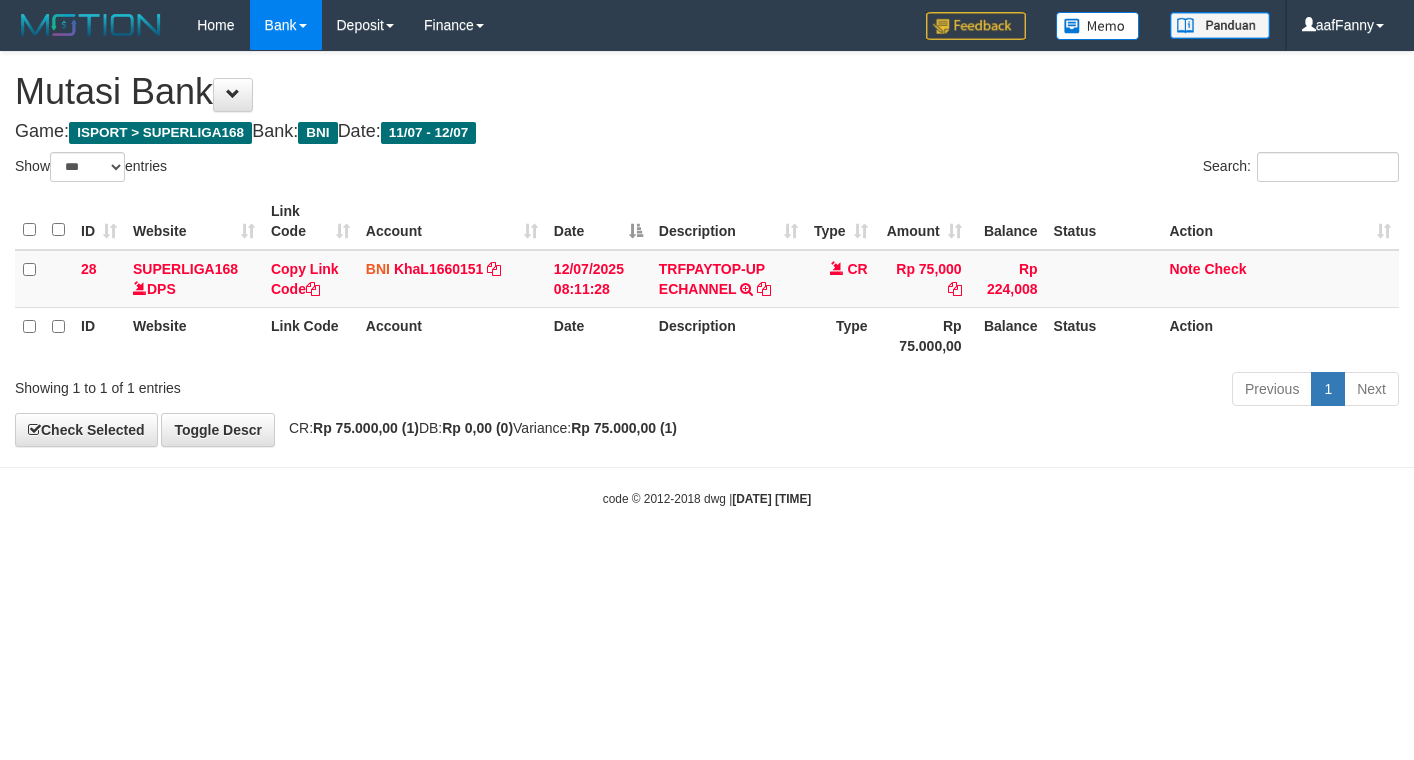 select on "***" 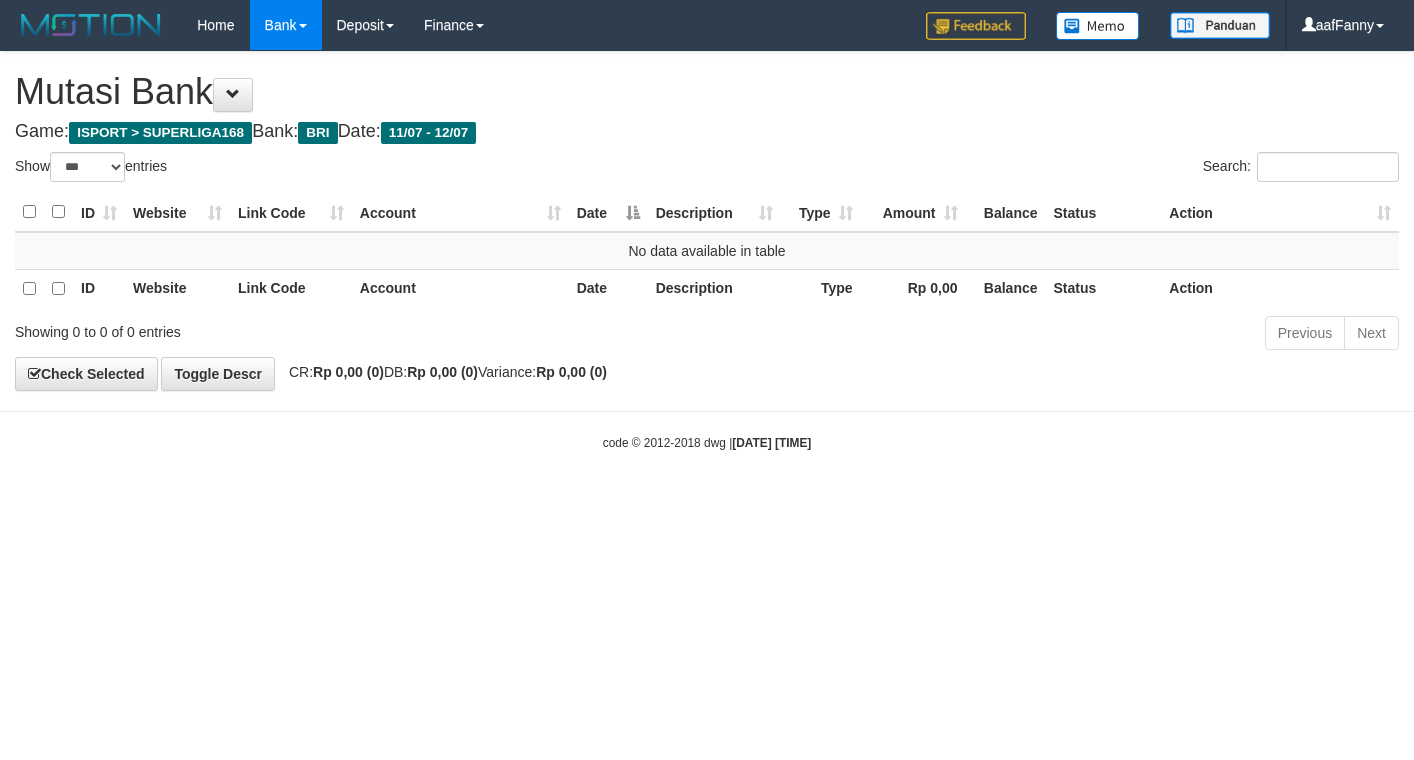 select on "***" 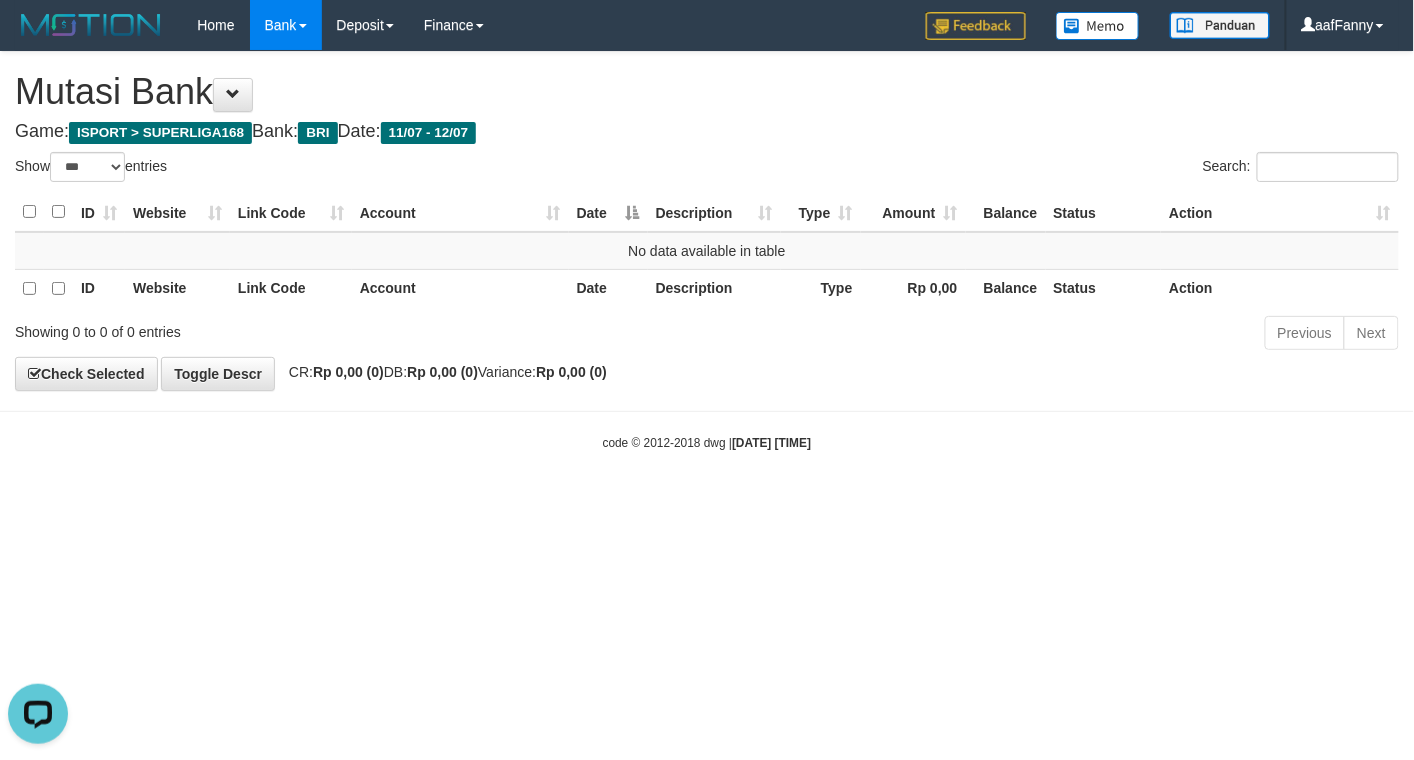 scroll, scrollTop: 0, scrollLeft: 0, axis: both 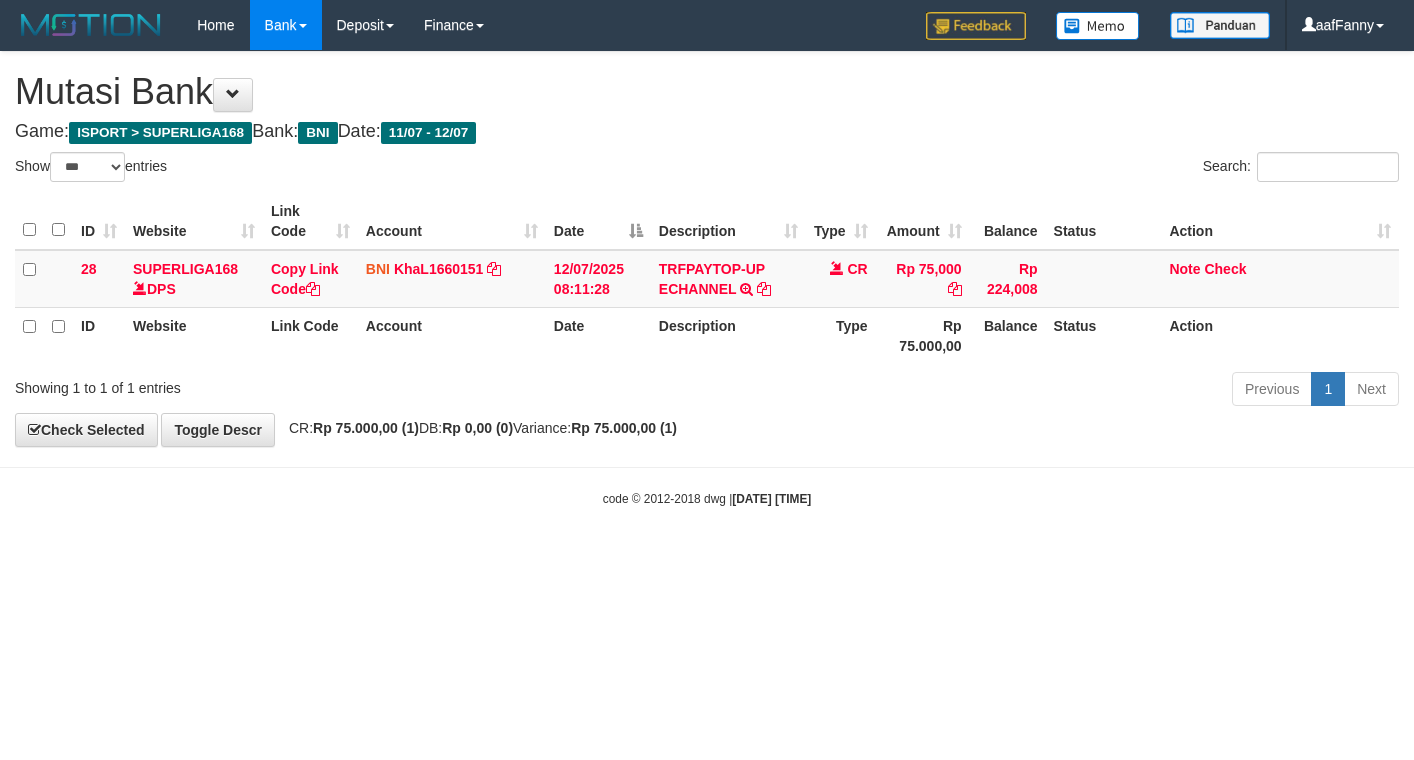 select on "***" 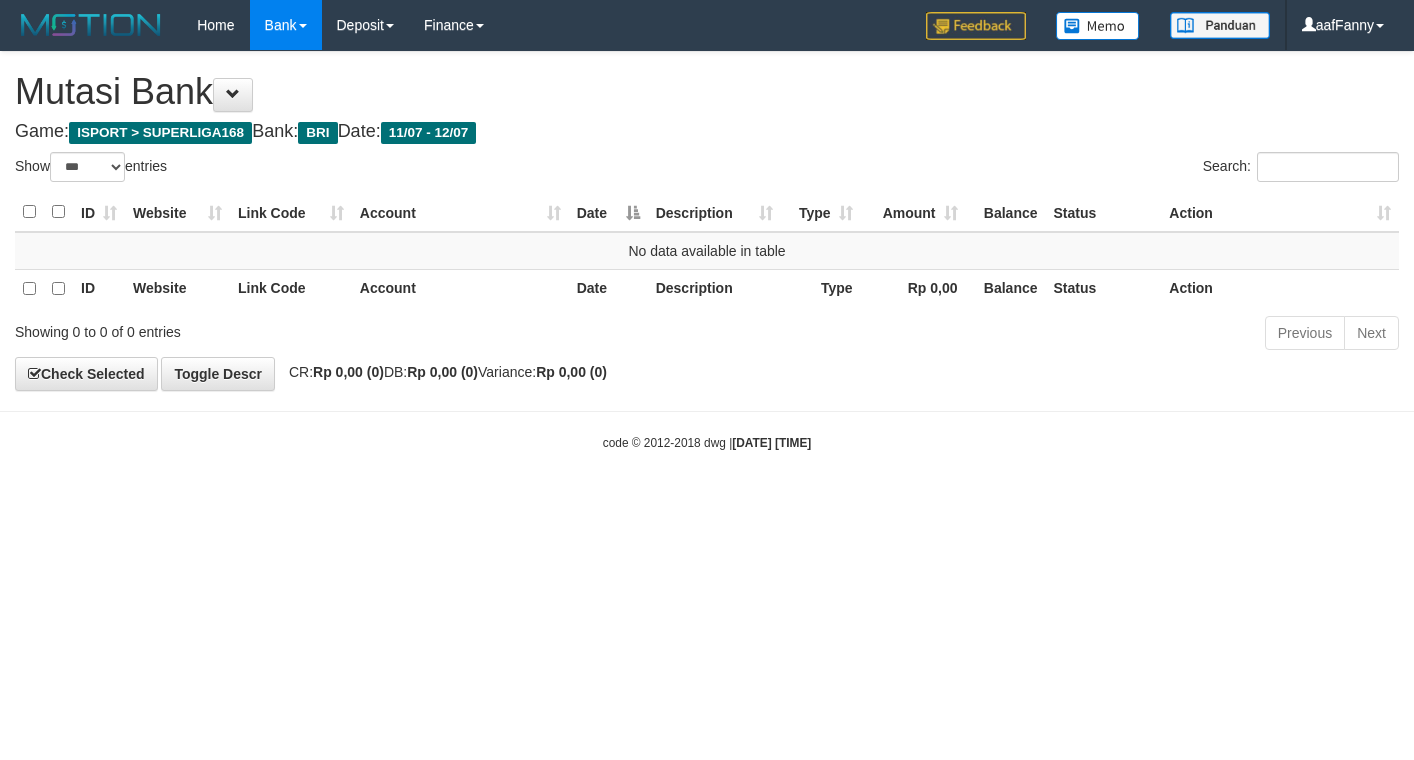 select on "***" 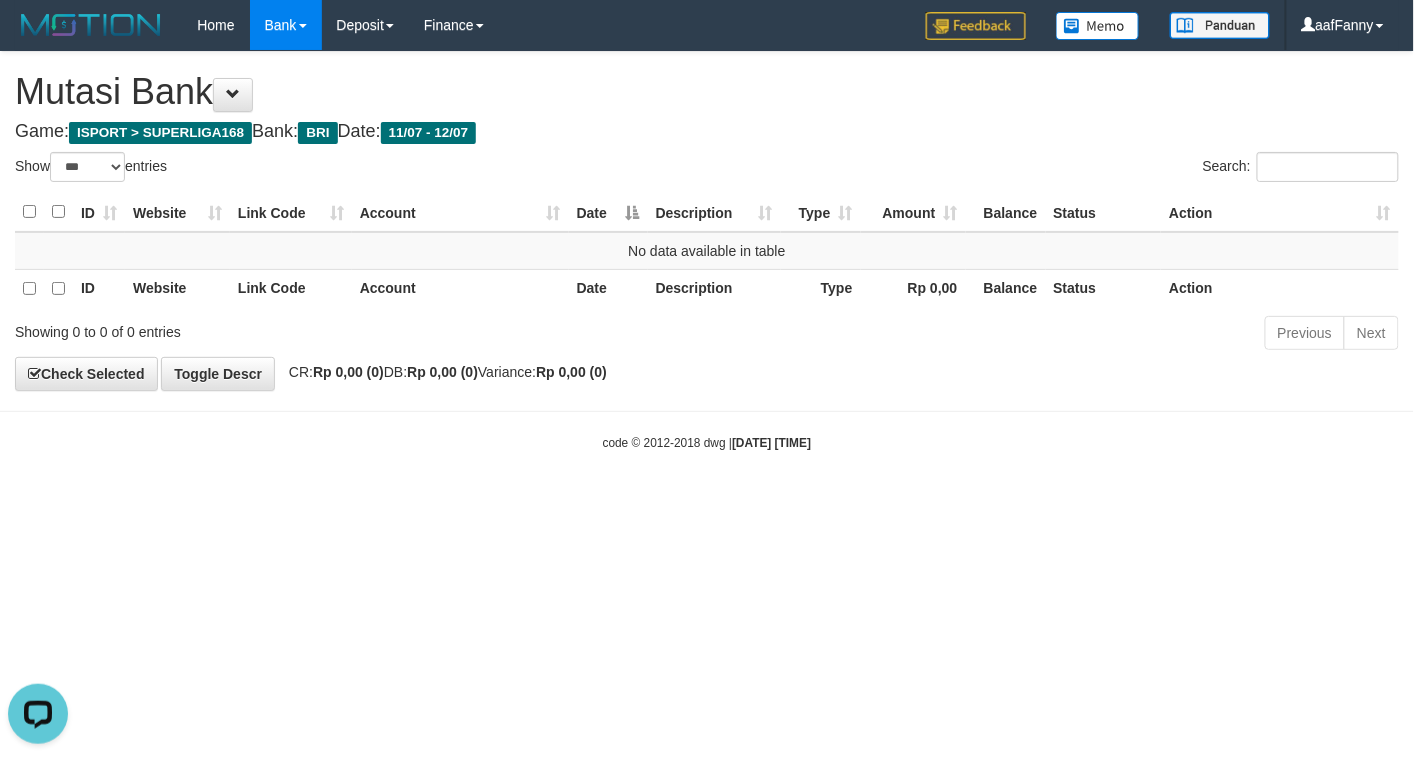 scroll, scrollTop: 0, scrollLeft: 0, axis: both 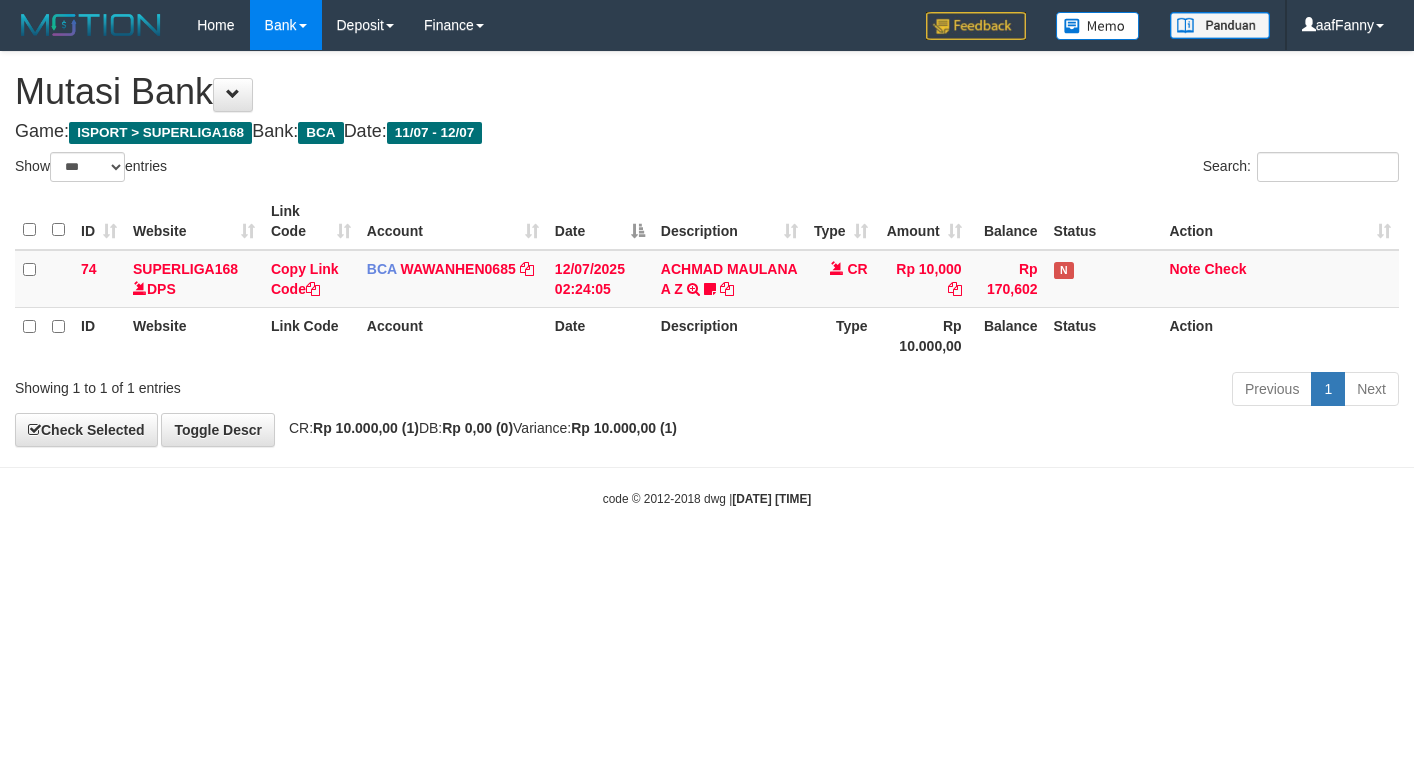 select on "***" 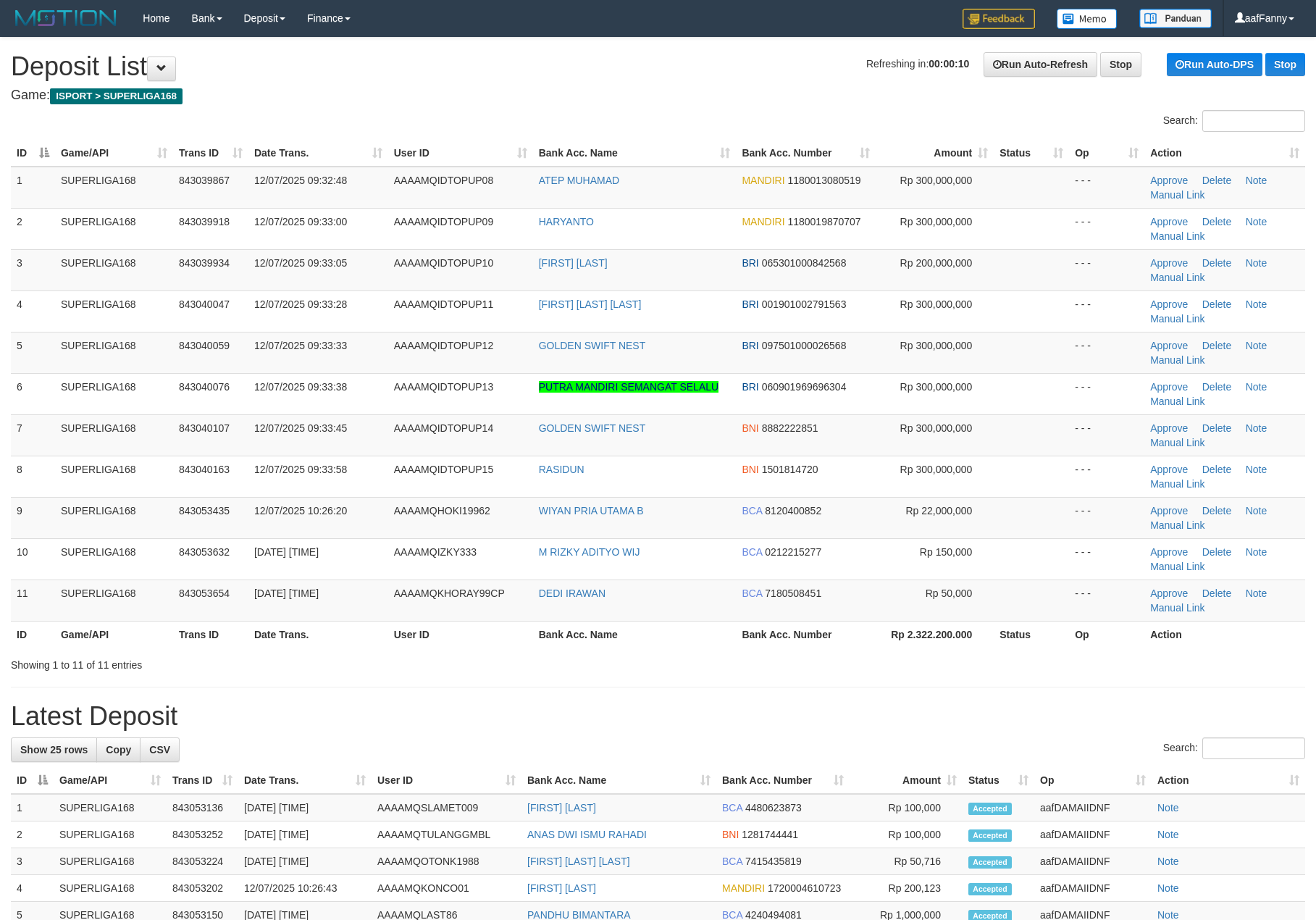 scroll, scrollTop: 0, scrollLeft: 0, axis: both 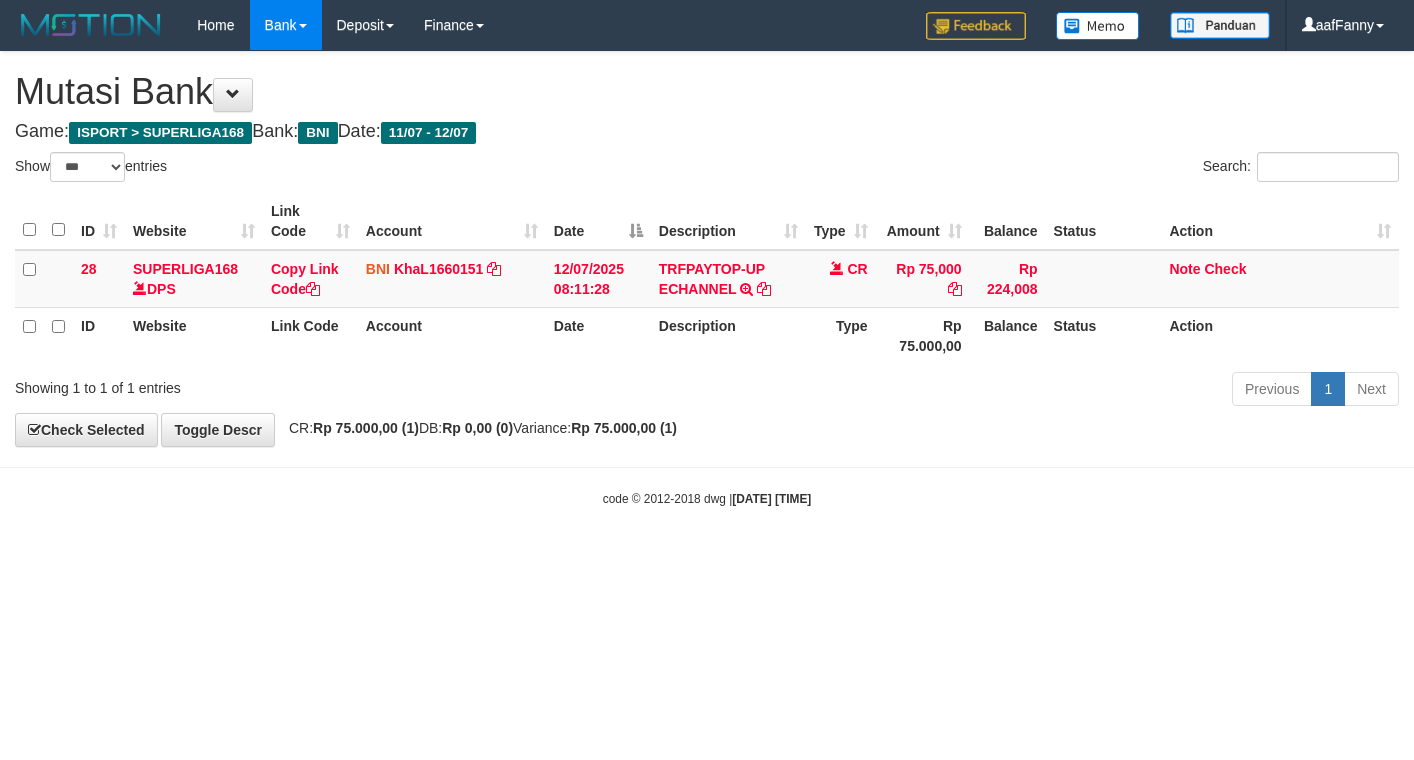 select on "***" 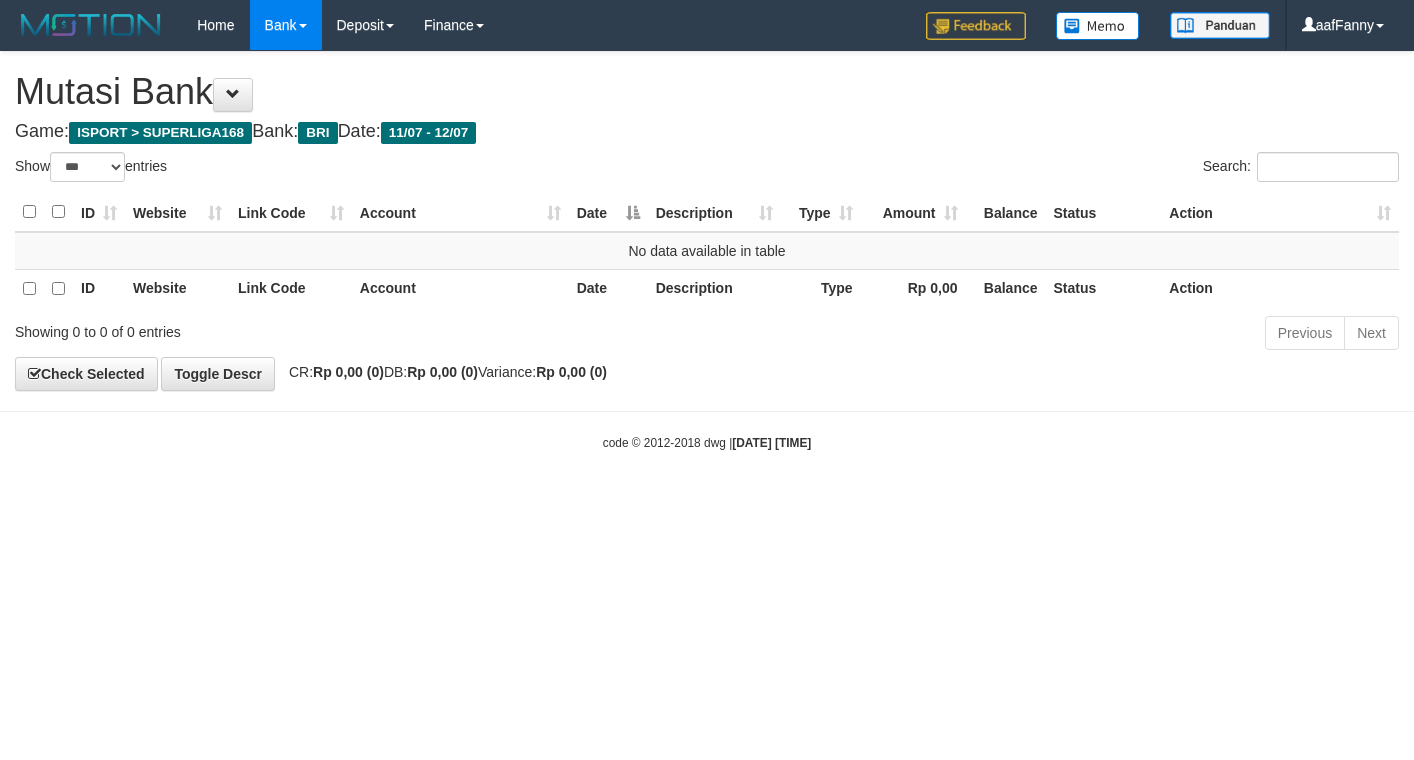 select on "***" 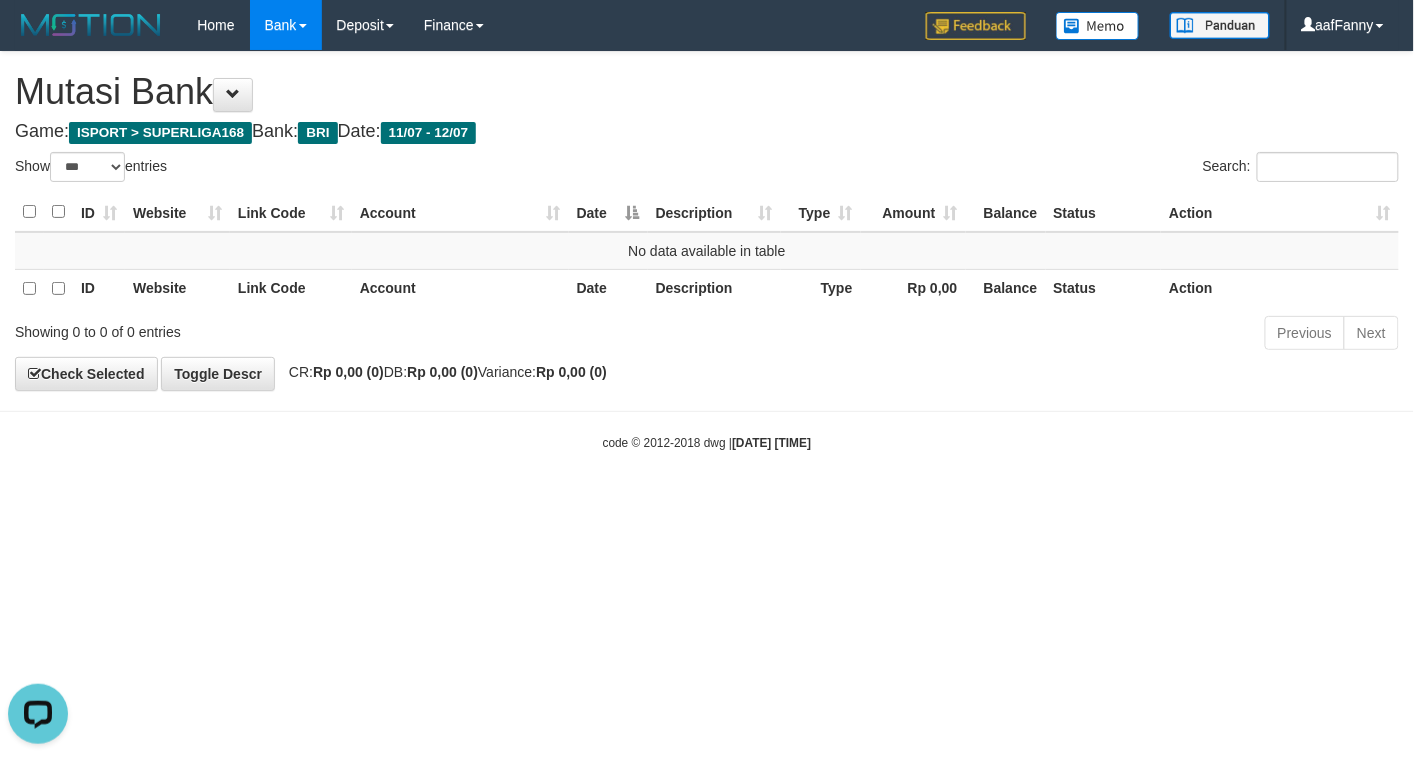 scroll, scrollTop: 0, scrollLeft: 0, axis: both 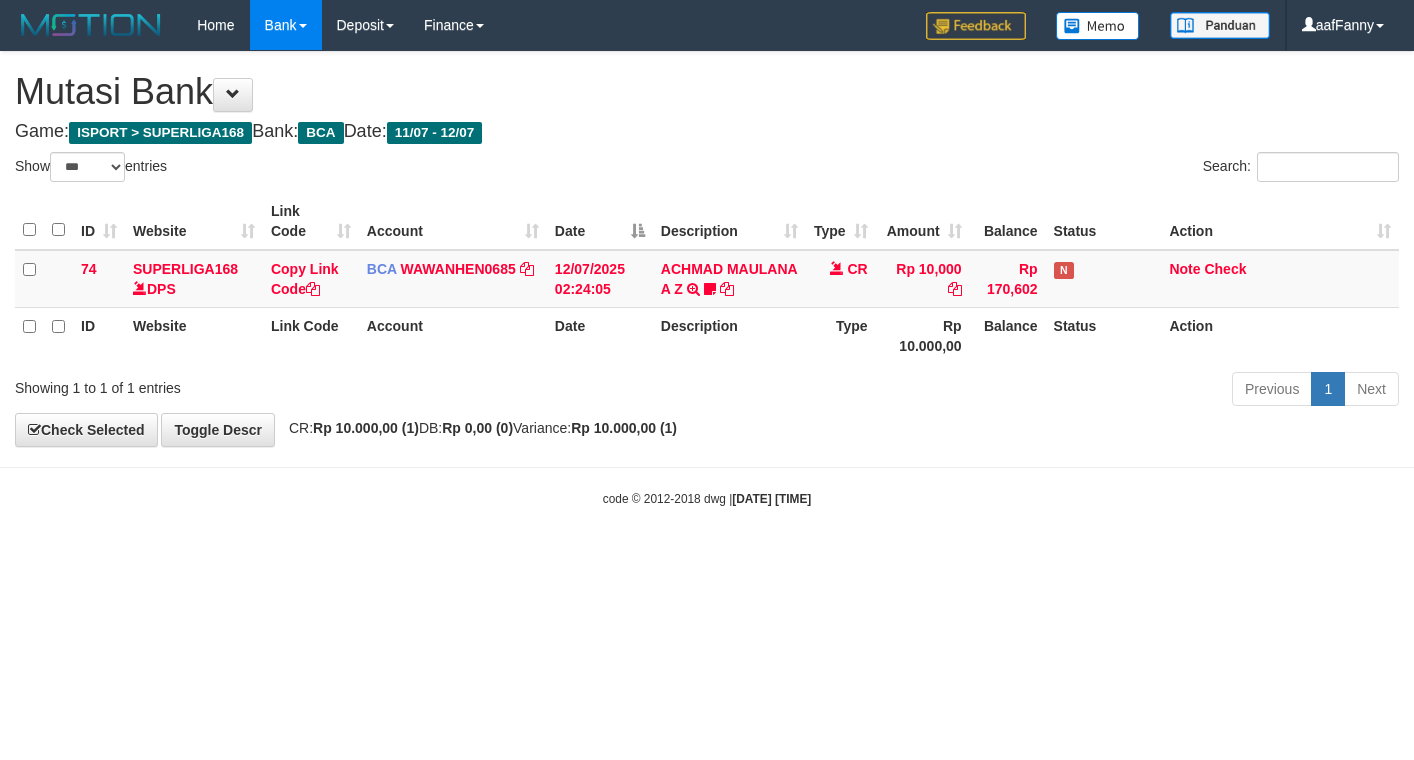 select on "***" 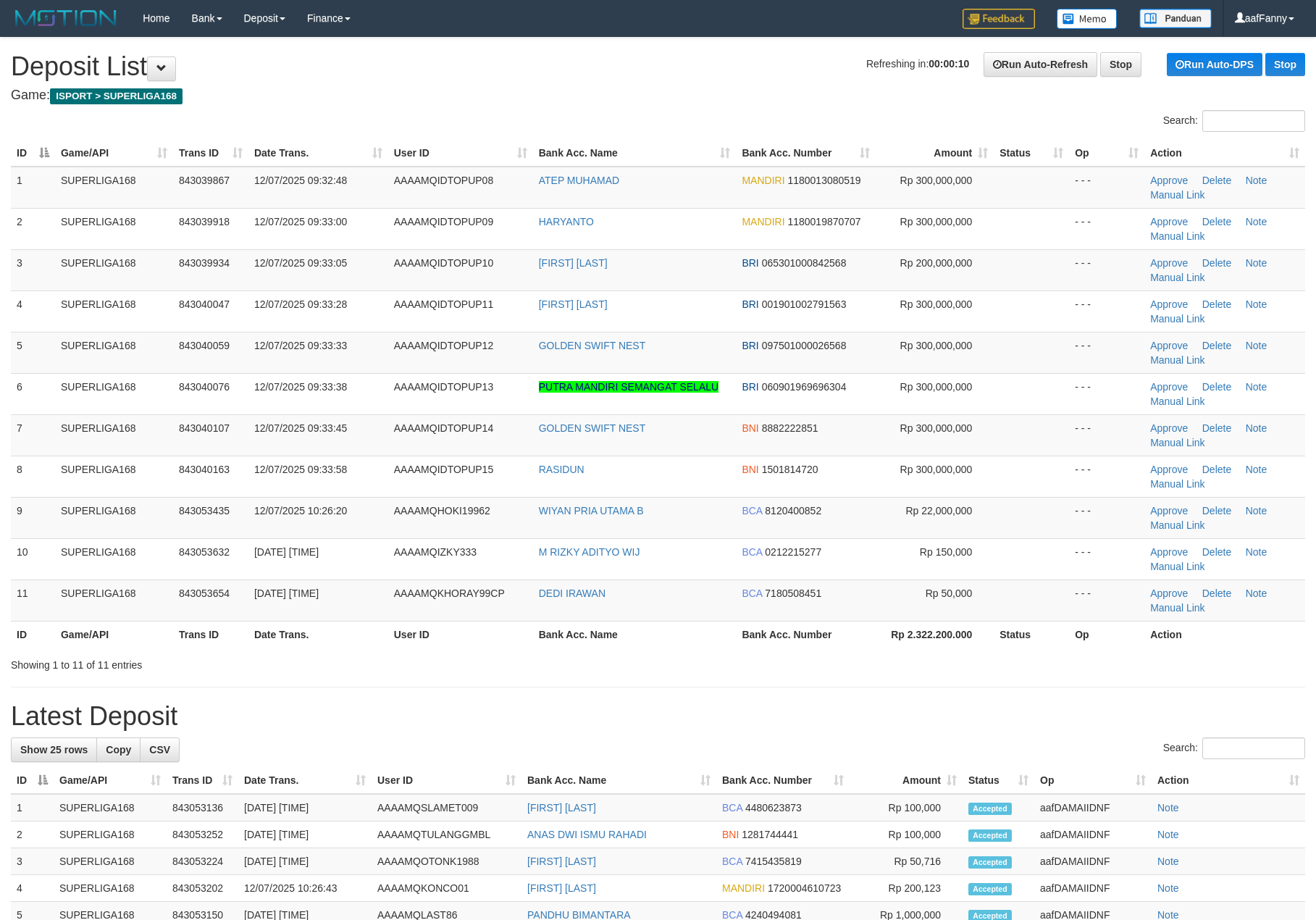 scroll, scrollTop: 0, scrollLeft: 0, axis: both 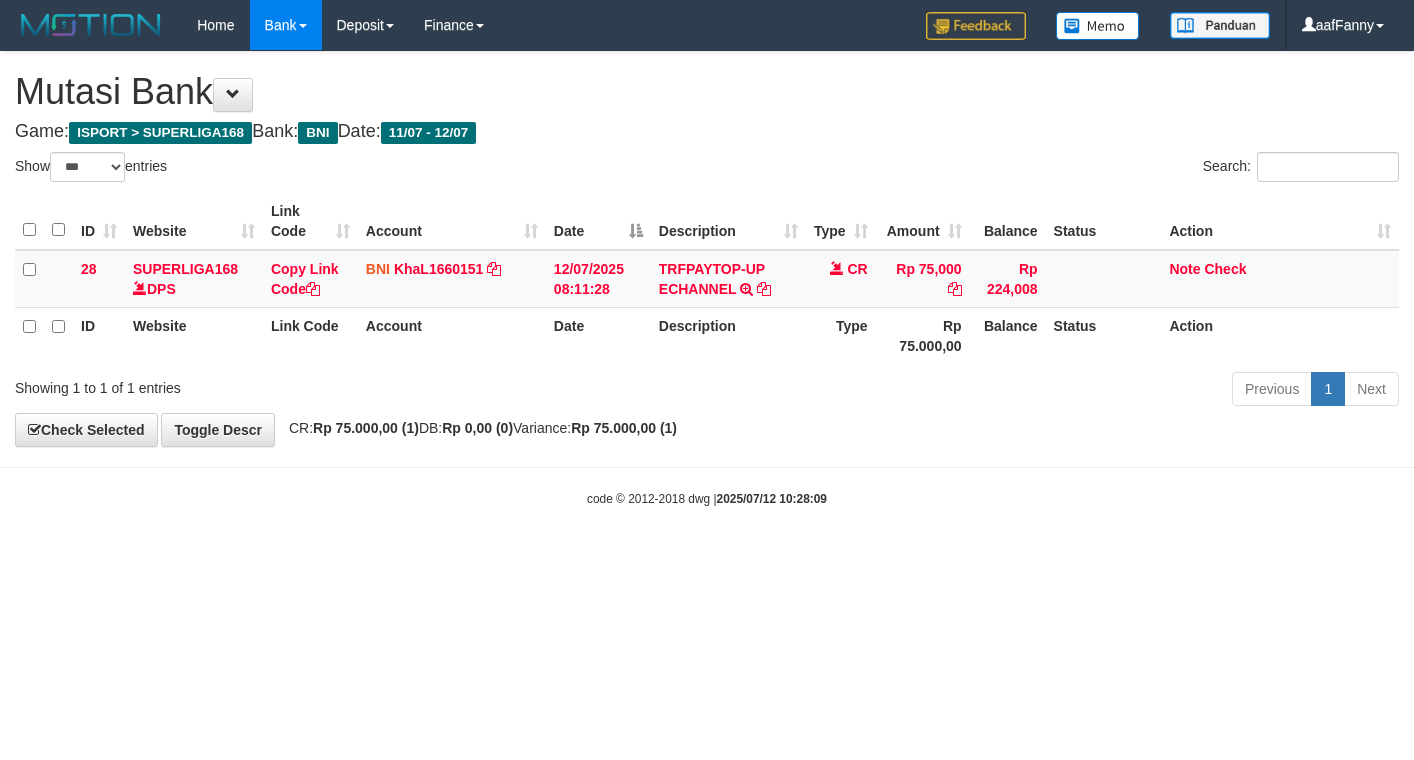 select on "***" 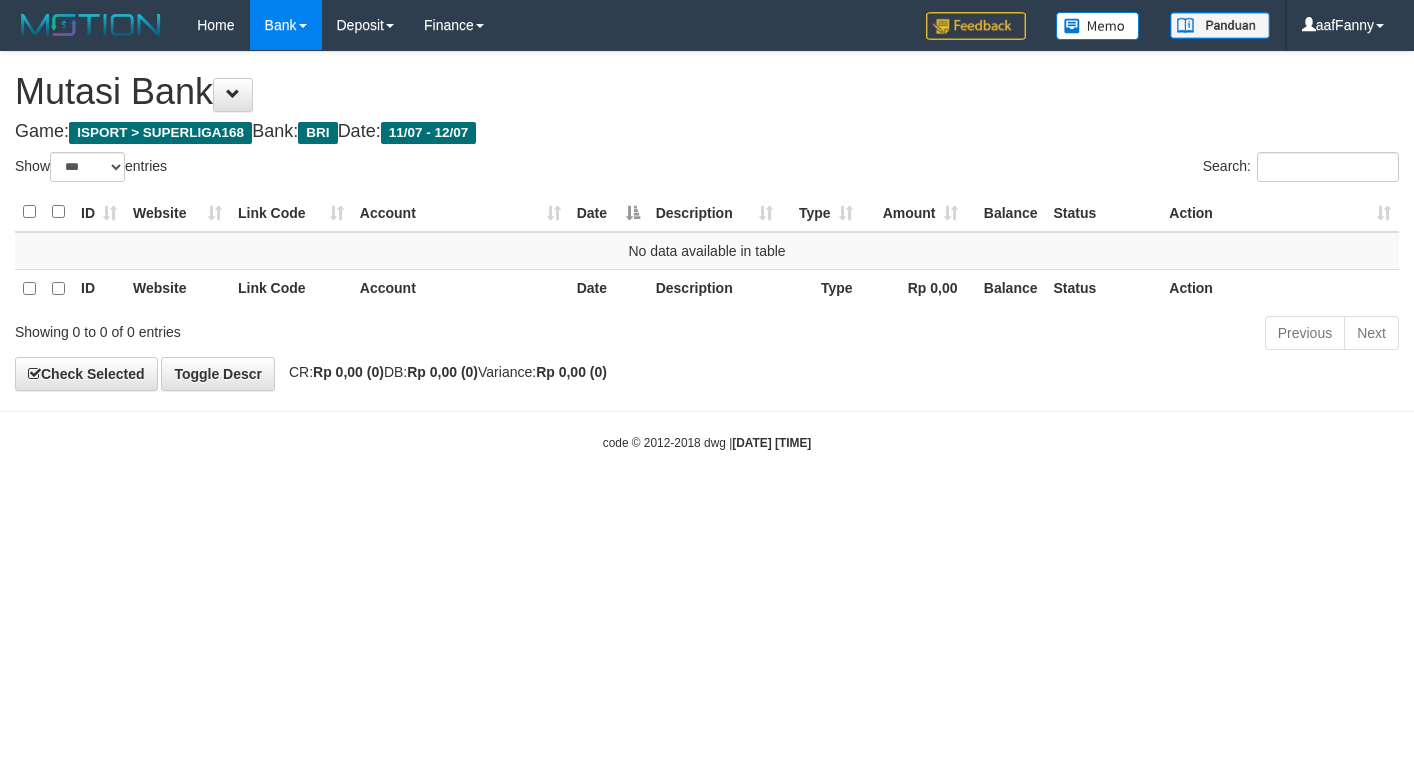 select on "***" 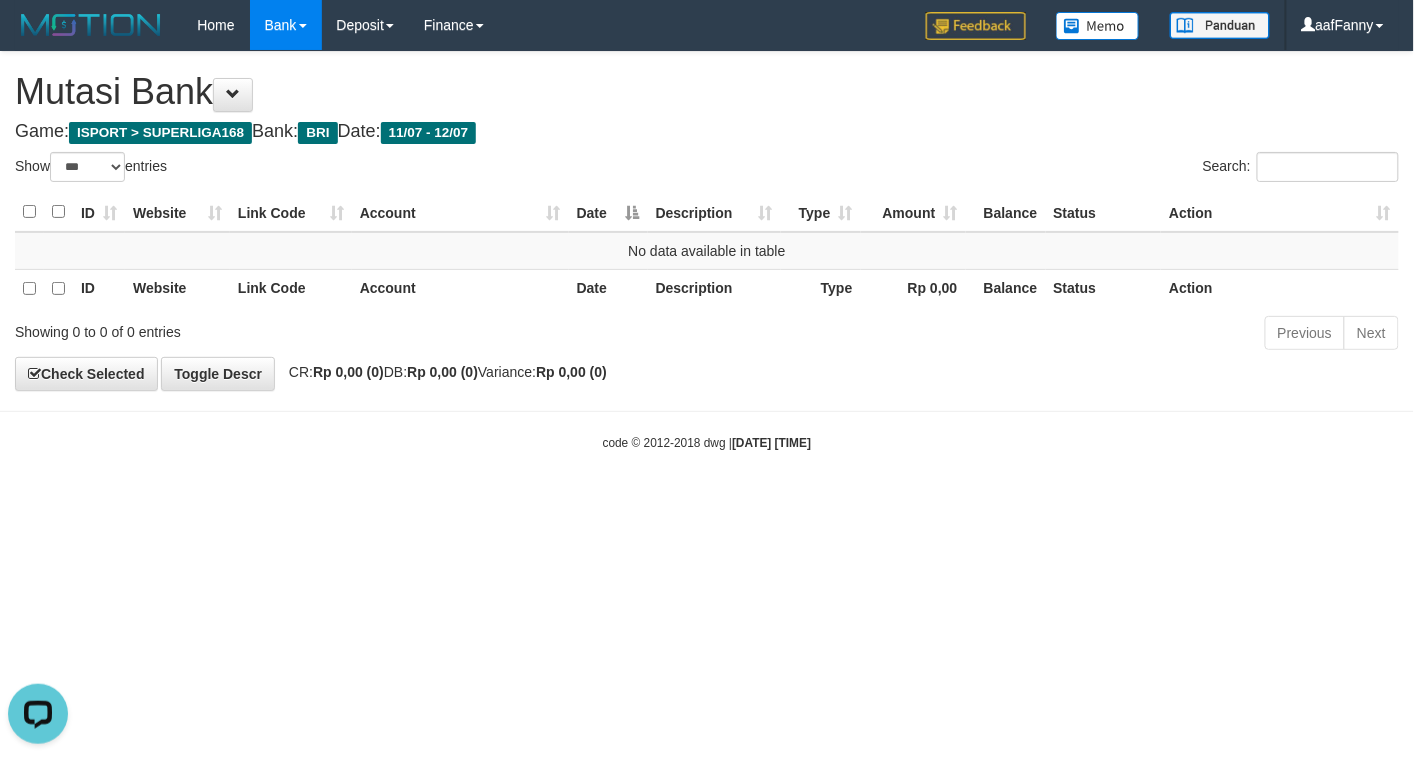 scroll, scrollTop: 0, scrollLeft: 0, axis: both 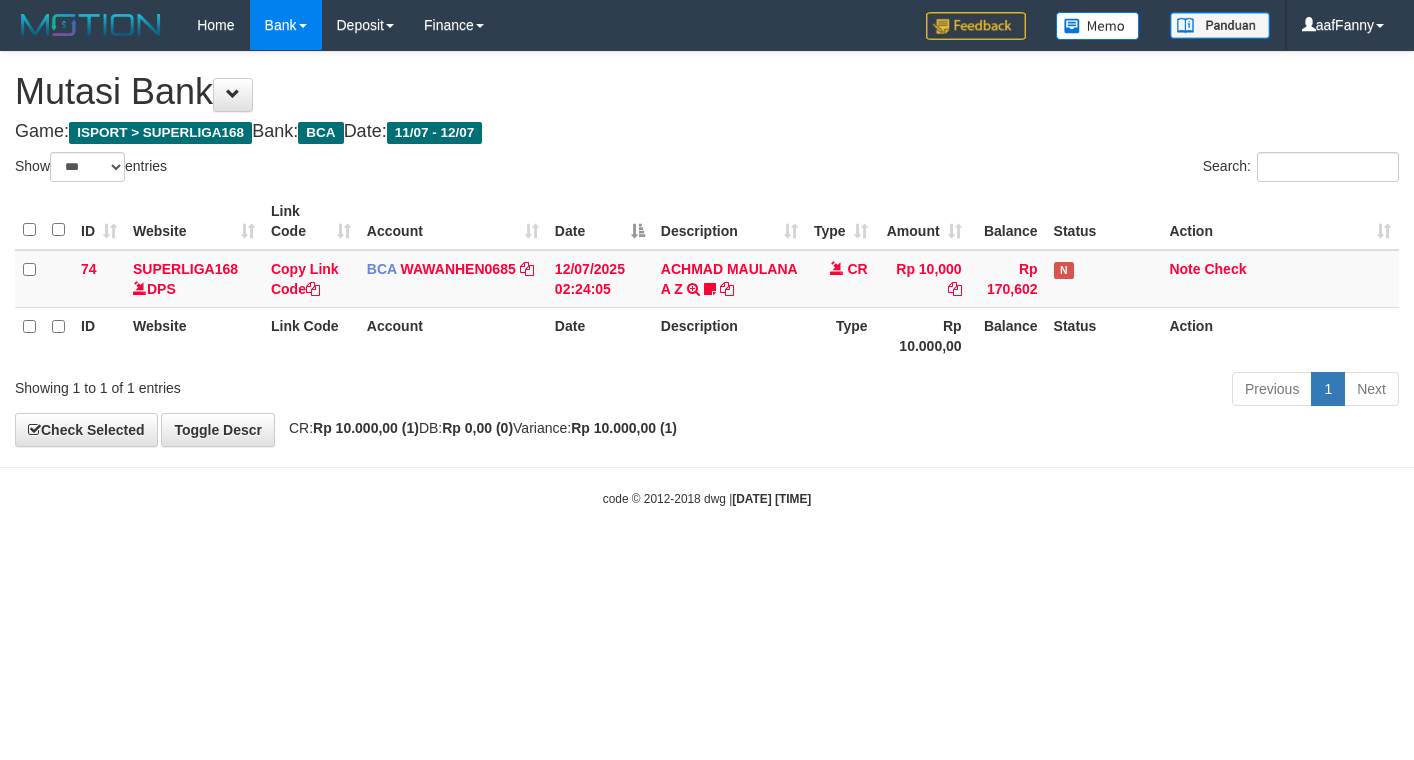 select on "***" 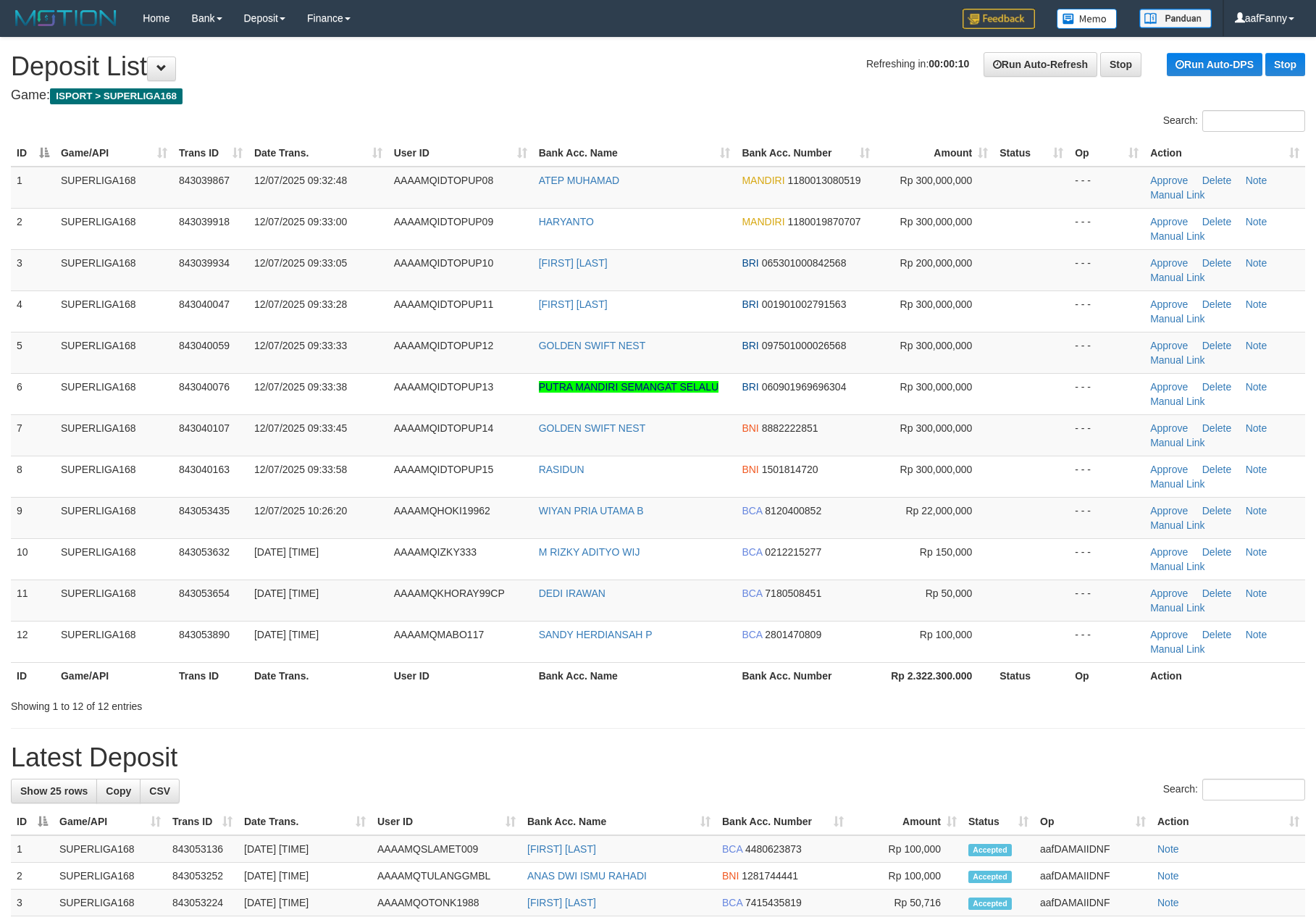 scroll, scrollTop: 0, scrollLeft: 0, axis: both 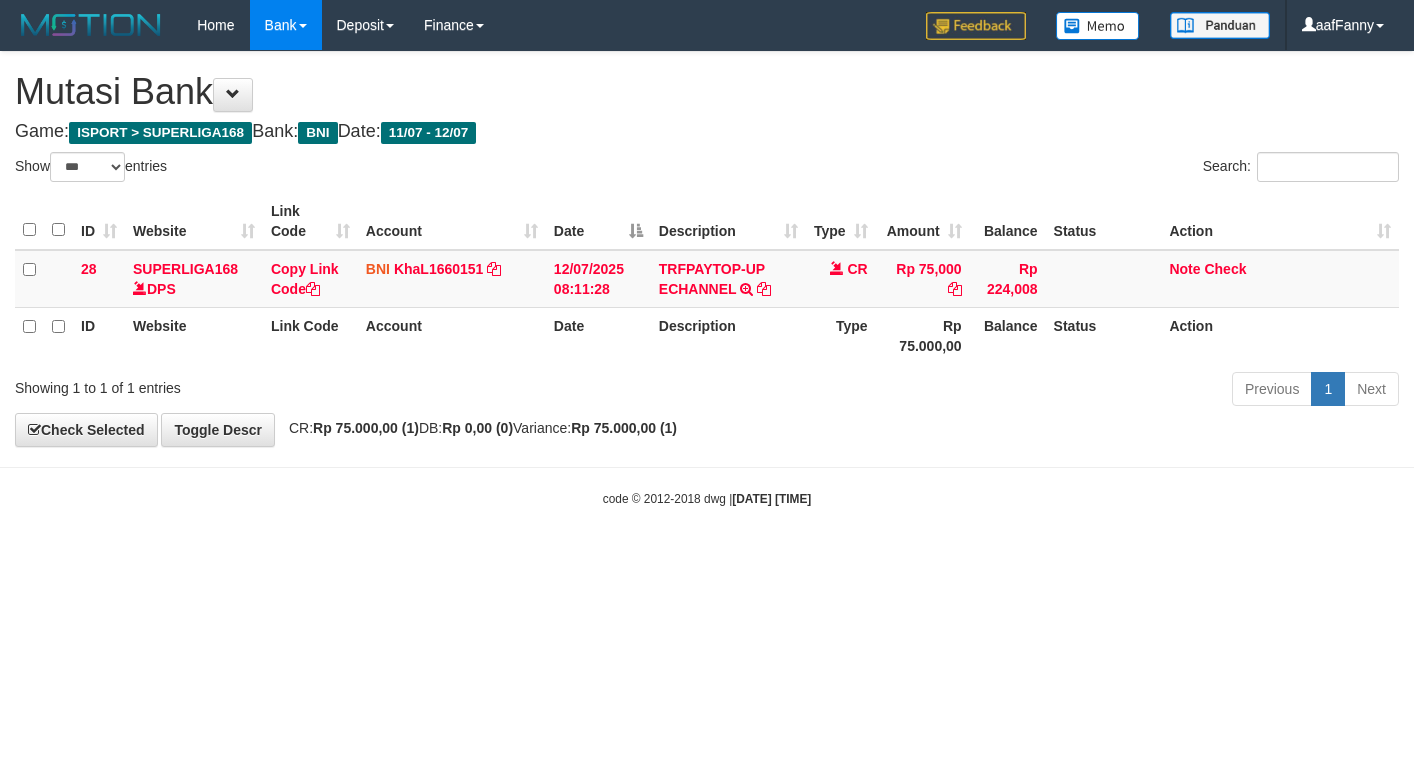select on "***" 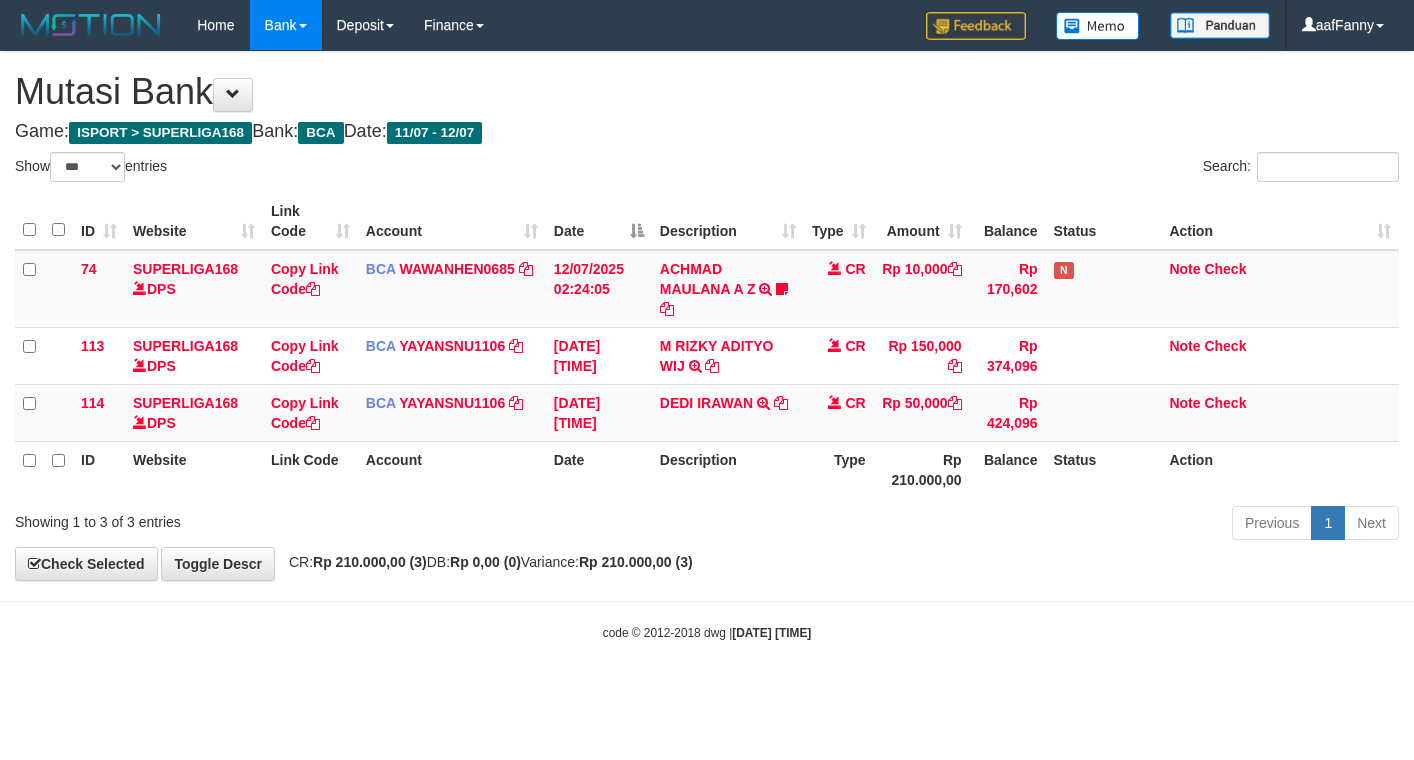 select on "***" 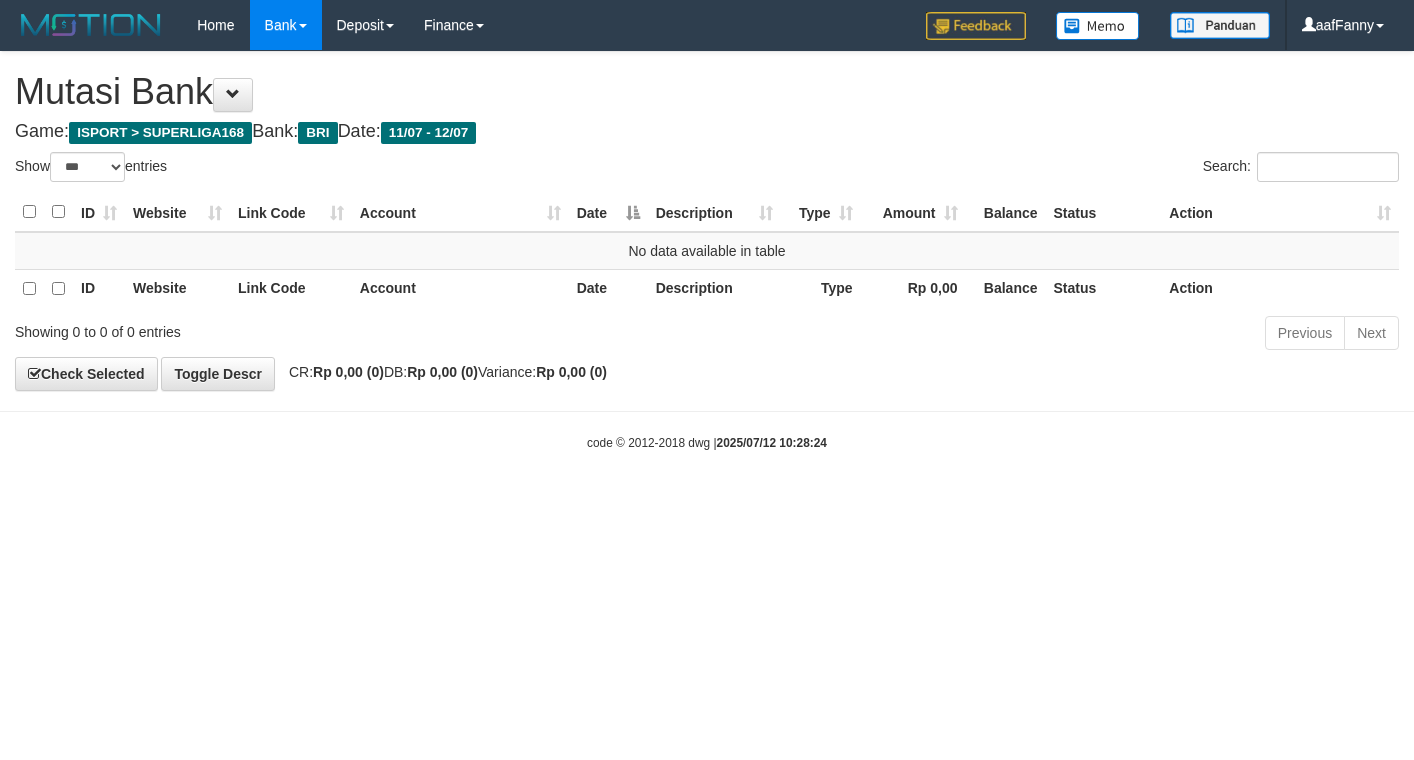 select on "***" 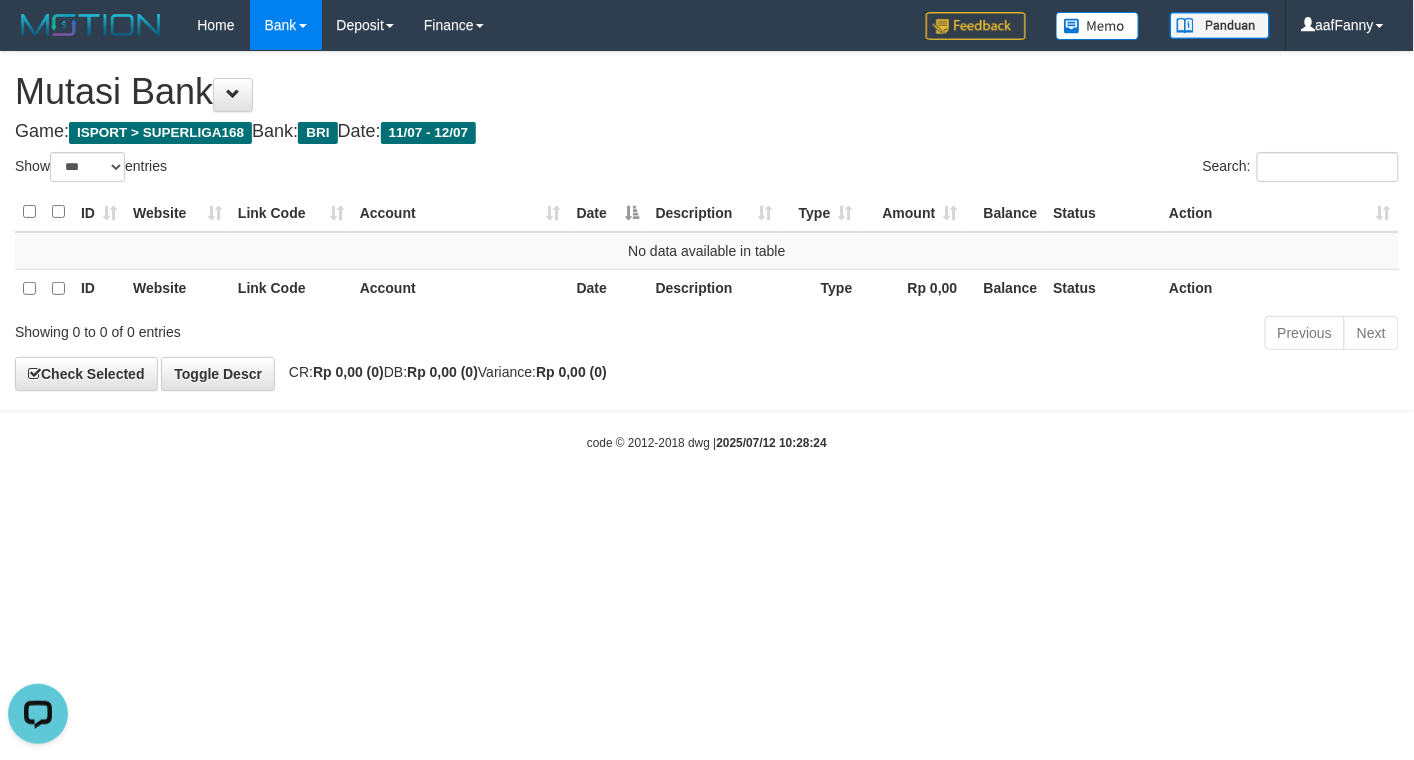 scroll, scrollTop: 0, scrollLeft: 0, axis: both 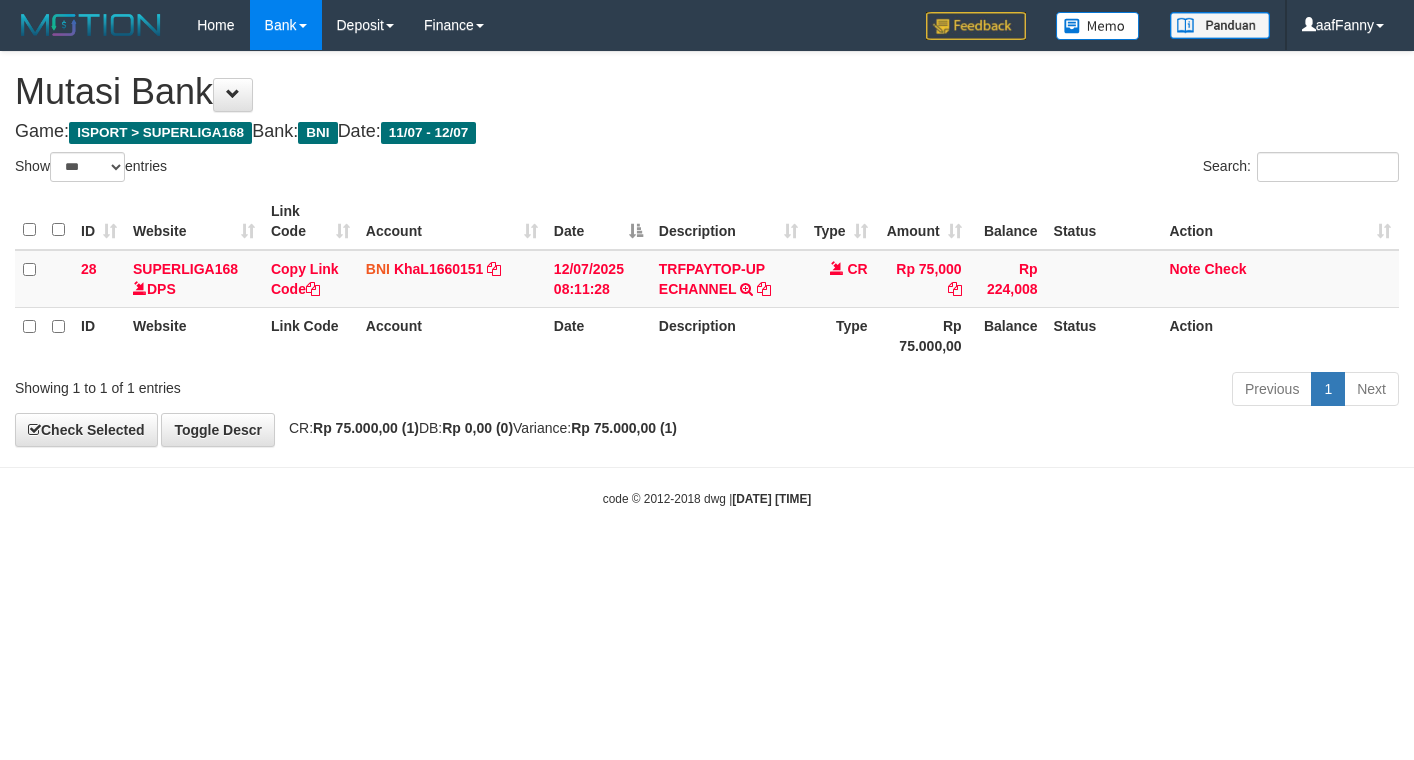 select on "***" 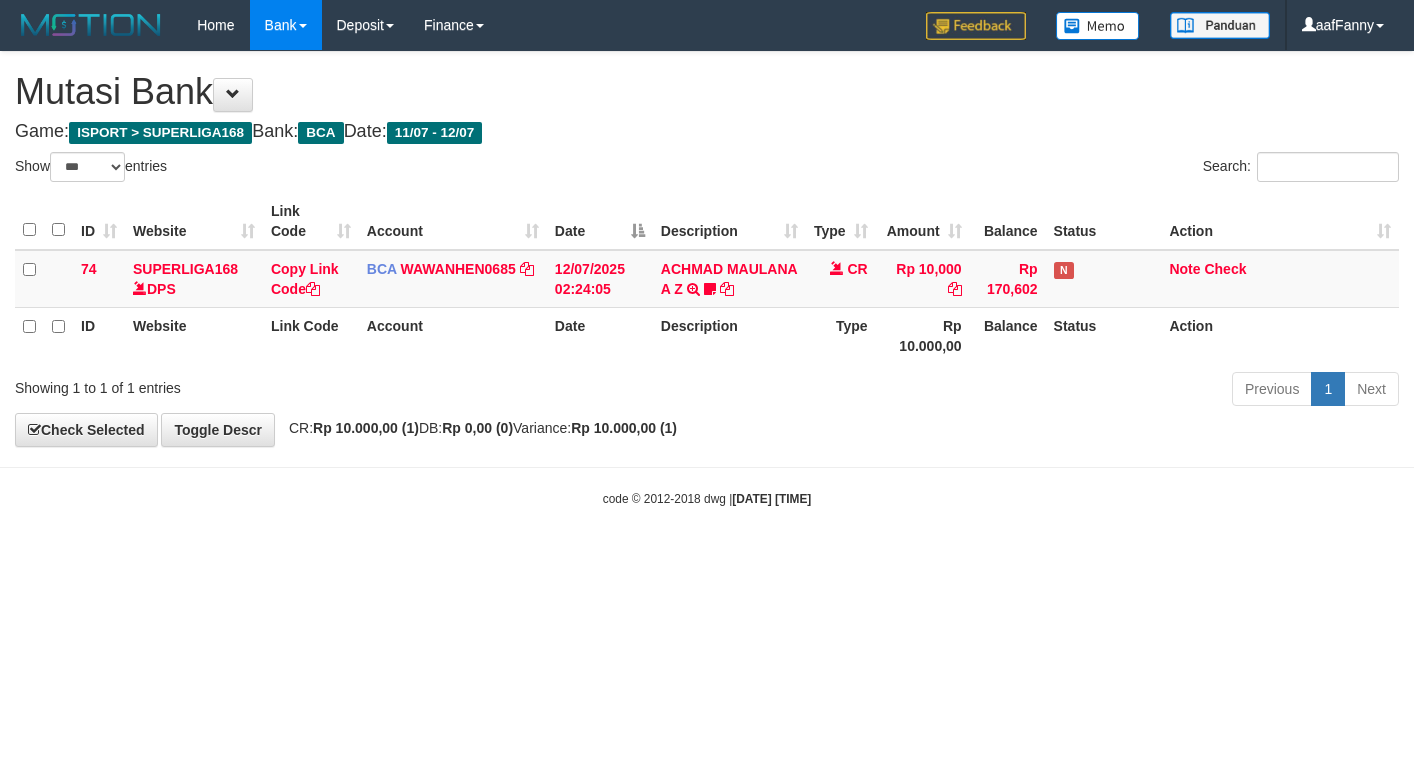 select on "***" 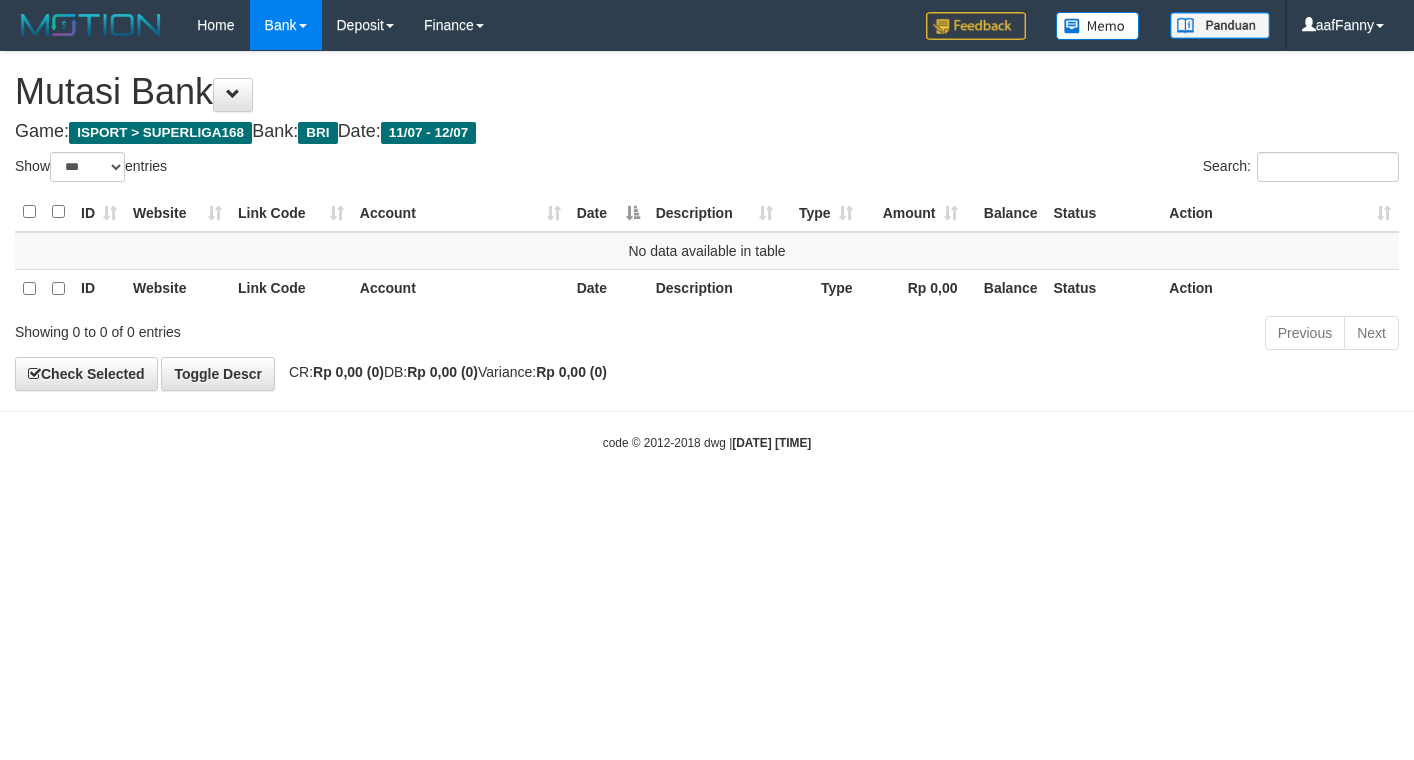 select on "***" 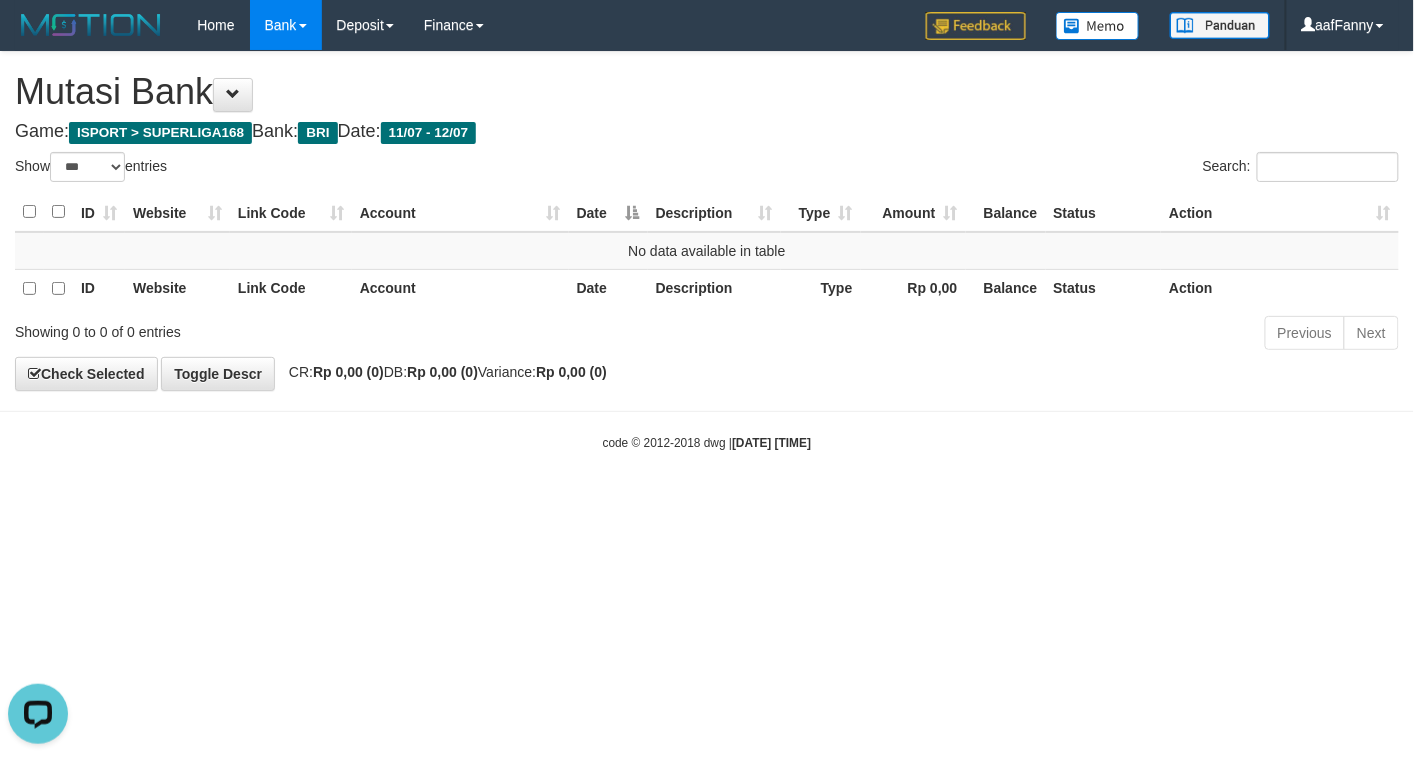 scroll, scrollTop: 0, scrollLeft: 0, axis: both 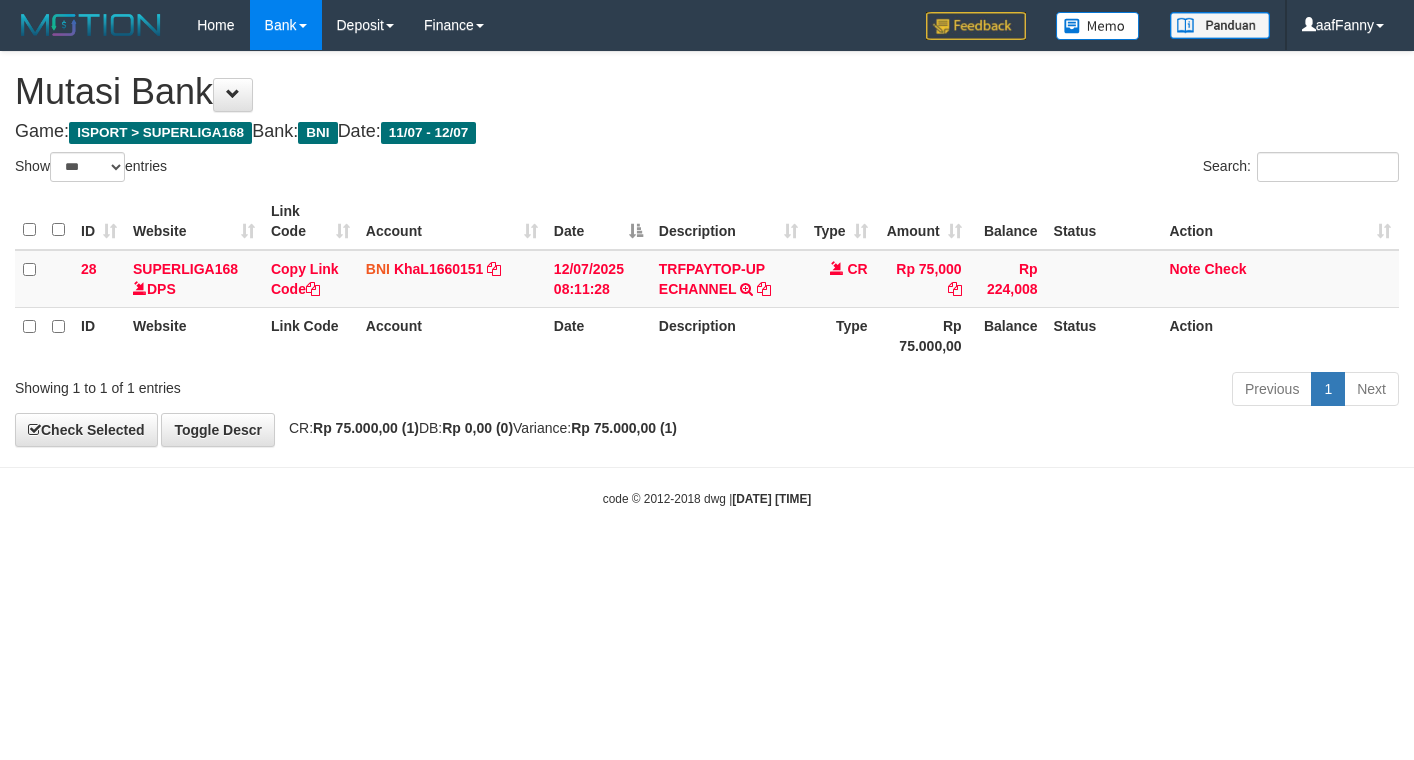 select on "***" 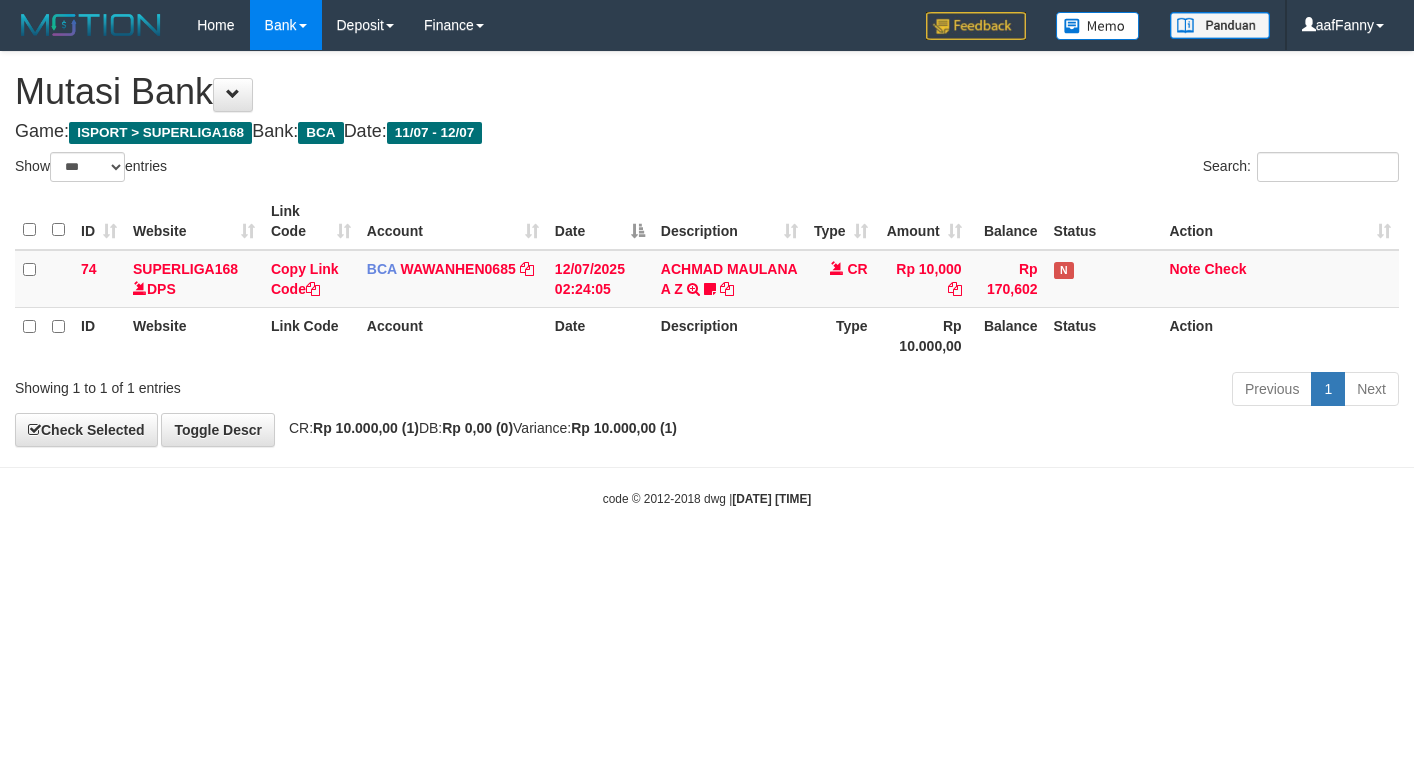 select on "***" 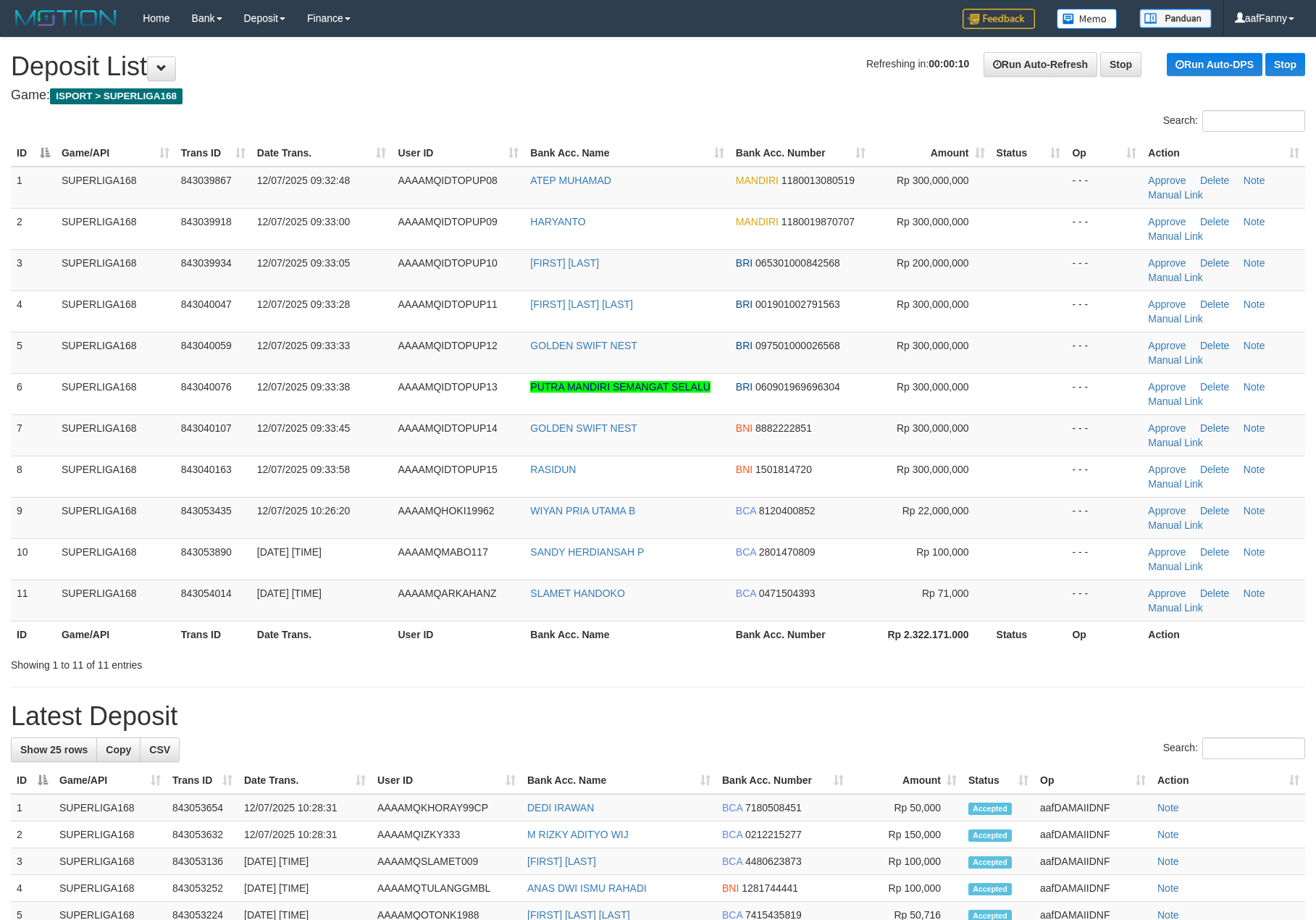 scroll, scrollTop: 0, scrollLeft: 0, axis: both 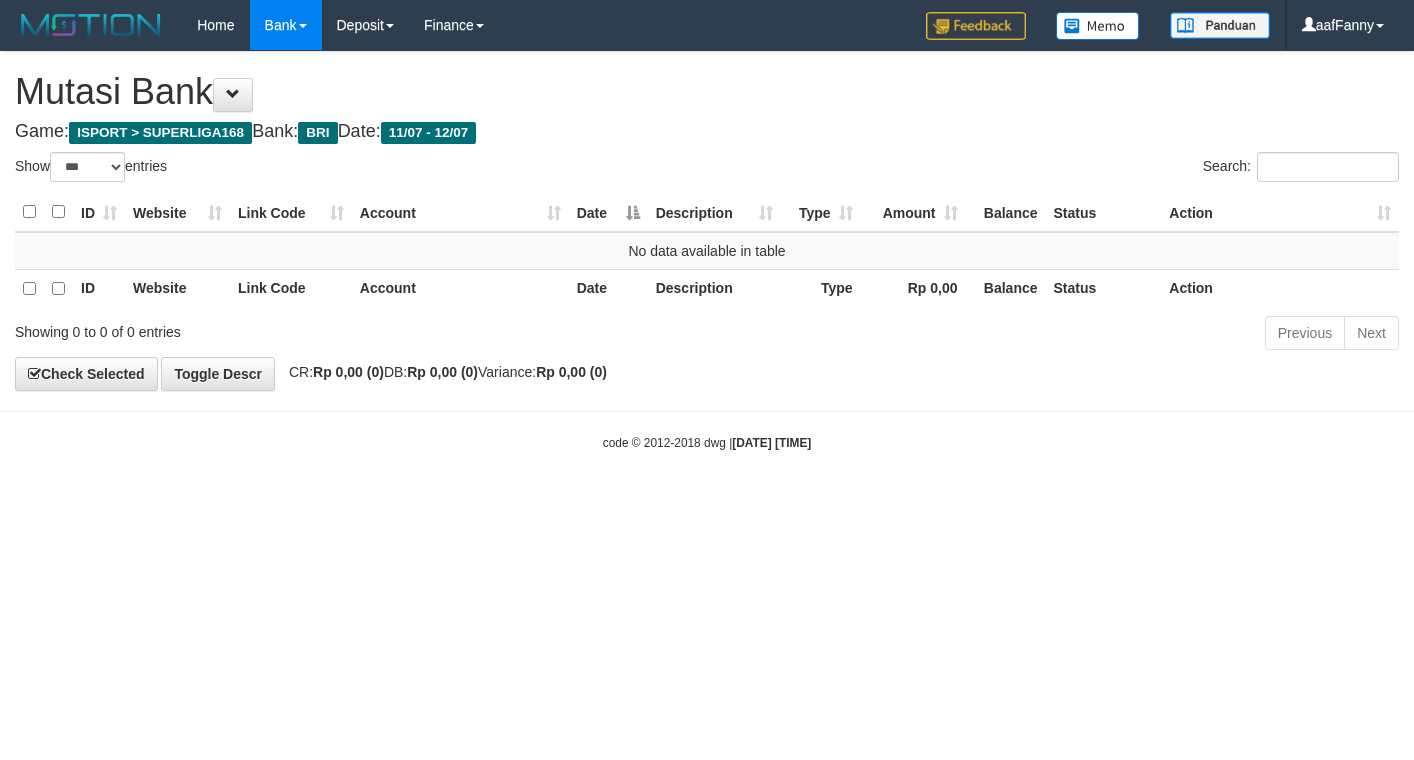 select on "***" 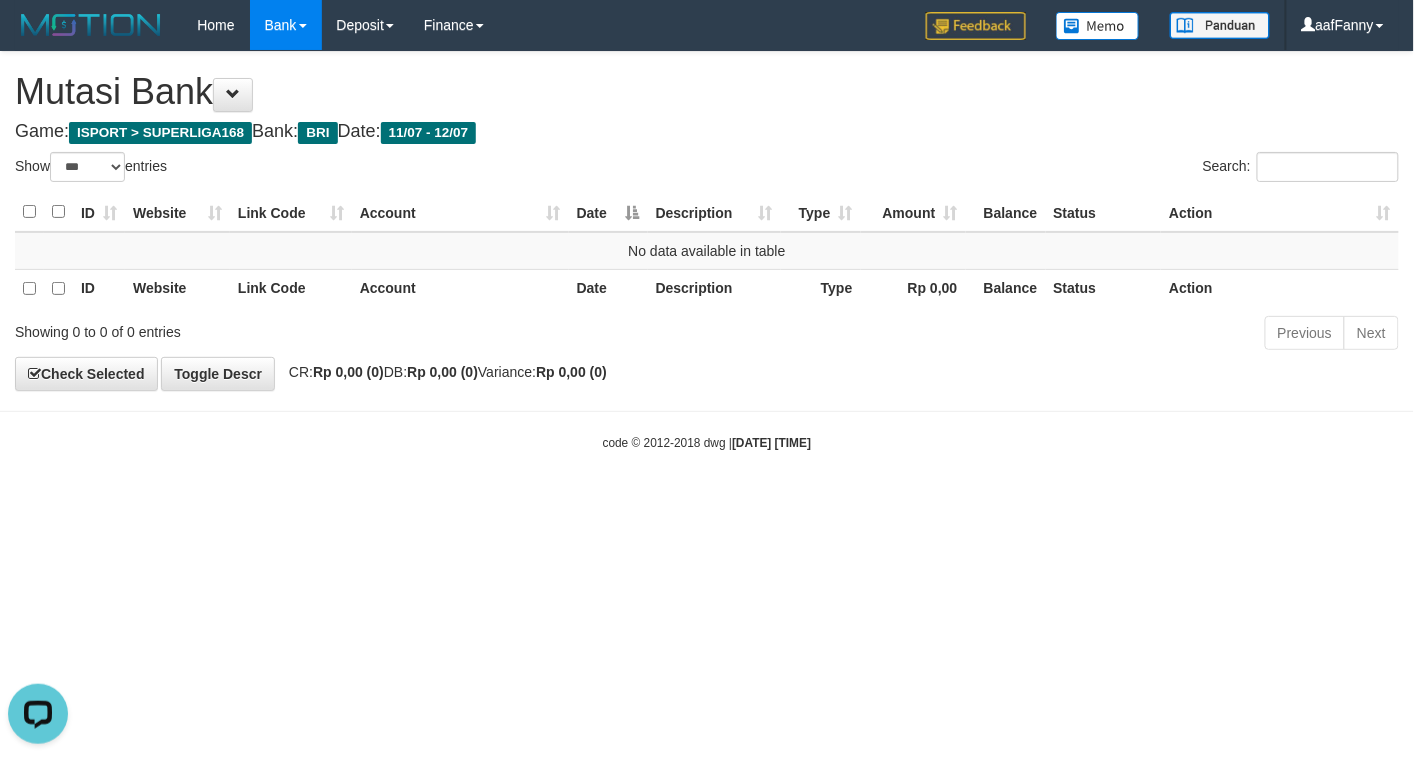 scroll, scrollTop: 0, scrollLeft: 0, axis: both 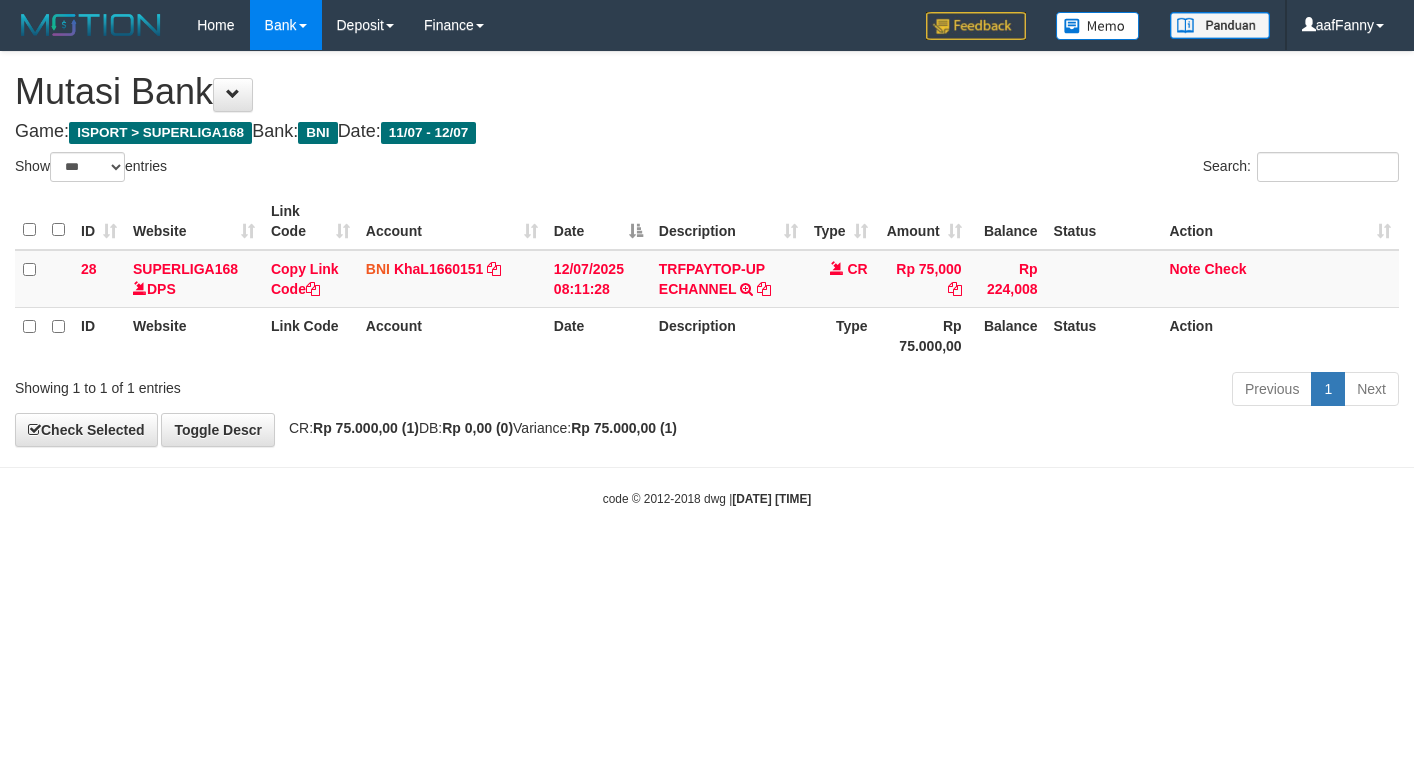 select on "***" 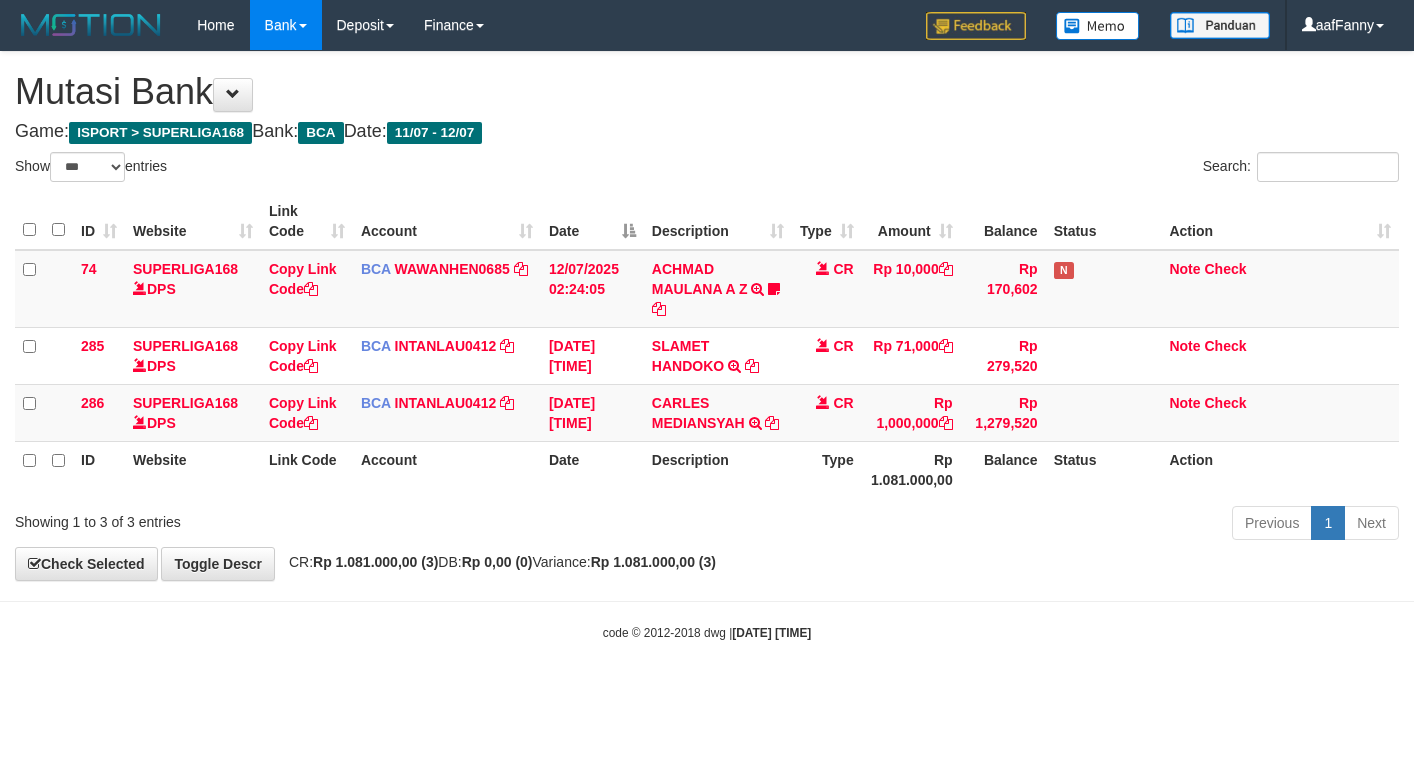 select on "***" 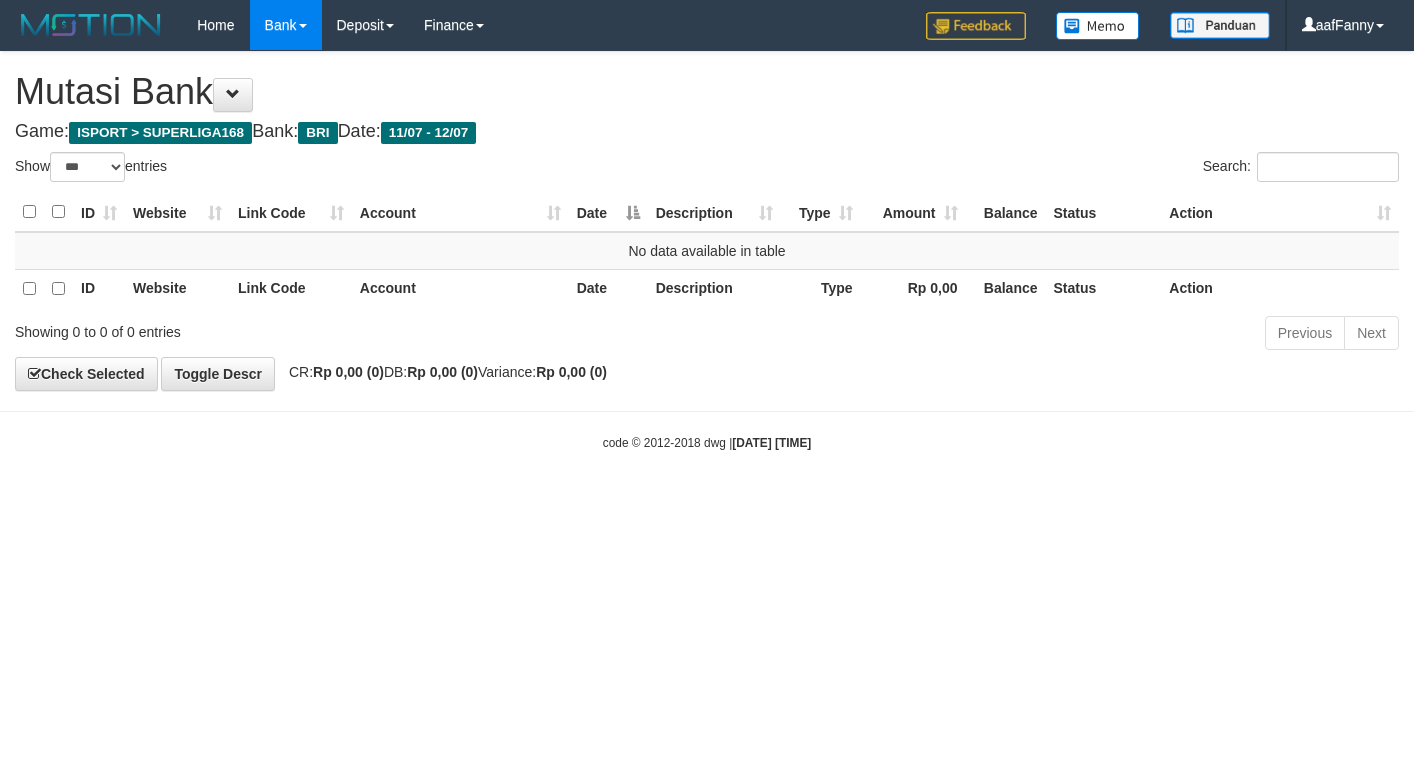 select on "***" 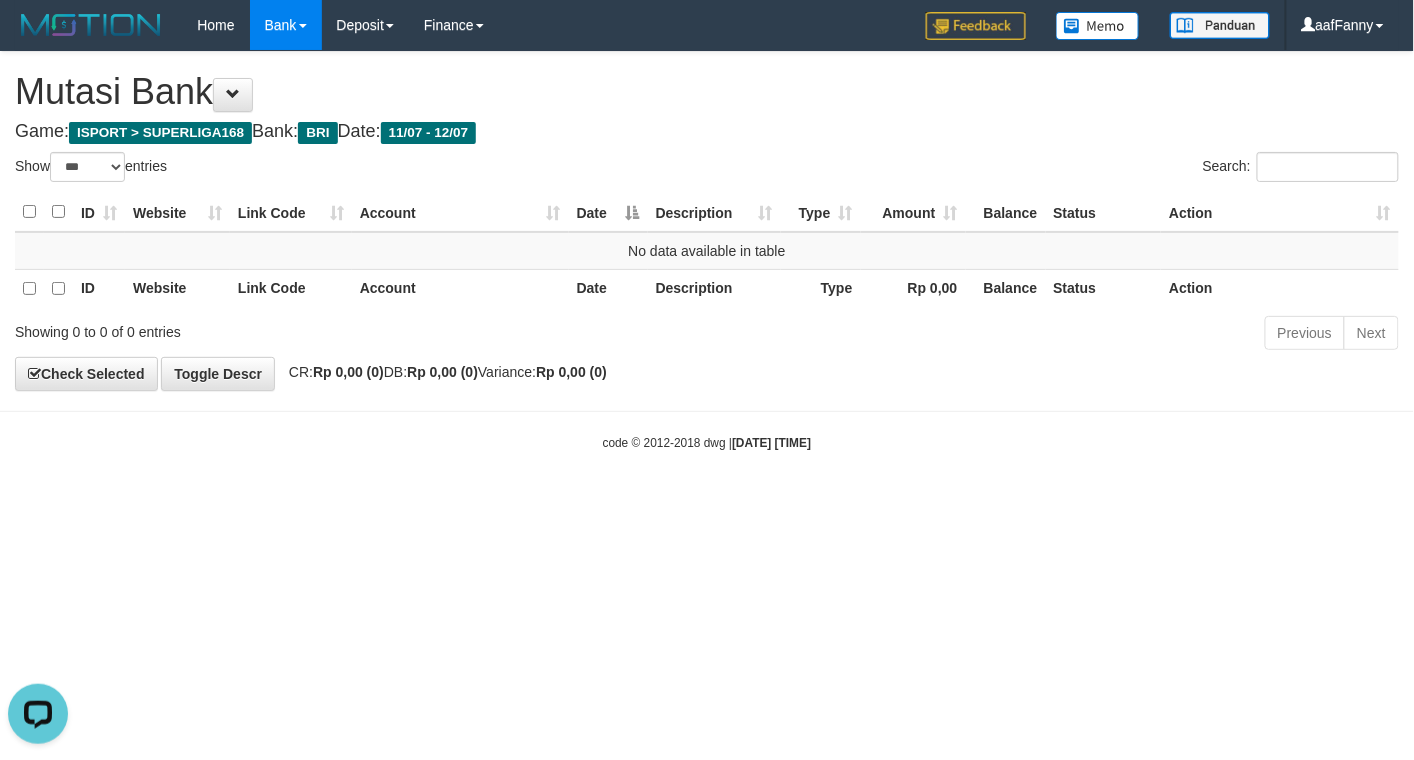 scroll, scrollTop: 0, scrollLeft: 0, axis: both 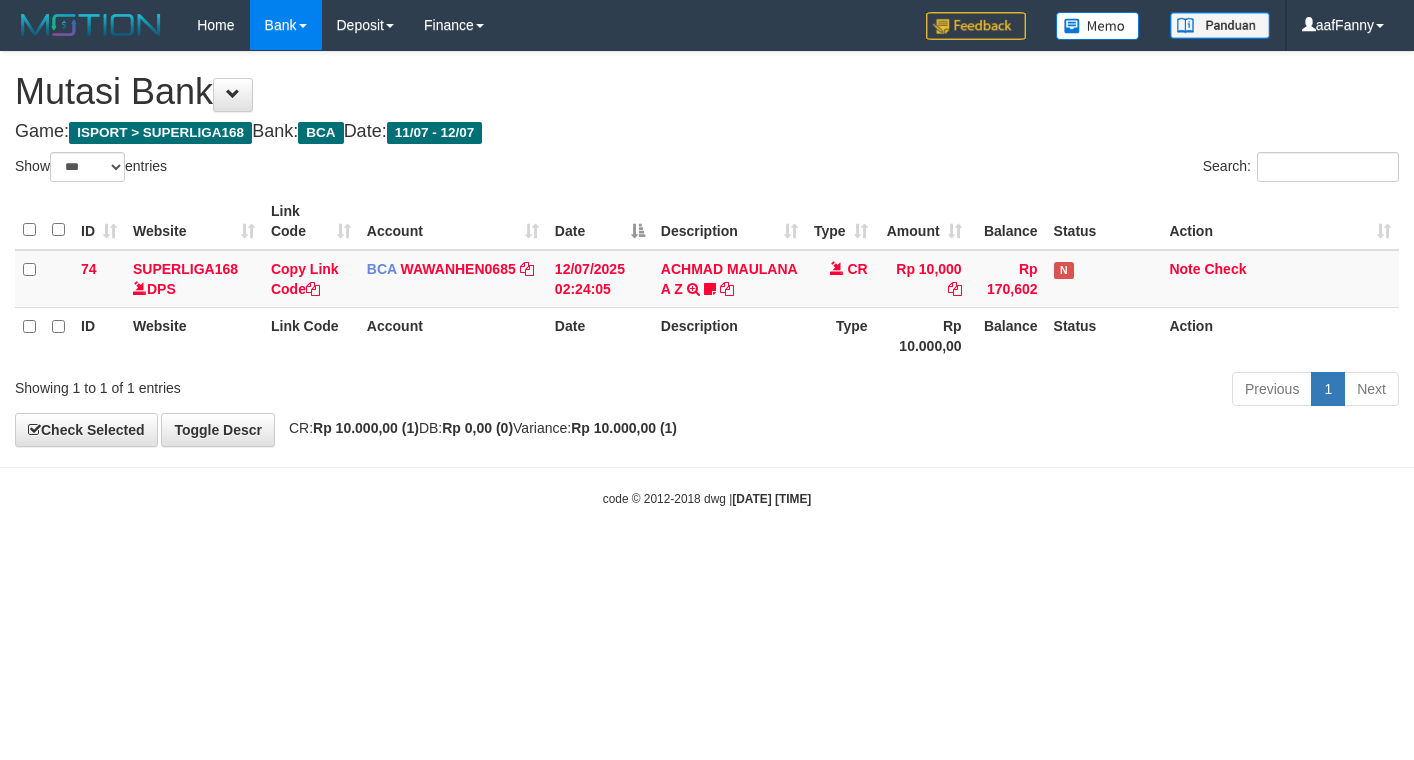 select on "***" 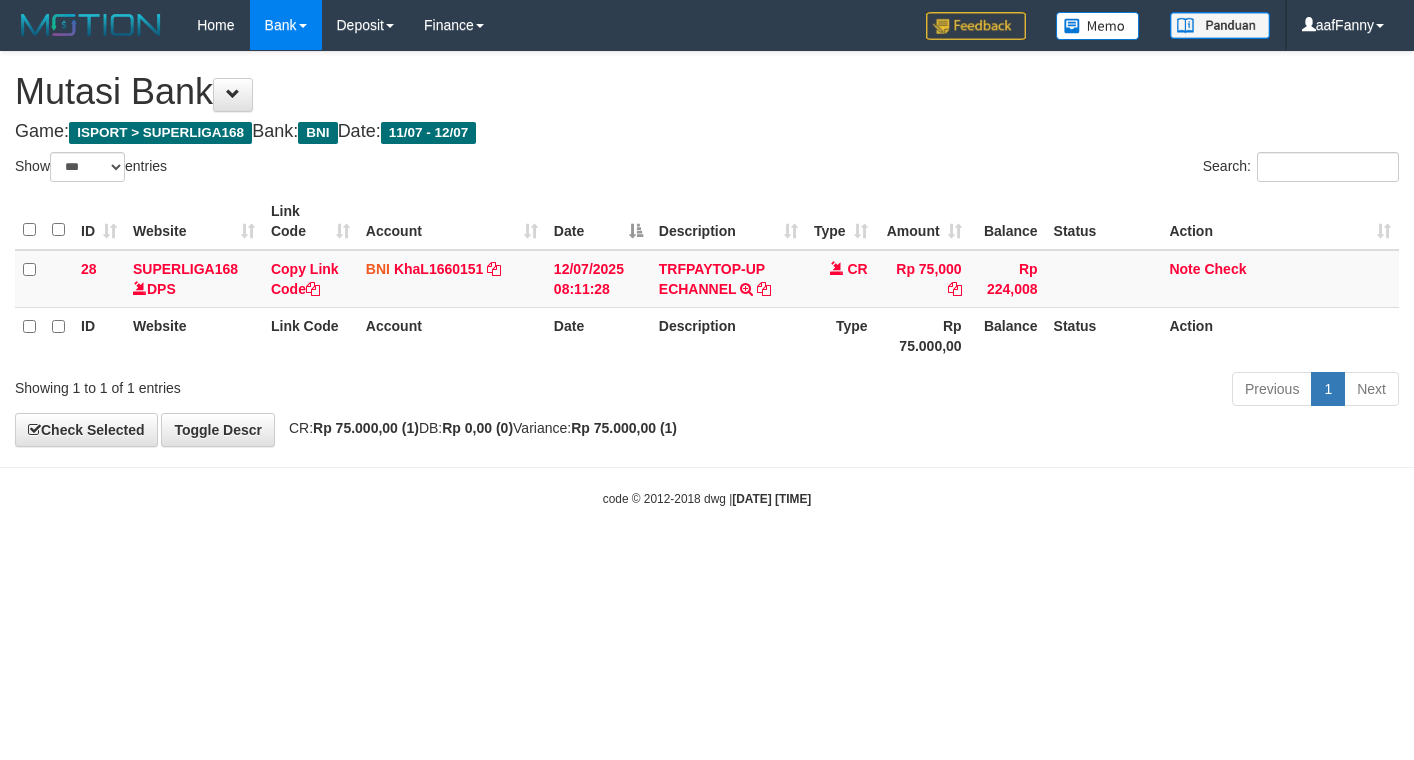select on "***" 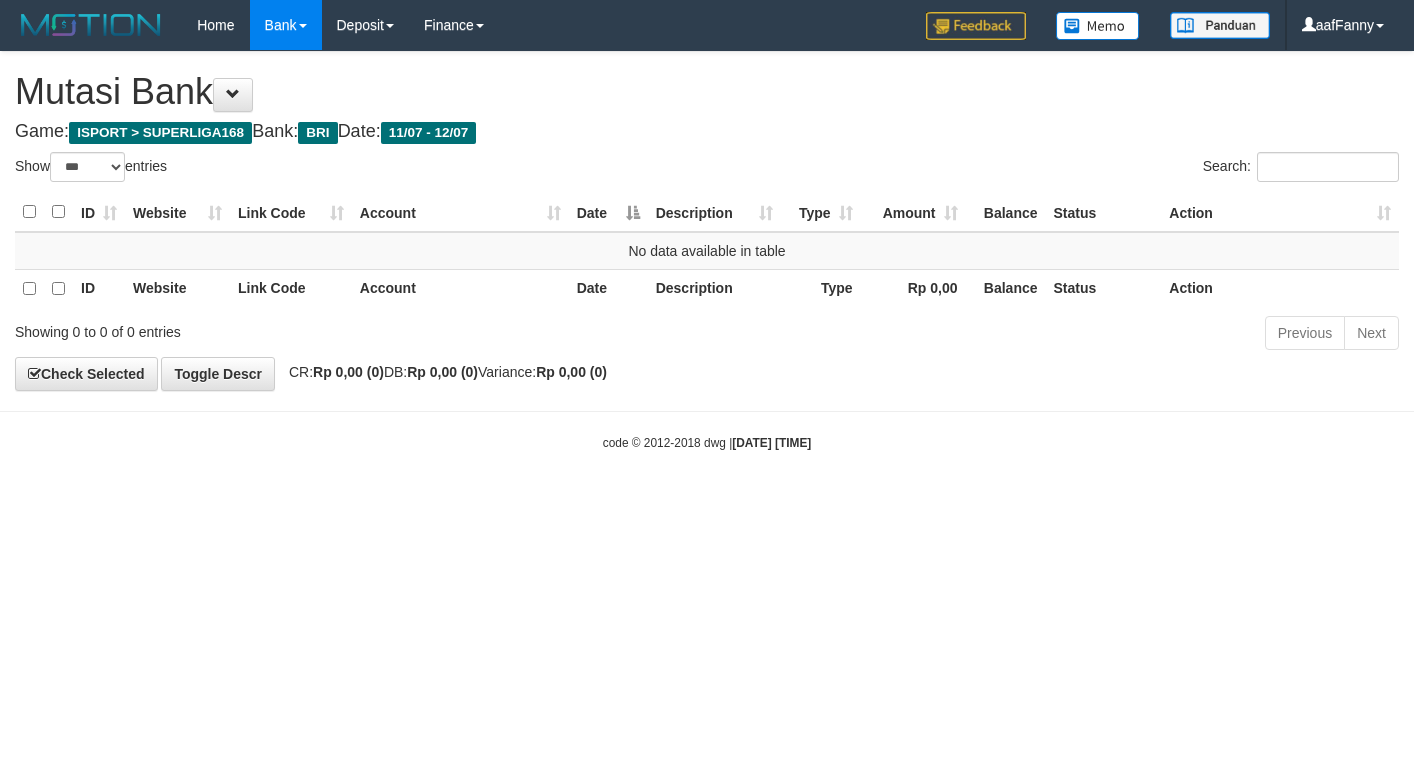 select on "***" 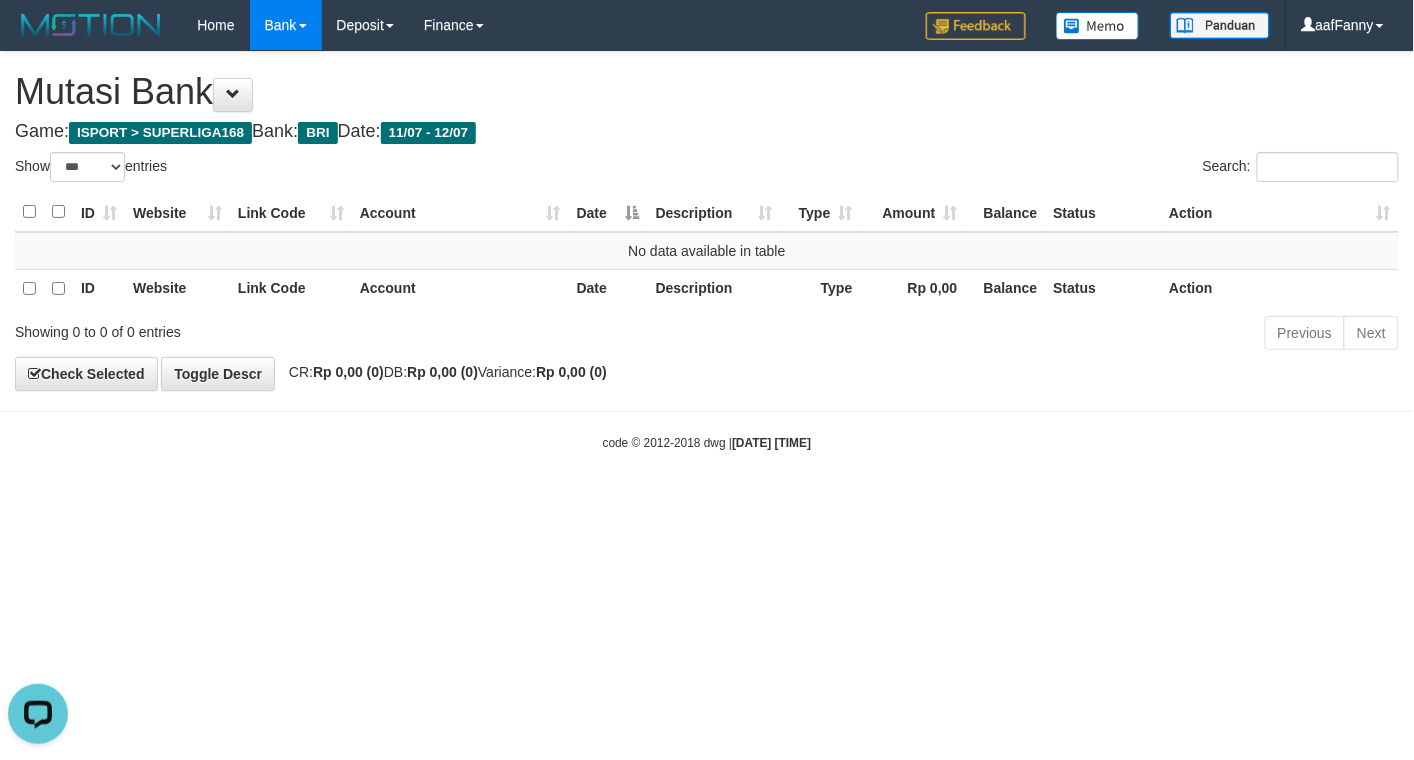 scroll, scrollTop: 0, scrollLeft: 0, axis: both 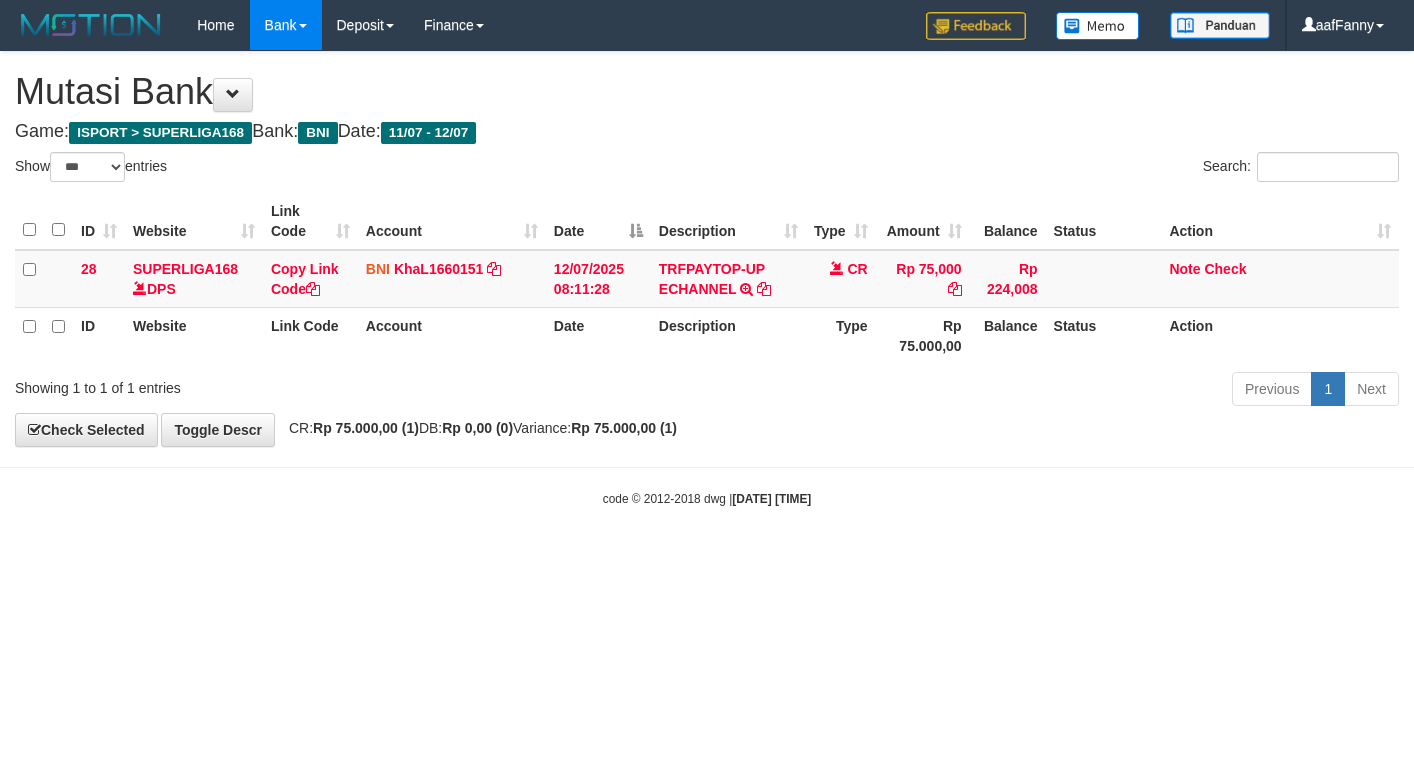 select on "***" 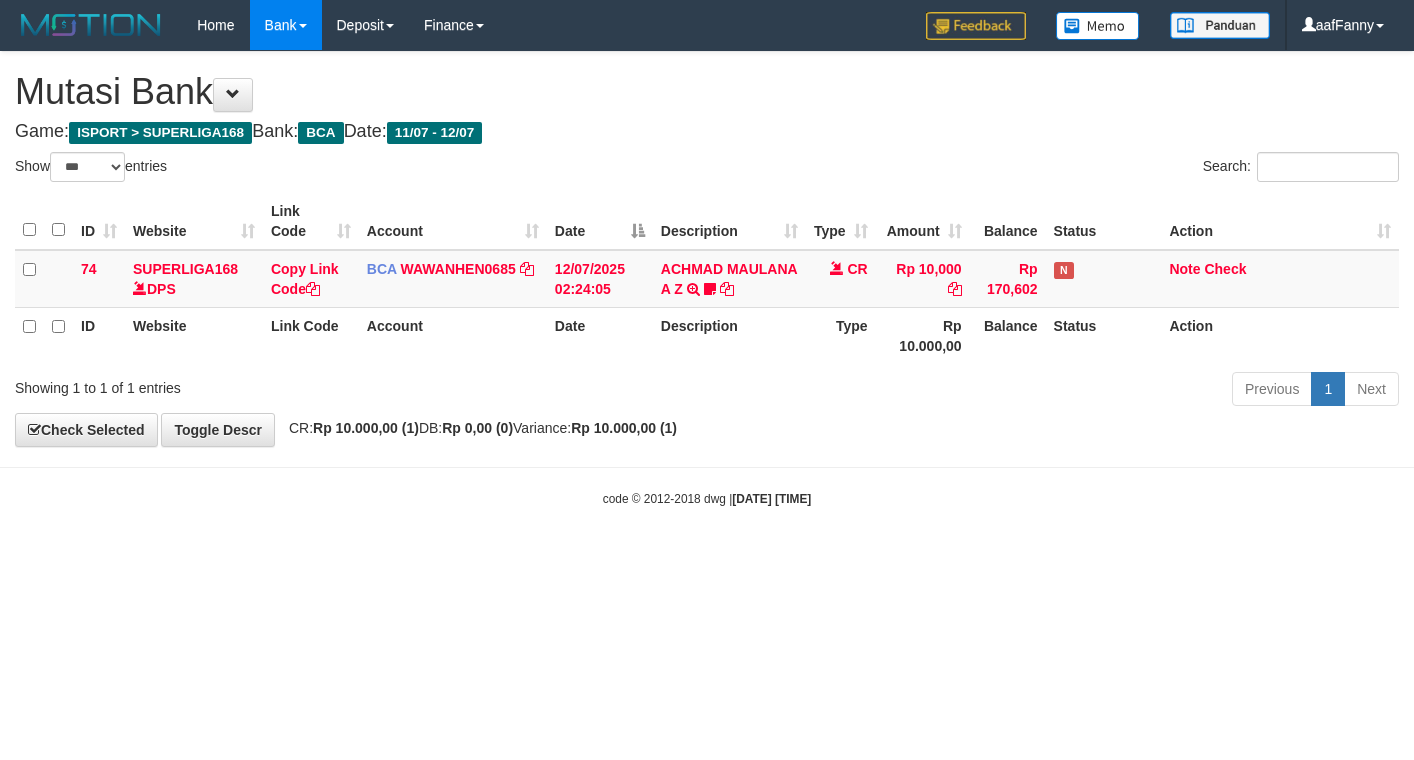 select on "***" 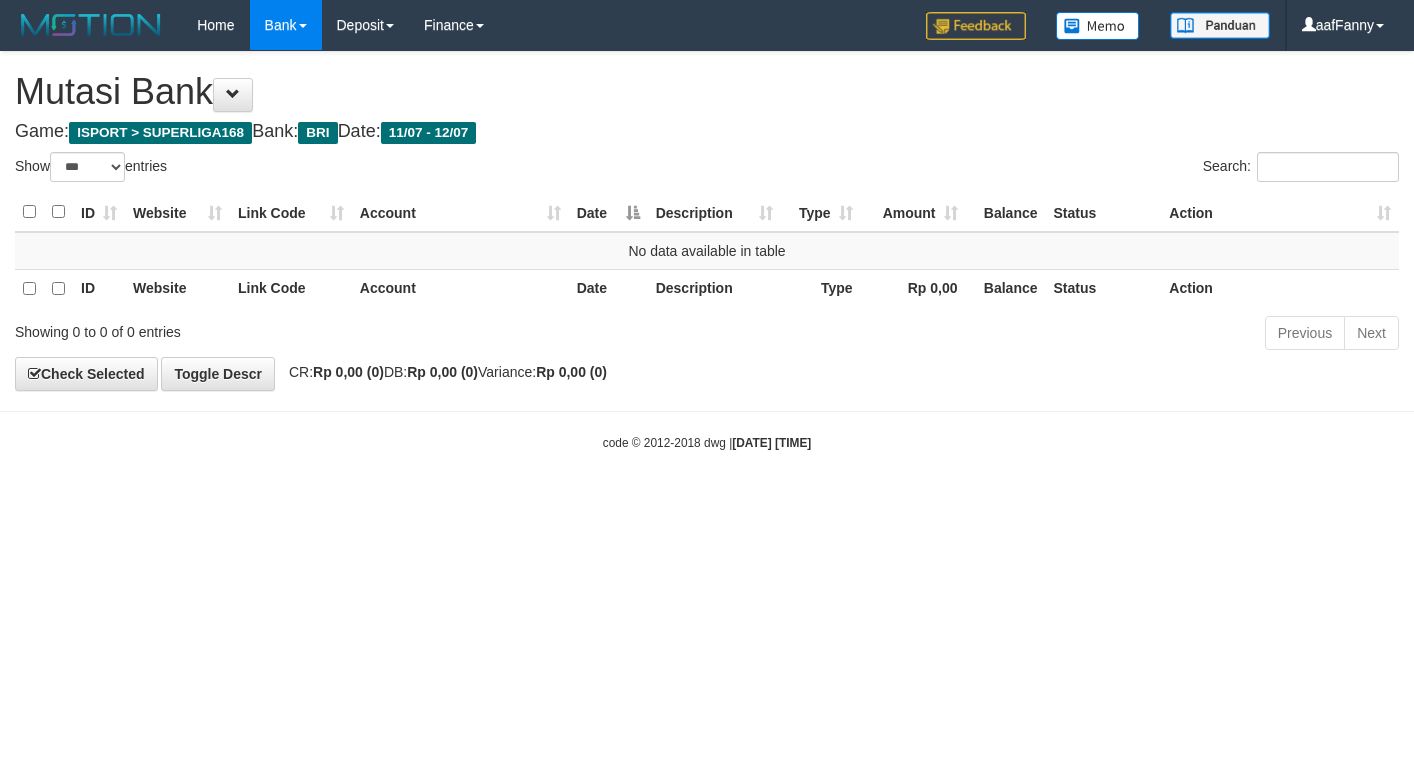 select on "***" 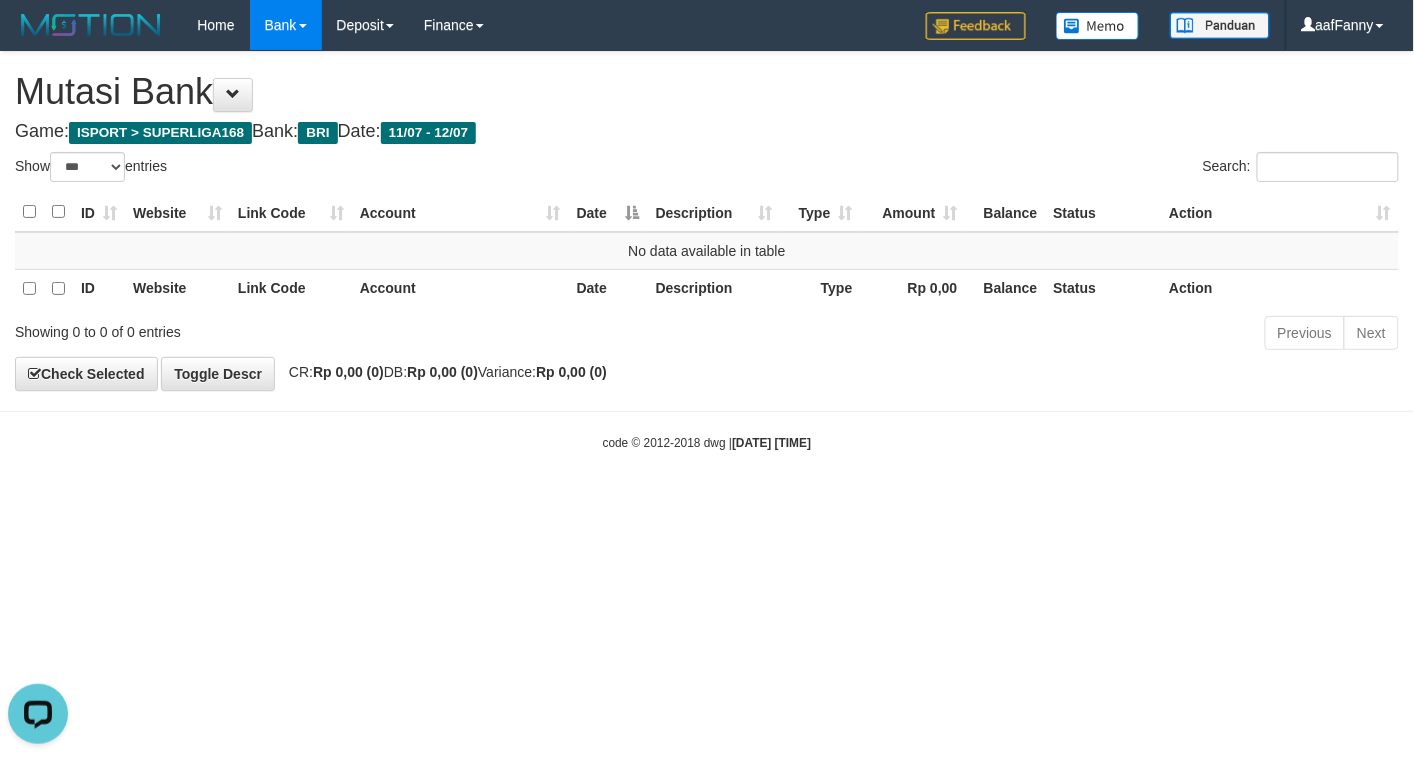 scroll, scrollTop: 0, scrollLeft: 0, axis: both 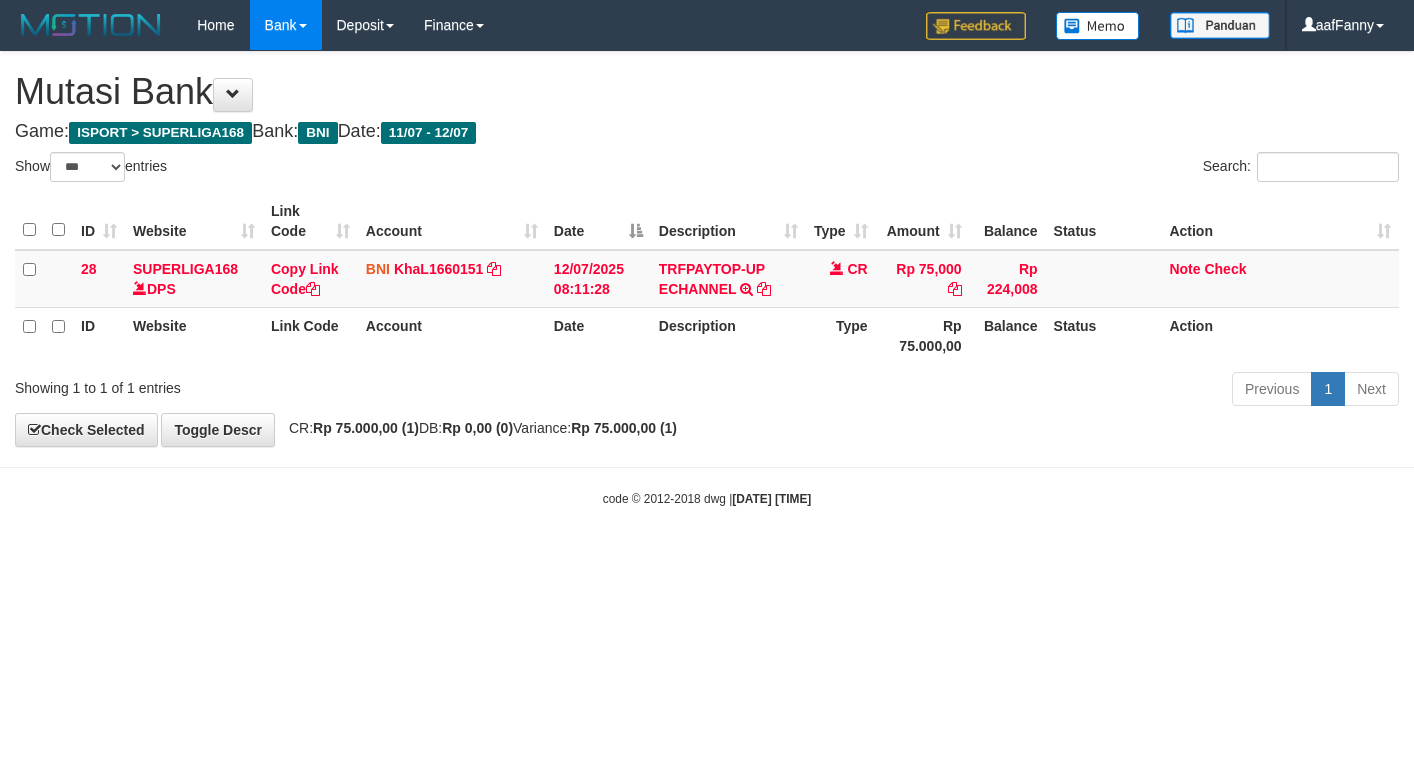 select on "***" 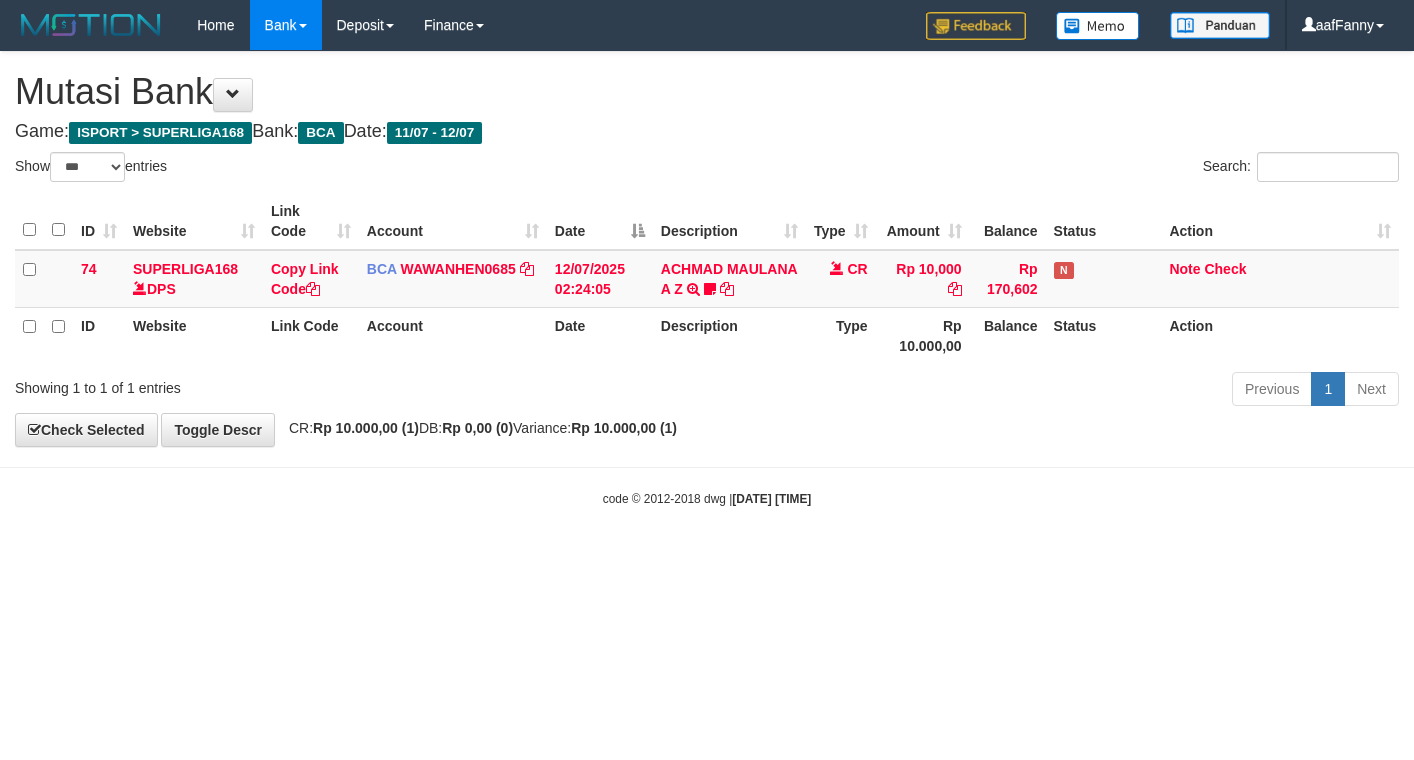 select on "***" 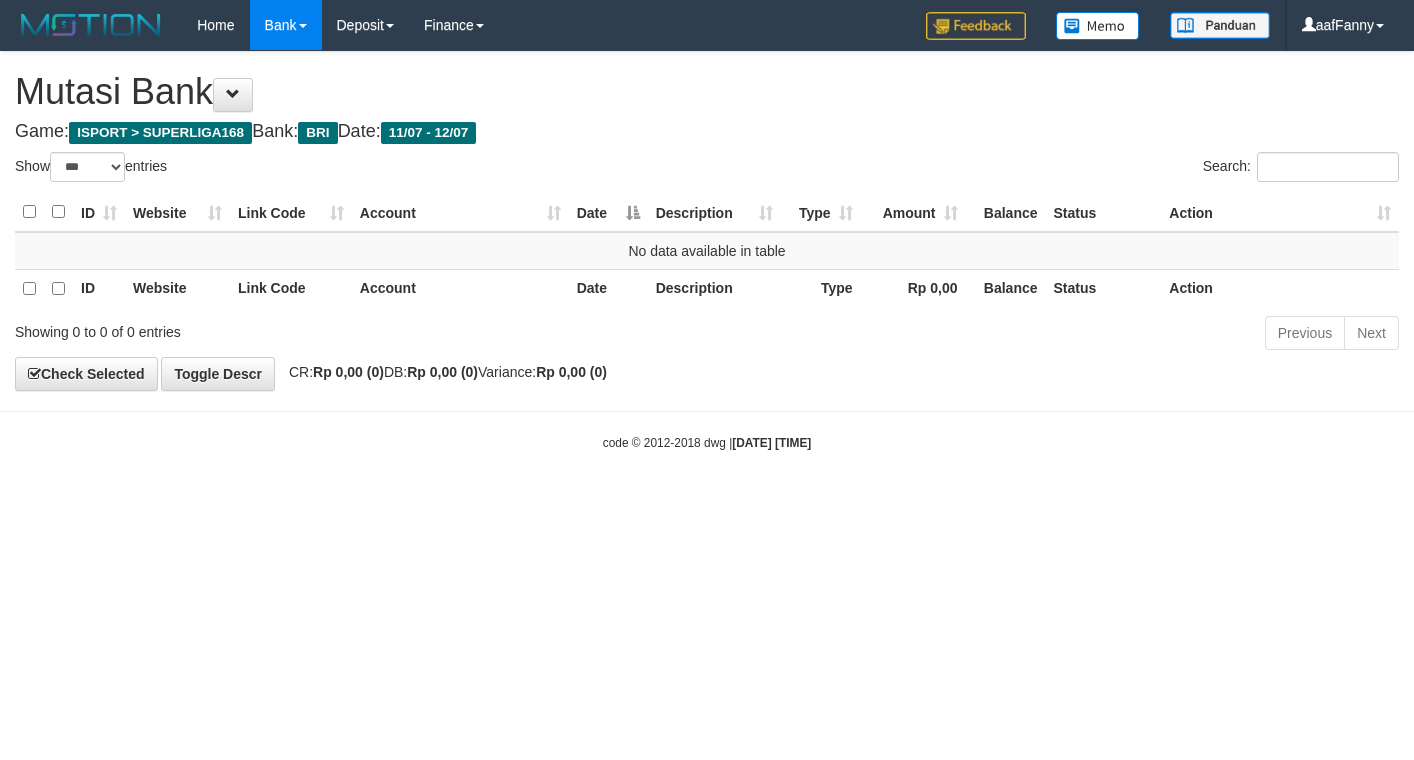 select on "***" 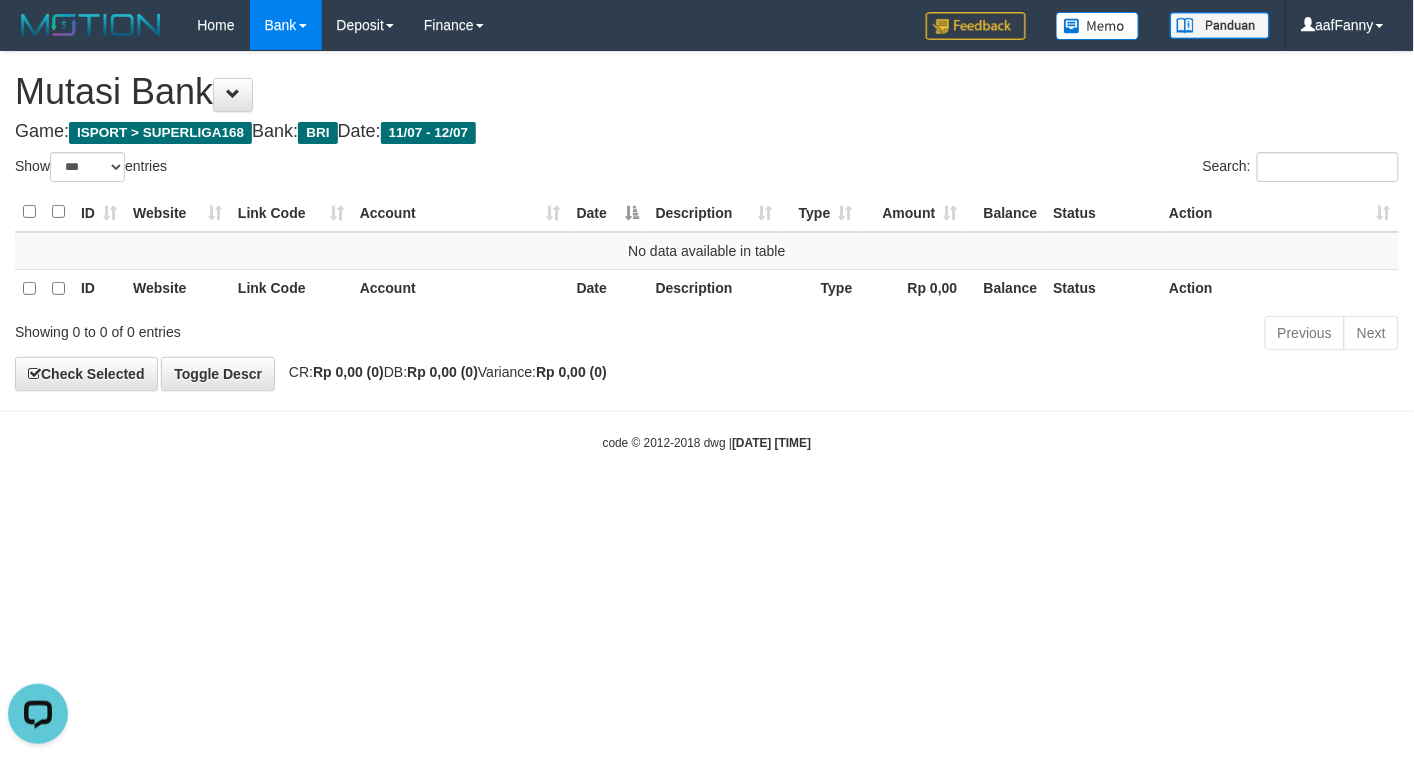 scroll, scrollTop: 0, scrollLeft: 0, axis: both 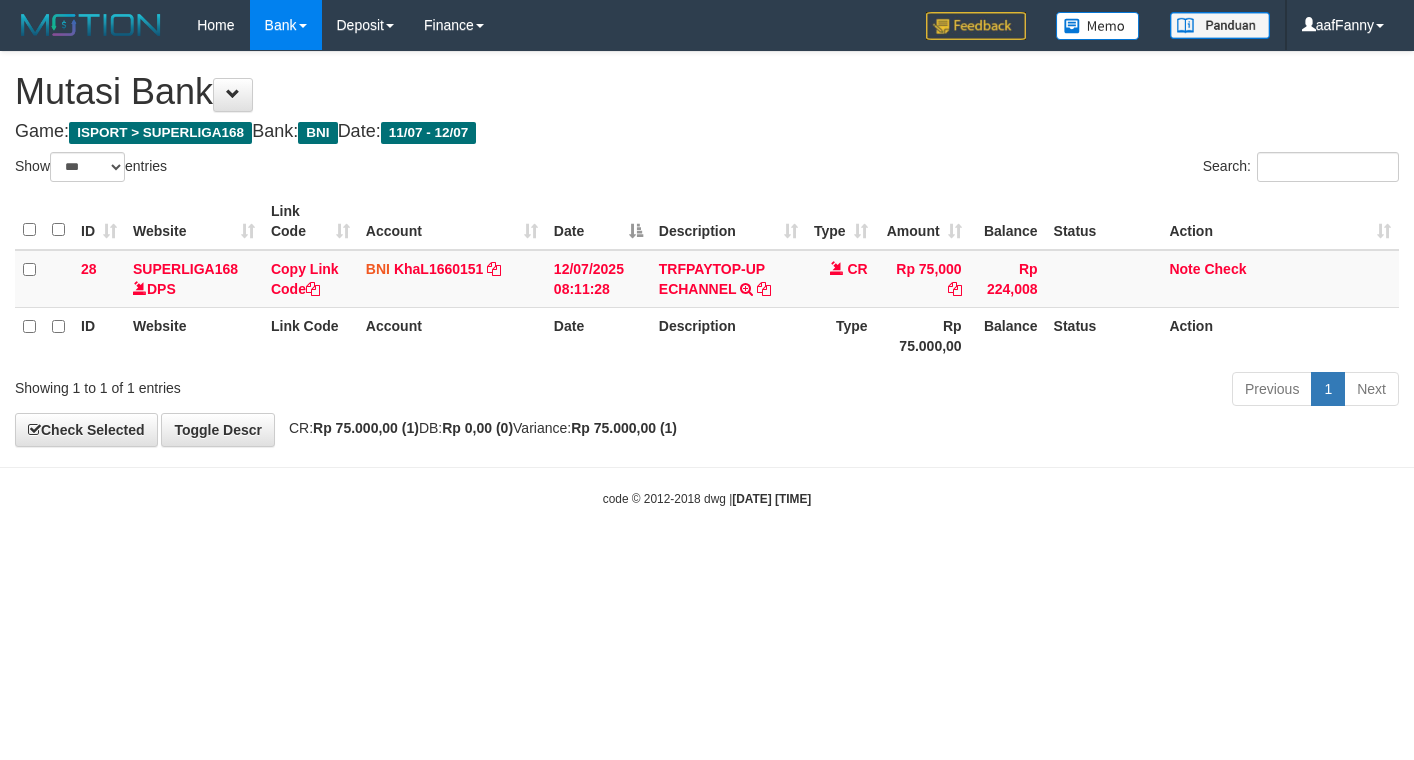 select on "***" 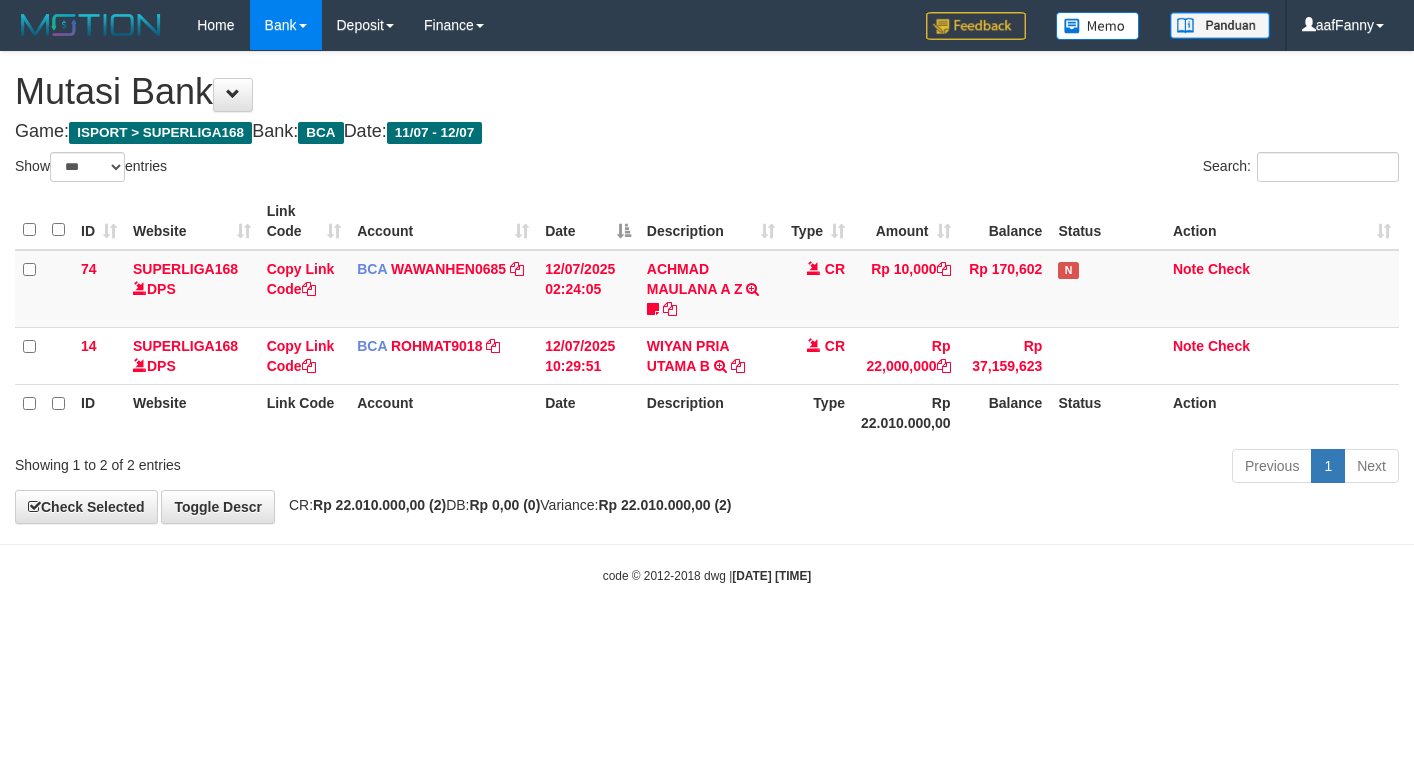 select on "***" 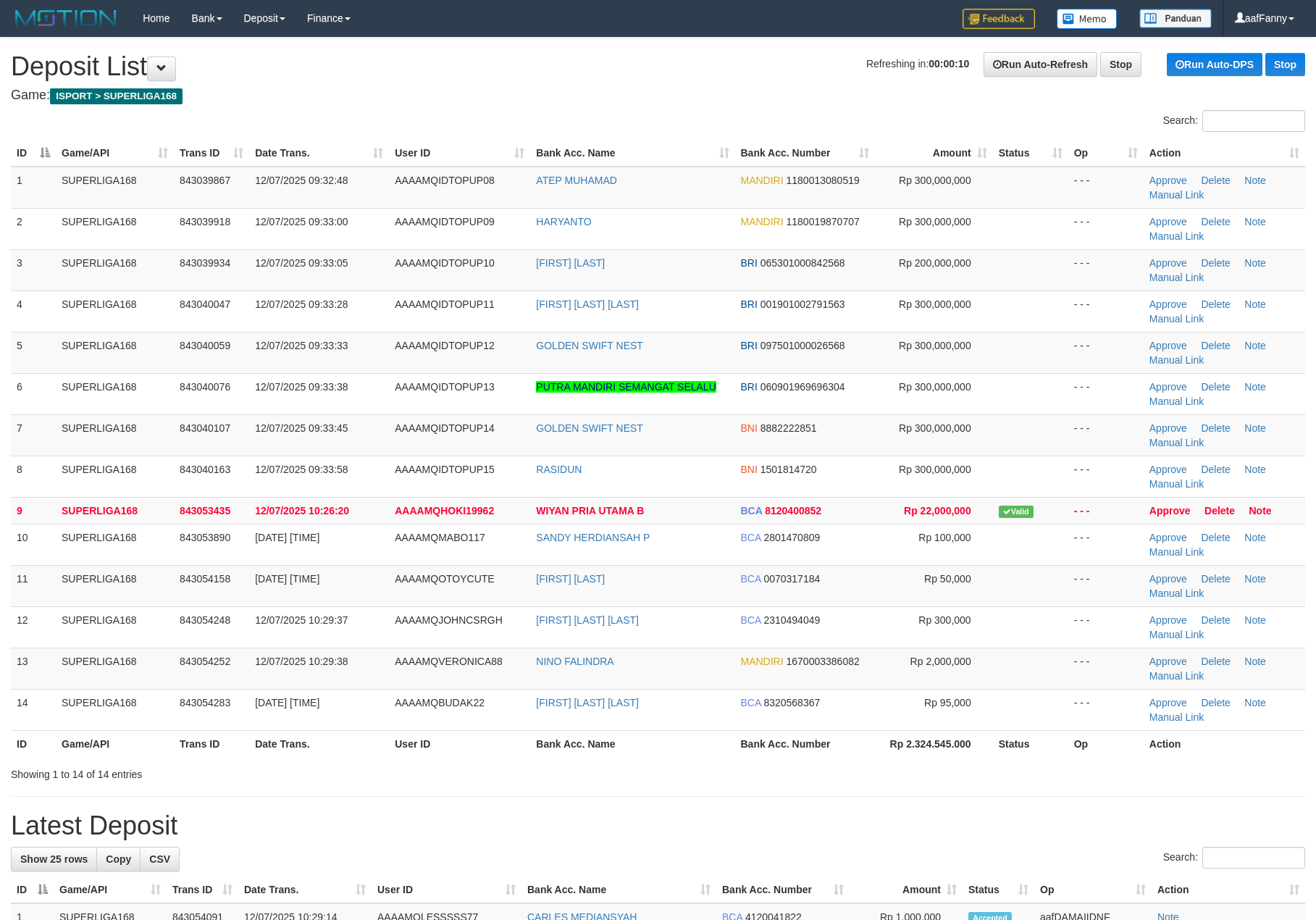 scroll, scrollTop: 0, scrollLeft: 0, axis: both 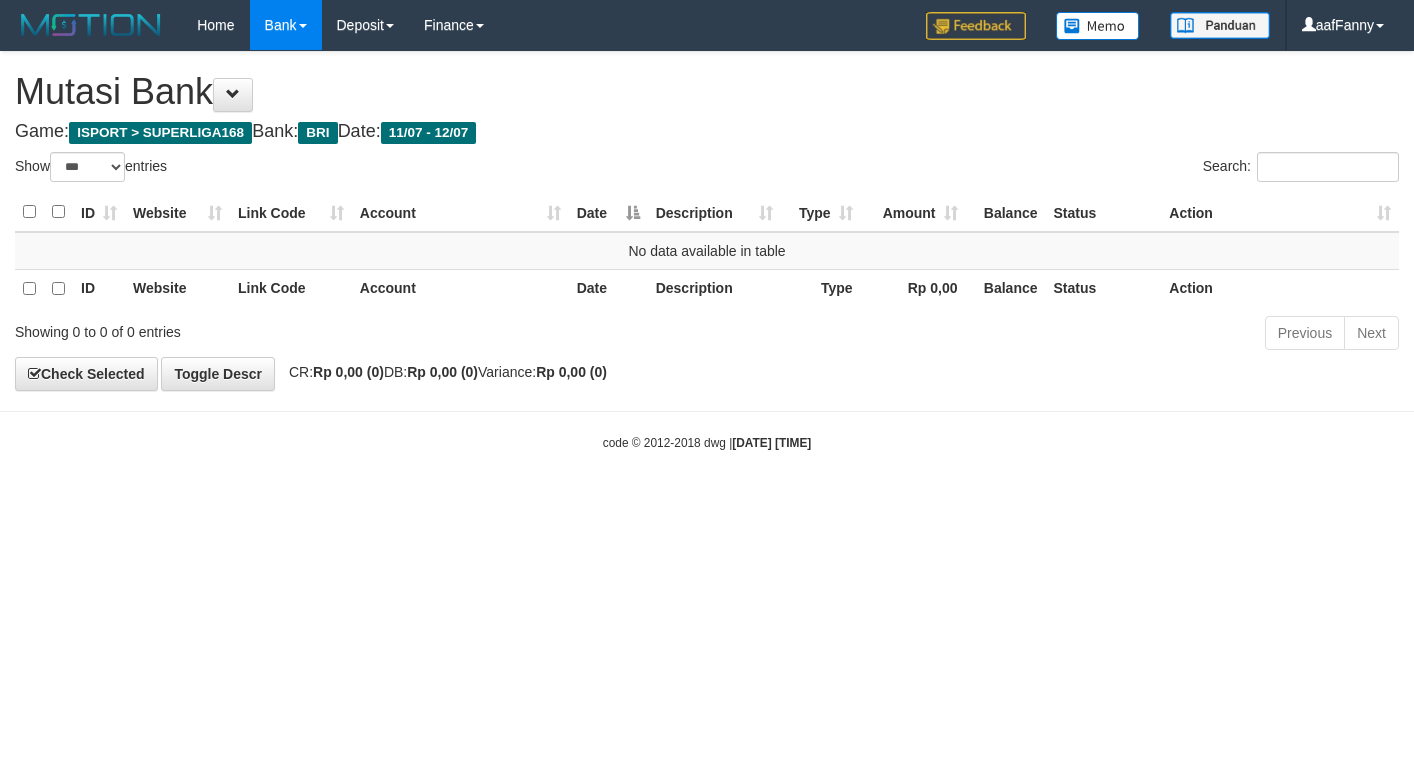 select on "***" 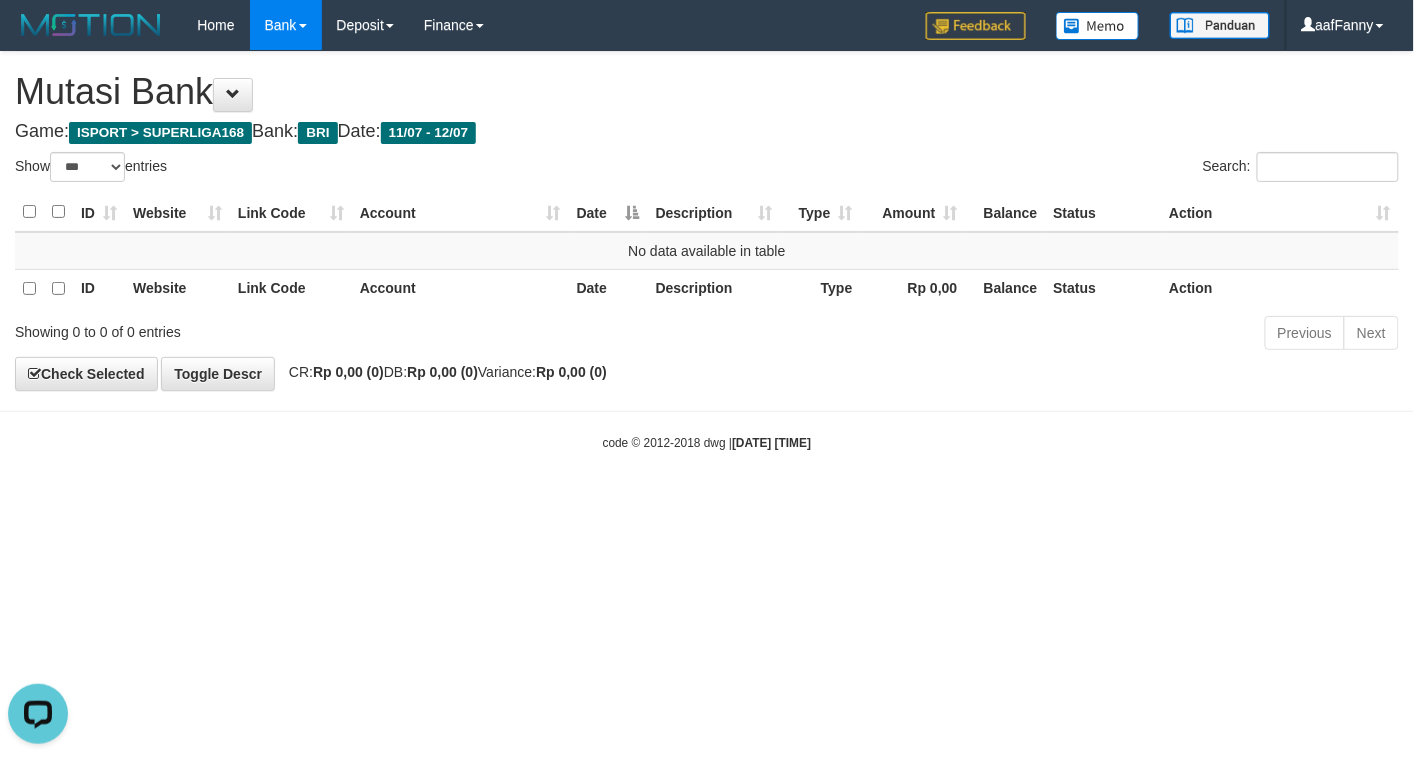 scroll, scrollTop: 0, scrollLeft: 0, axis: both 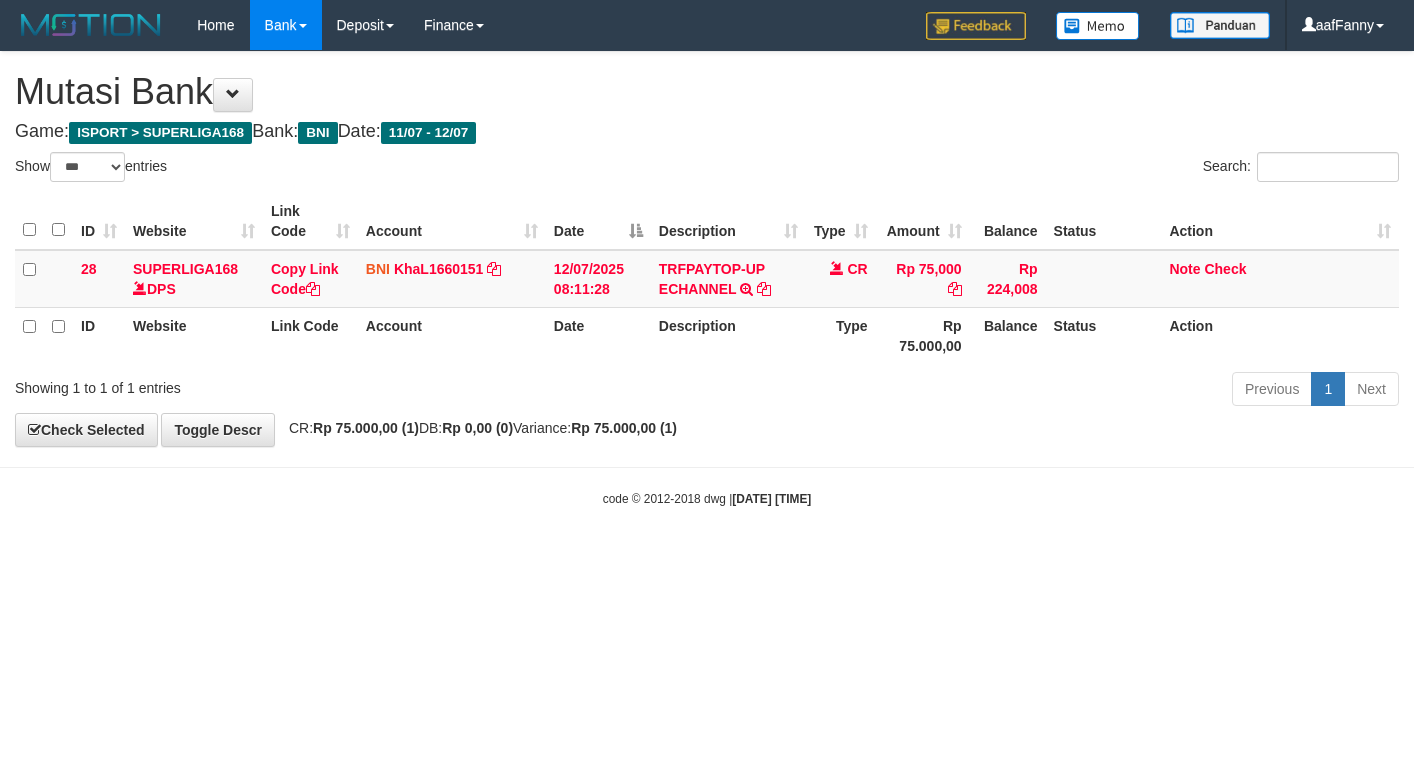 select on "***" 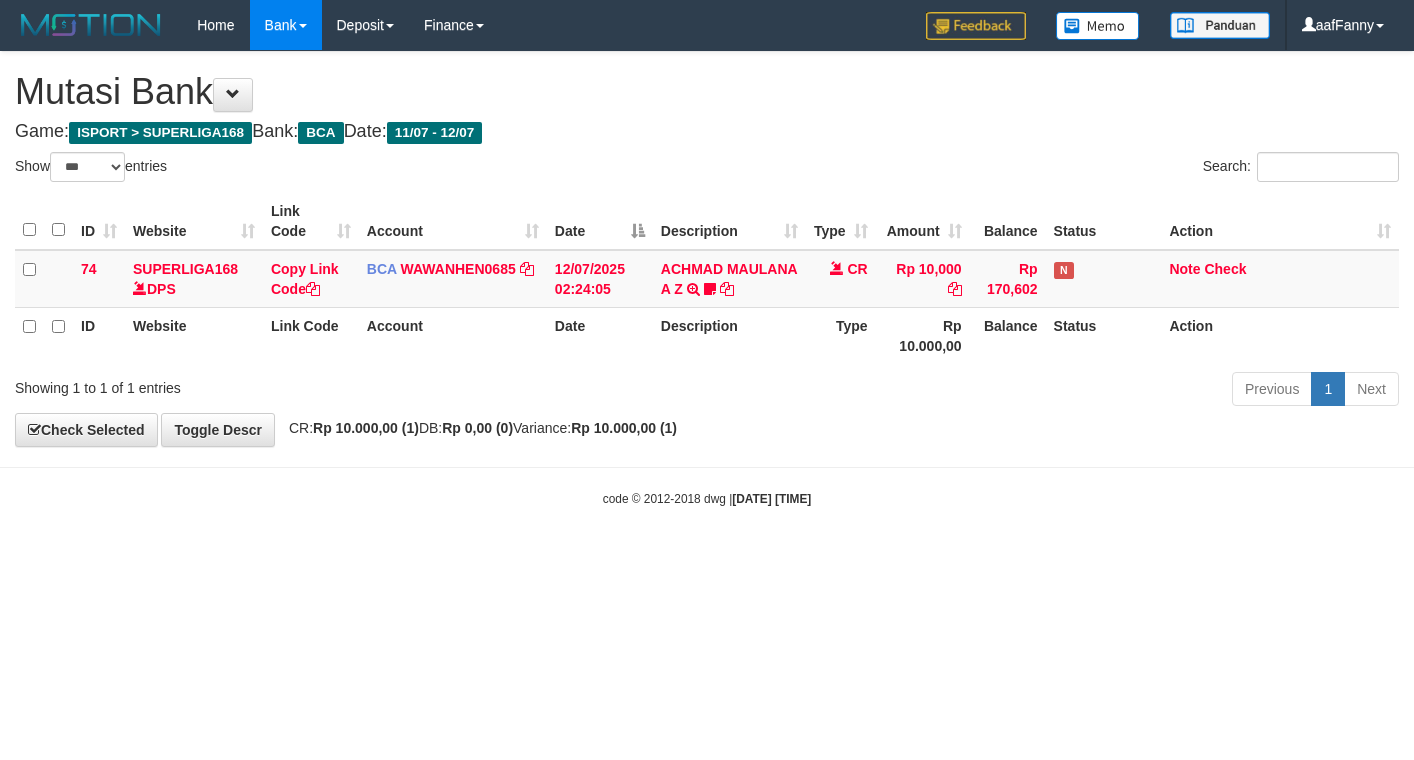 select on "***" 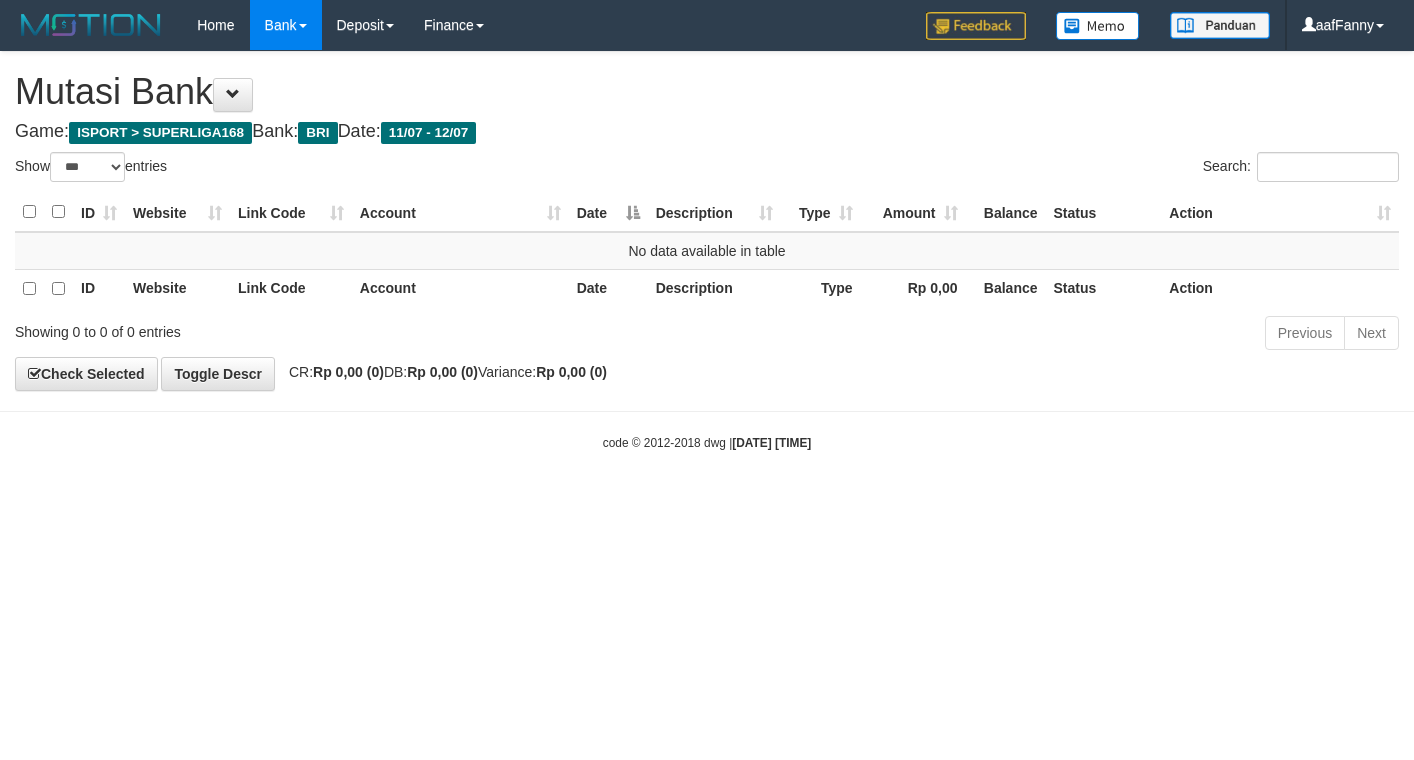 select on "***" 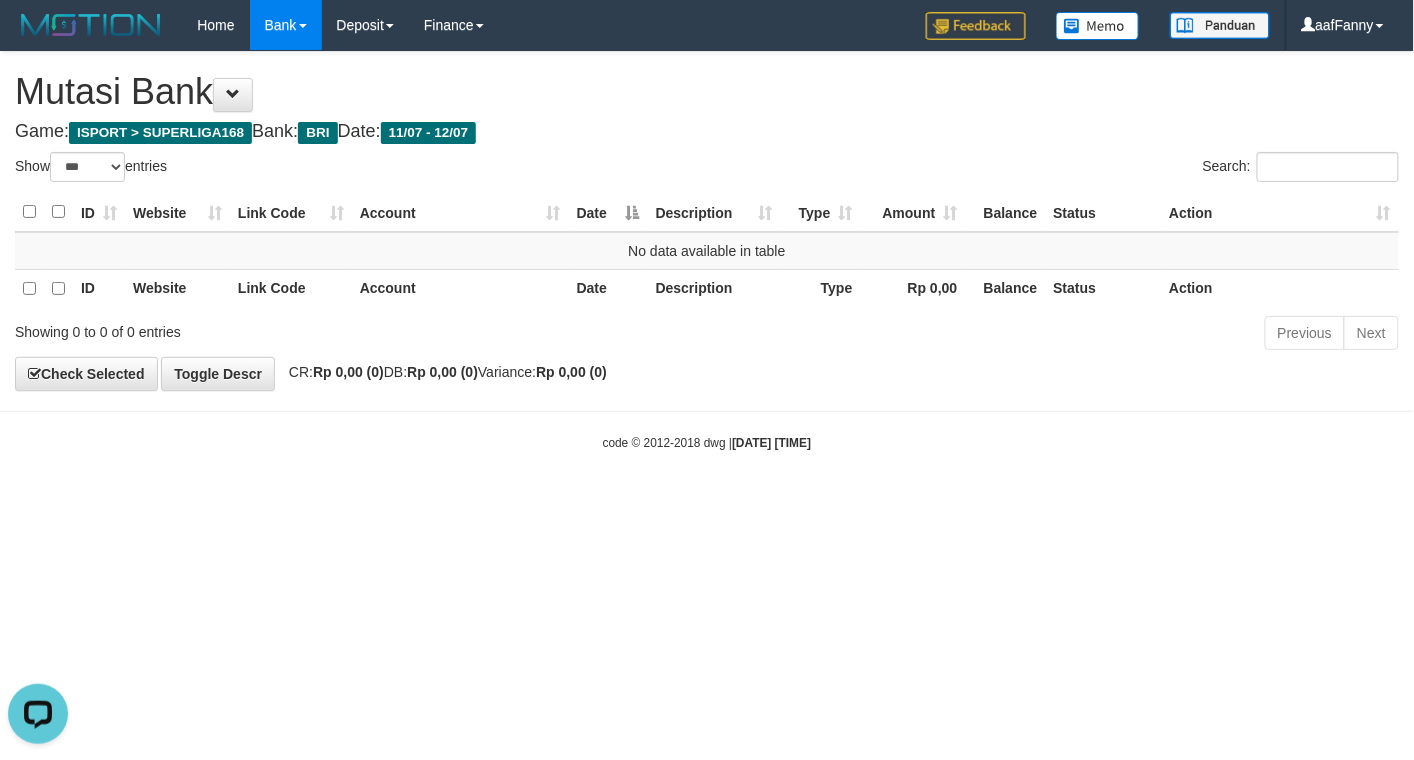 scroll, scrollTop: 0, scrollLeft: 0, axis: both 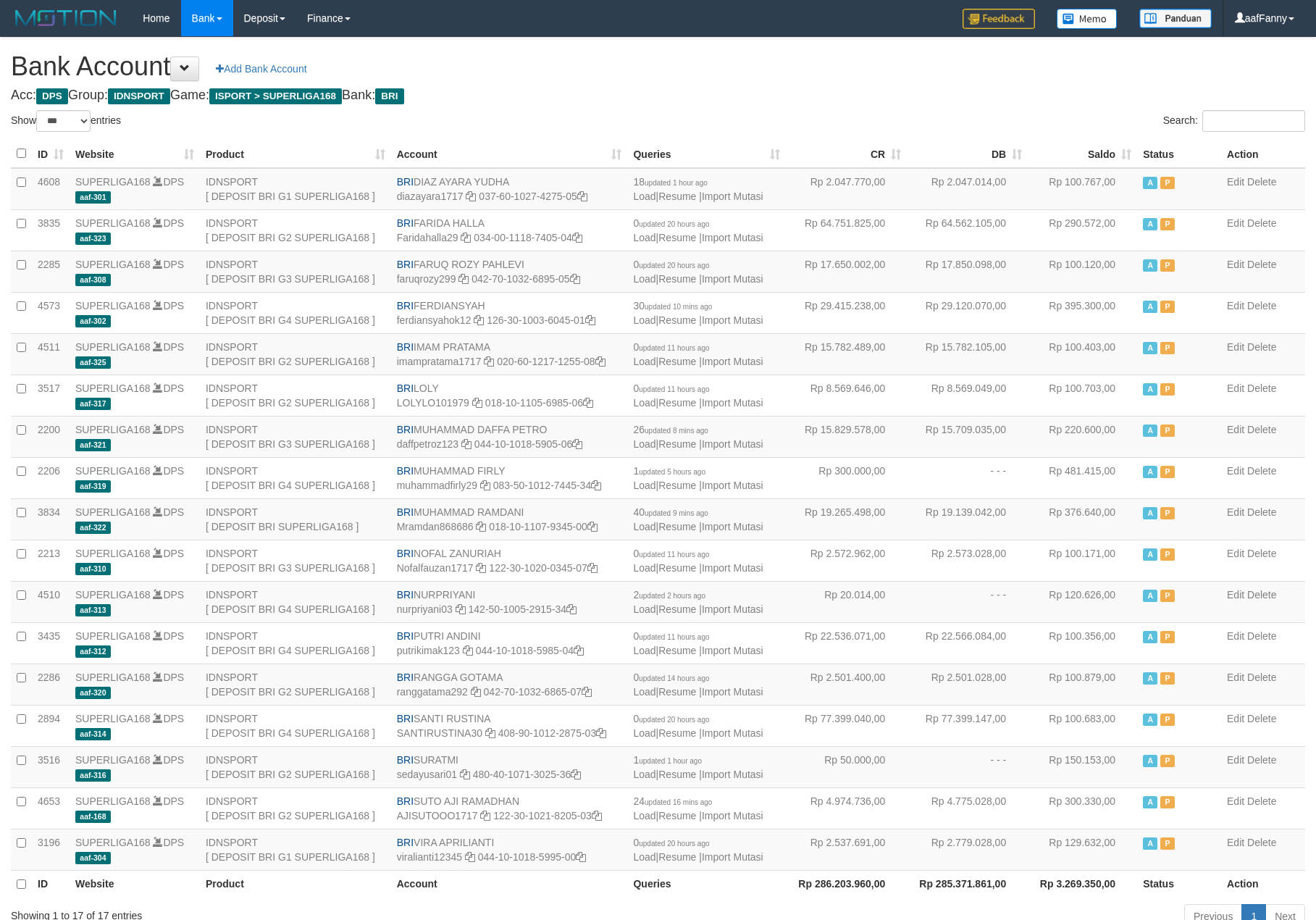 select on "***" 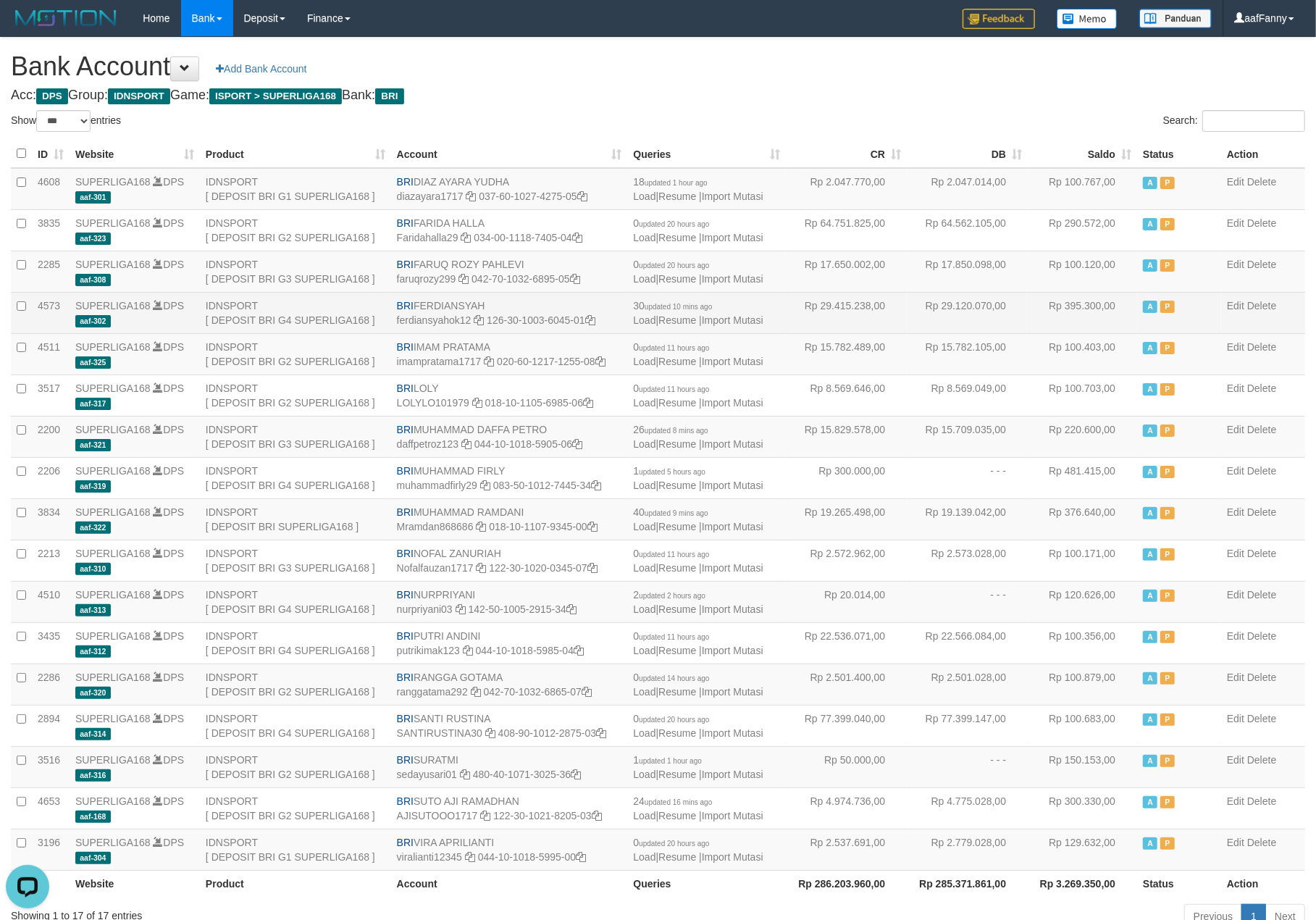 scroll, scrollTop: 0, scrollLeft: 0, axis: both 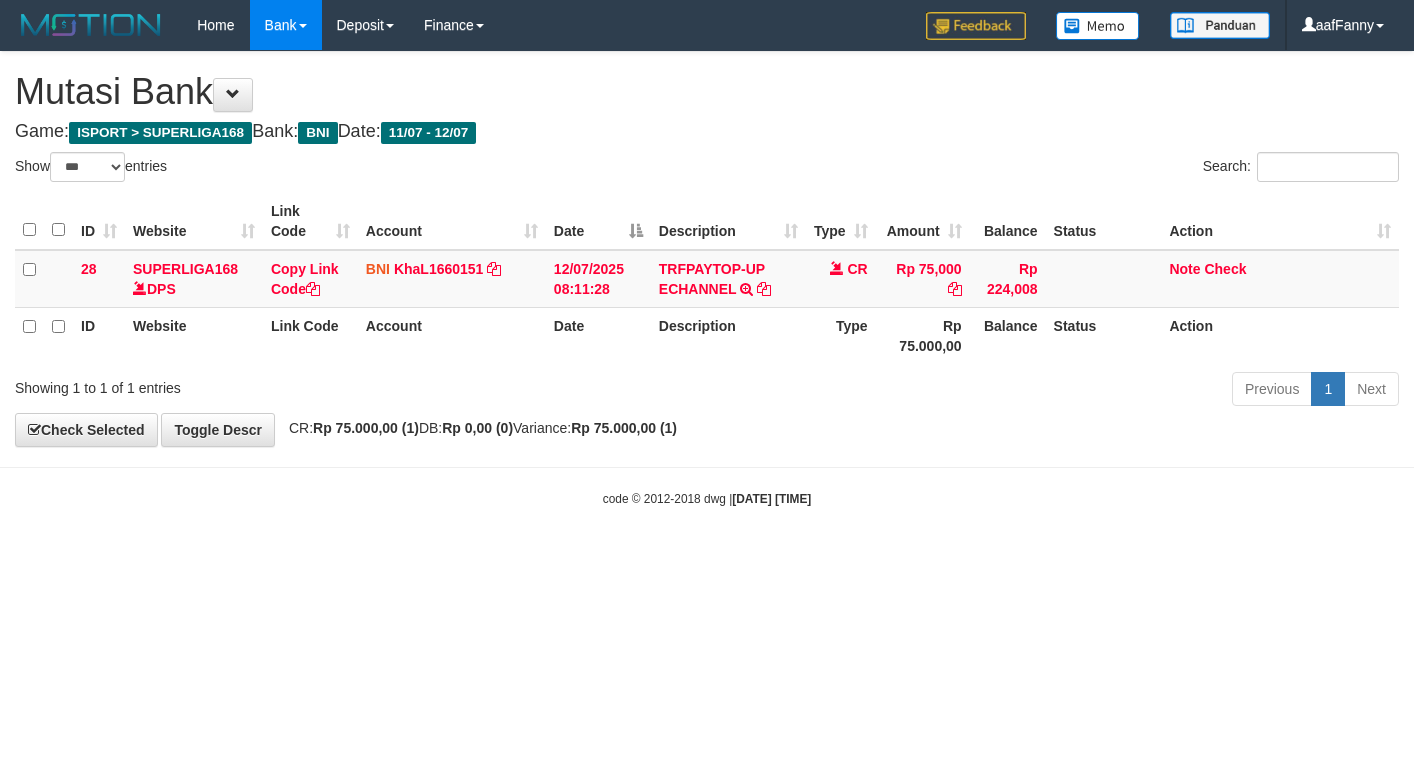 select on "***" 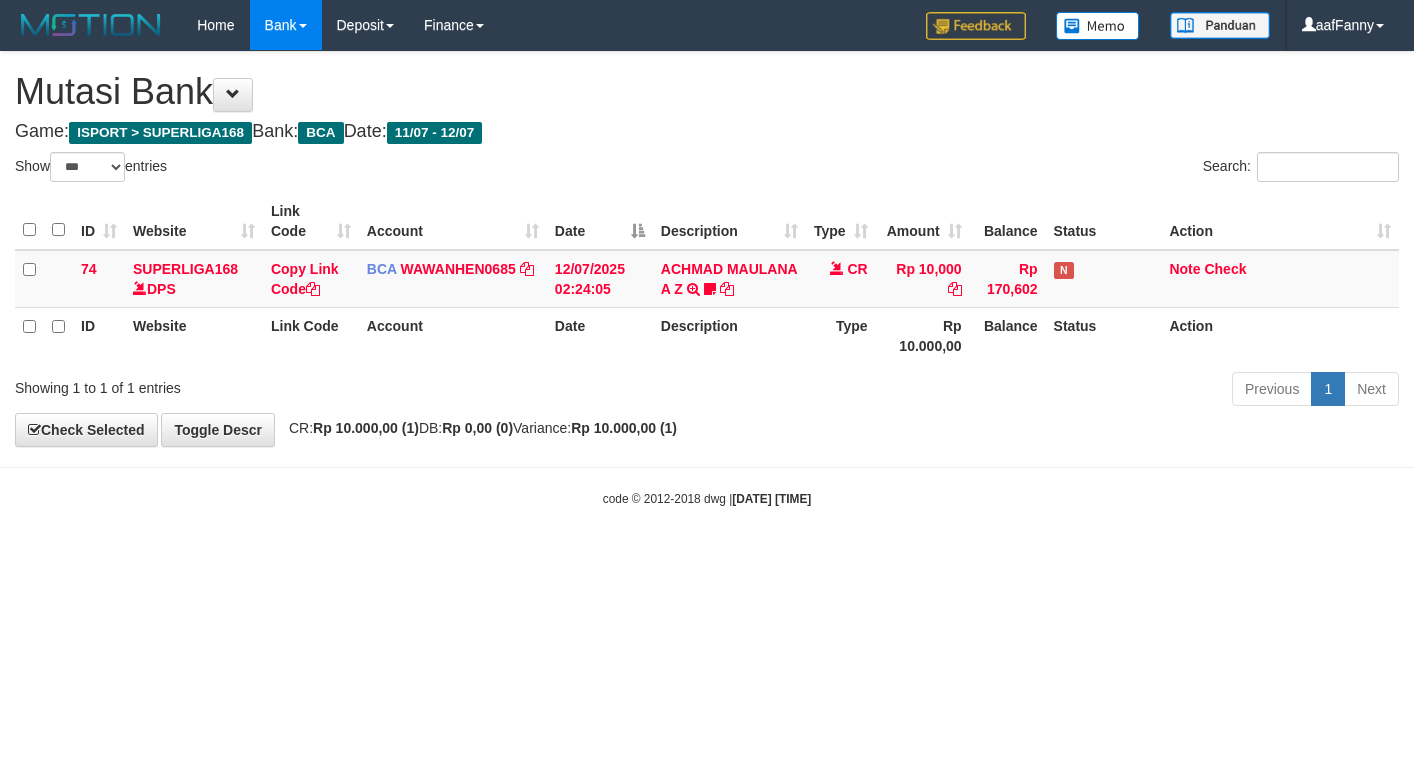 select on "***" 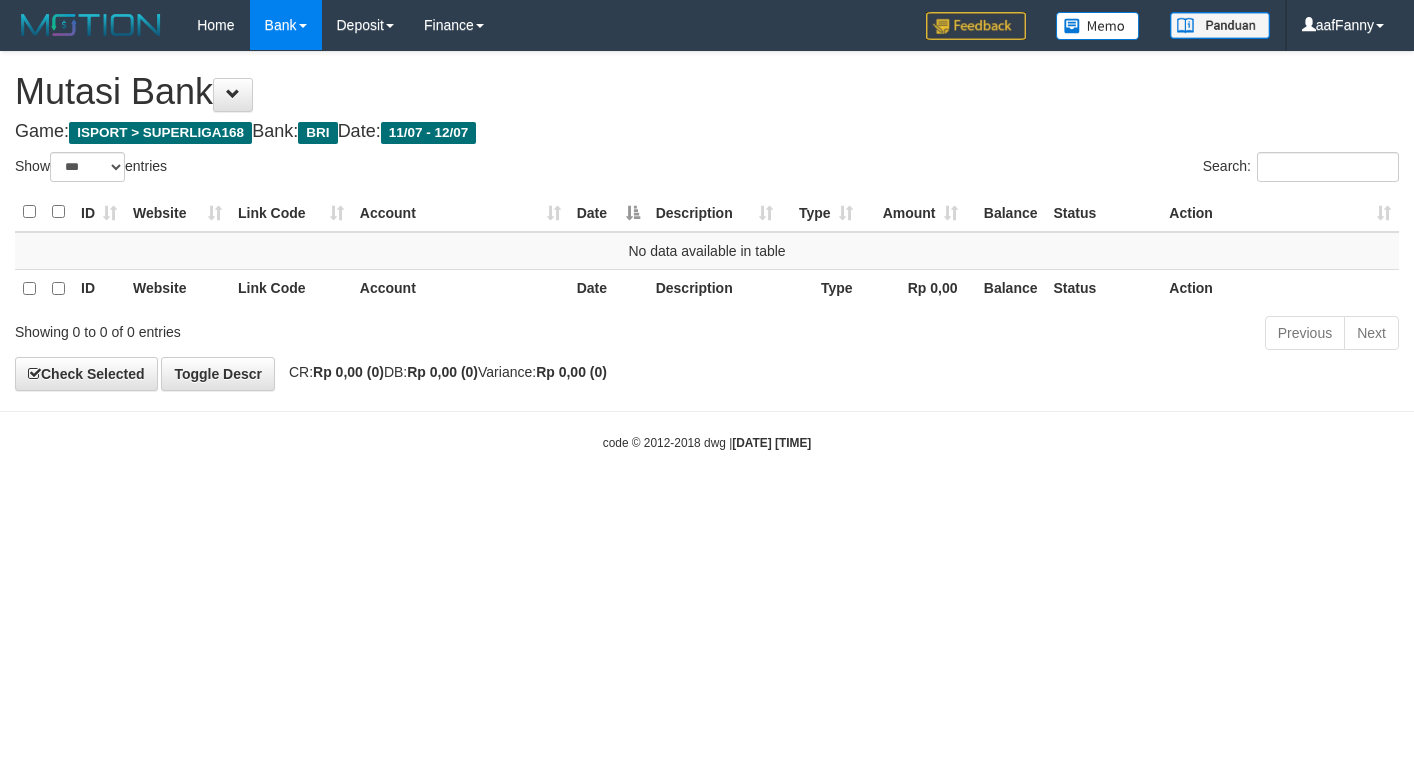 select on "***" 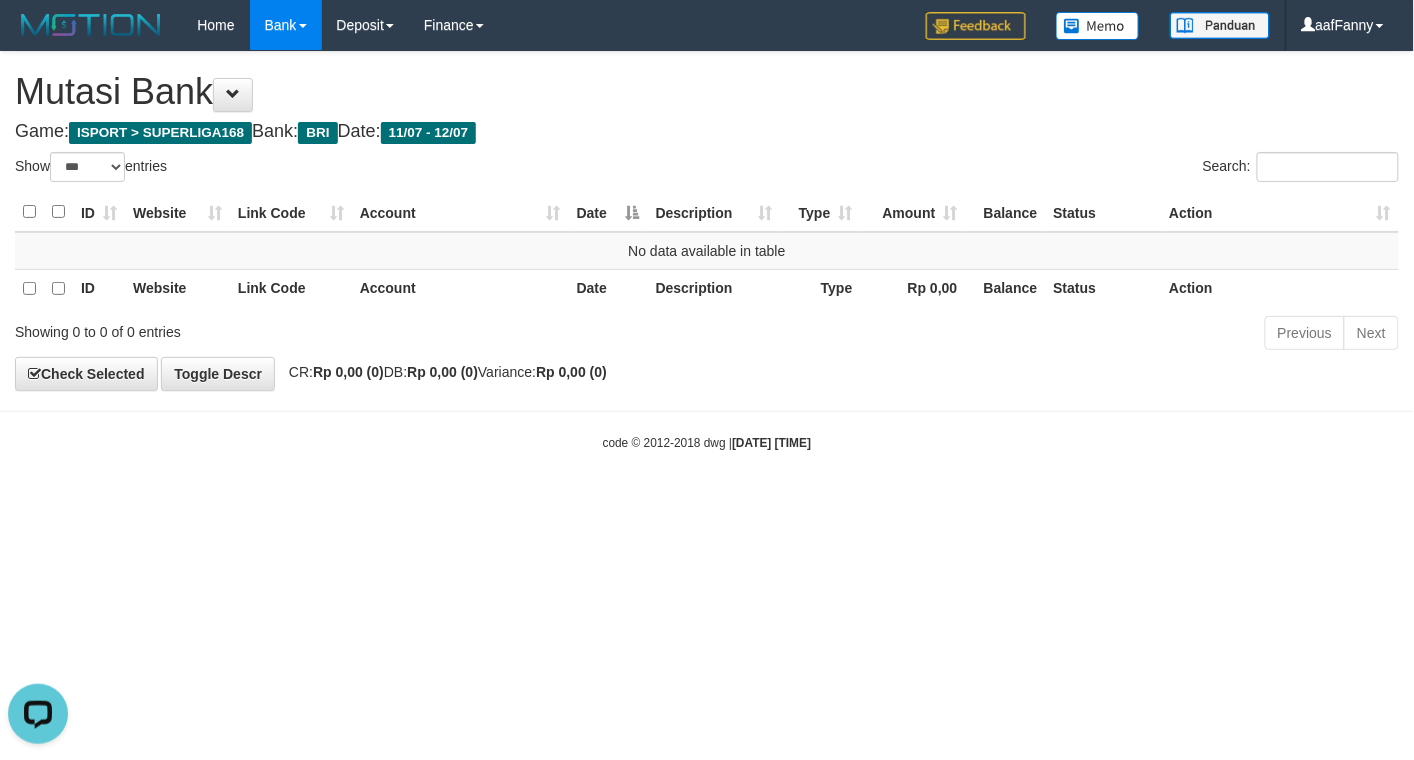 scroll, scrollTop: 0, scrollLeft: 0, axis: both 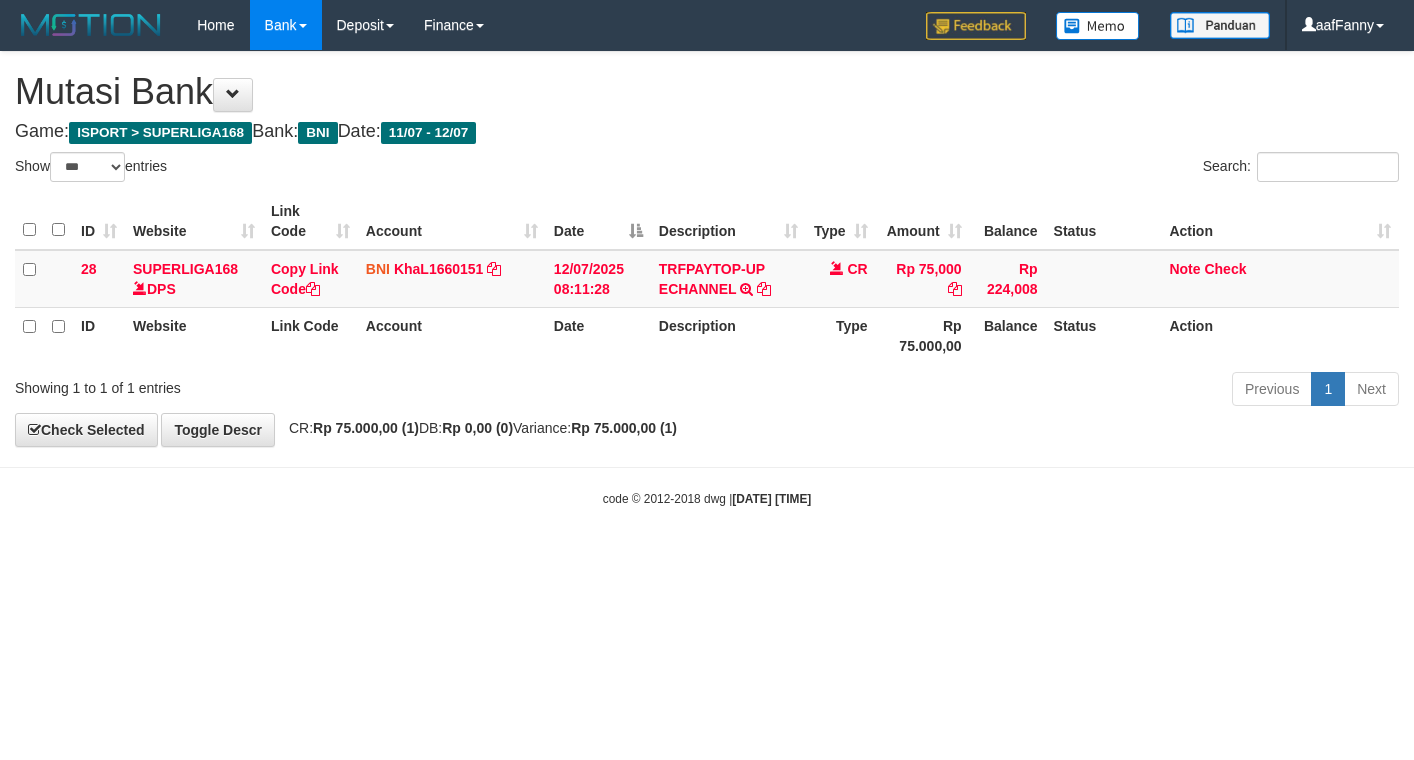 select on "***" 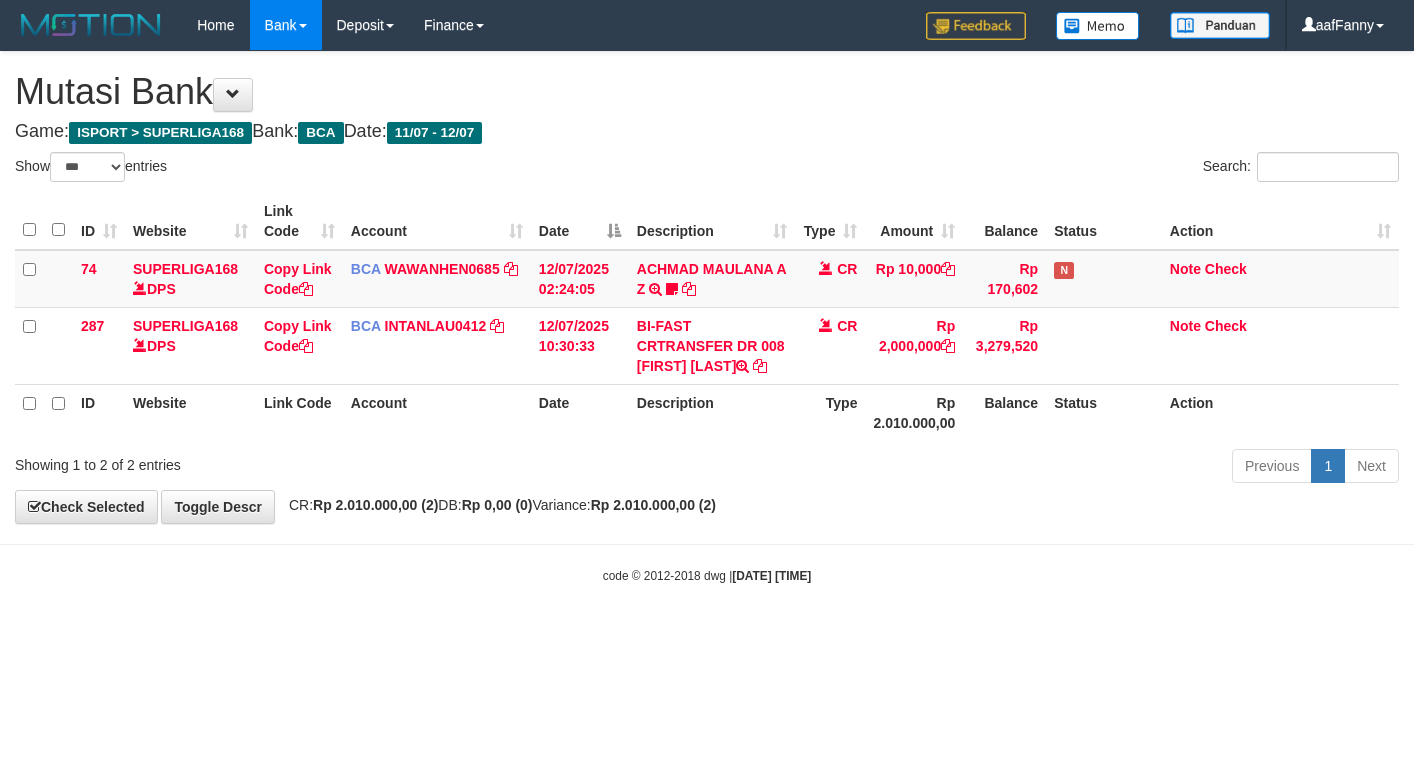 select on "***" 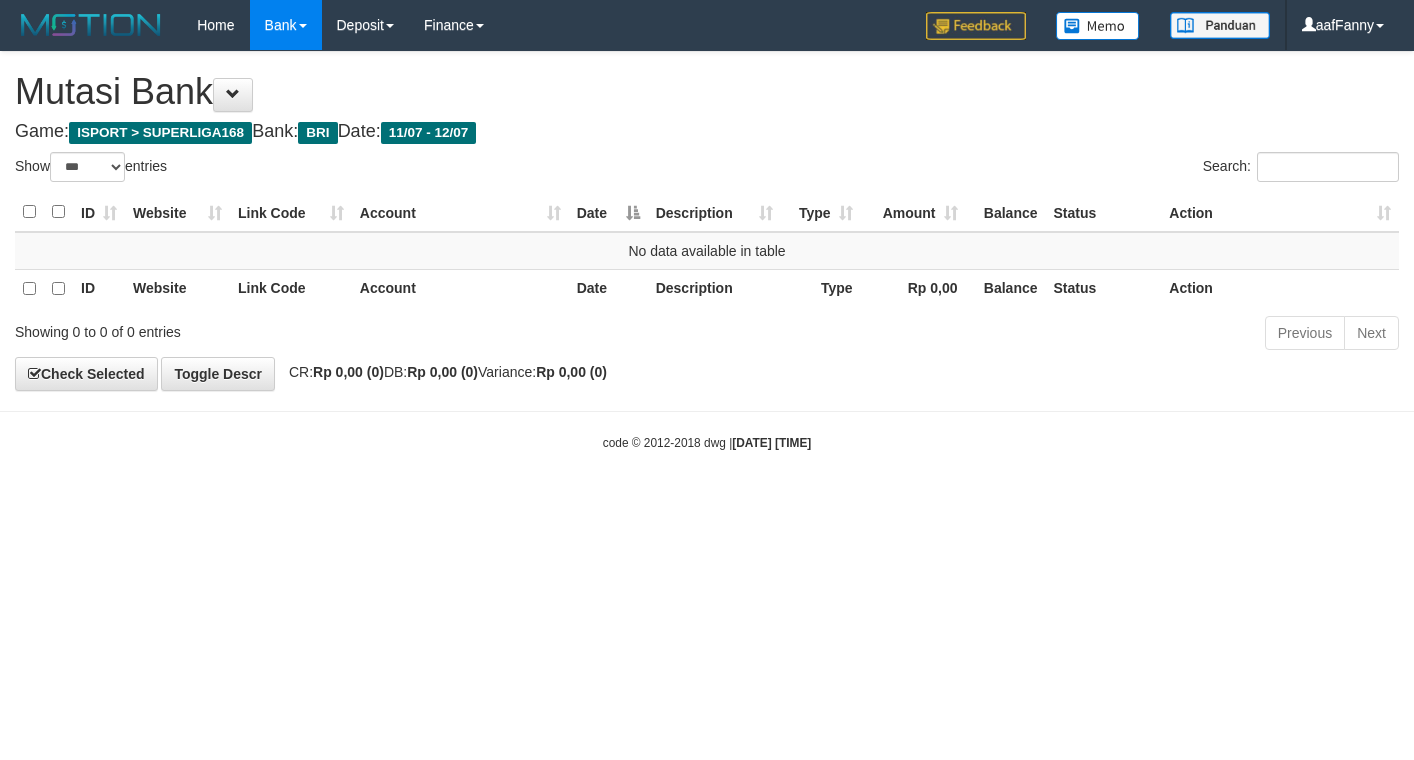 select on "***" 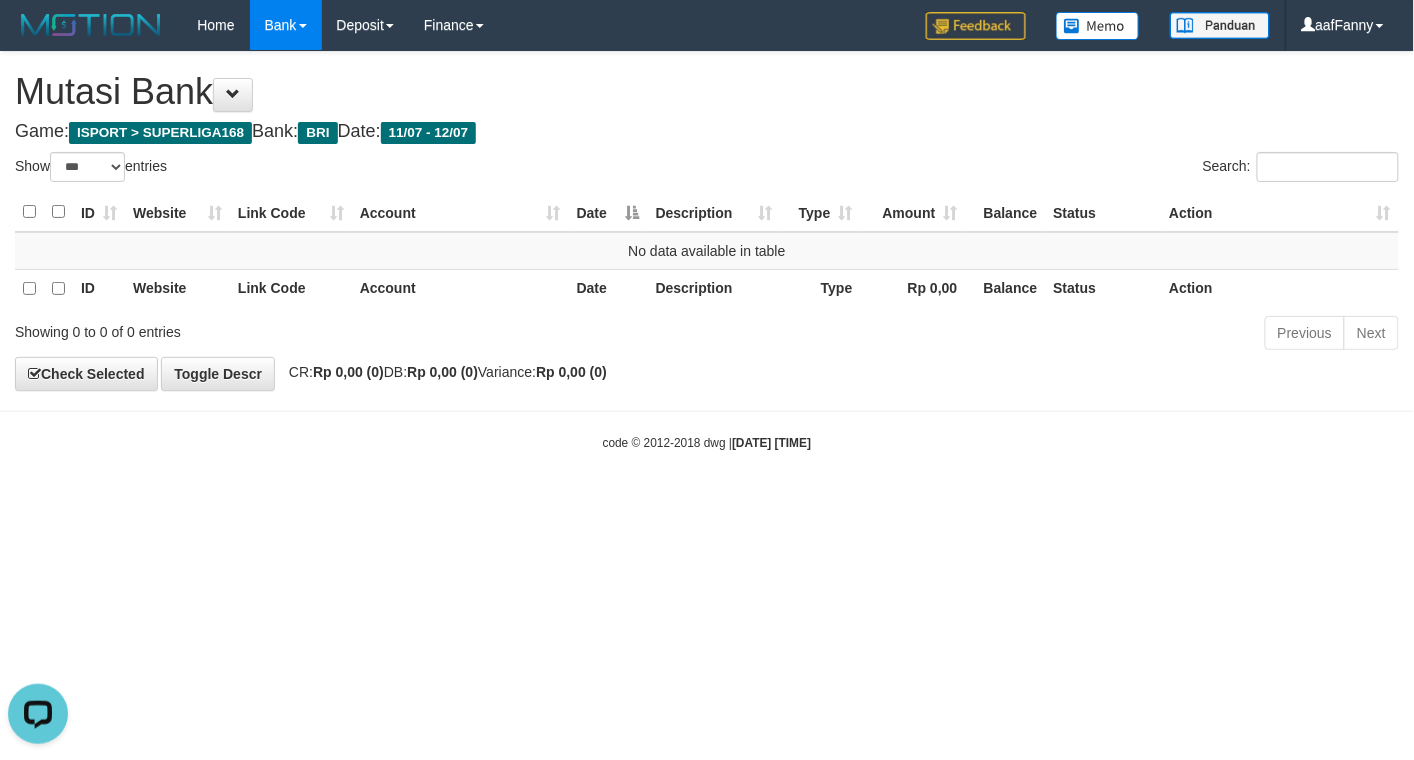 scroll, scrollTop: 0, scrollLeft: 0, axis: both 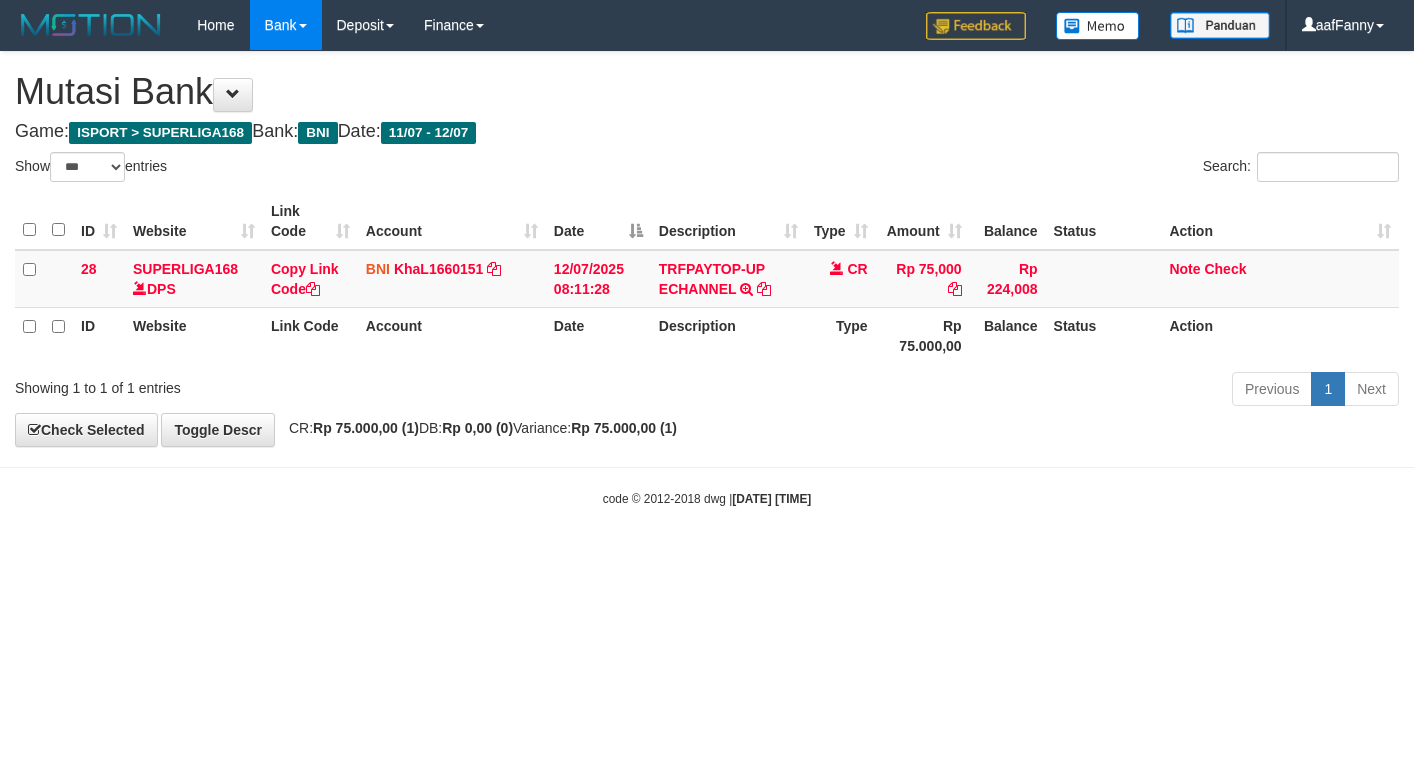 select on "***" 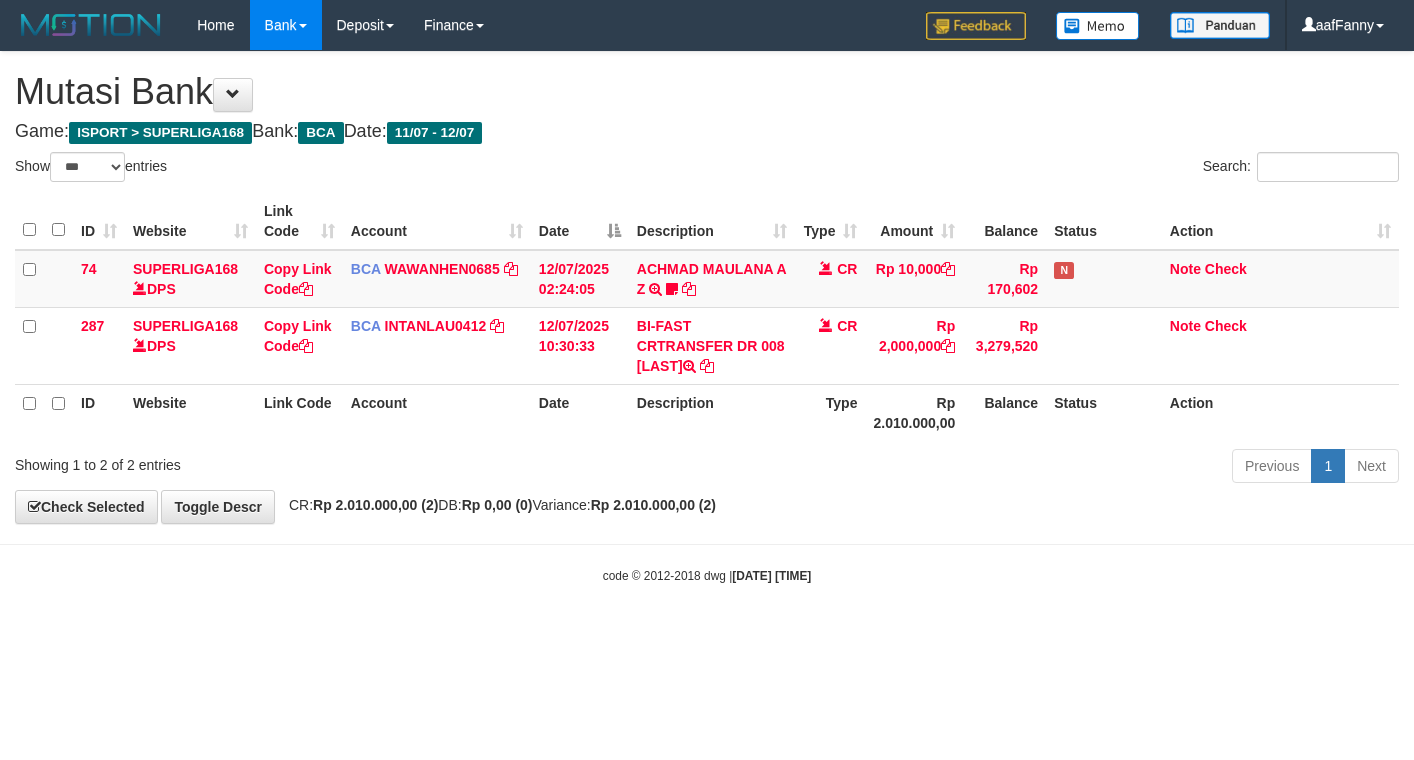 select on "***" 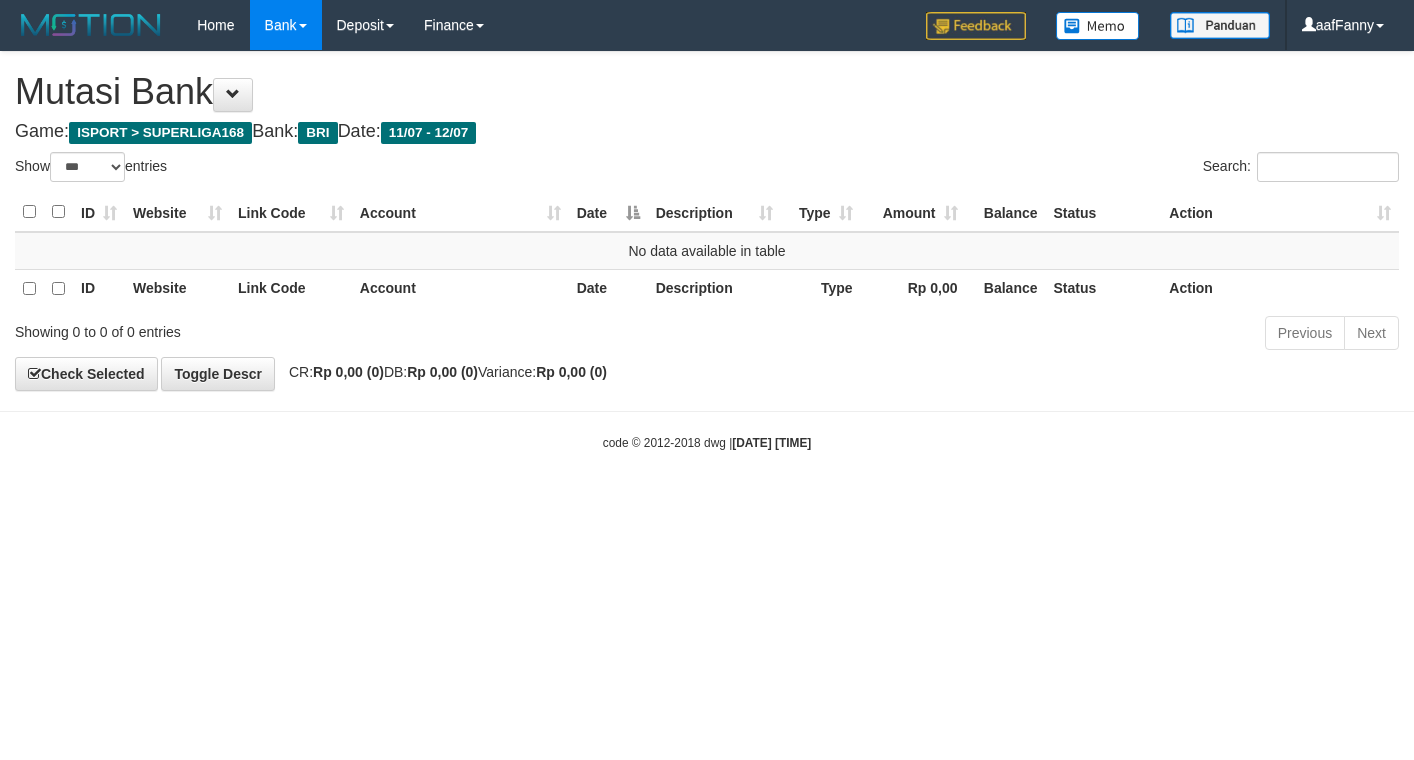 select on "***" 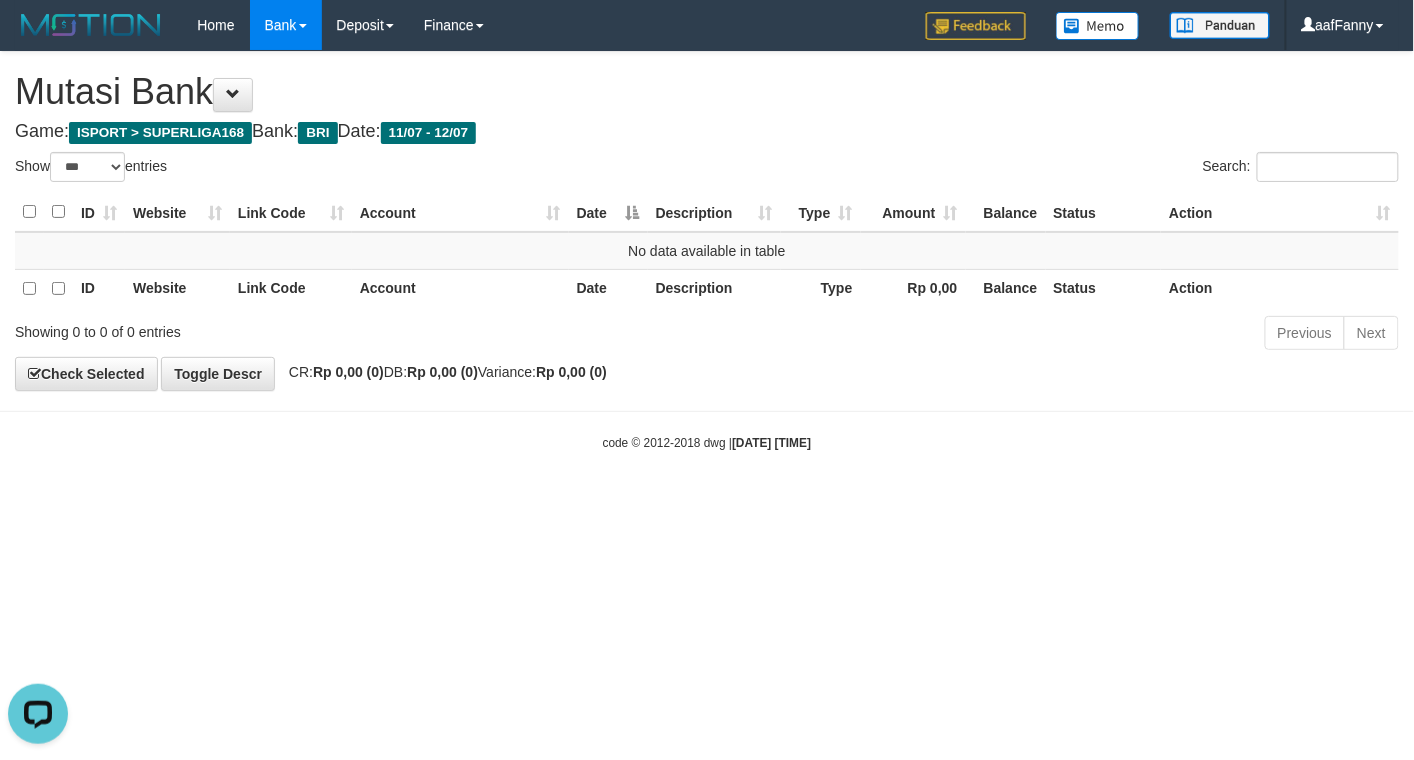 scroll, scrollTop: 0, scrollLeft: 0, axis: both 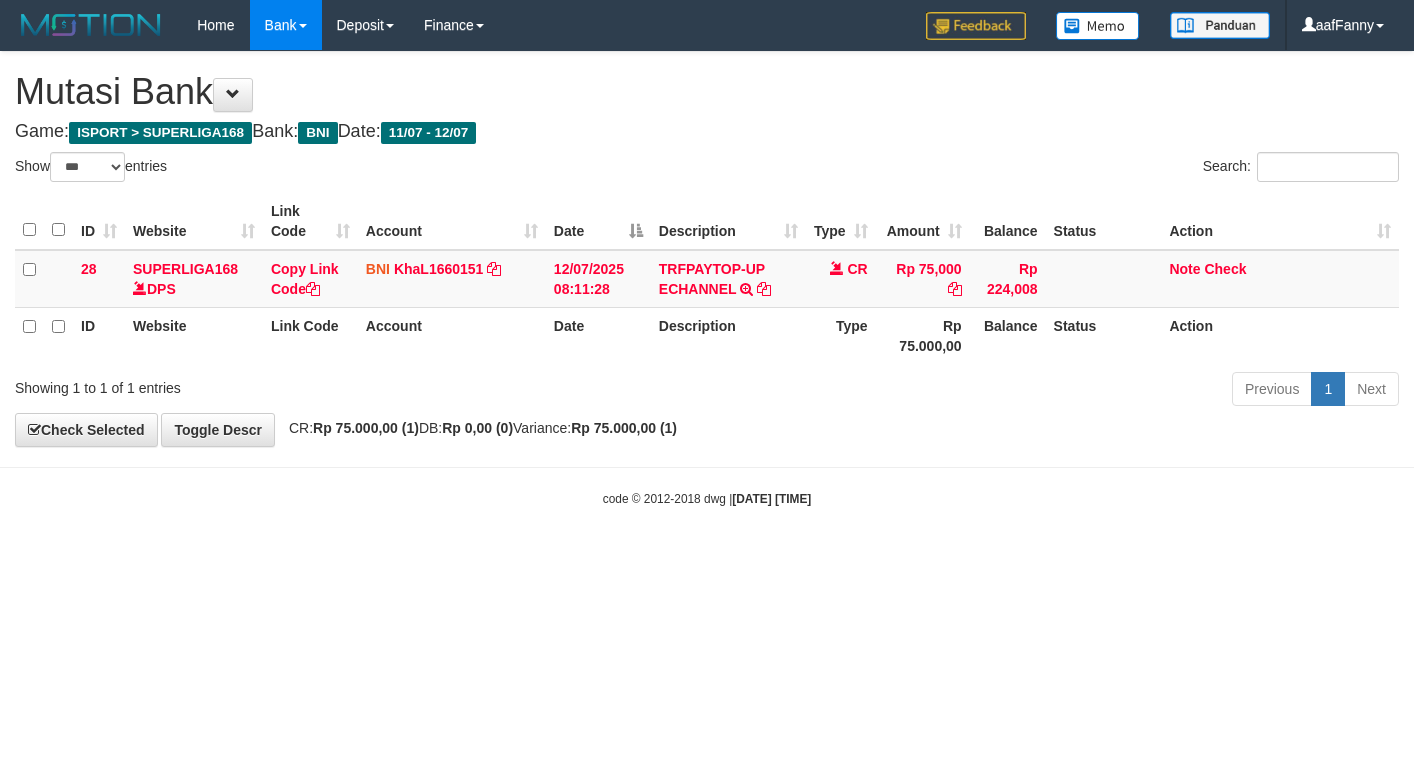 select on "***" 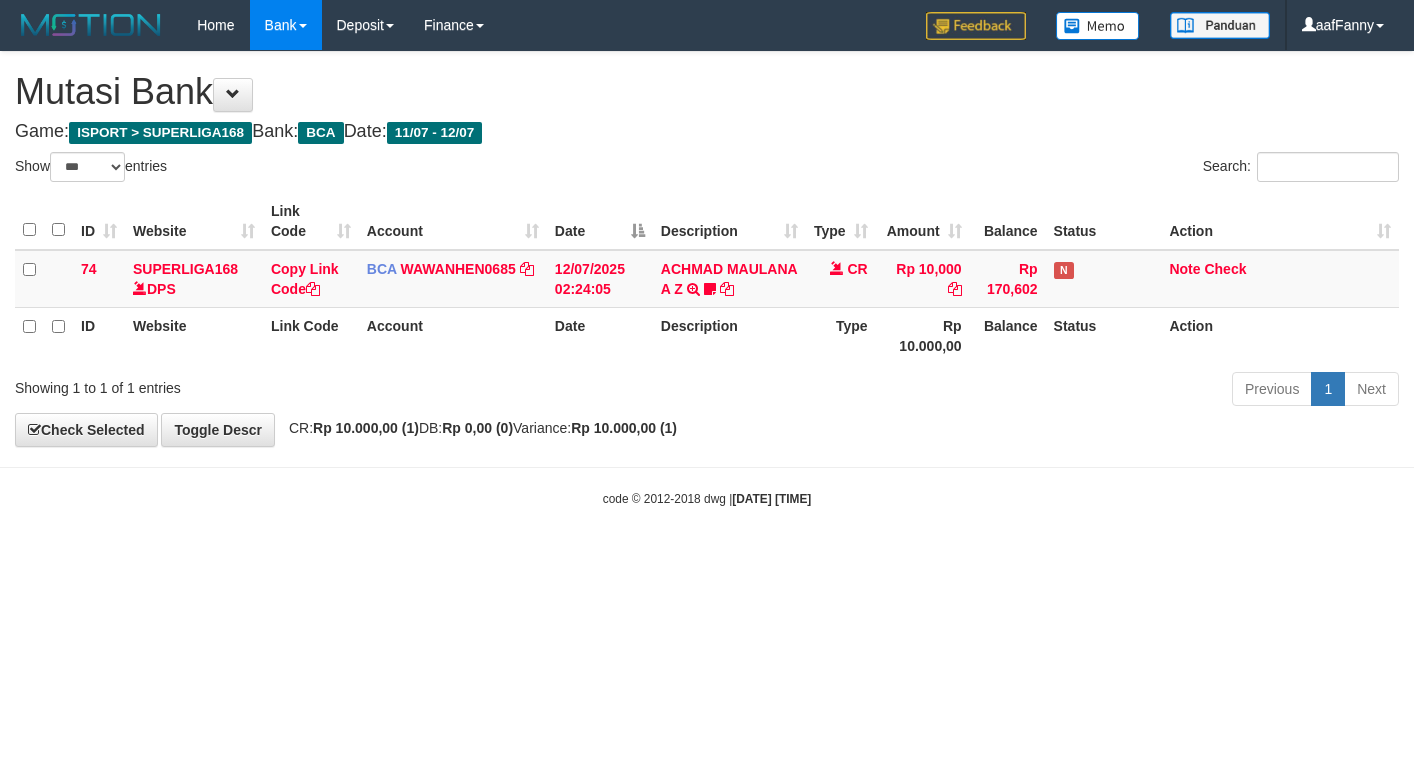 select on "***" 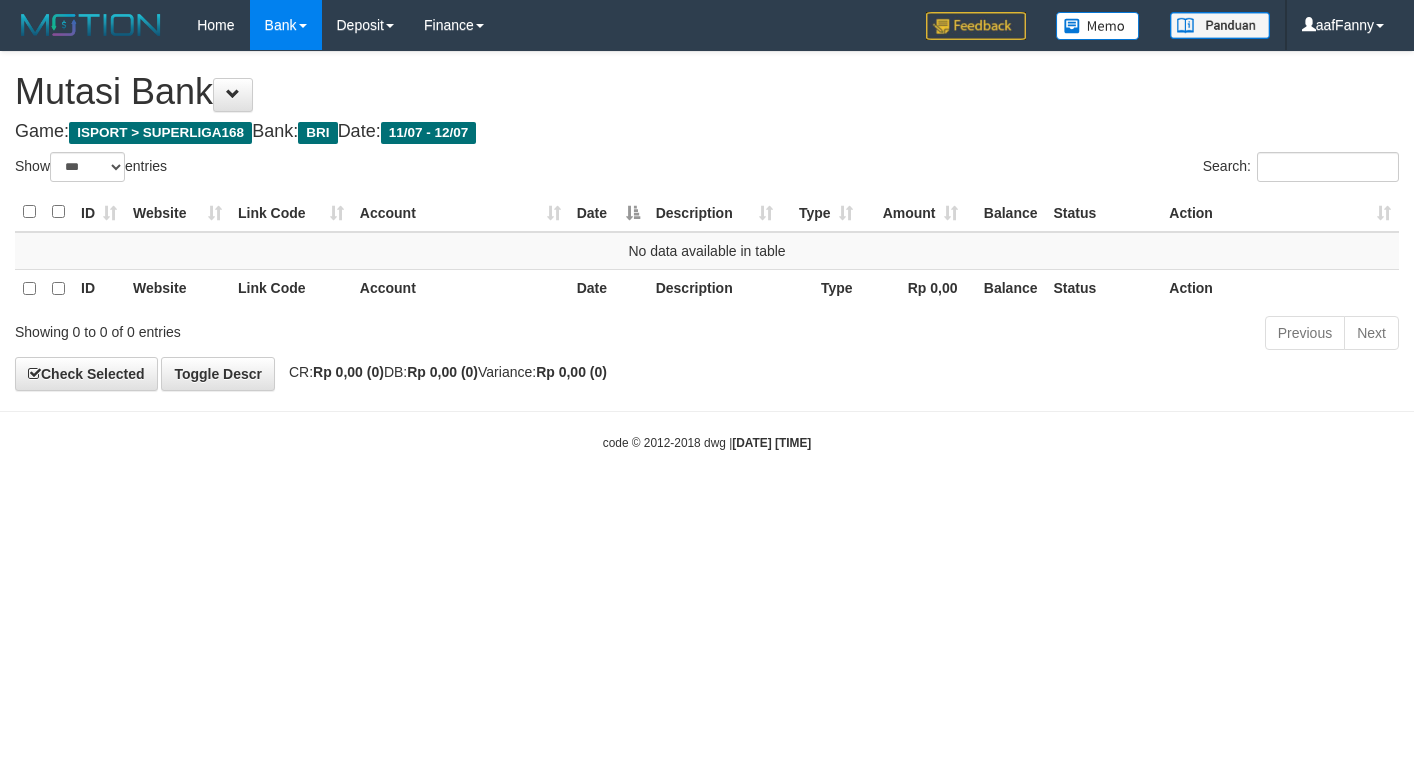 select on "***" 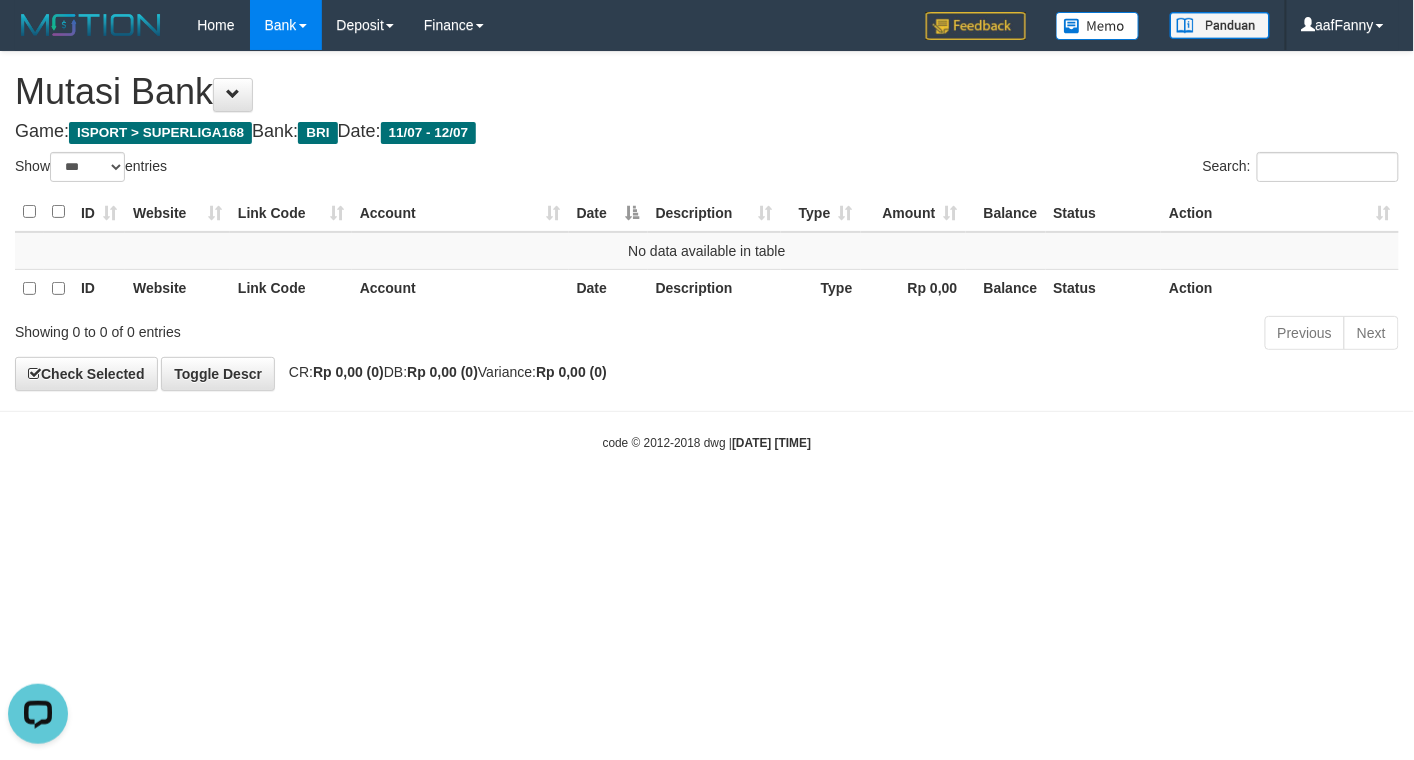 scroll, scrollTop: 0, scrollLeft: 0, axis: both 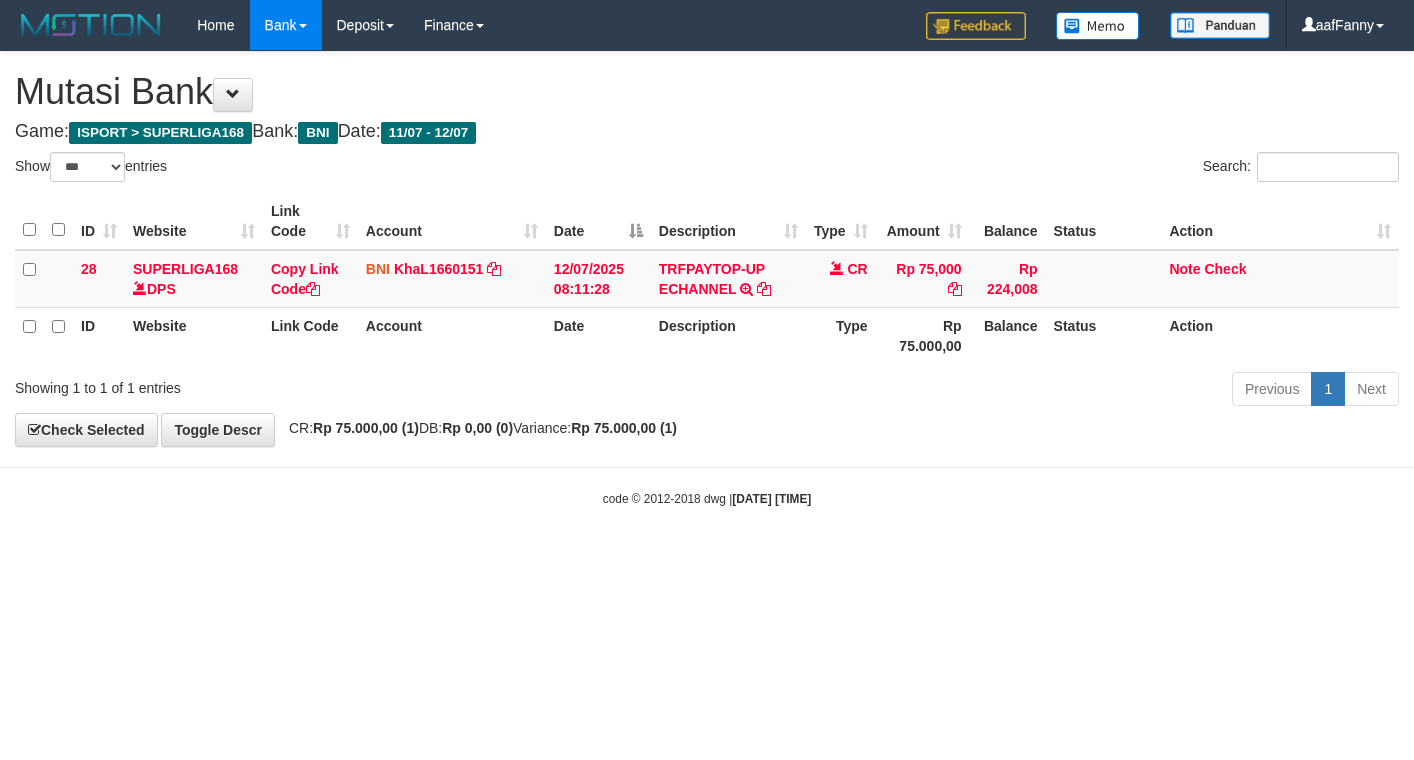 select on "***" 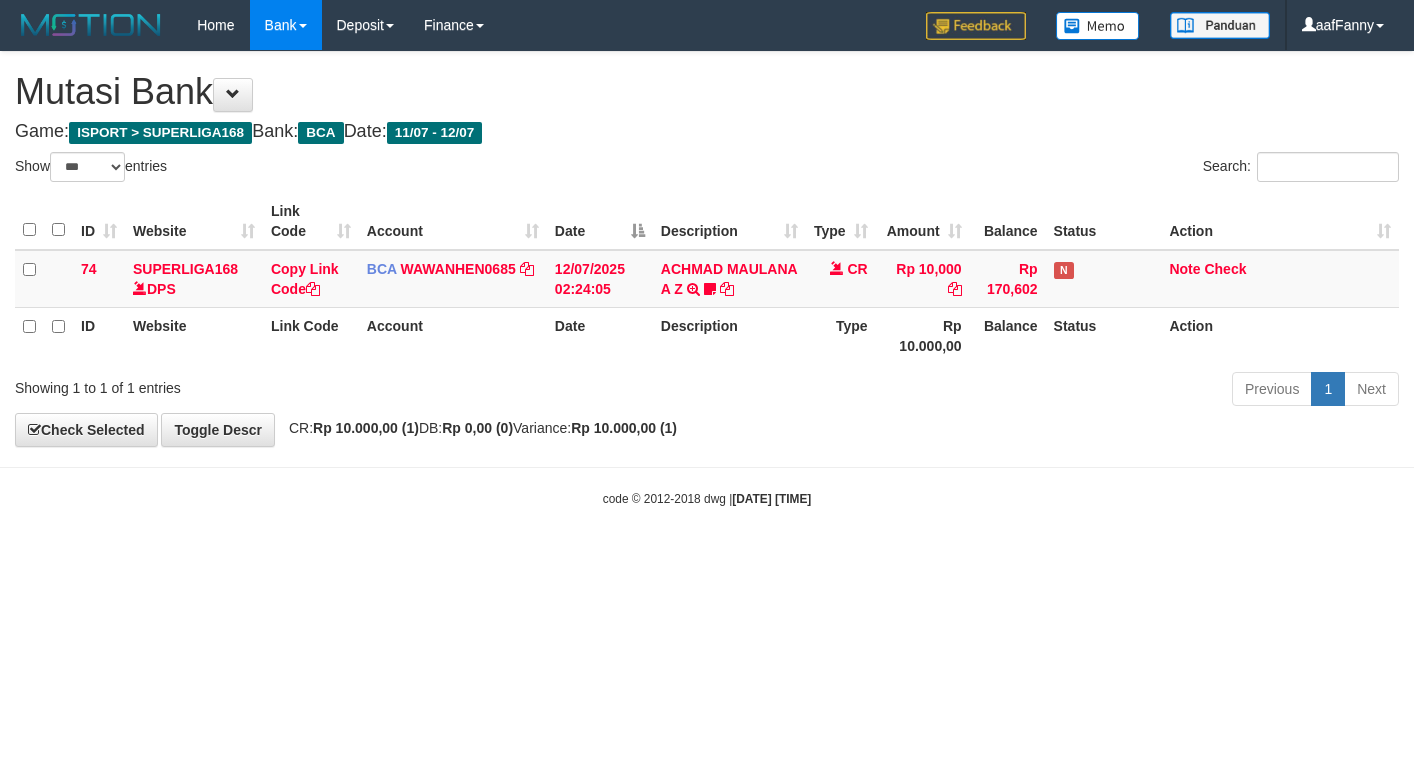 select on "***" 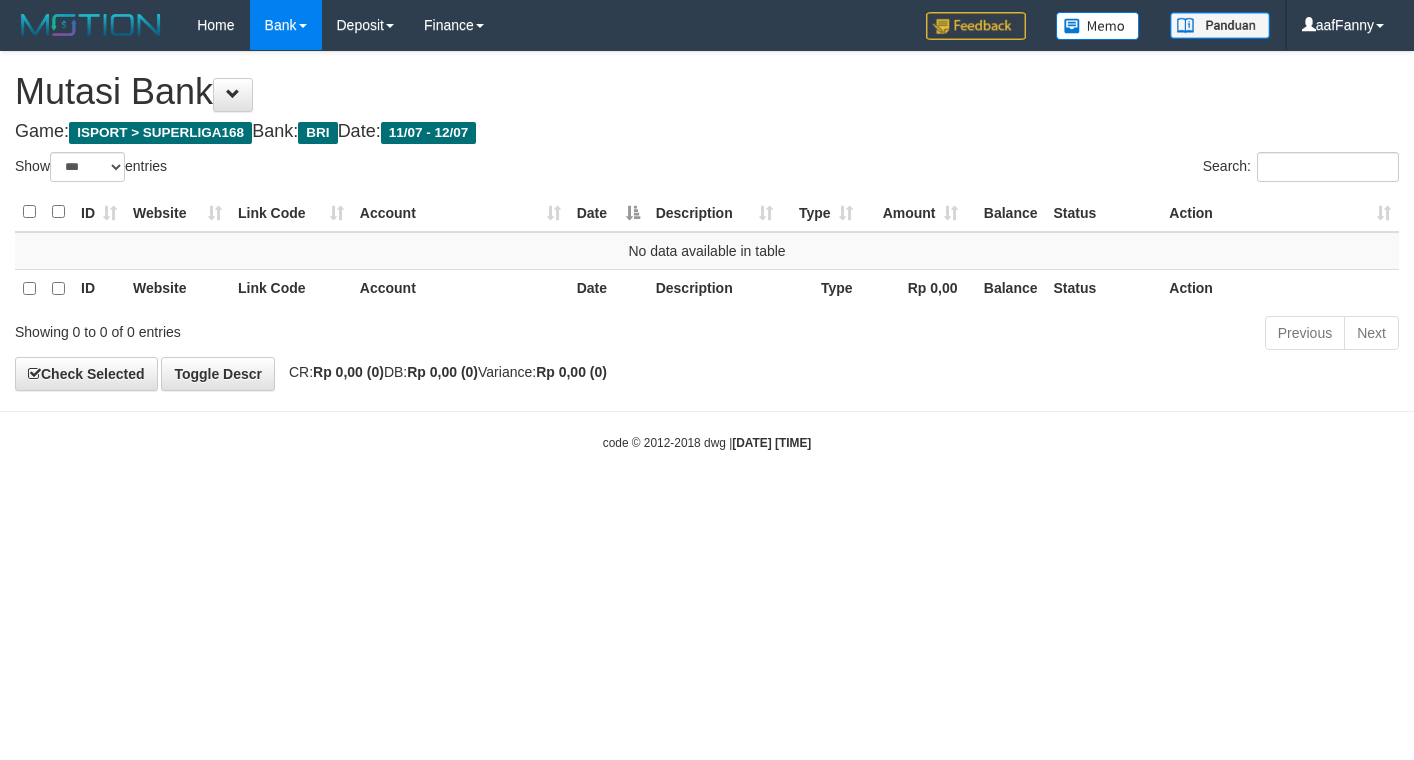 select on "***" 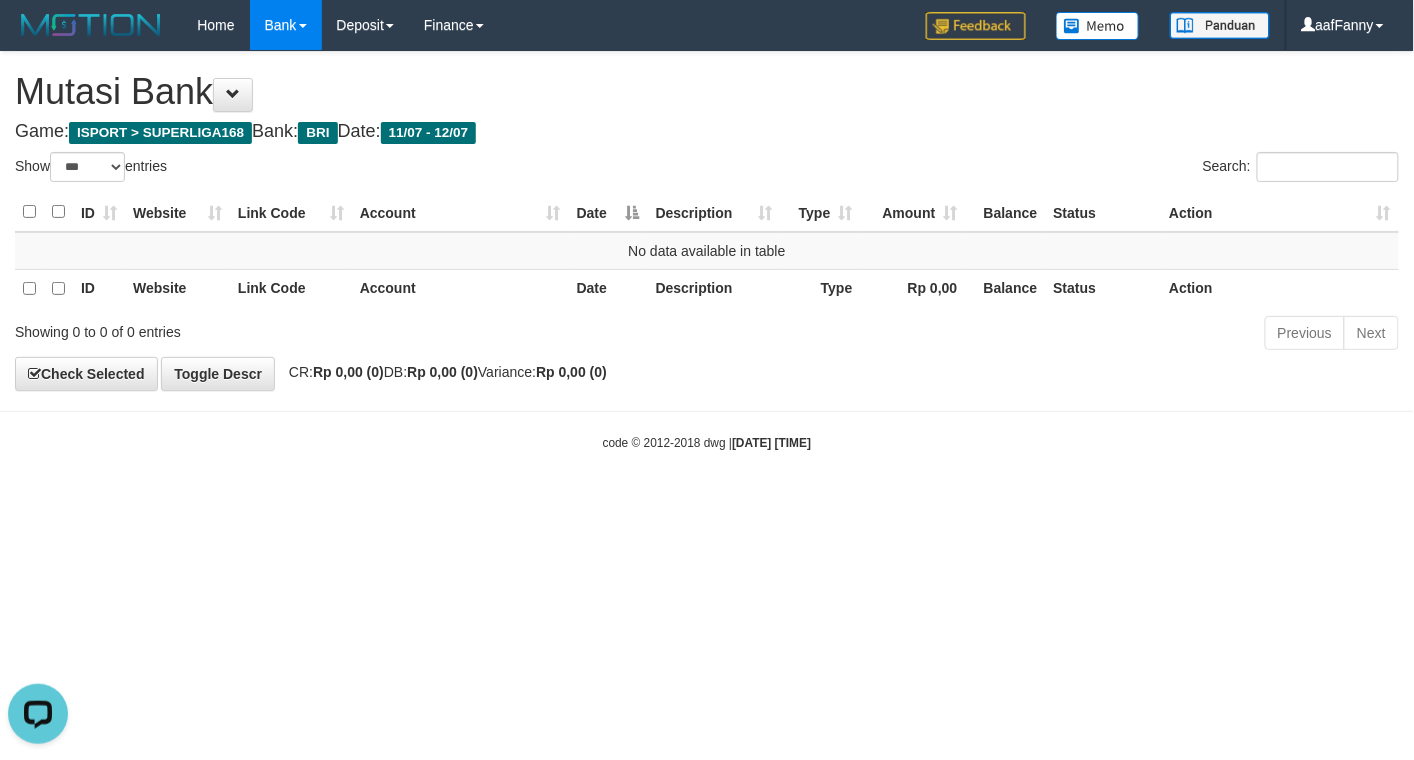 scroll, scrollTop: 0, scrollLeft: 0, axis: both 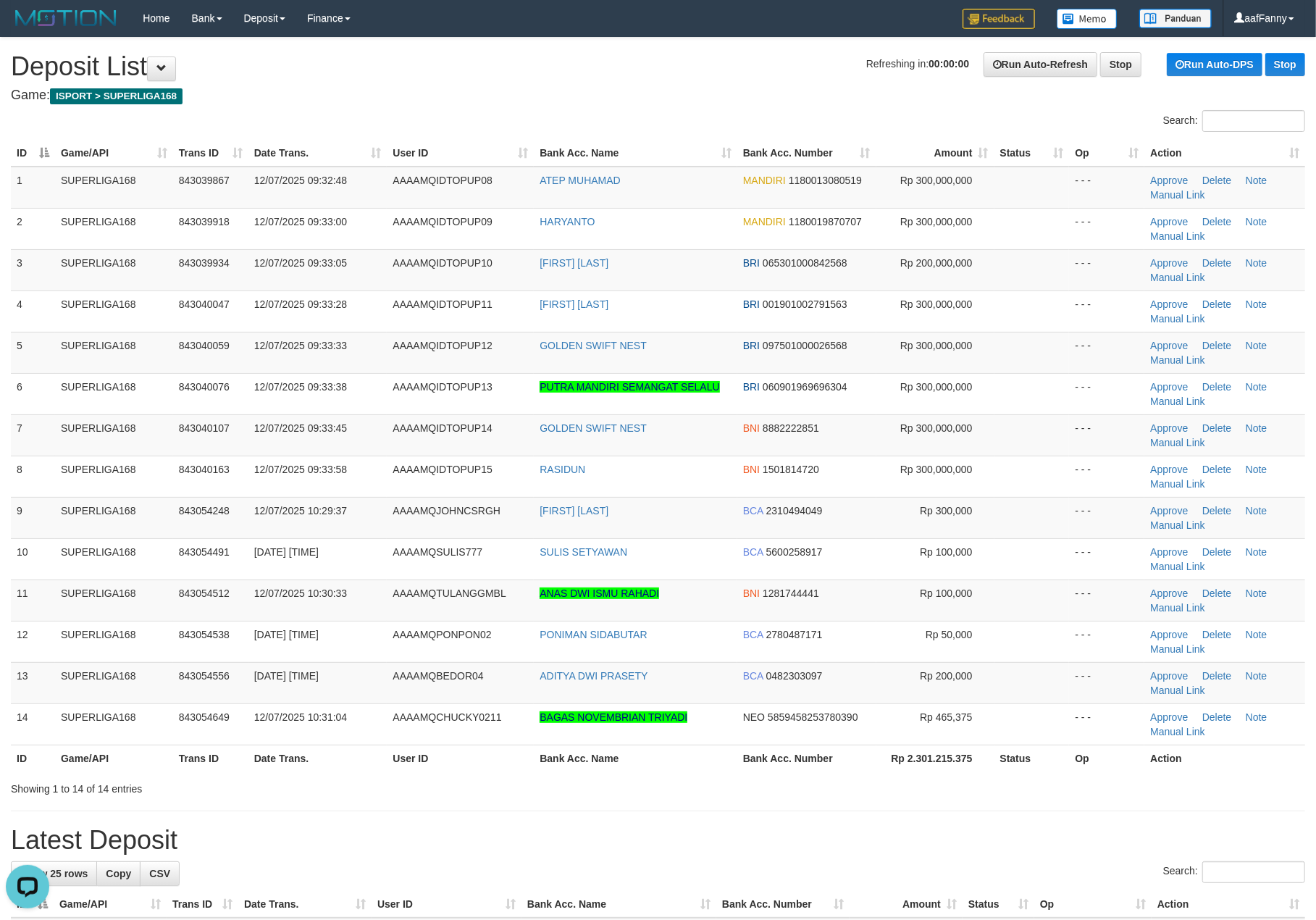 click on "Search:" at bounding box center [658, 122] 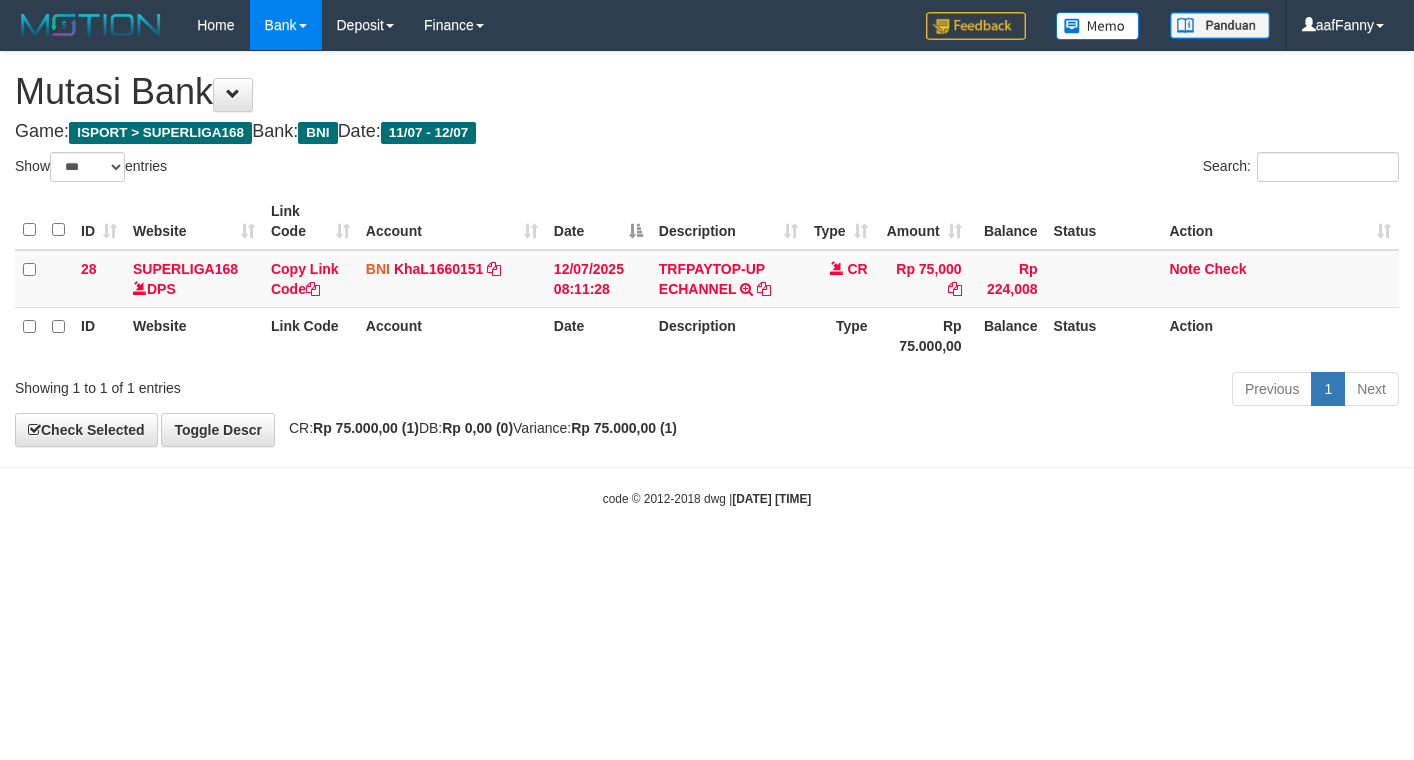 select on "***" 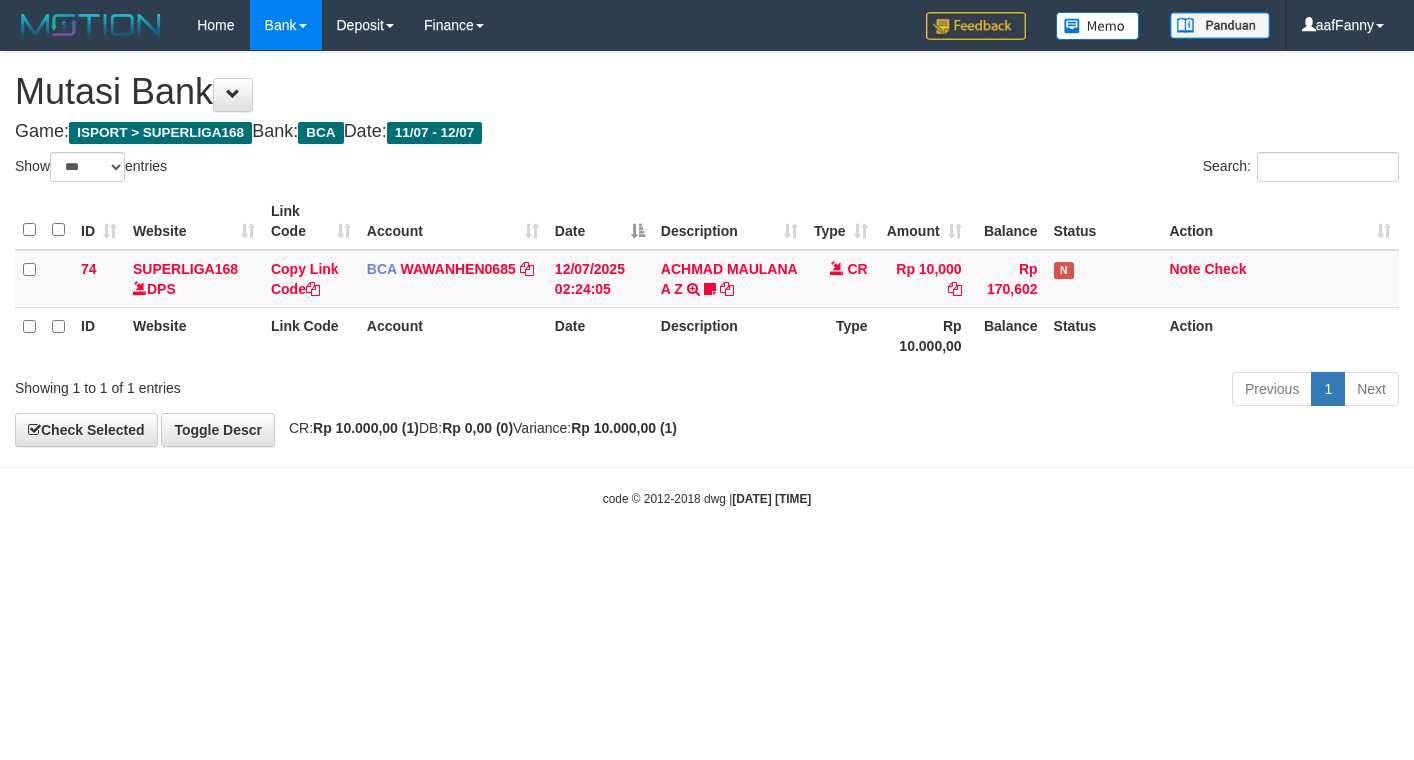 select on "***" 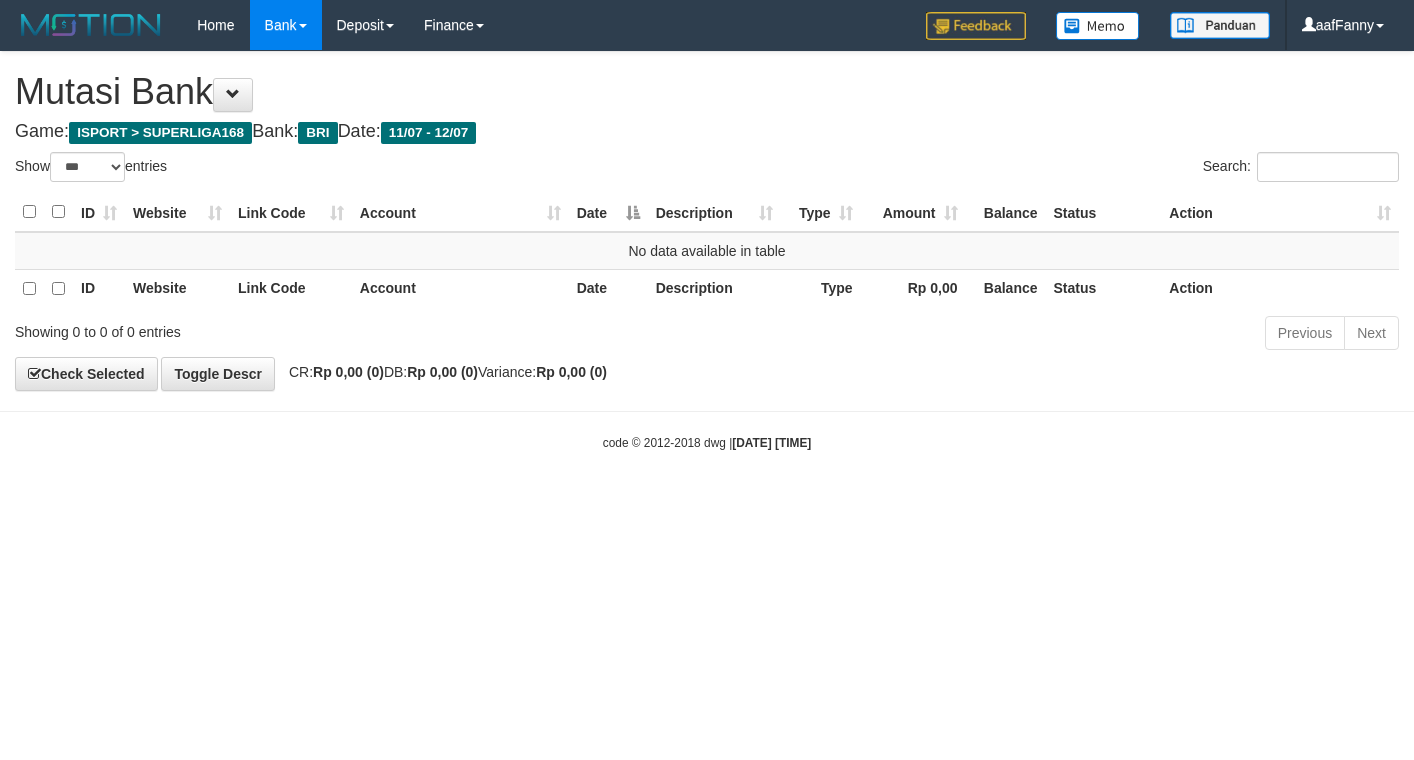 select on "***" 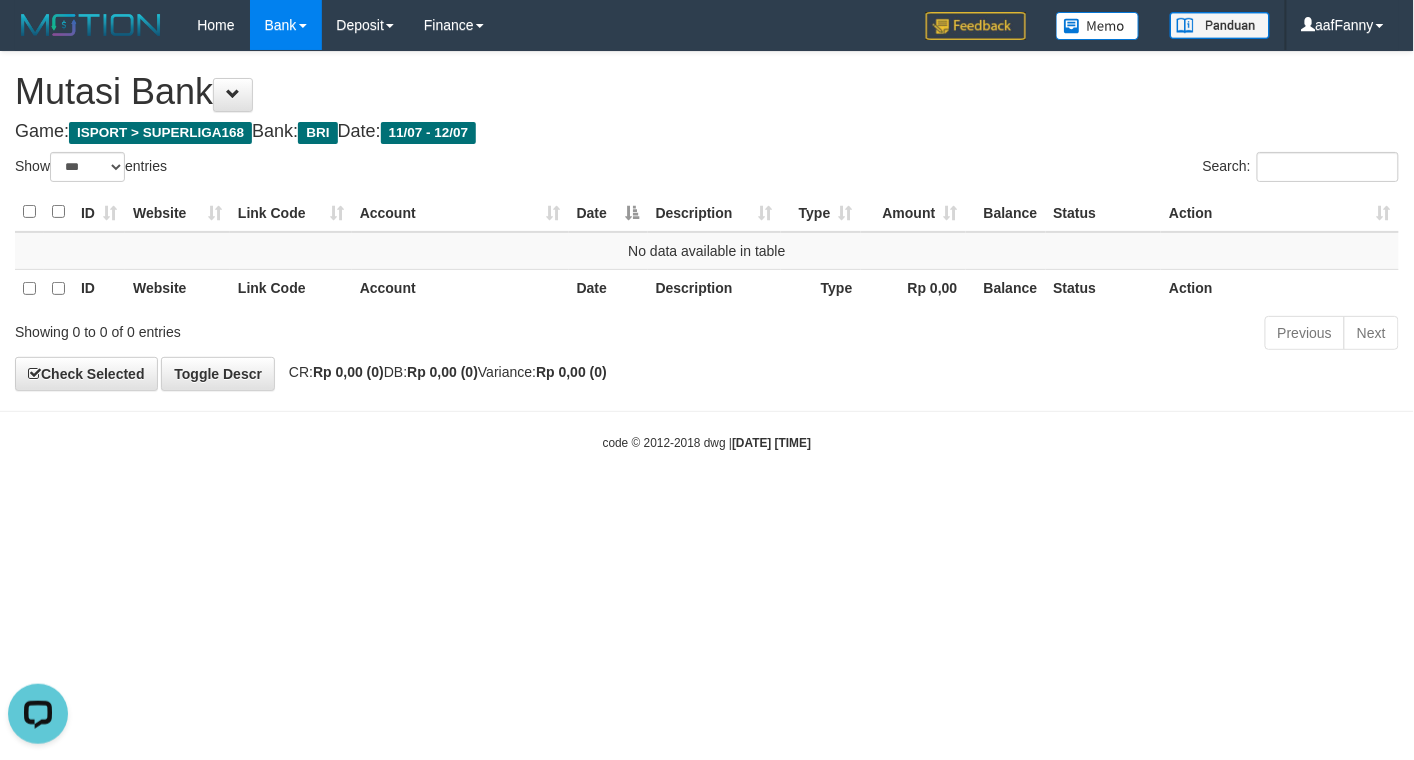 scroll, scrollTop: 0, scrollLeft: 0, axis: both 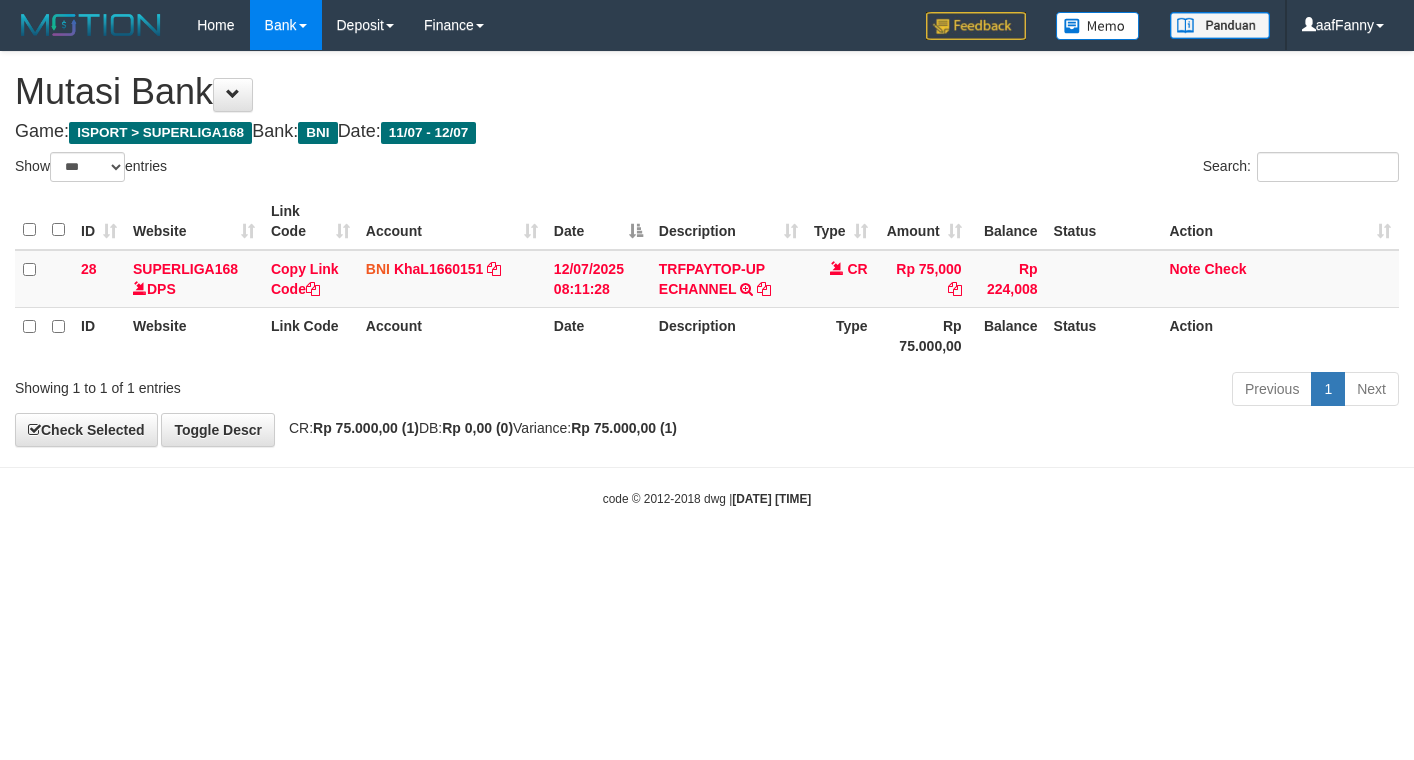 select on "***" 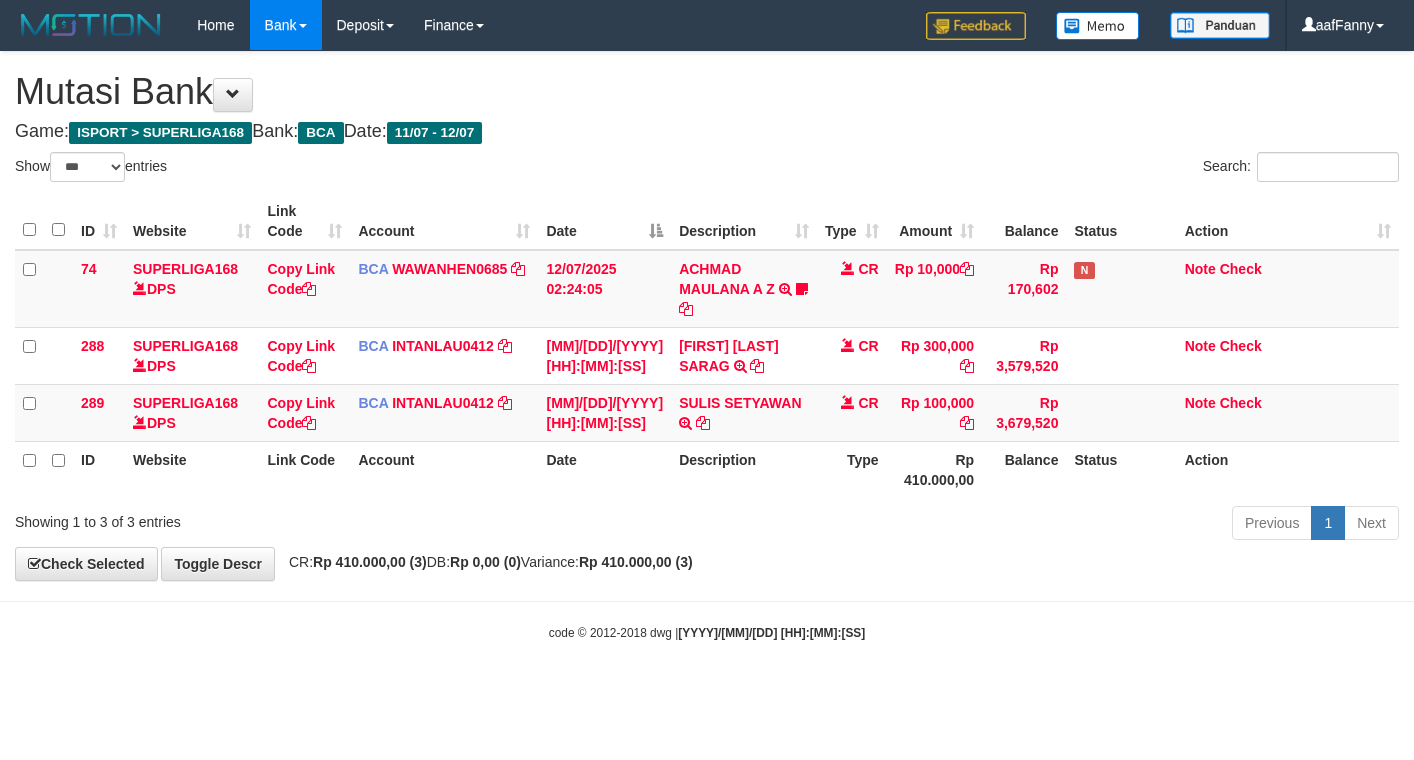 select on "***" 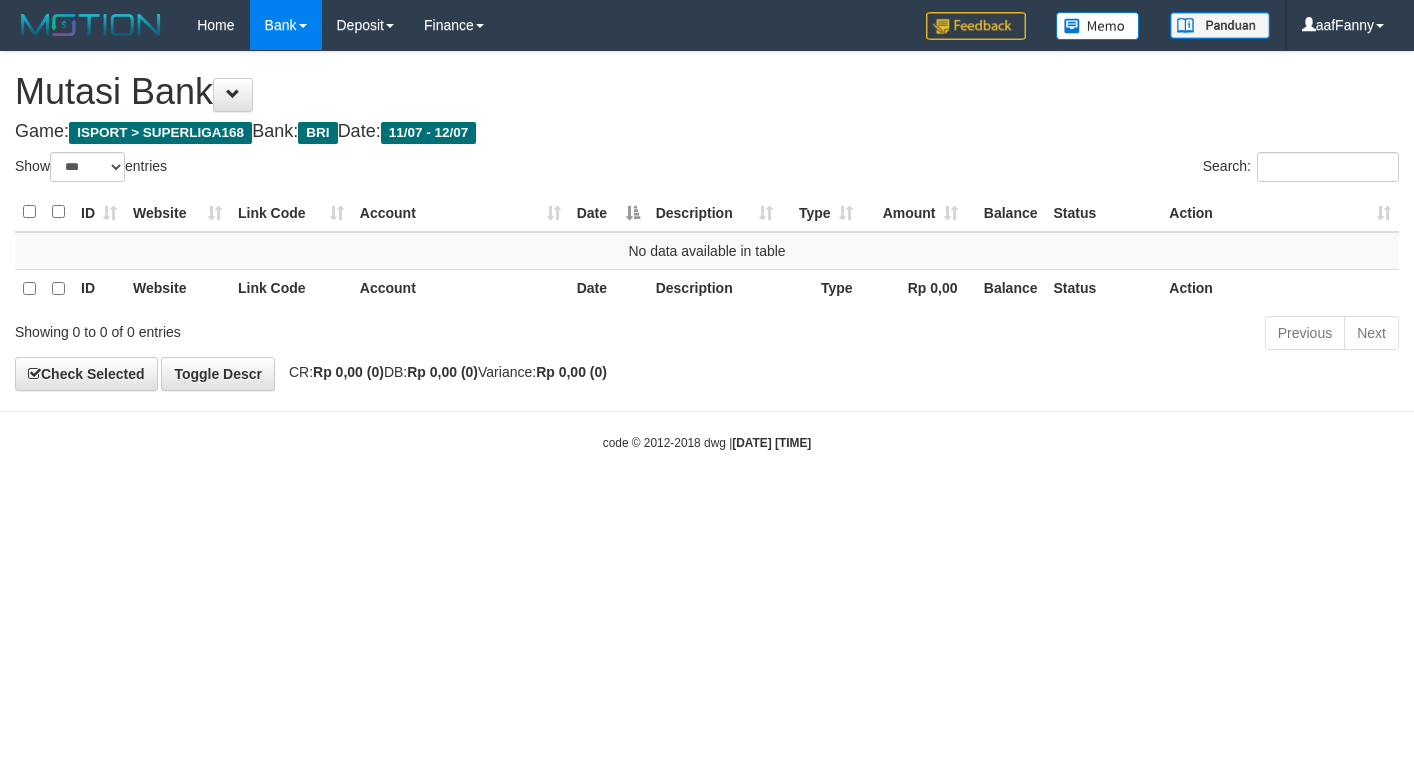 select on "***" 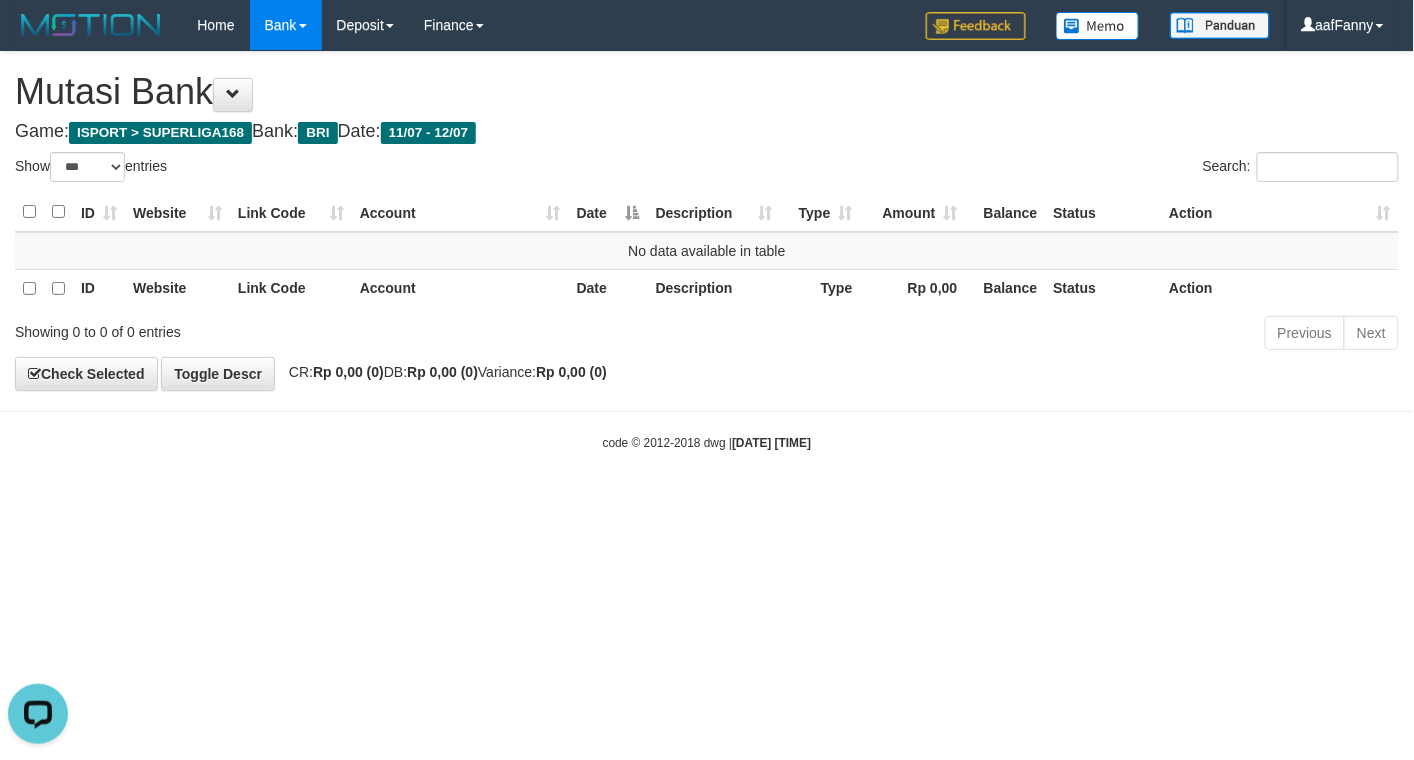 scroll, scrollTop: 0, scrollLeft: 0, axis: both 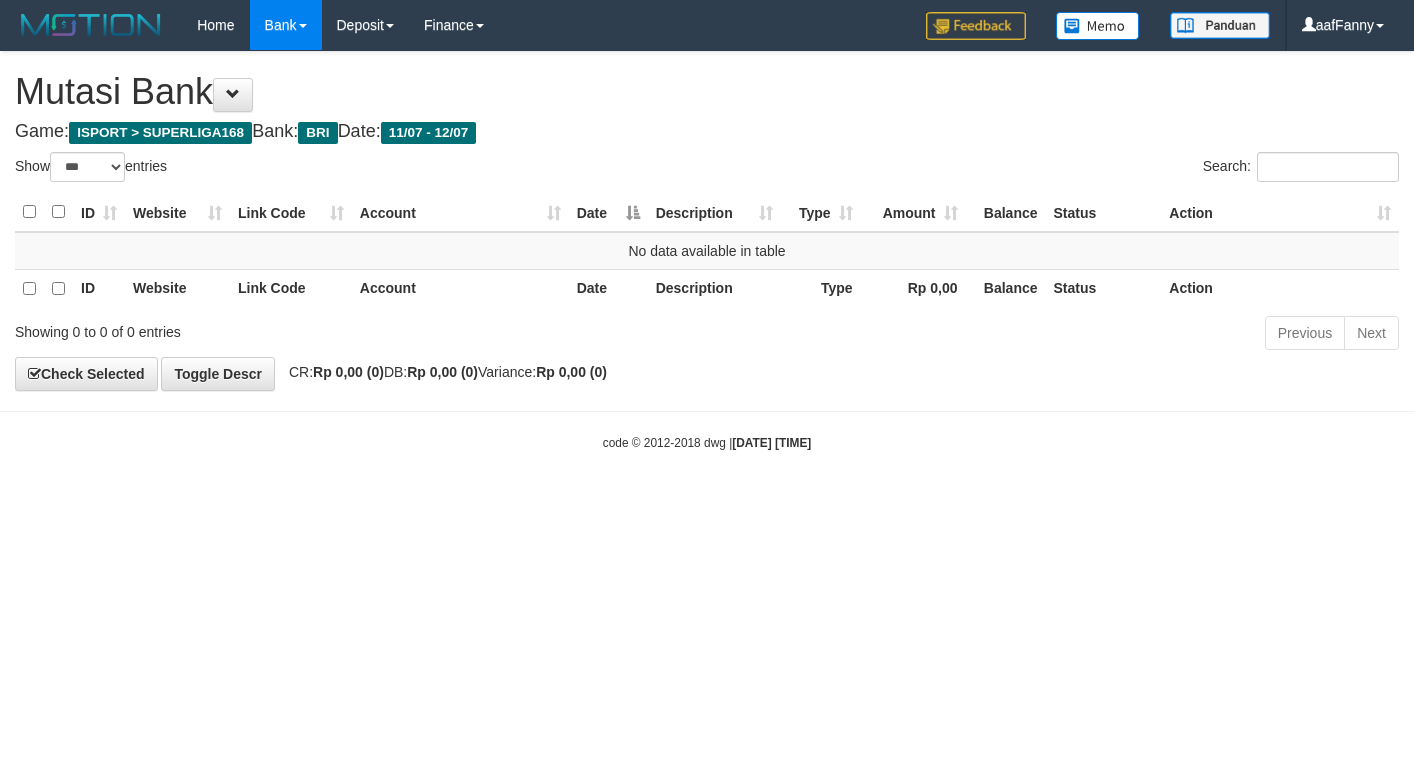 select on "***" 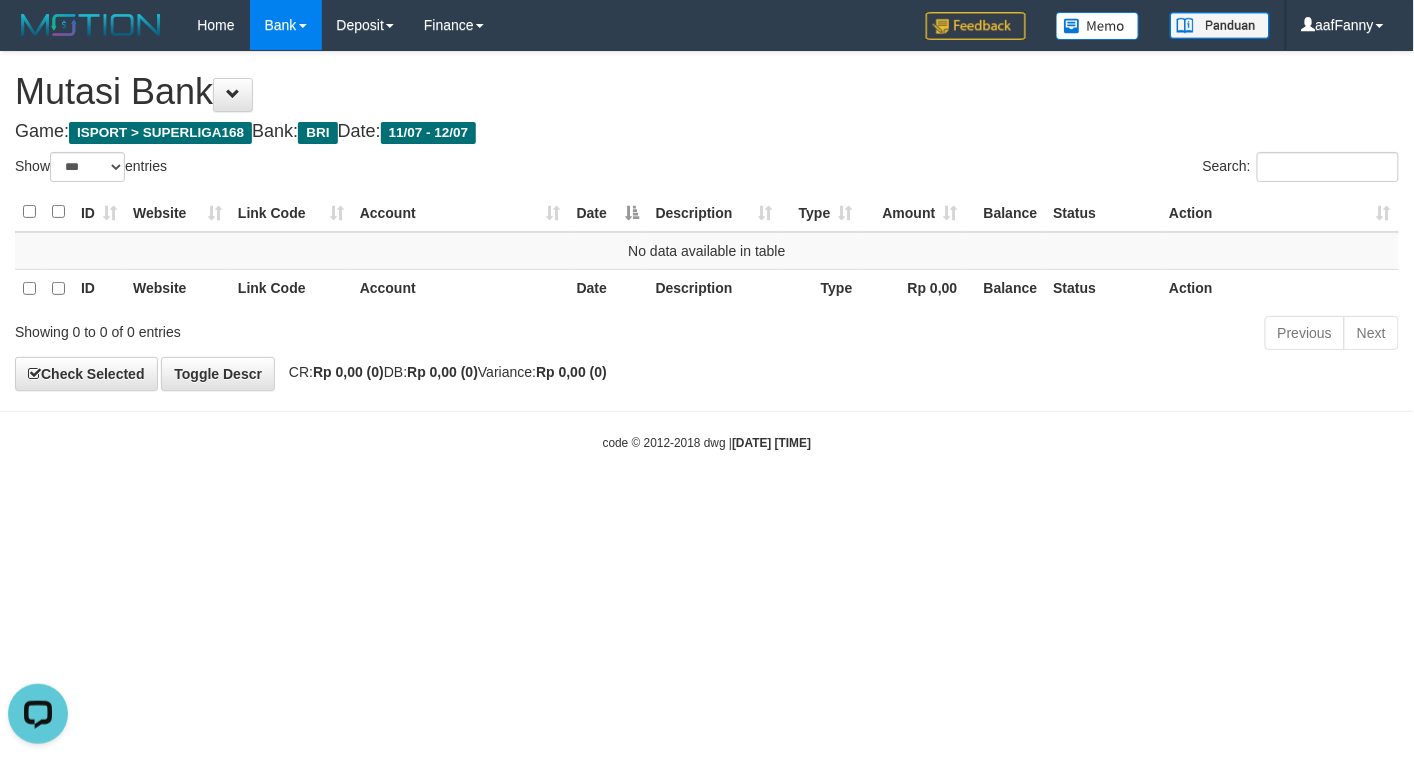 scroll, scrollTop: 0, scrollLeft: 0, axis: both 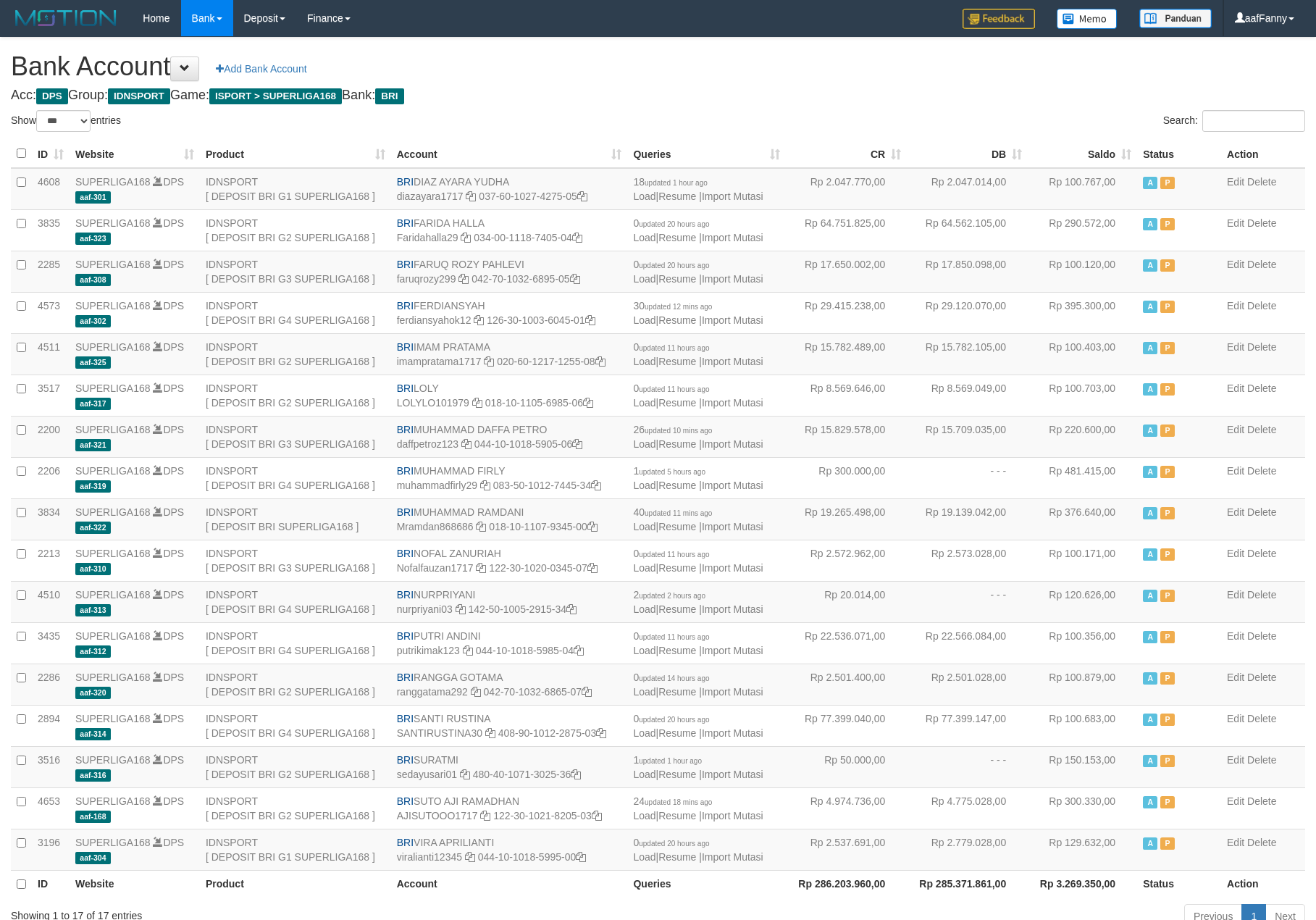 select on "***" 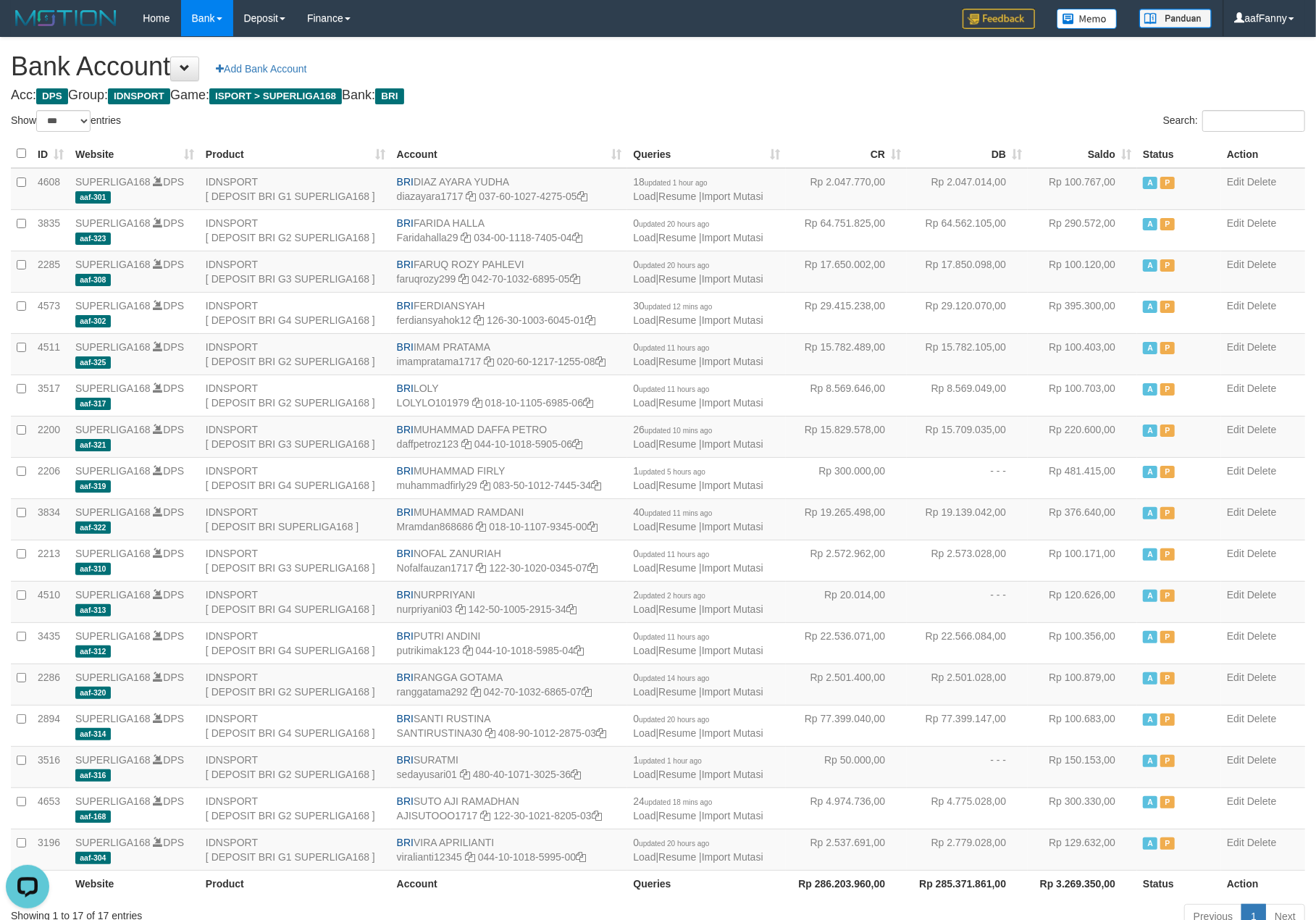 scroll, scrollTop: 0, scrollLeft: 0, axis: both 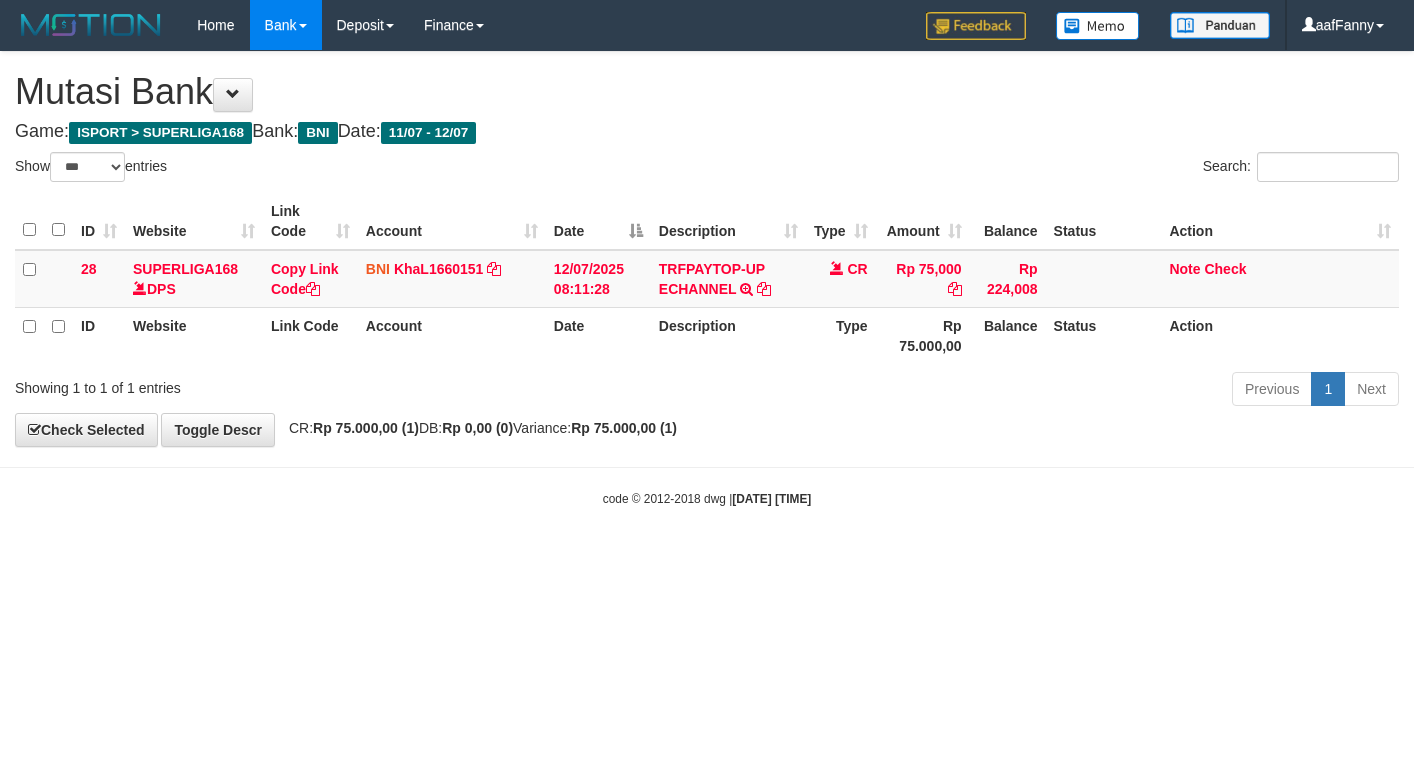 select on "***" 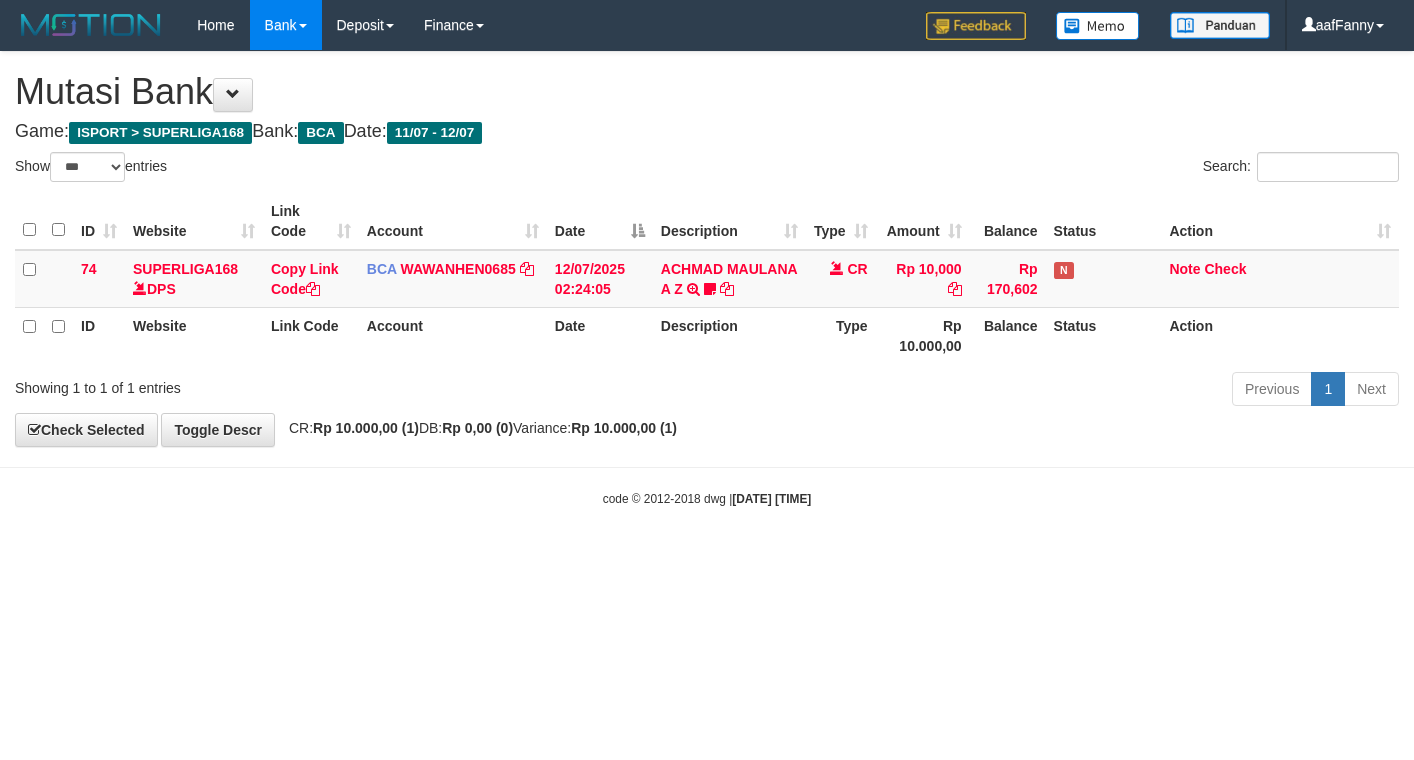 select on "***" 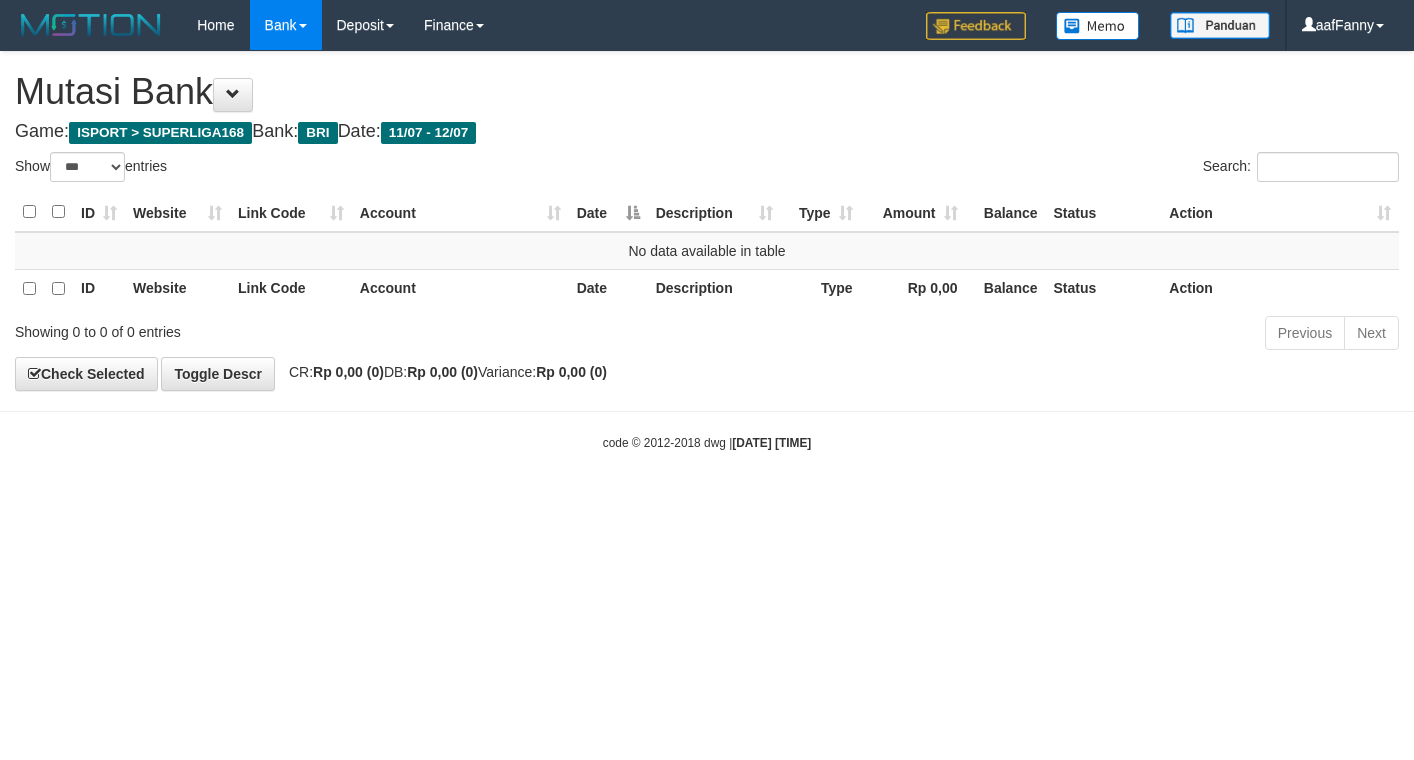 select on "***" 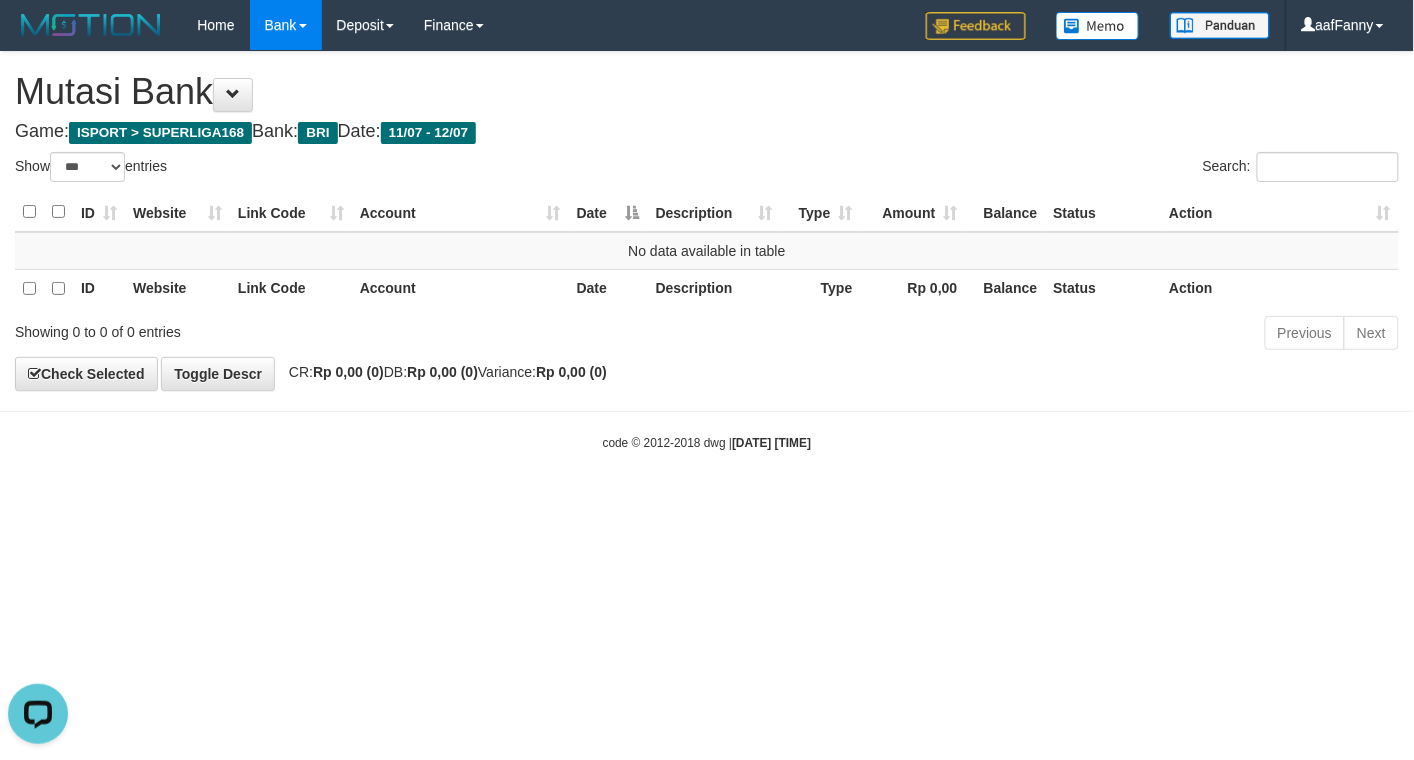 scroll, scrollTop: 0, scrollLeft: 0, axis: both 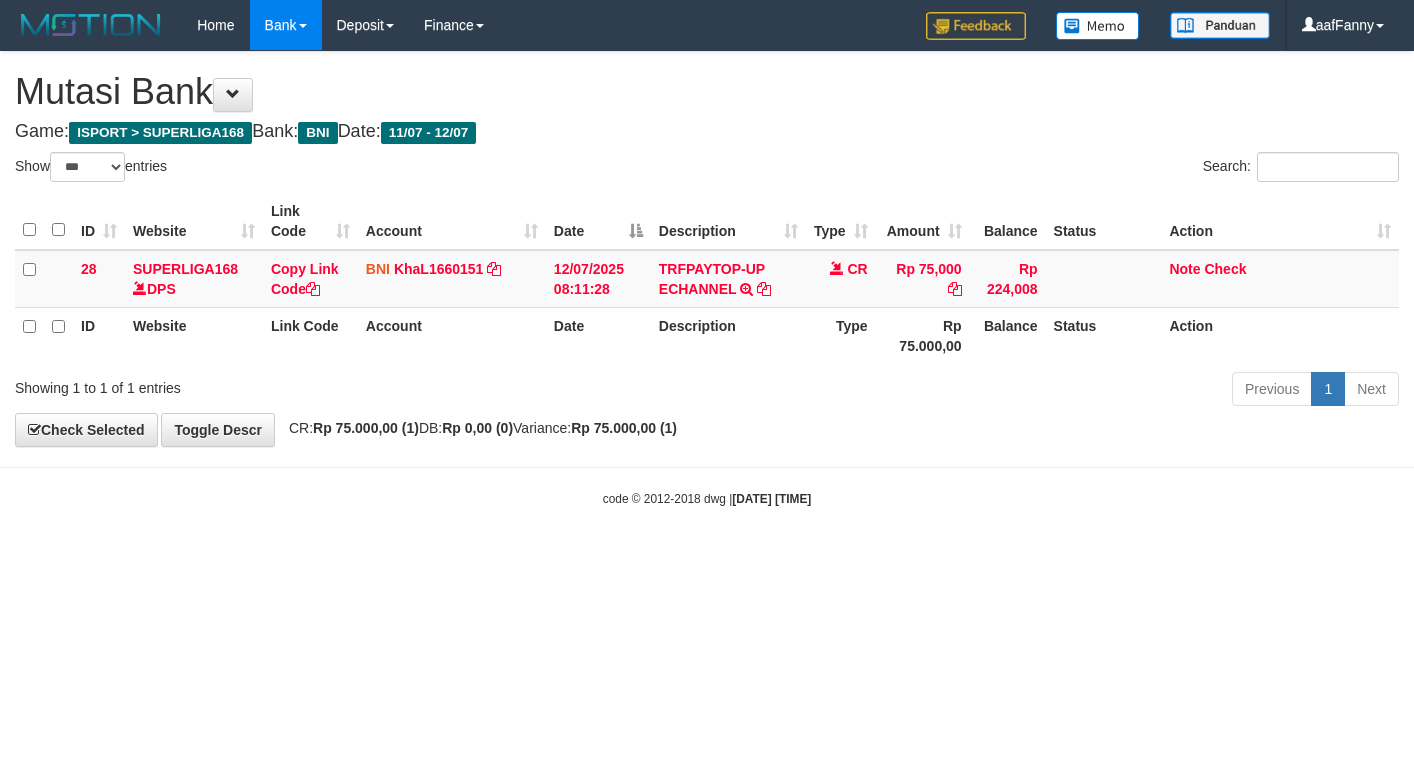 select on "***" 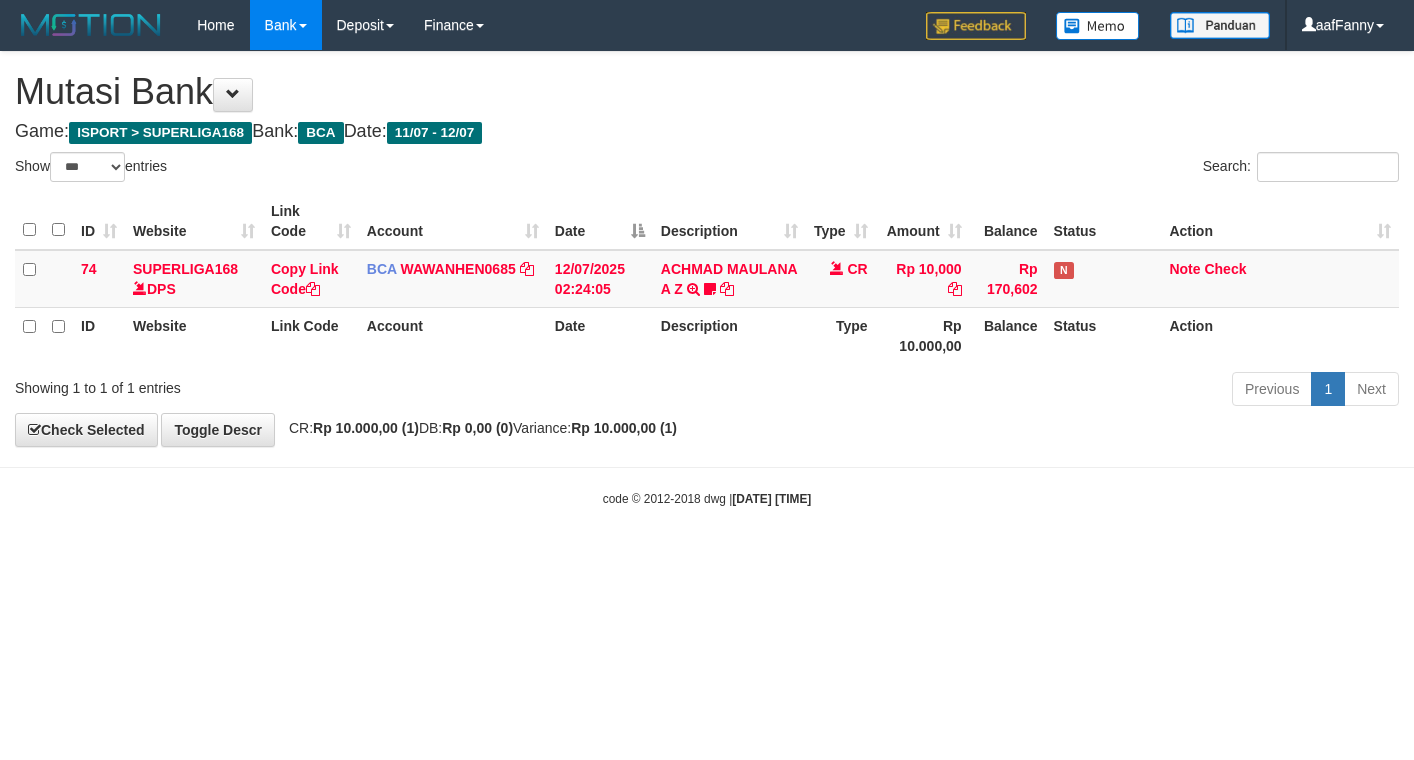 select on "***" 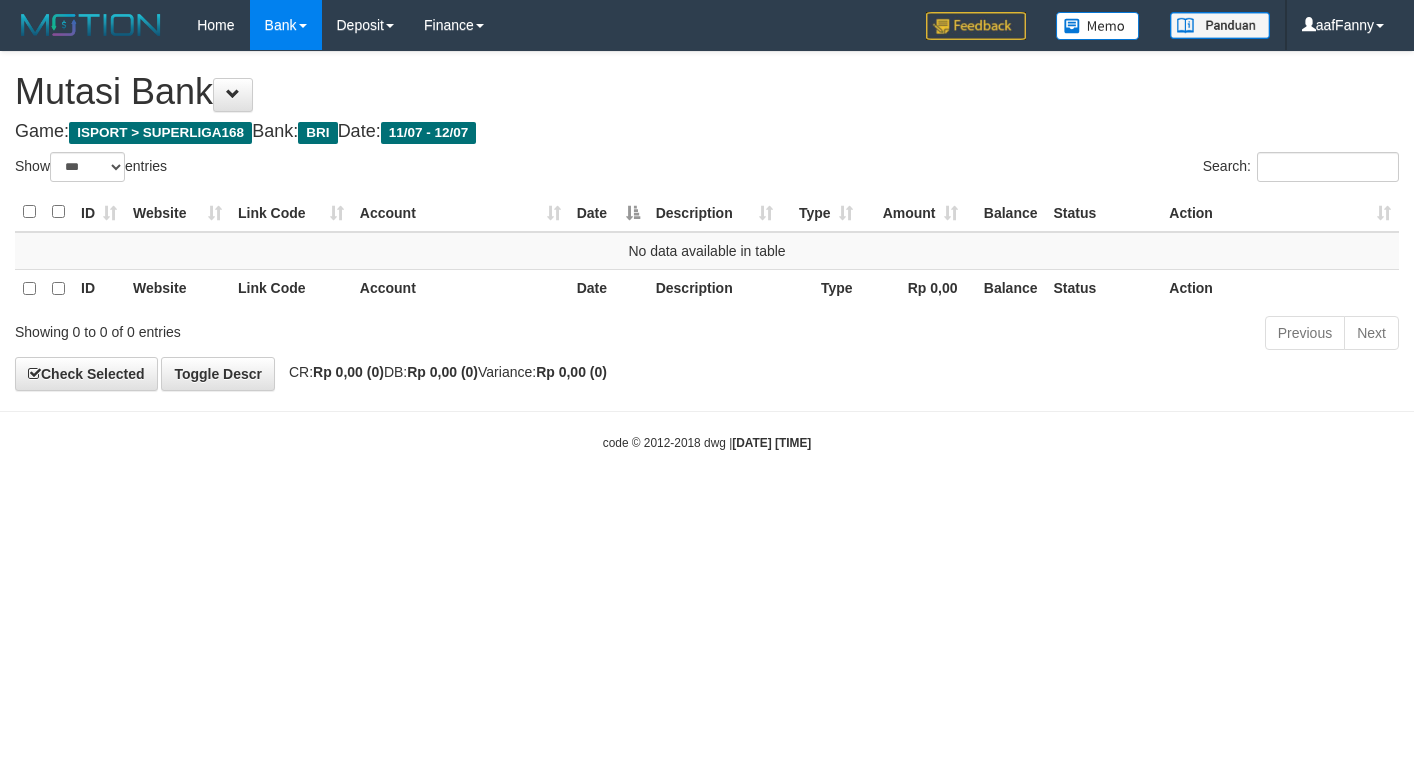 select on "***" 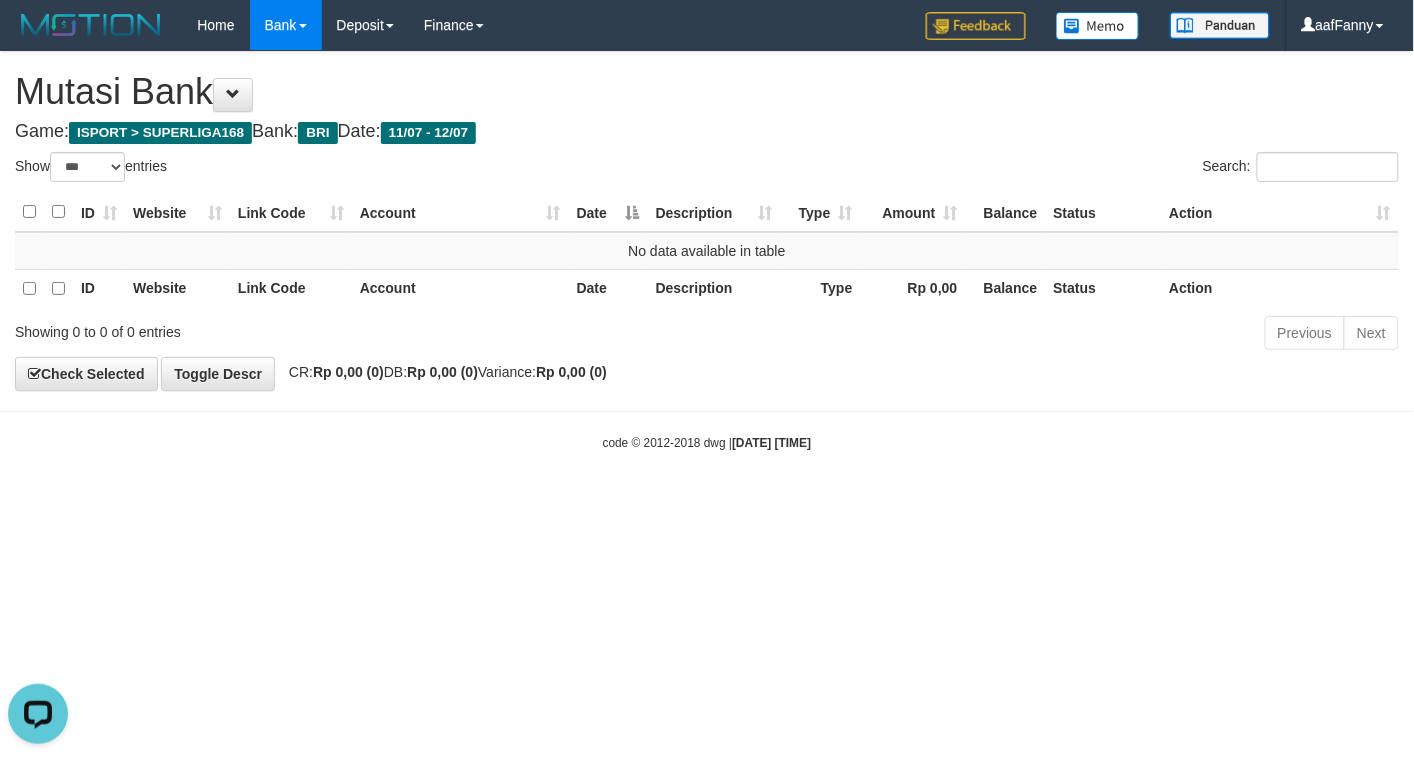 scroll, scrollTop: 0, scrollLeft: 0, axis: both 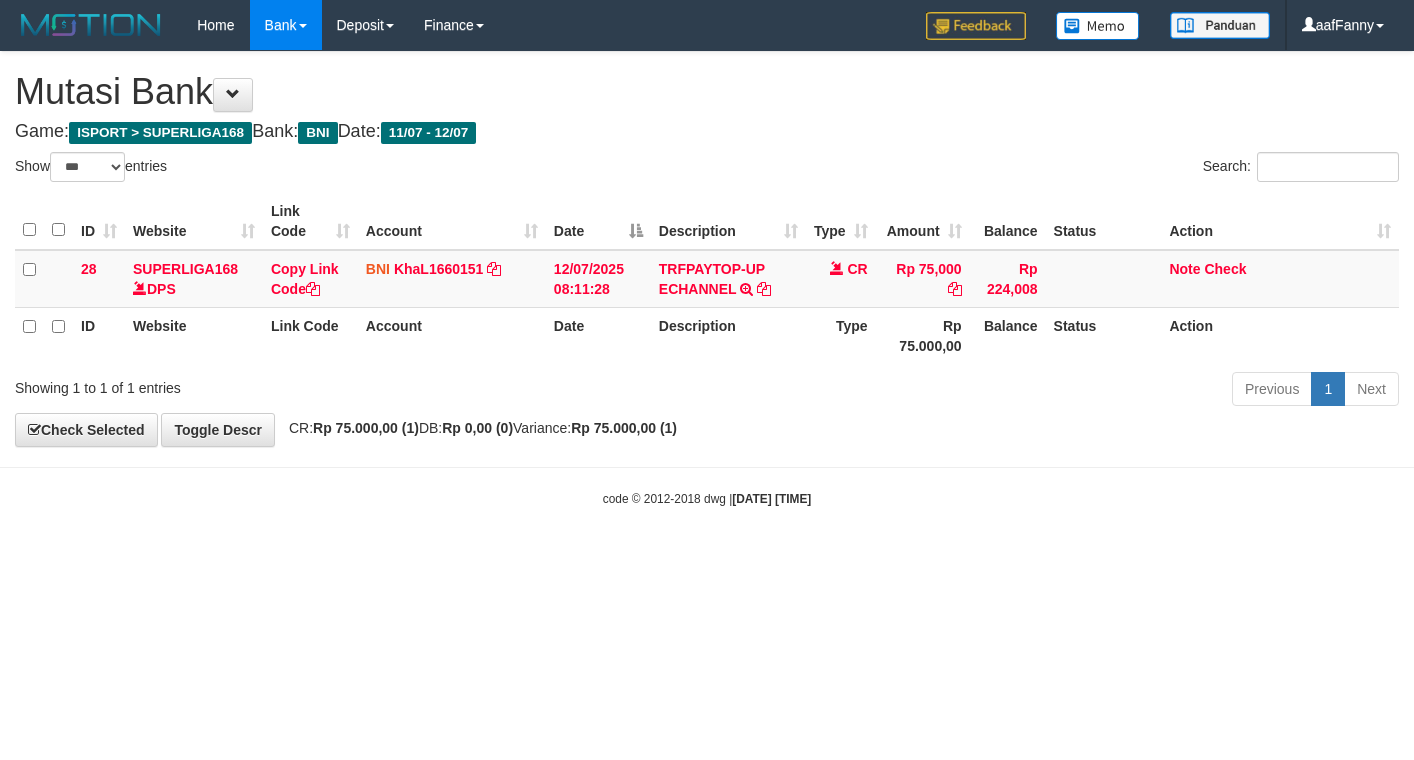 select on "***" 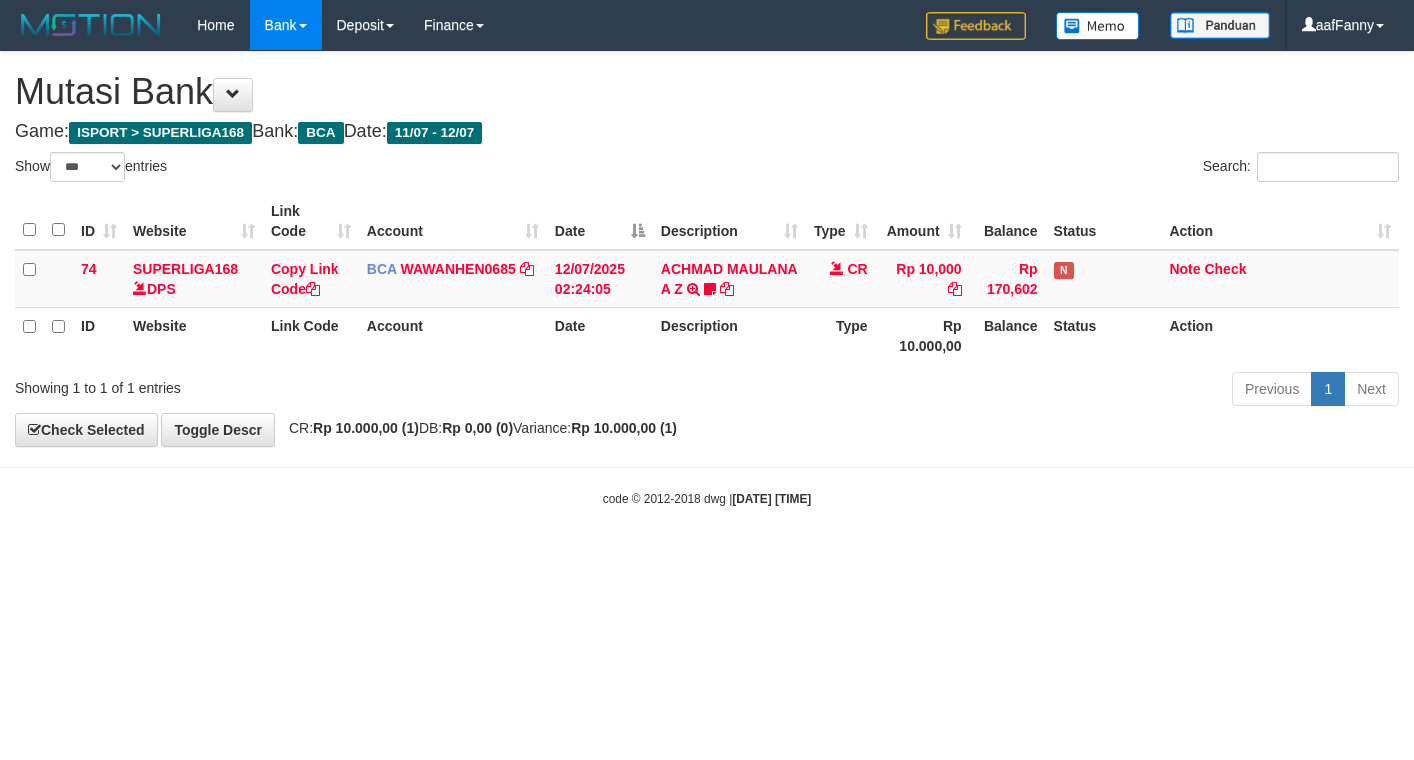 select on "***" 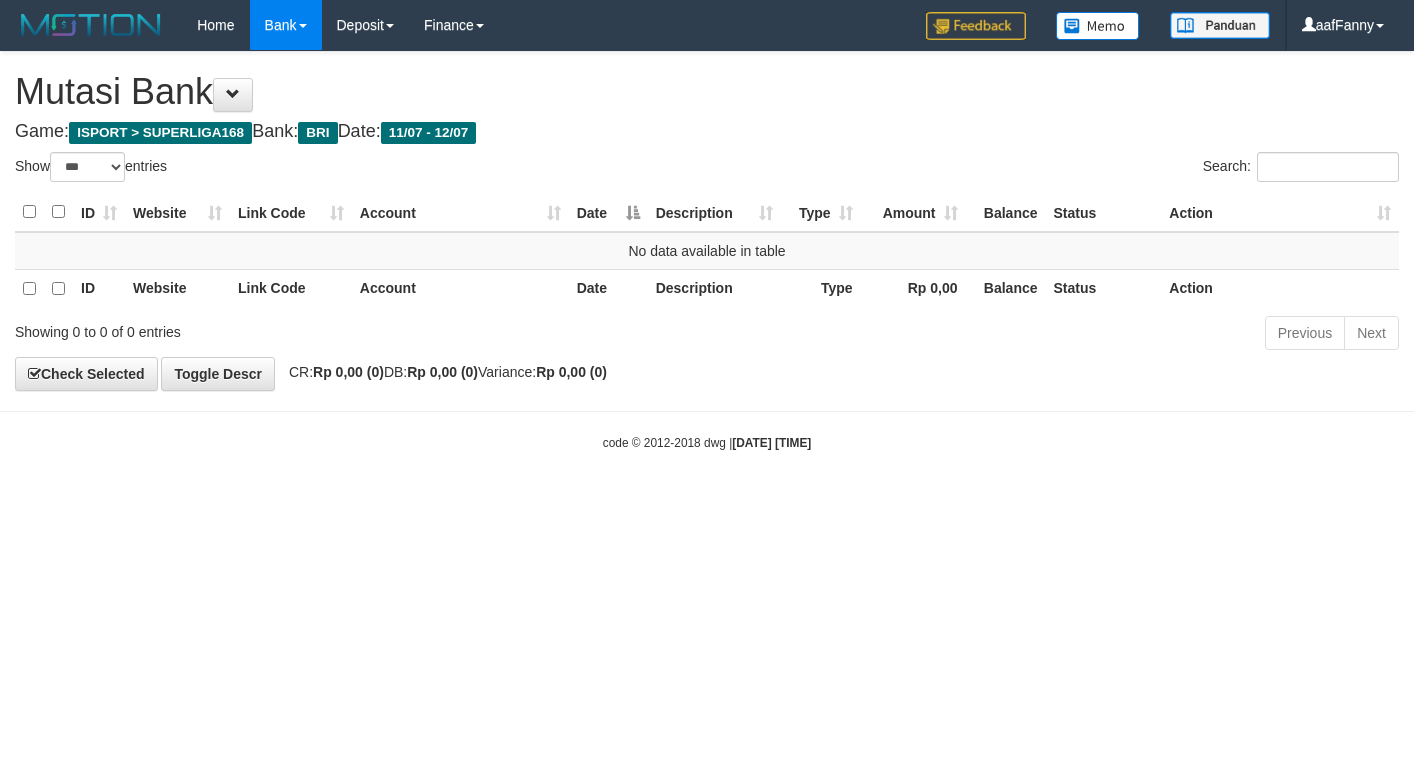 select on "***" 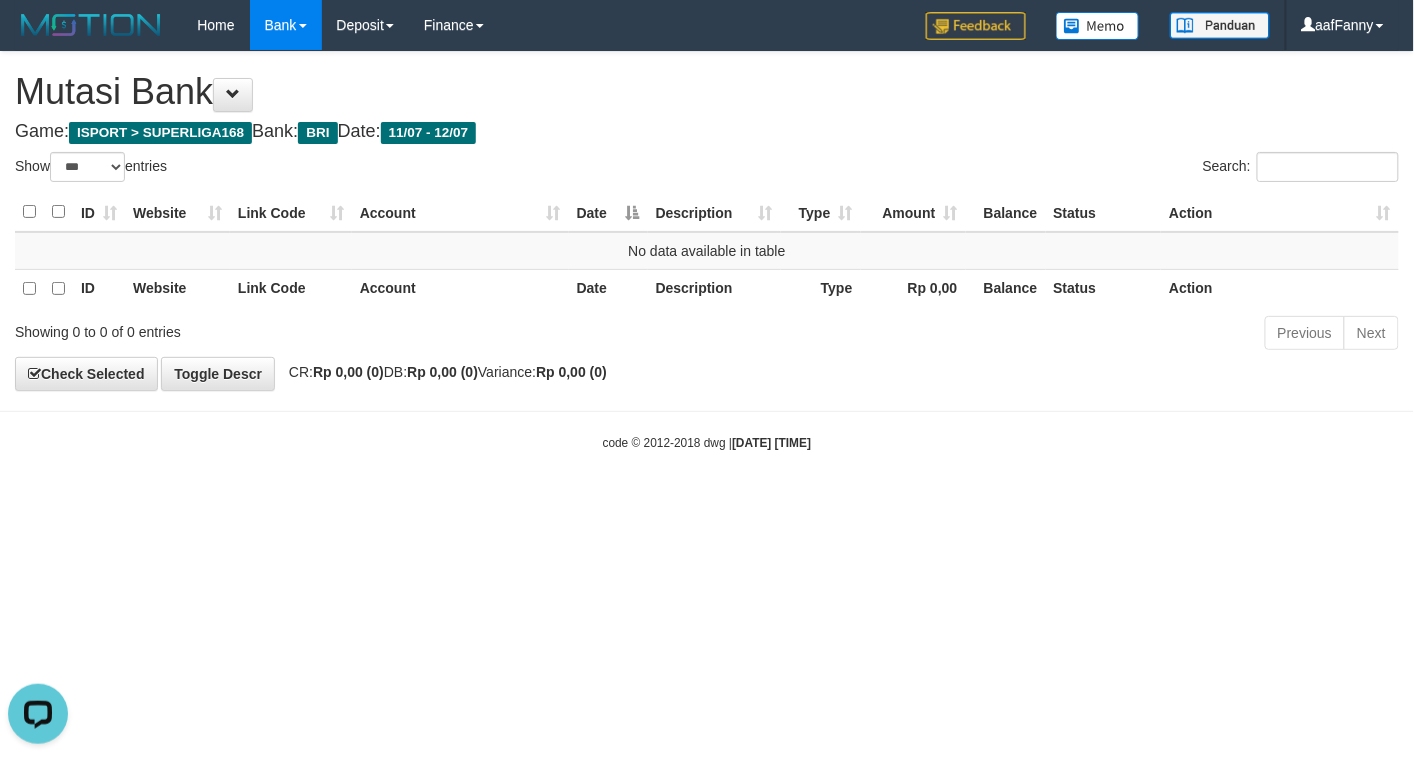 scroll, scrollTop: 0, scrollLeft: 0, axis: both 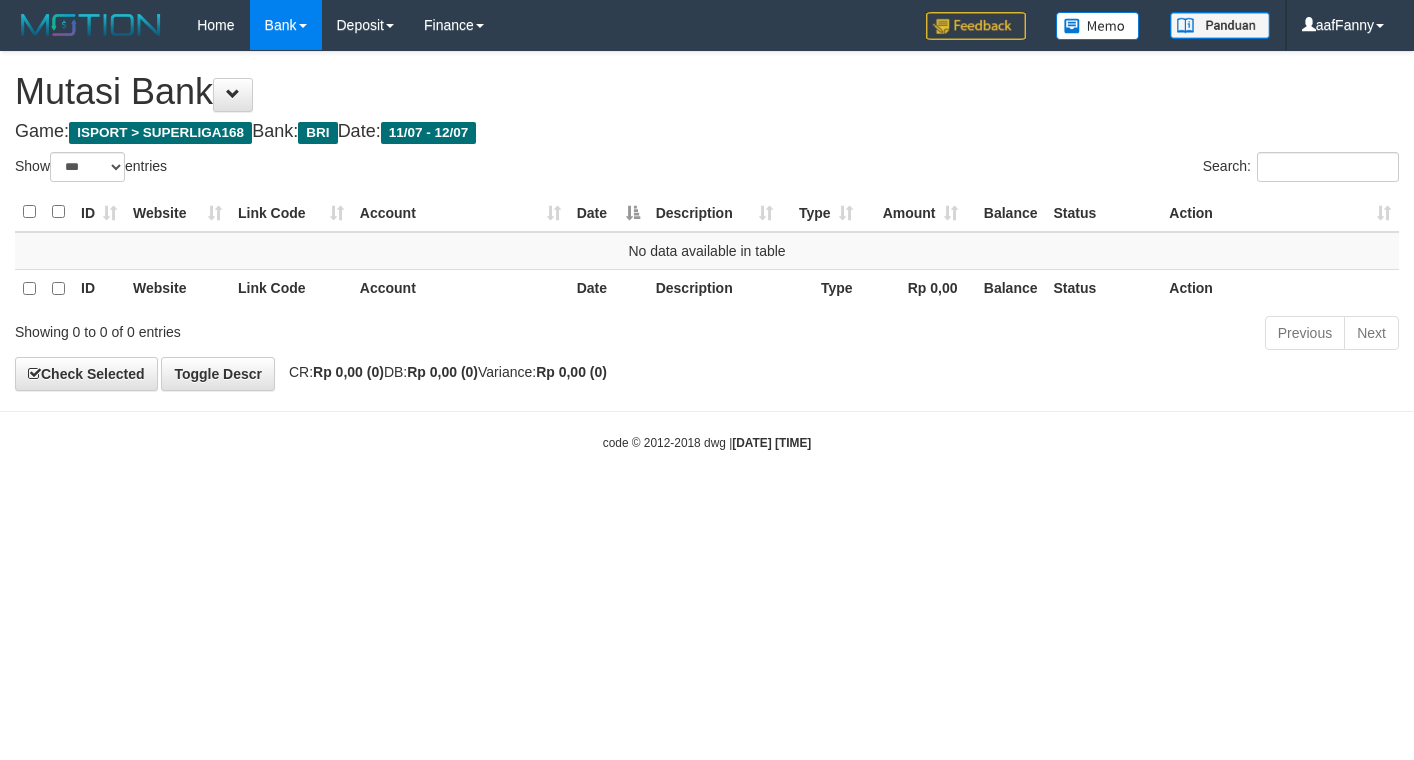 select on "***" 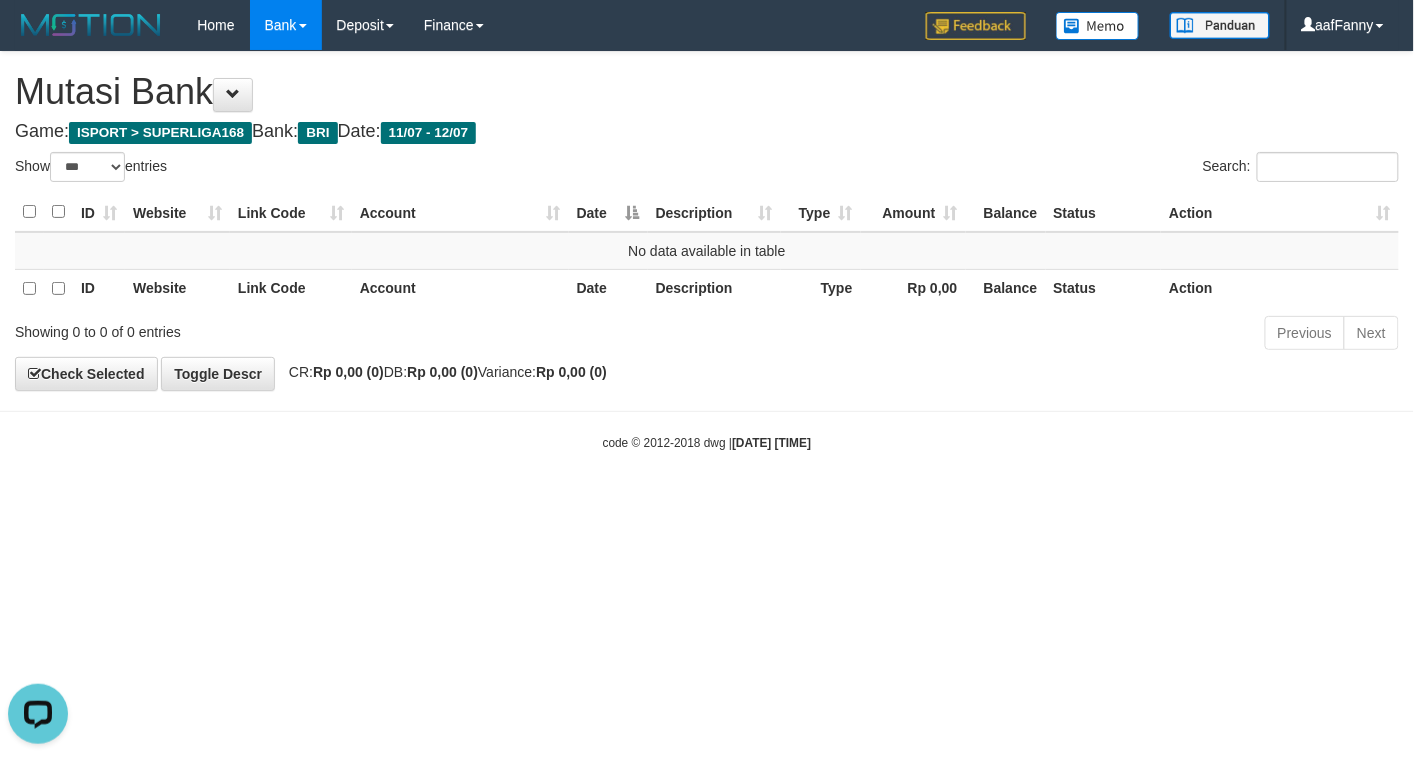 scroll, scrollTop: 0, scrollLeft: 0, axis: both 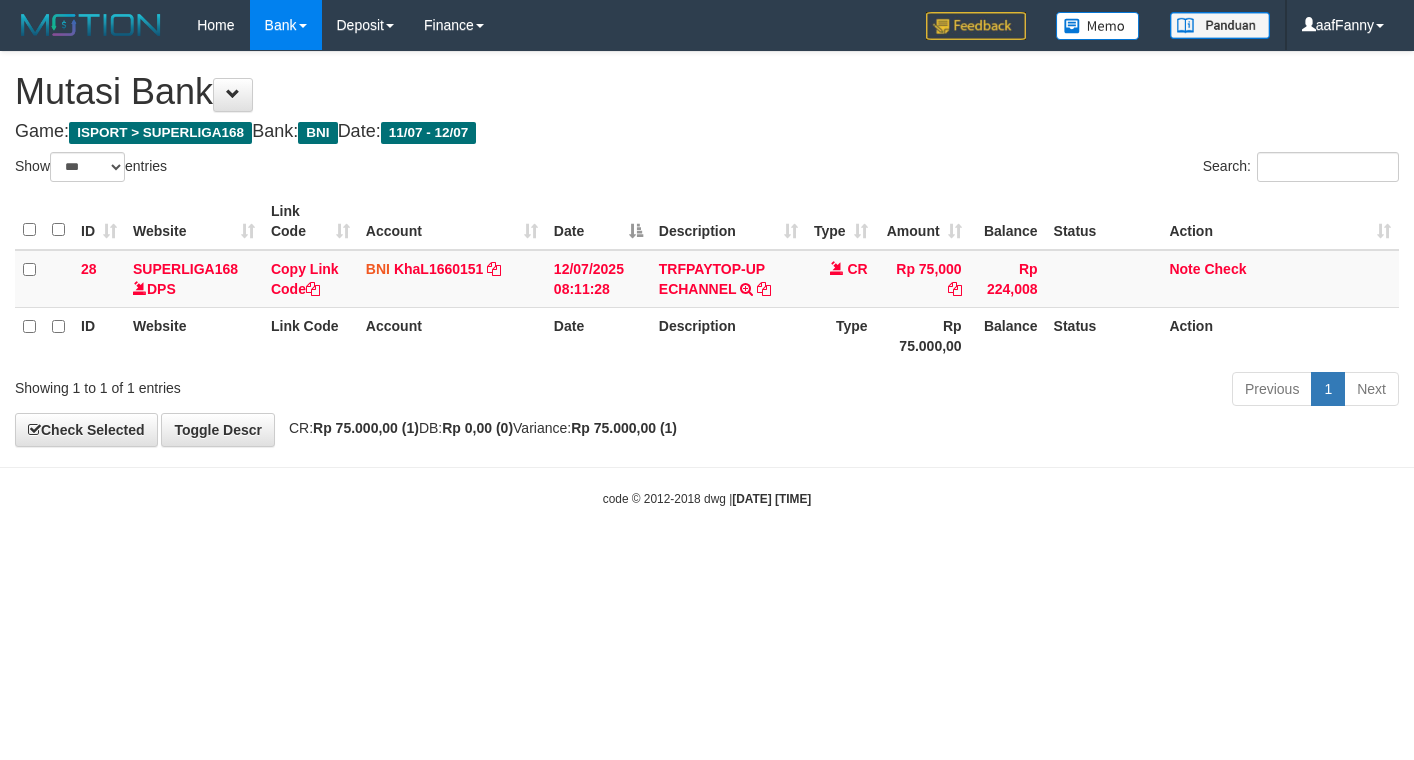 select on "***" 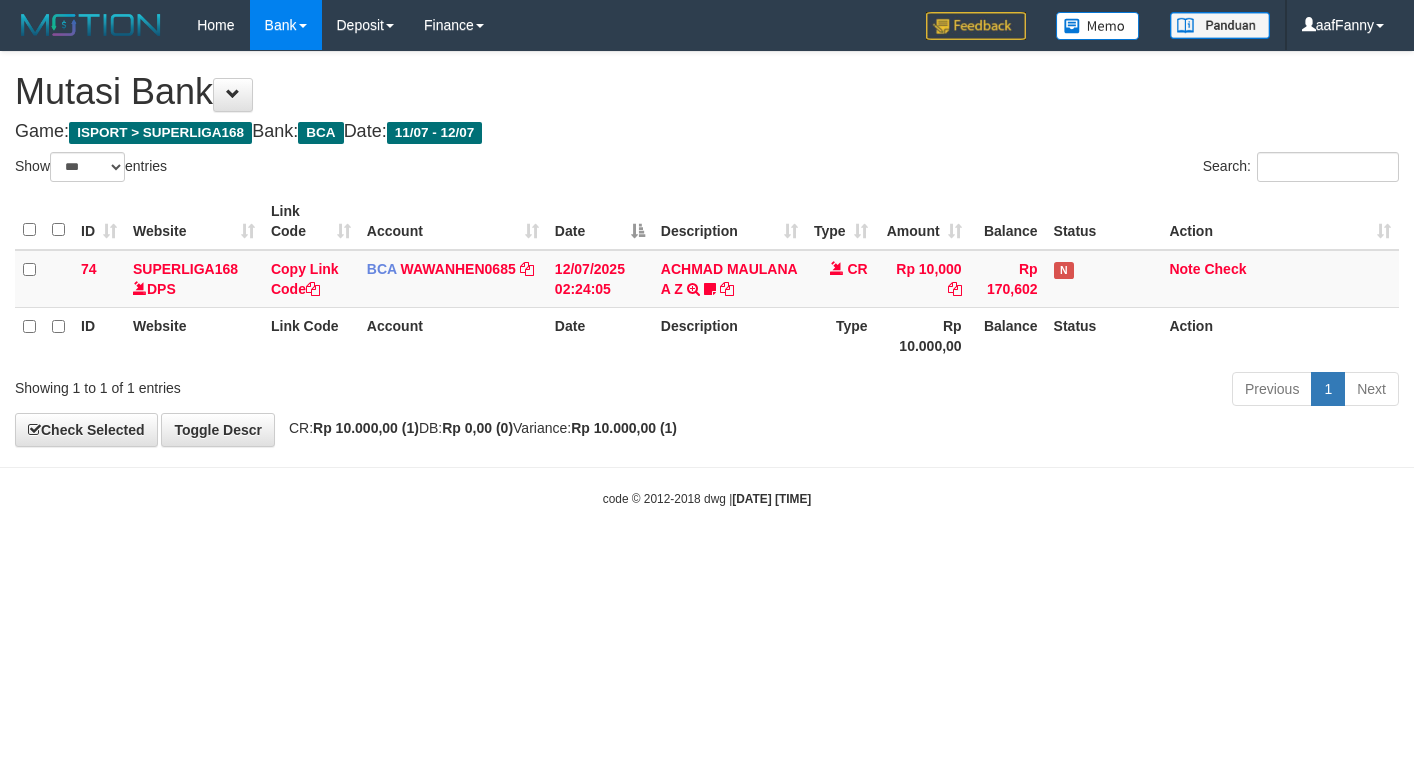 select on "***" 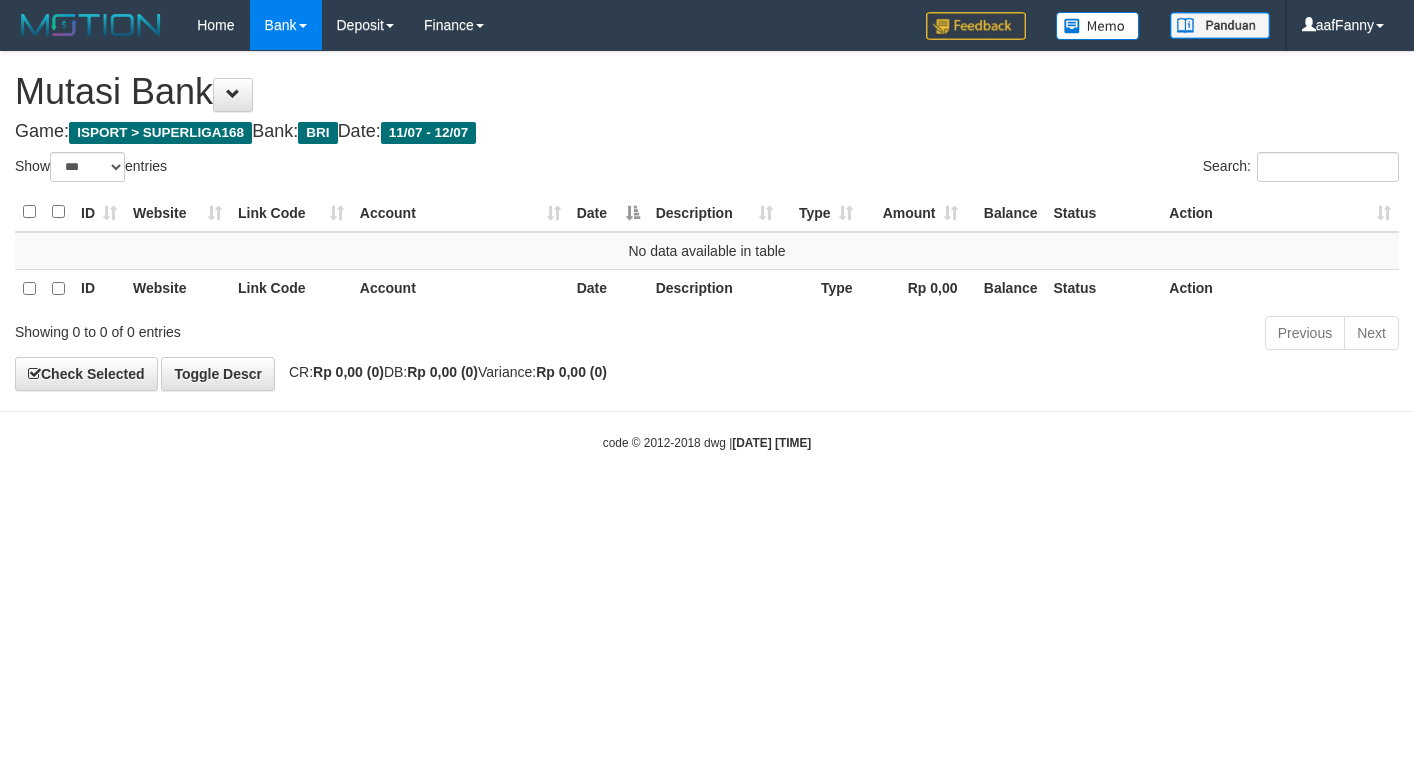 select on "***" 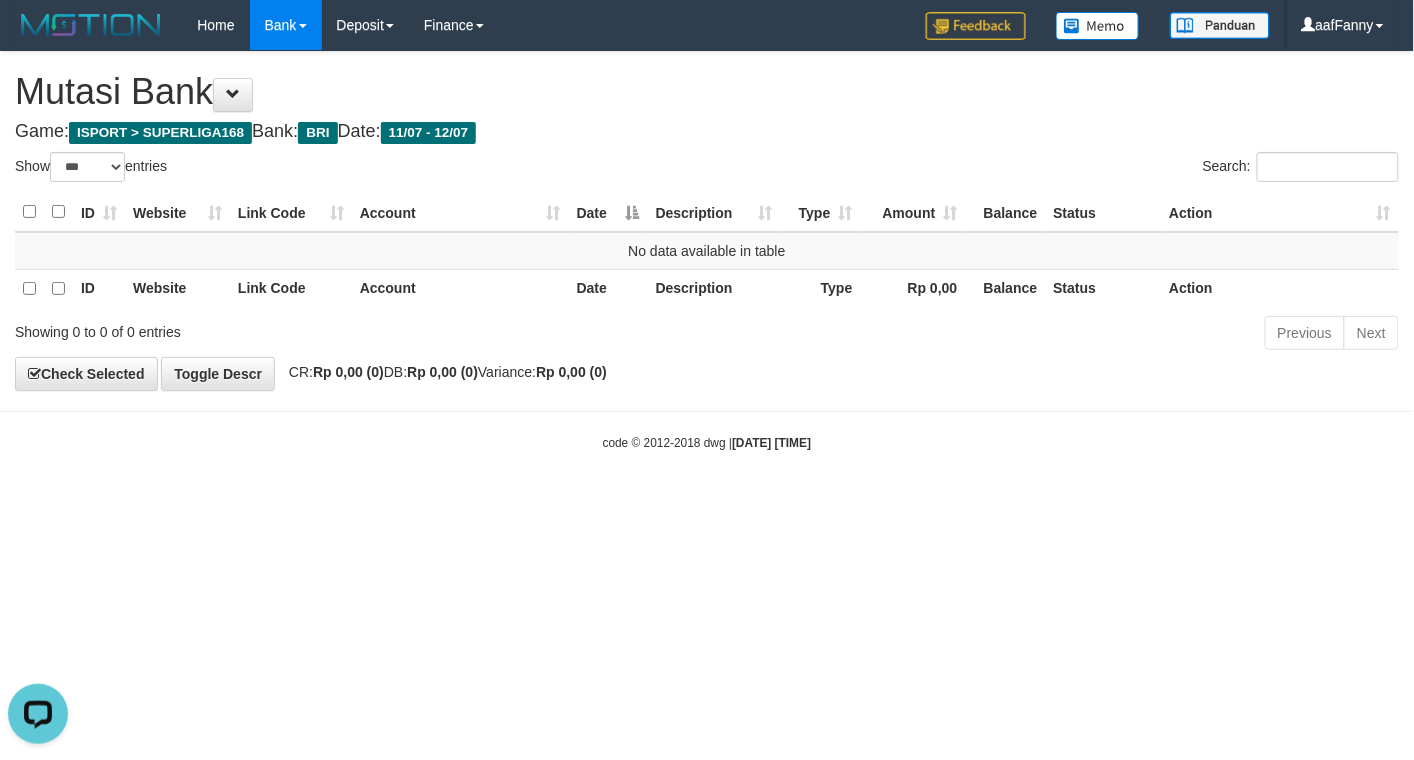 scroll, scrollTop: 0, scrollLeft: 0, axis: both 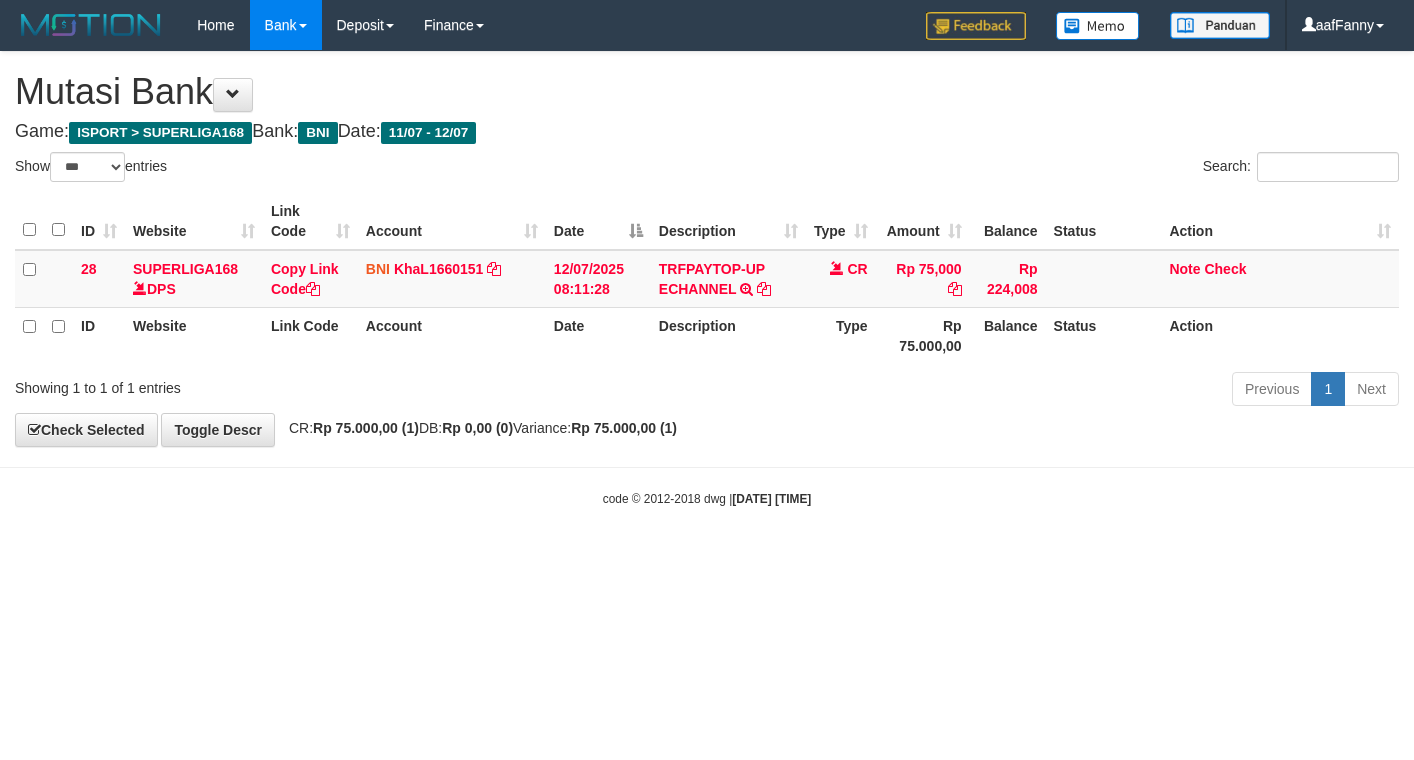 select on "***" 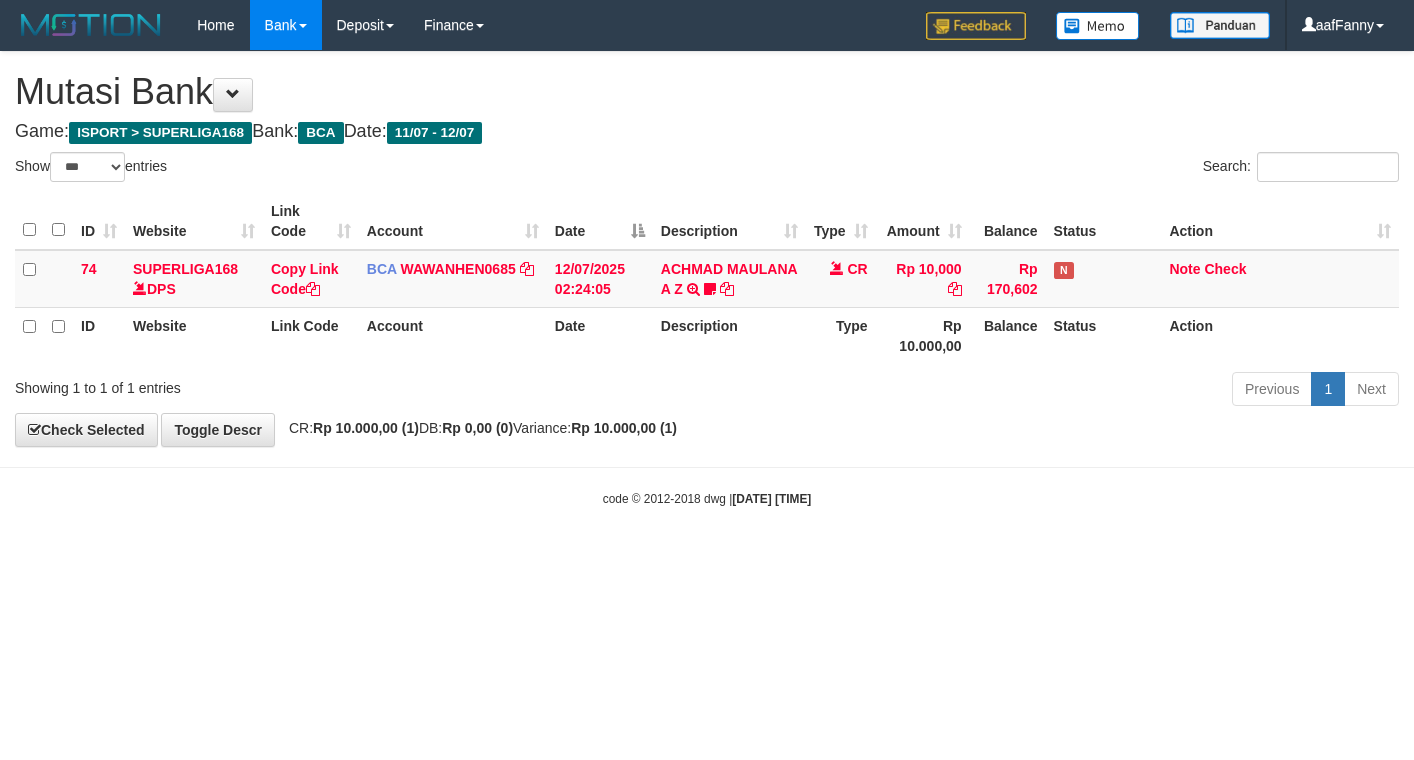 select on "***" 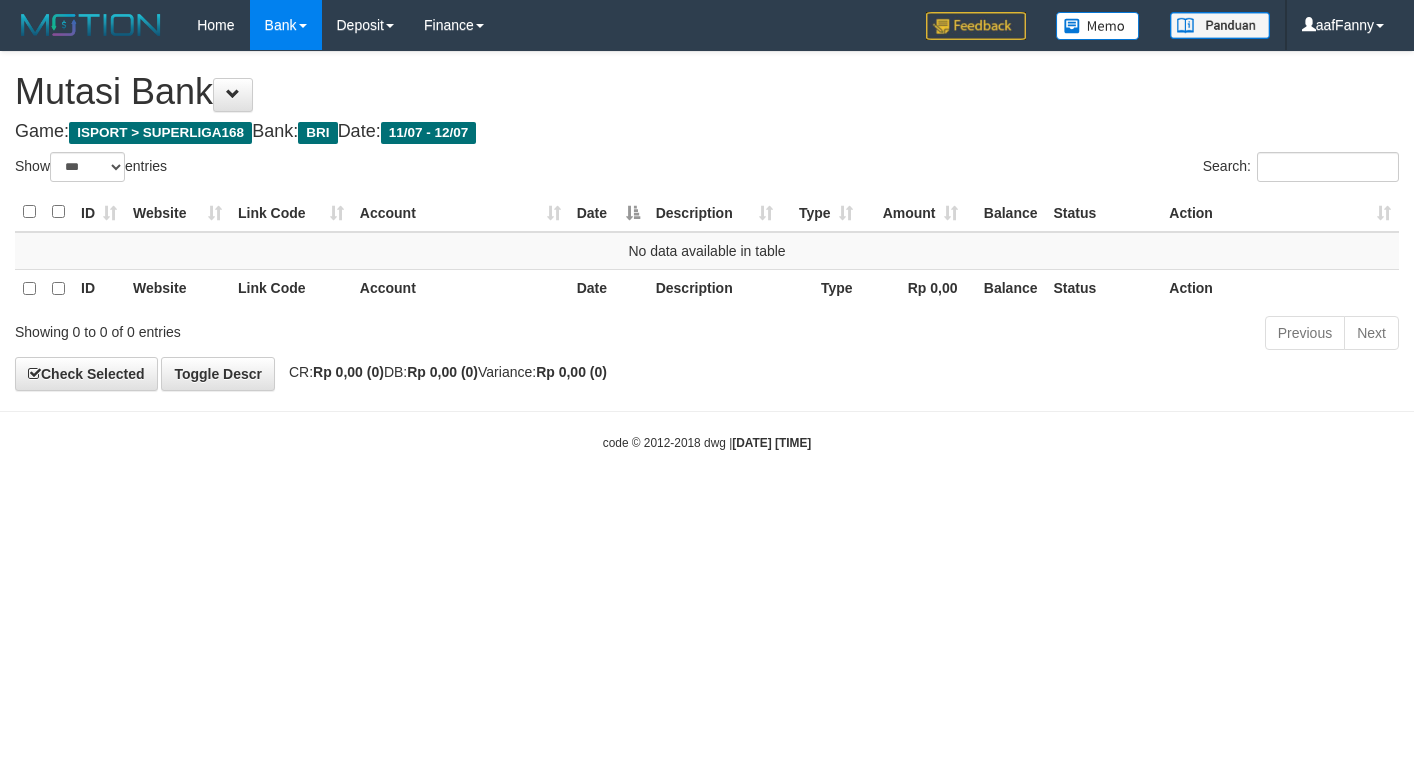 select on "***" 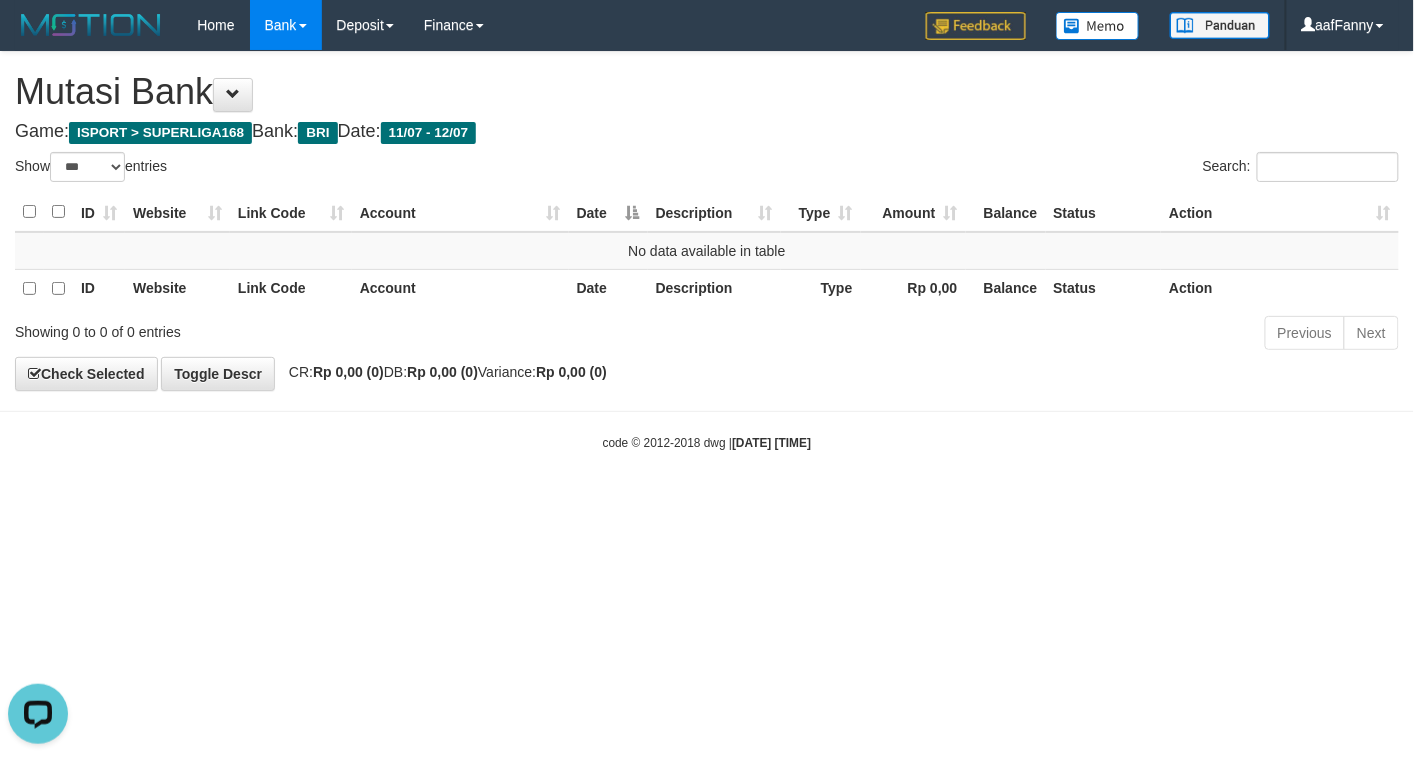 scroll, scrollTop: 0, scrollLeft: 0, axis: both 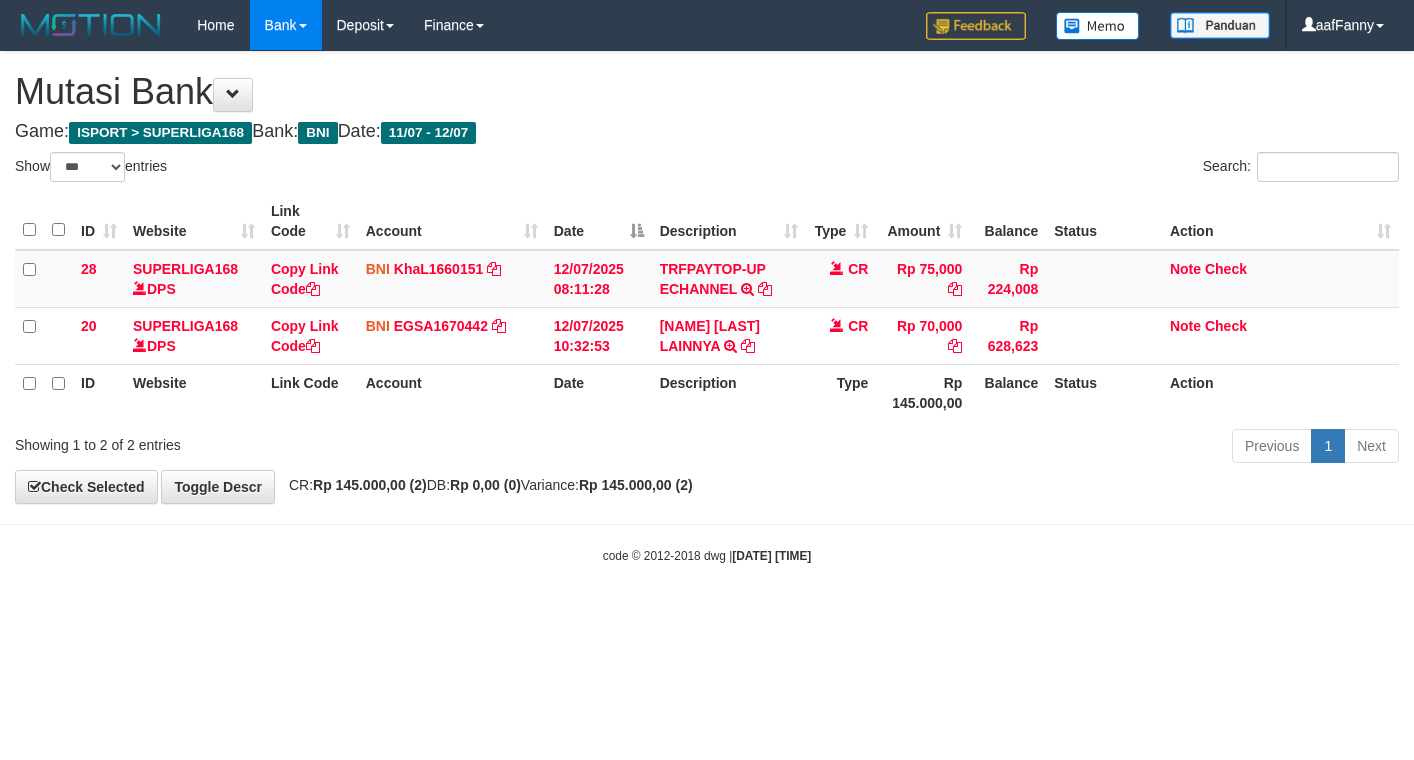 select on "***" 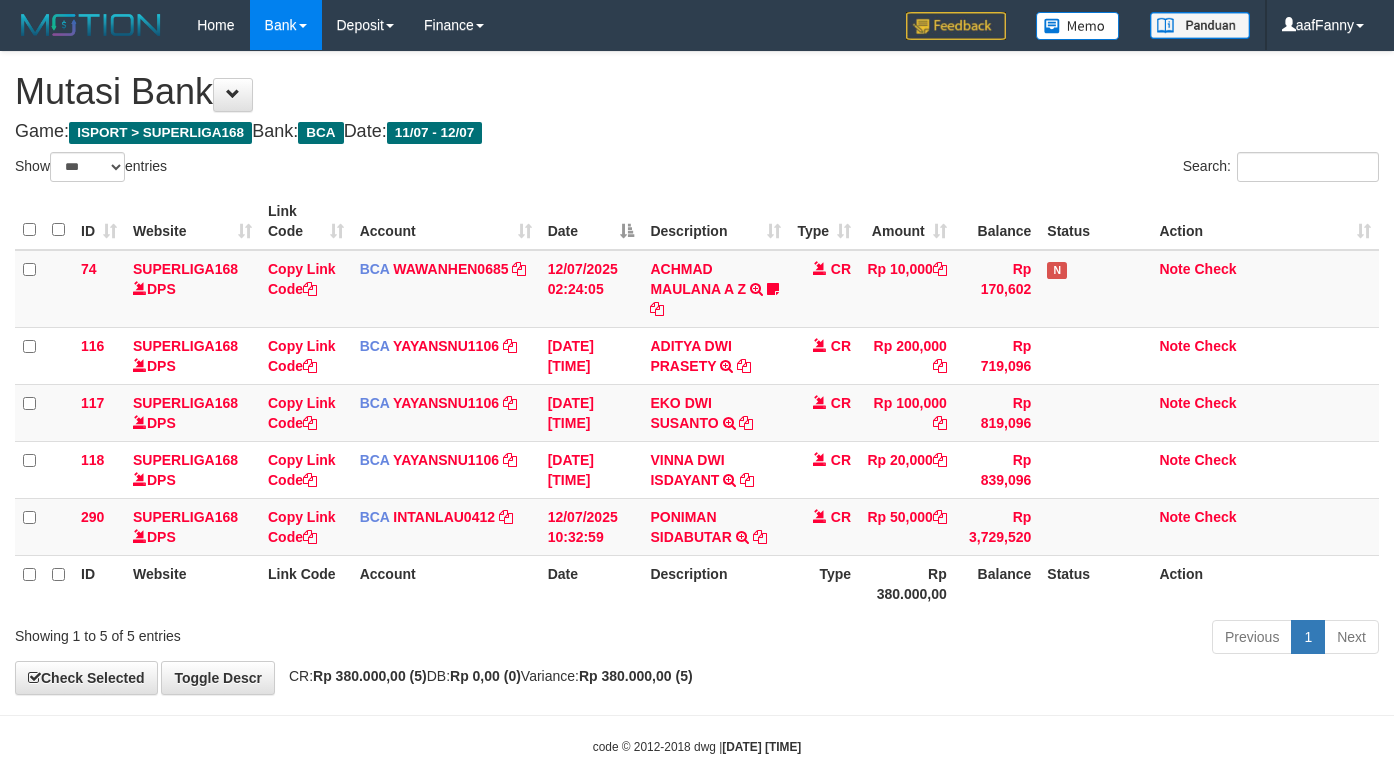 select on "***" 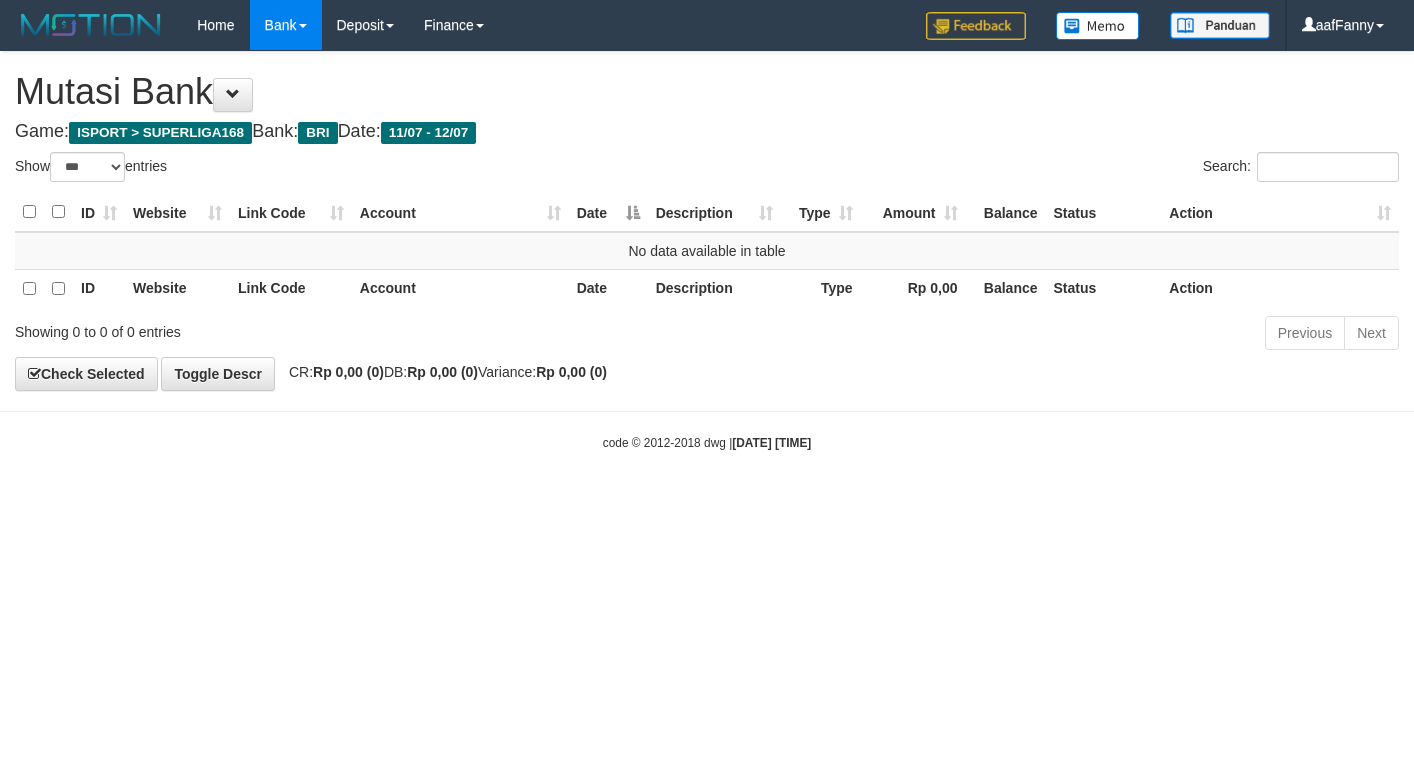 select on "***" 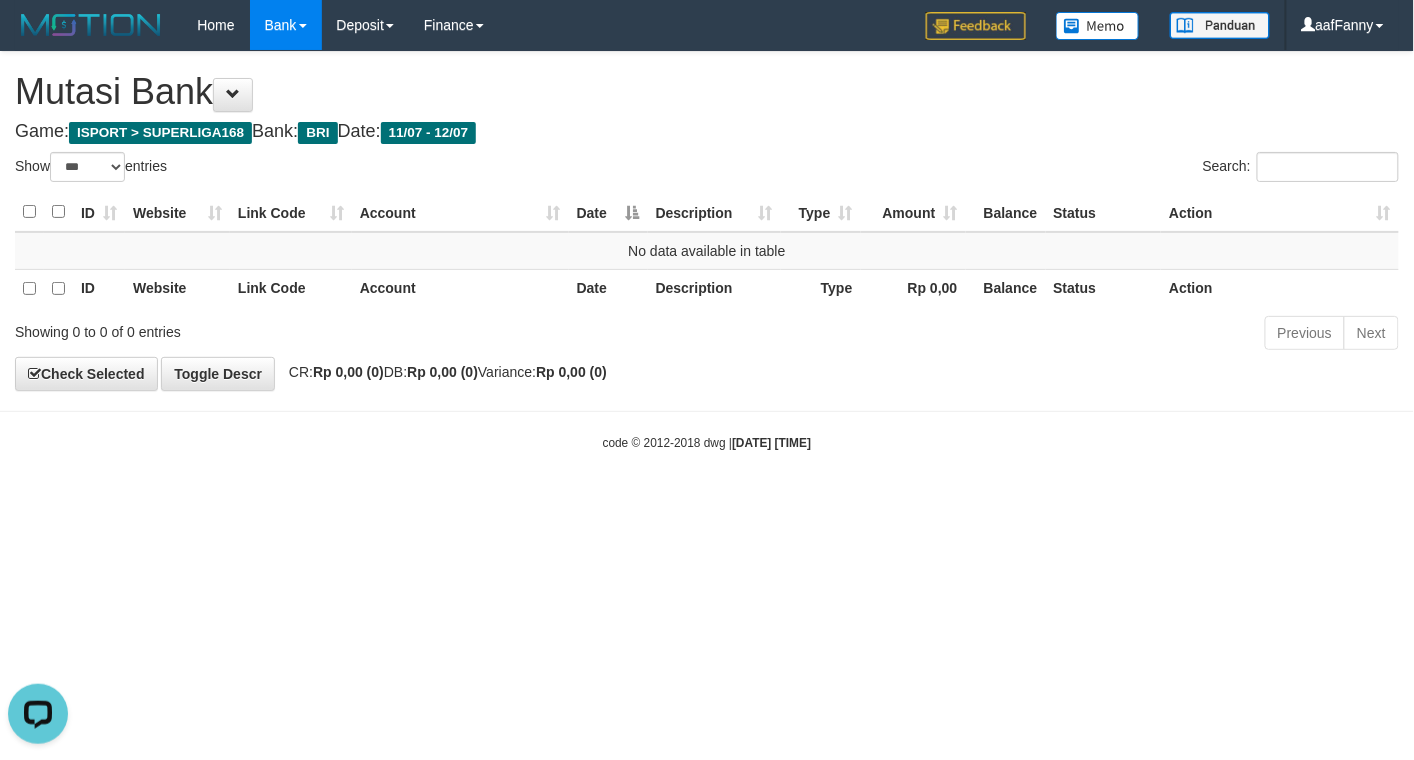 scroll, scrollTop: 0, scrollLeft: 0, axis: both 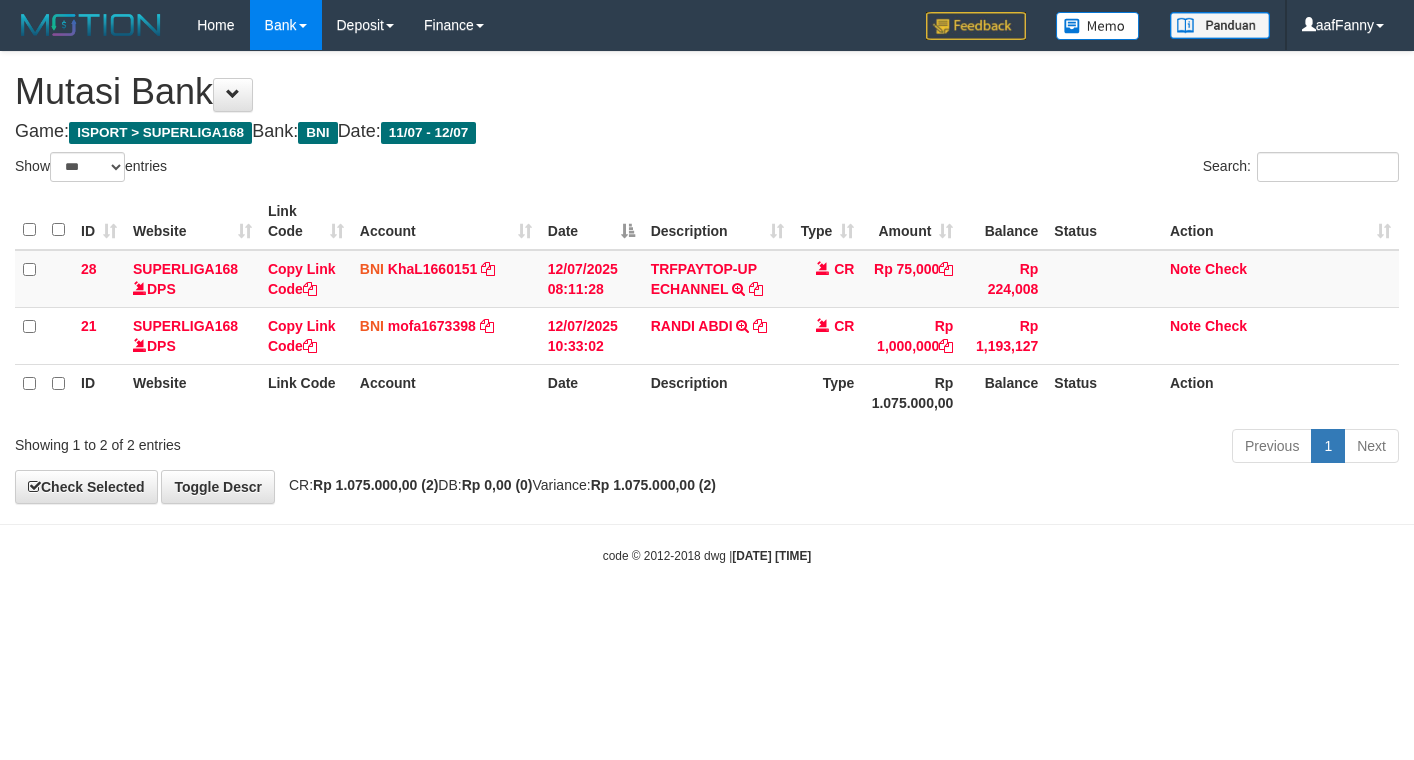 select on "***" 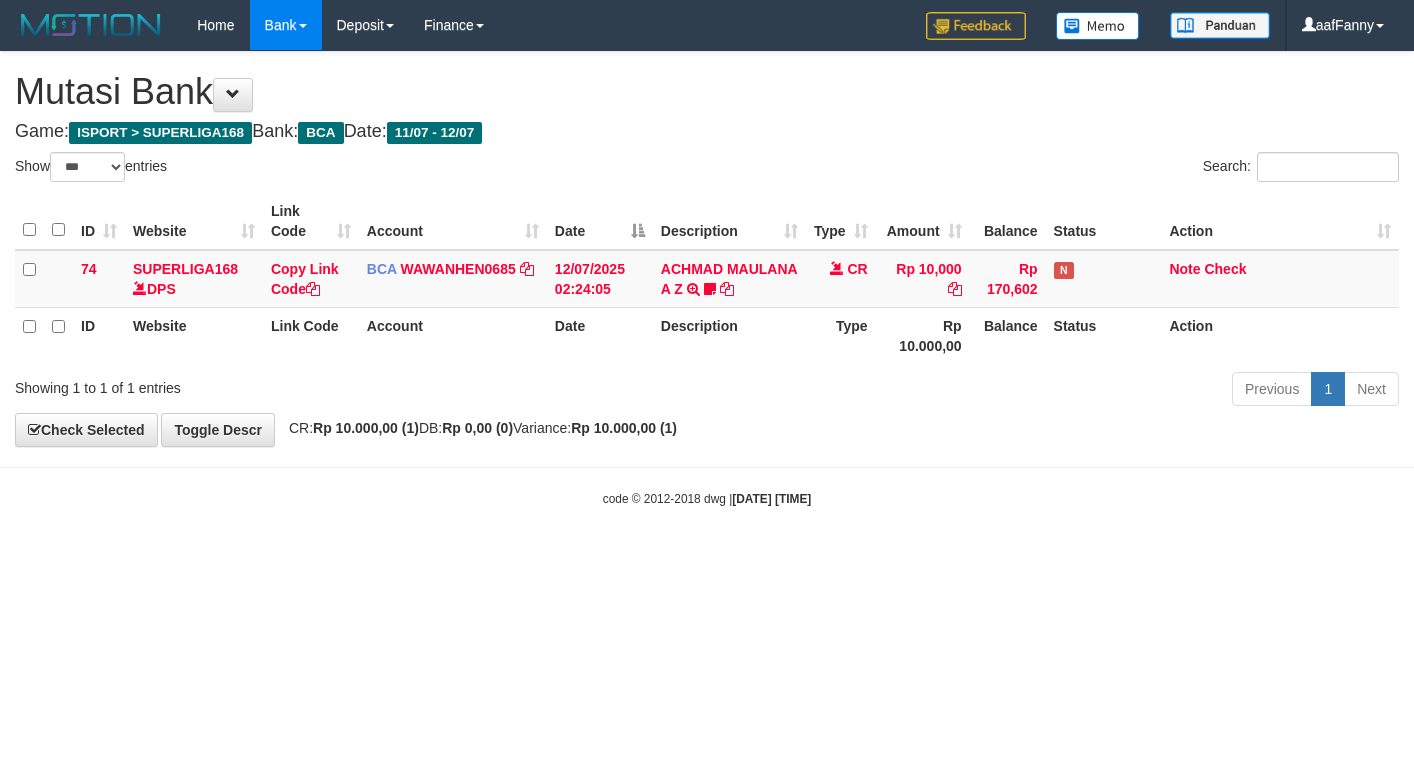 select on "***" 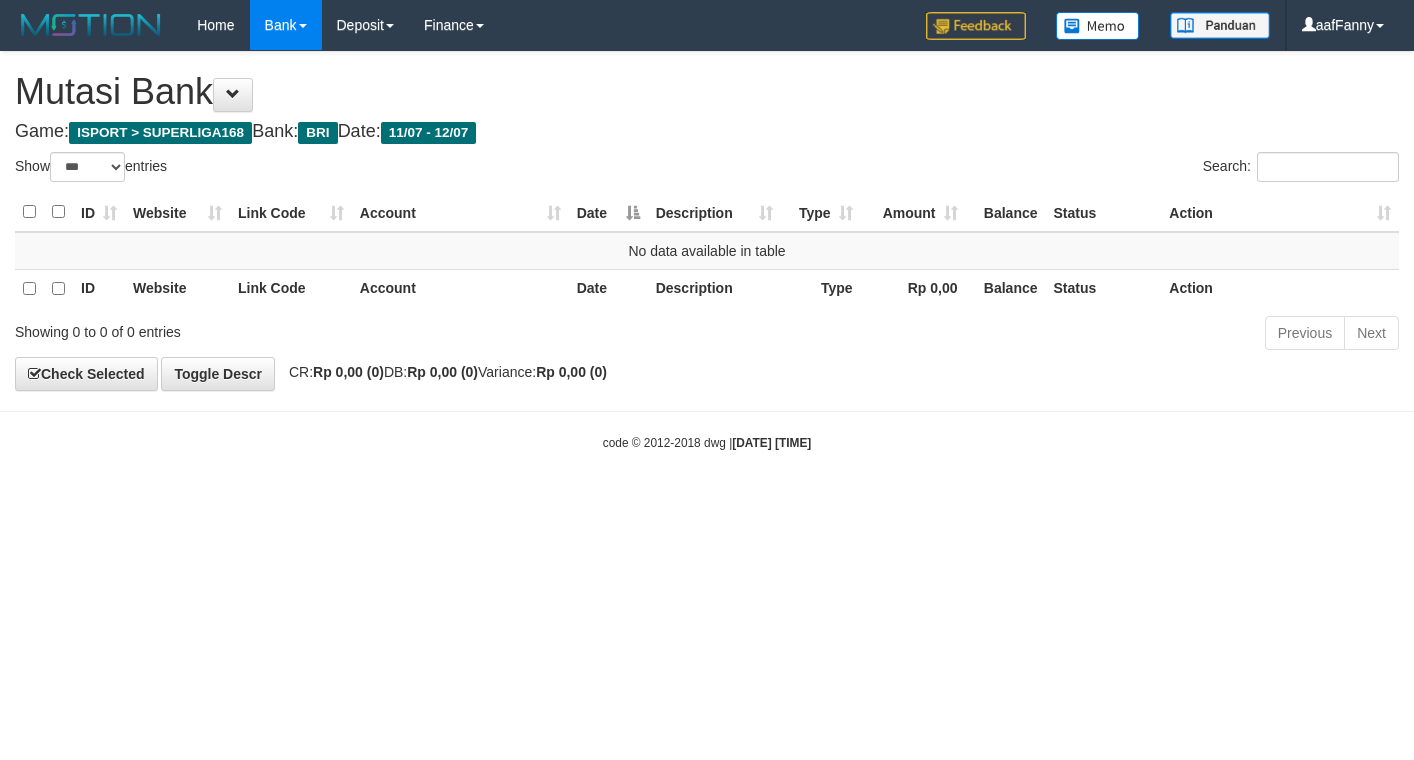 select on "***" 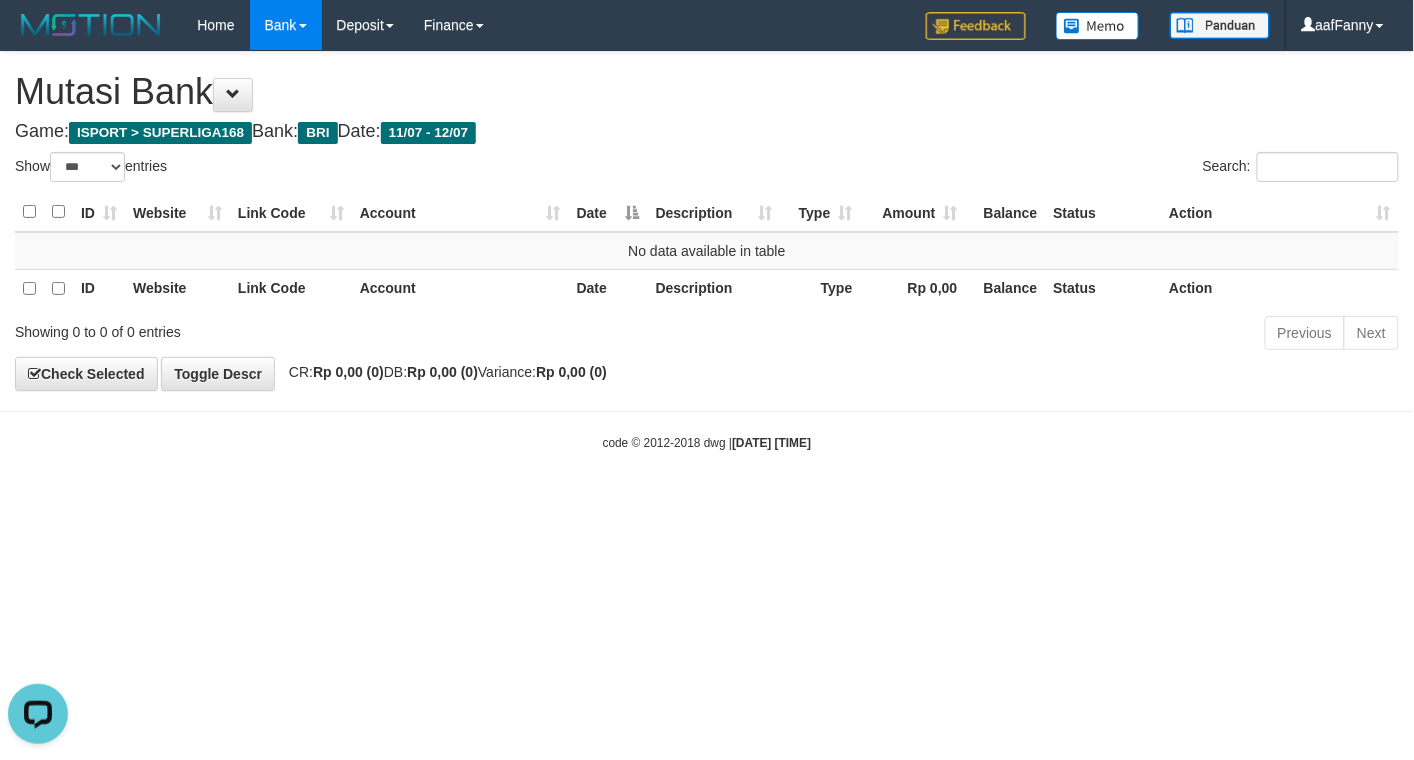 scroll, scrollTop: 0, scrollLeft: 0, axis: both 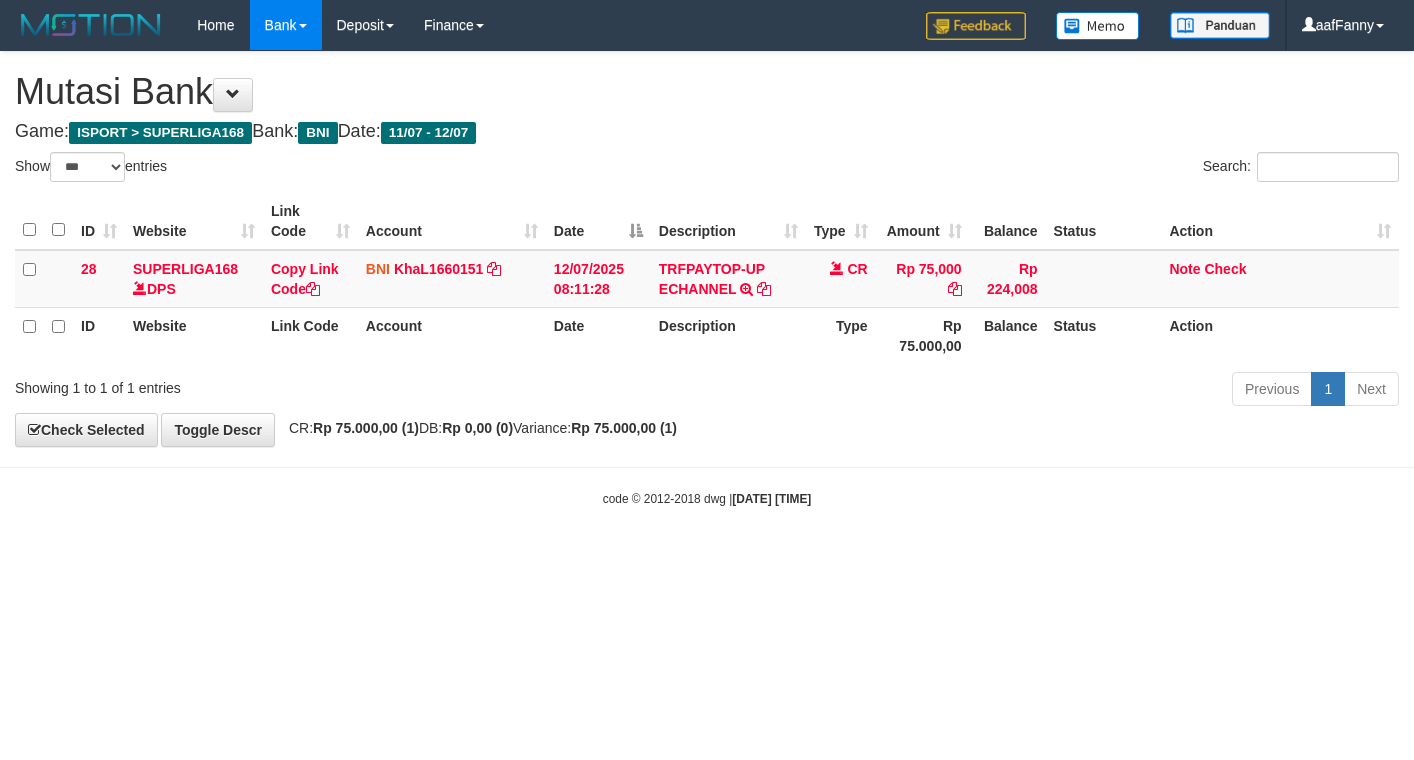 select on "***" 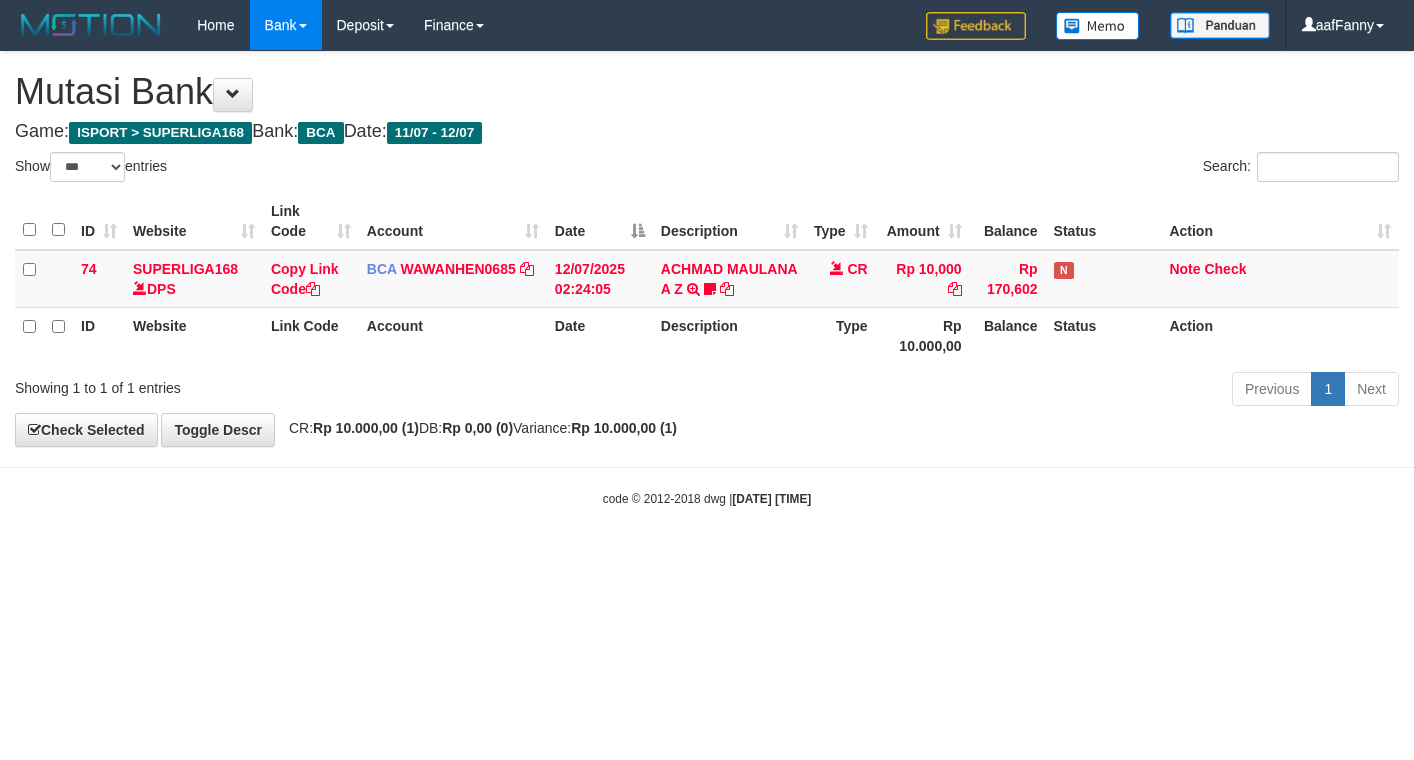 select on "***" 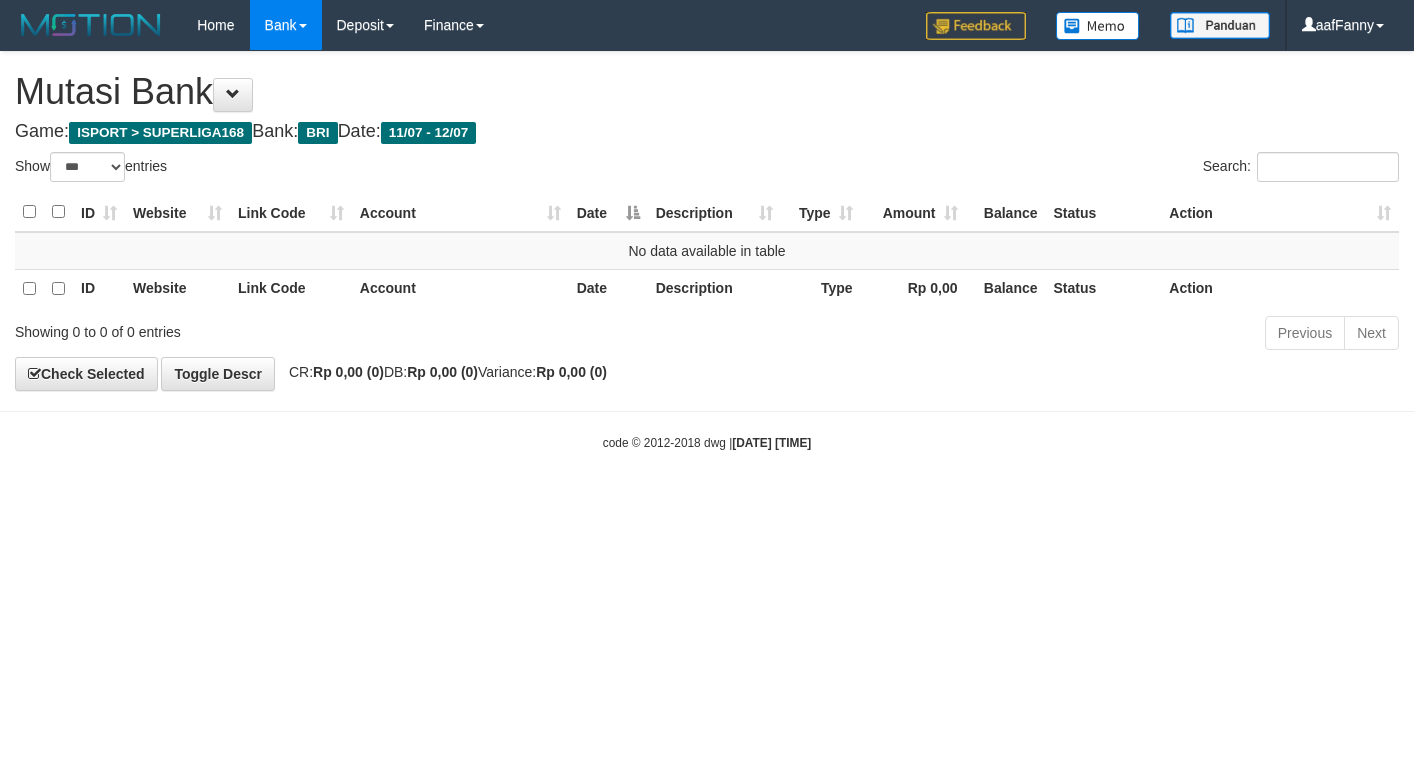 select on "***" 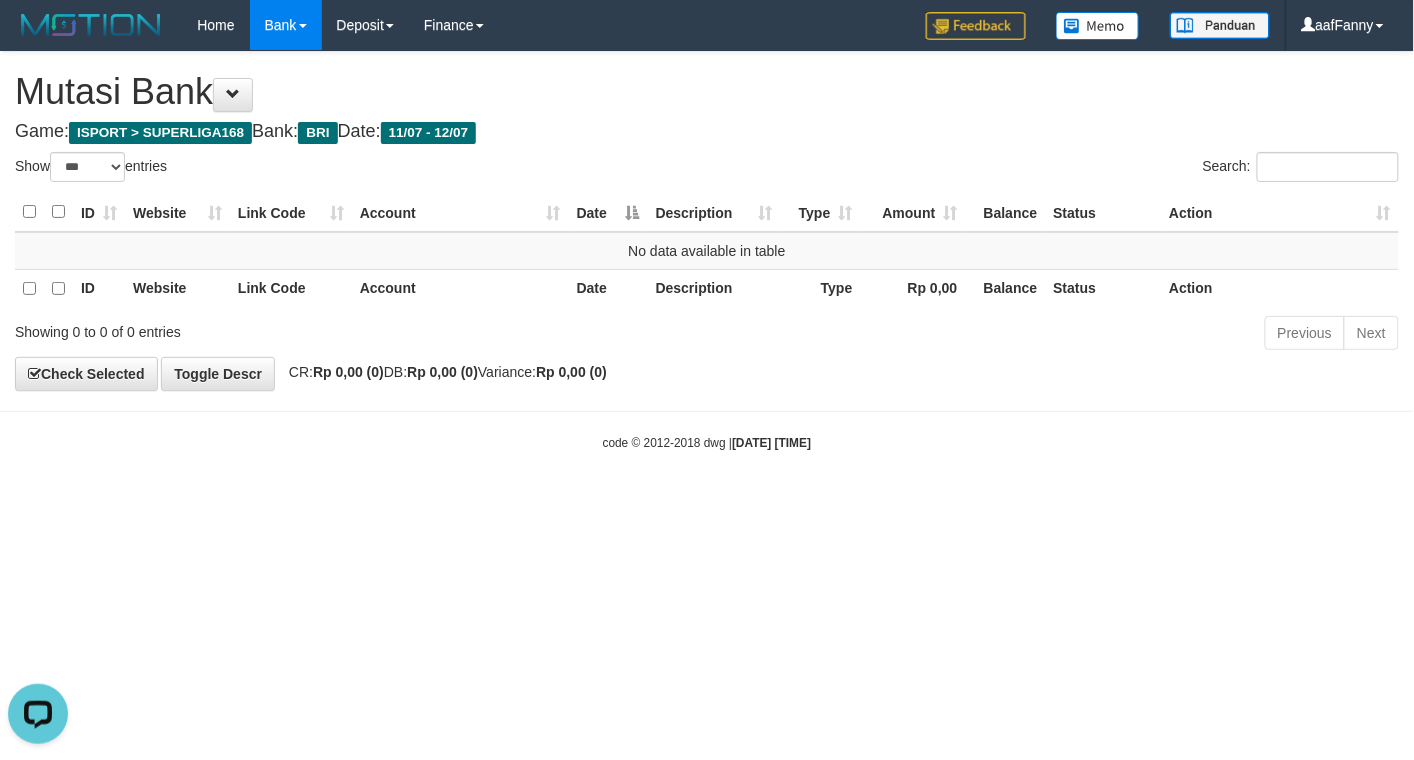 scroll, scrollTop: 0, scrollLeft: 0, axis: both 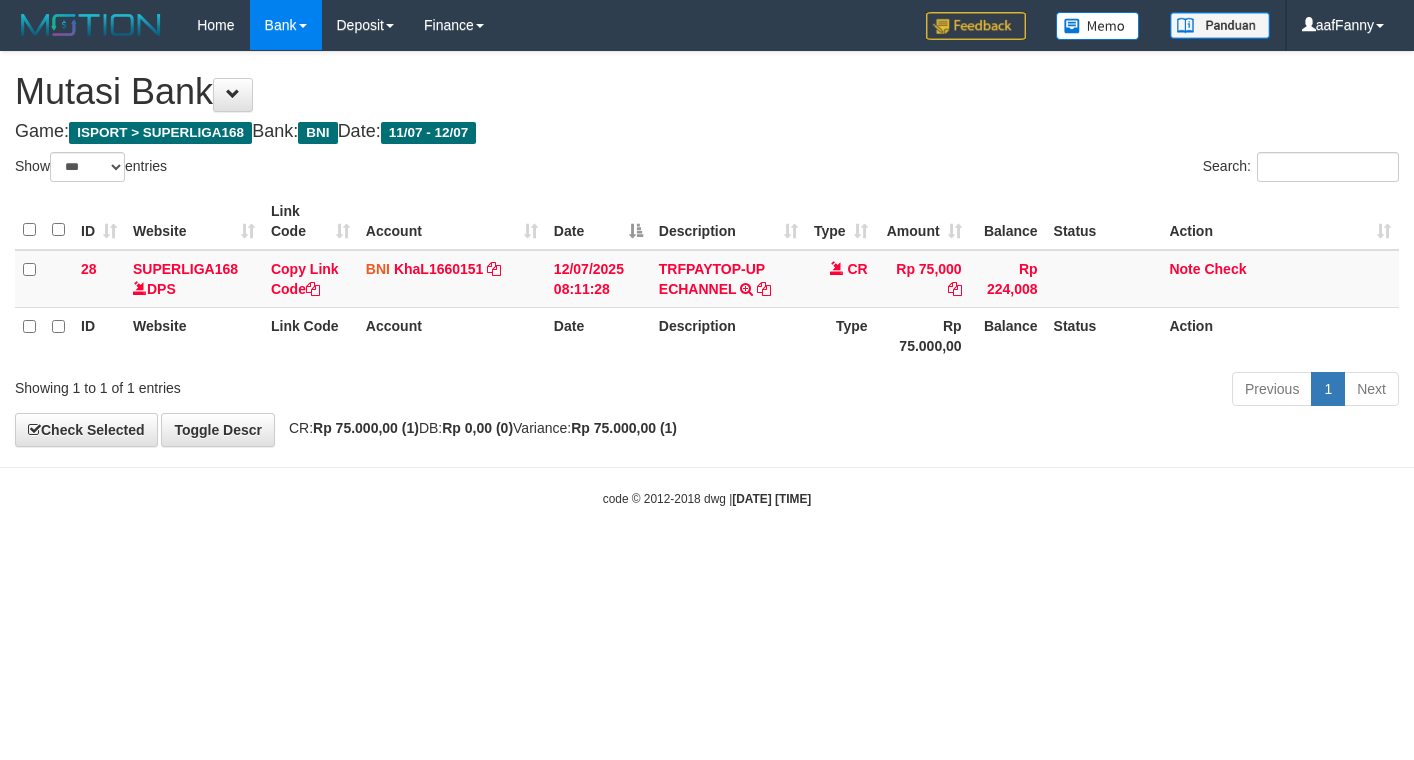 select on "***" 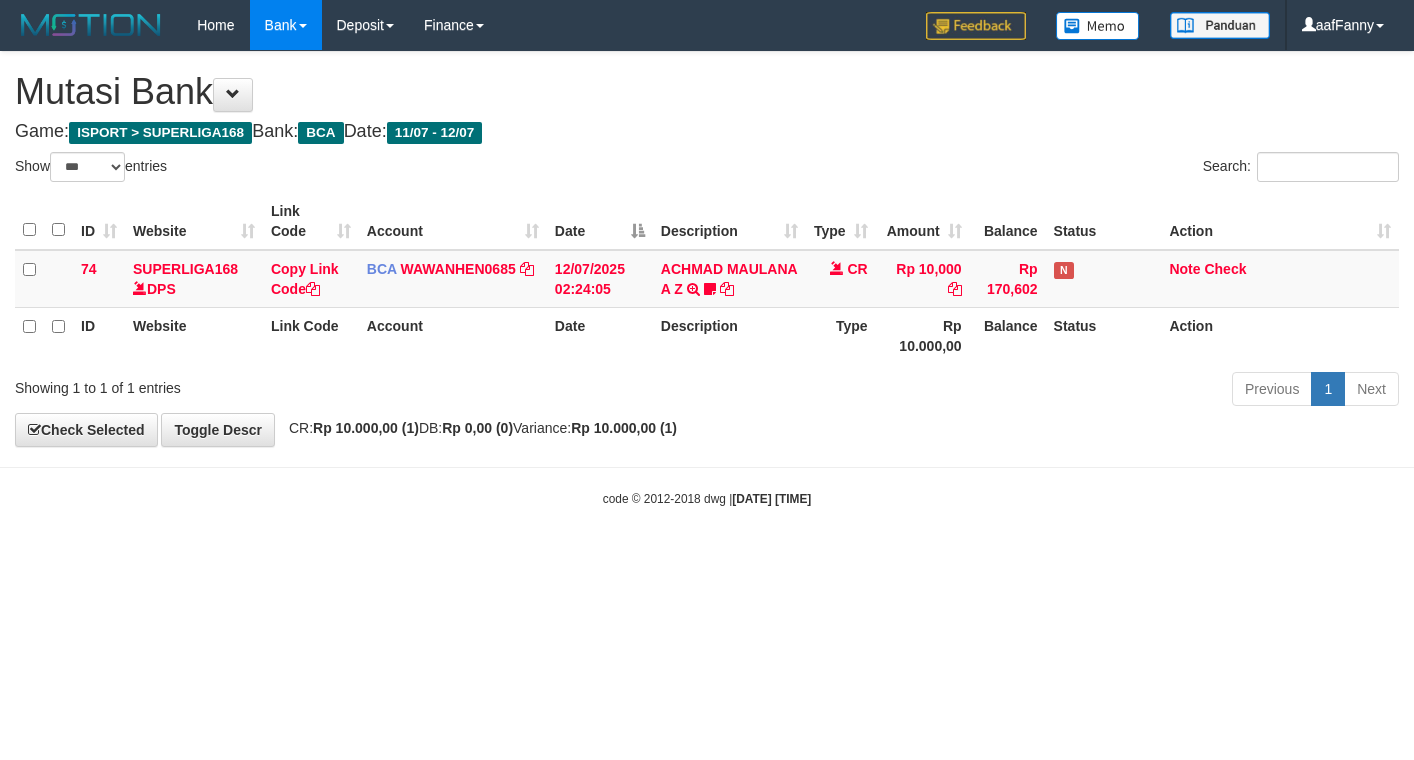 select on "***" 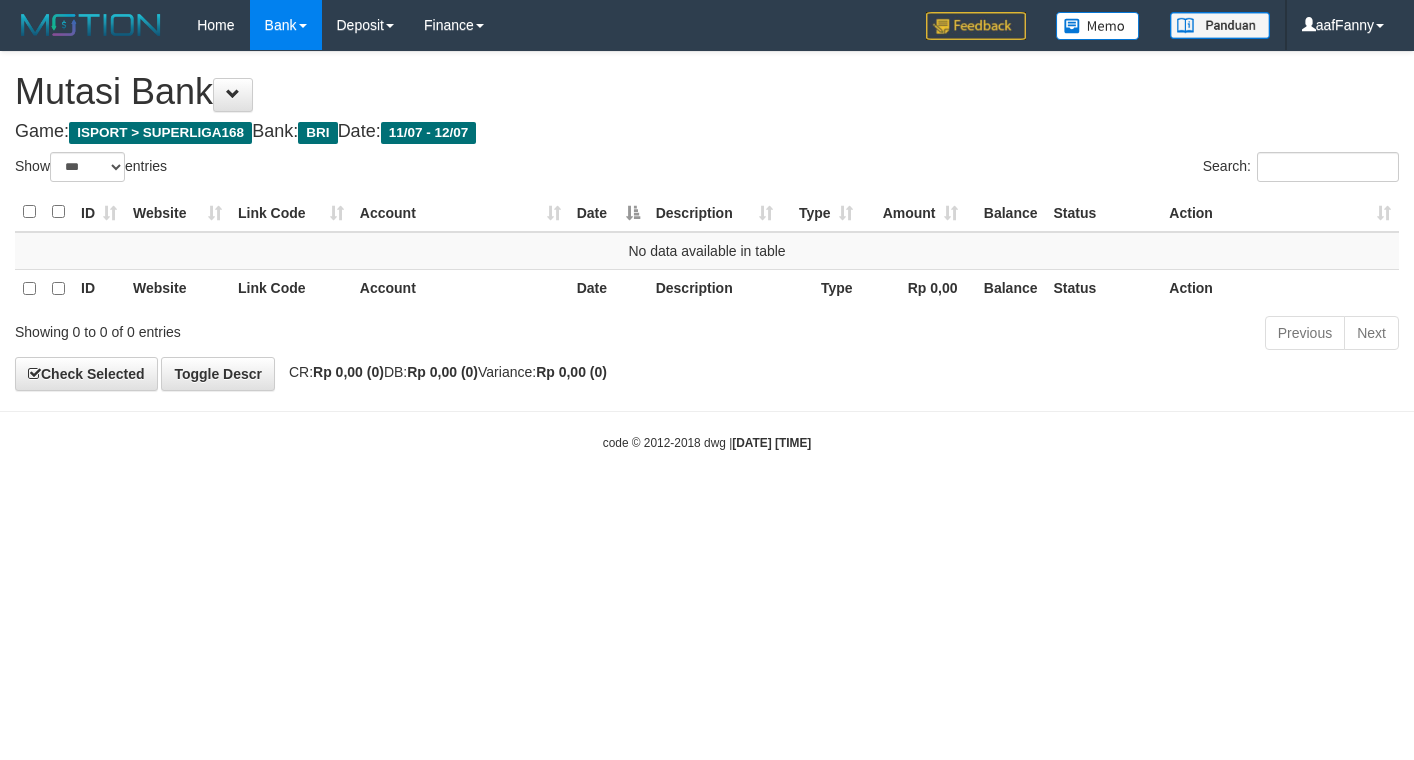 select on "***" 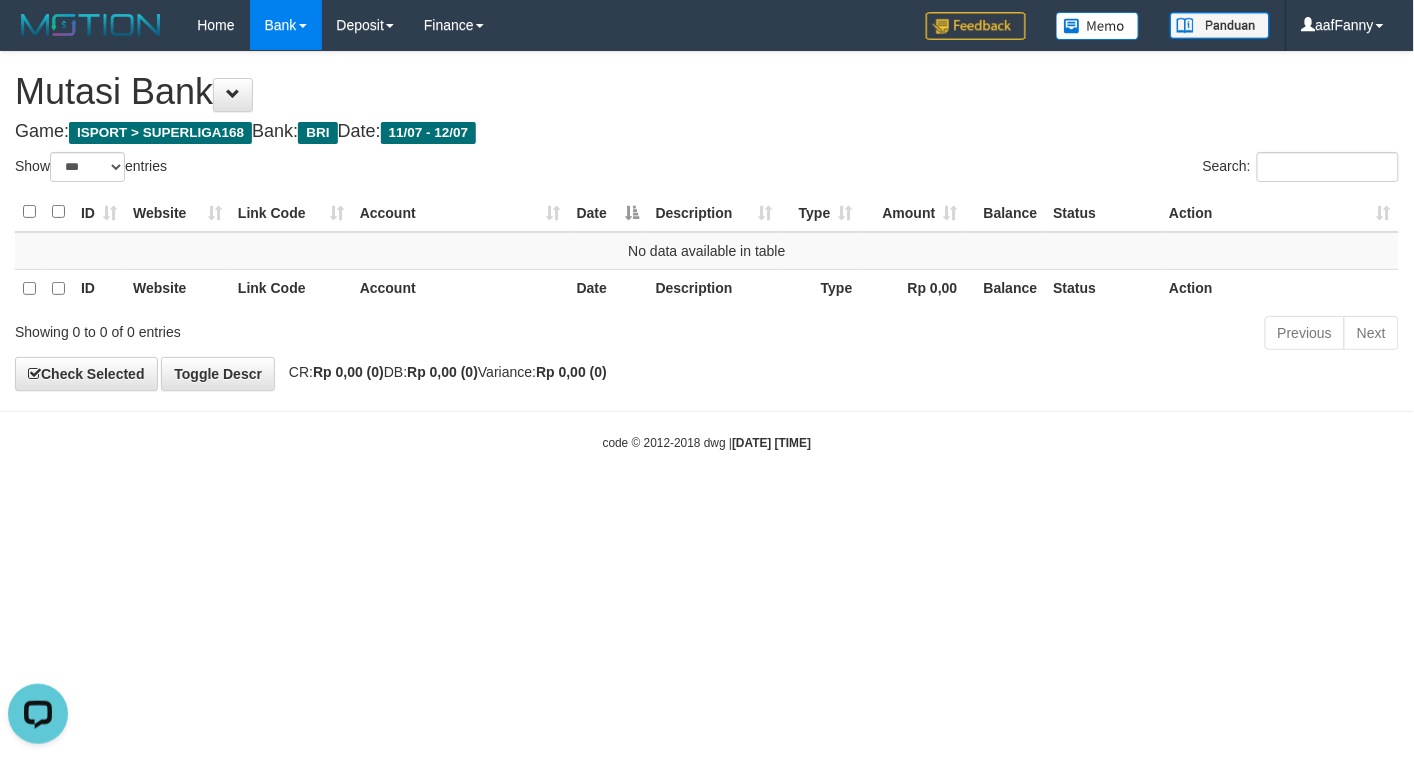 scroll, scrollTop: 0, scrollLeft: 0, axis: both 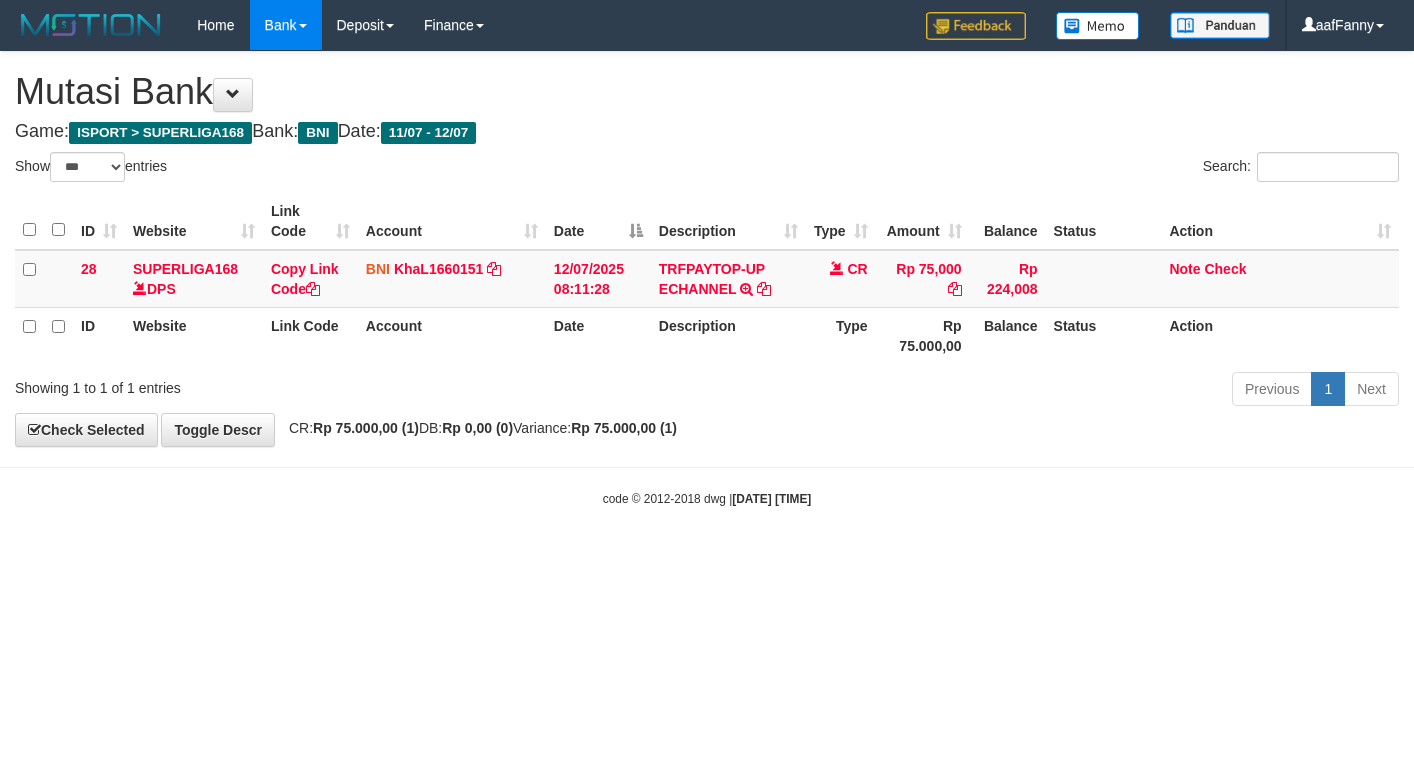 select on "***" 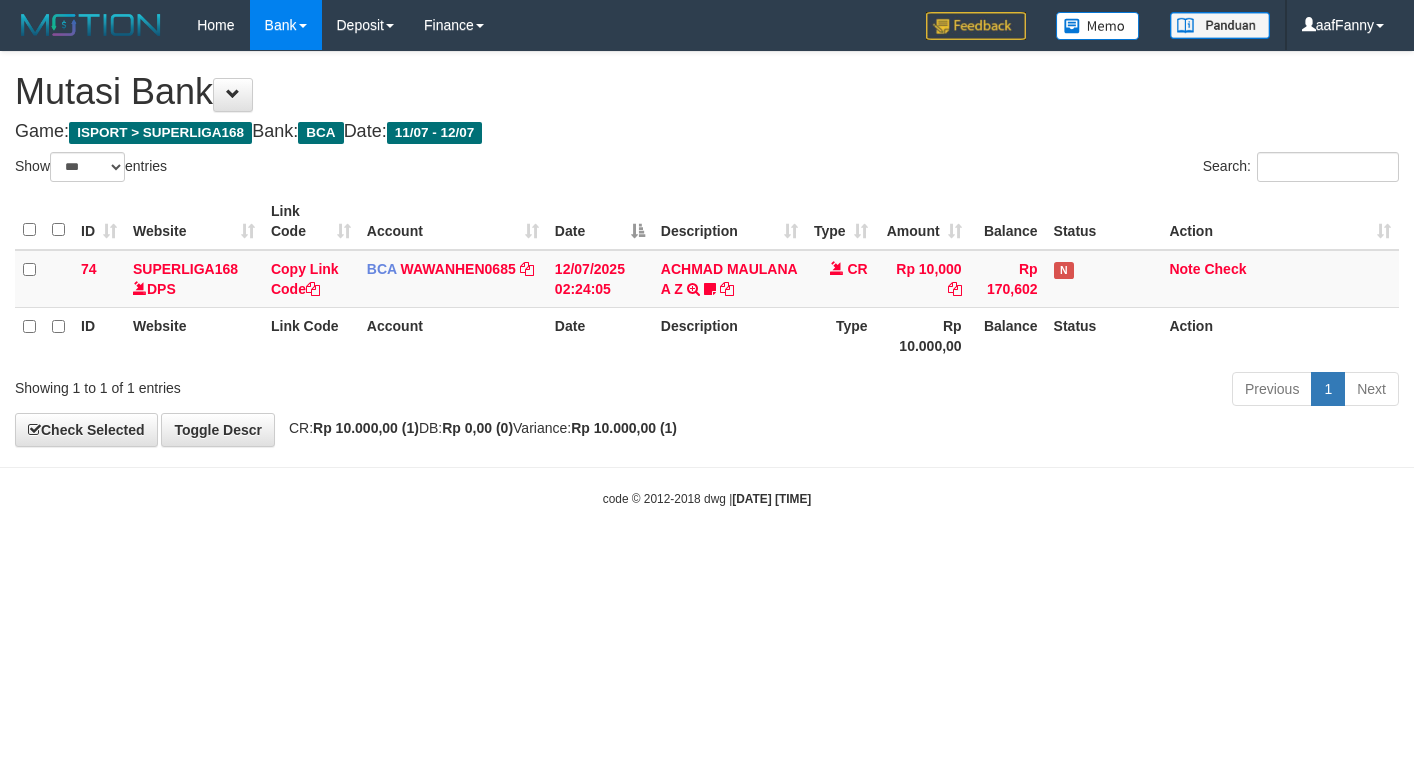 select on "***" 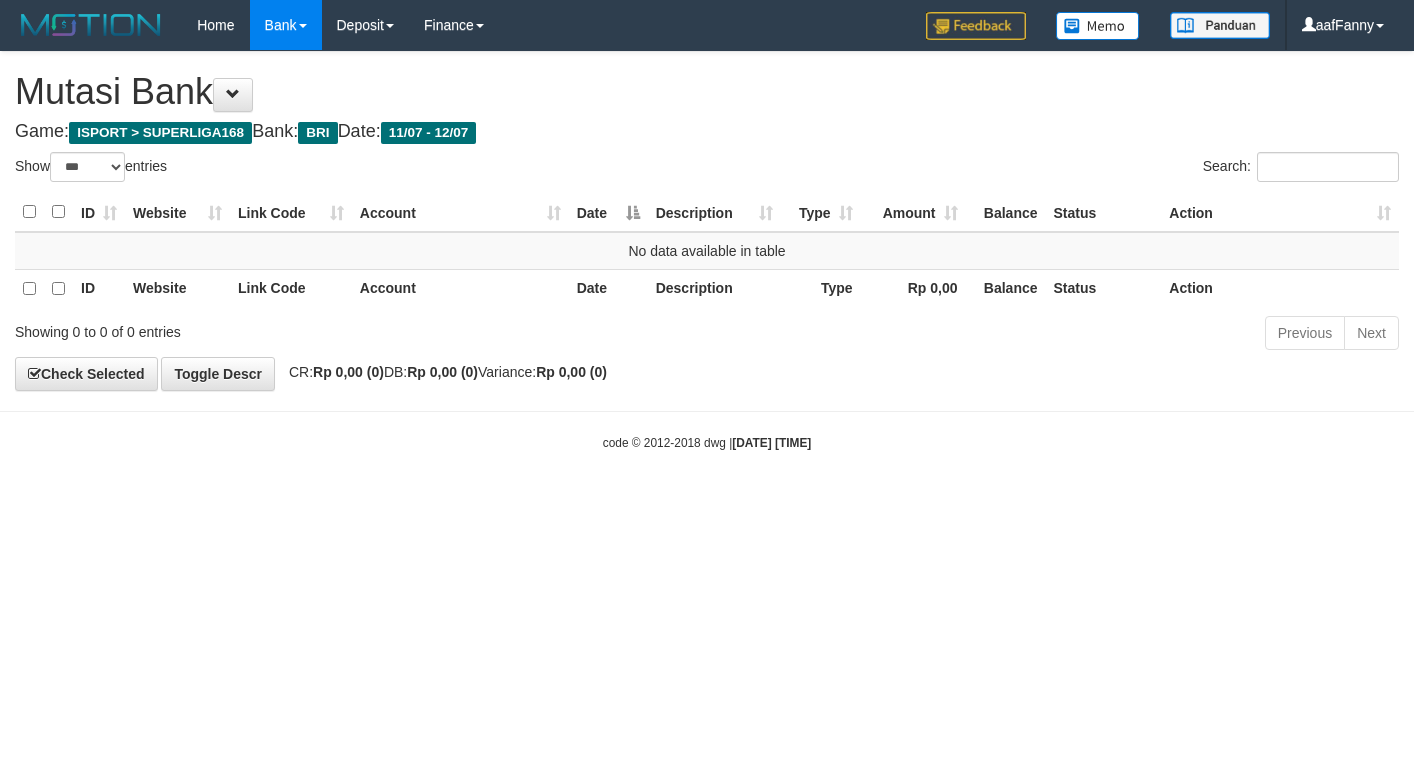 select on "***" 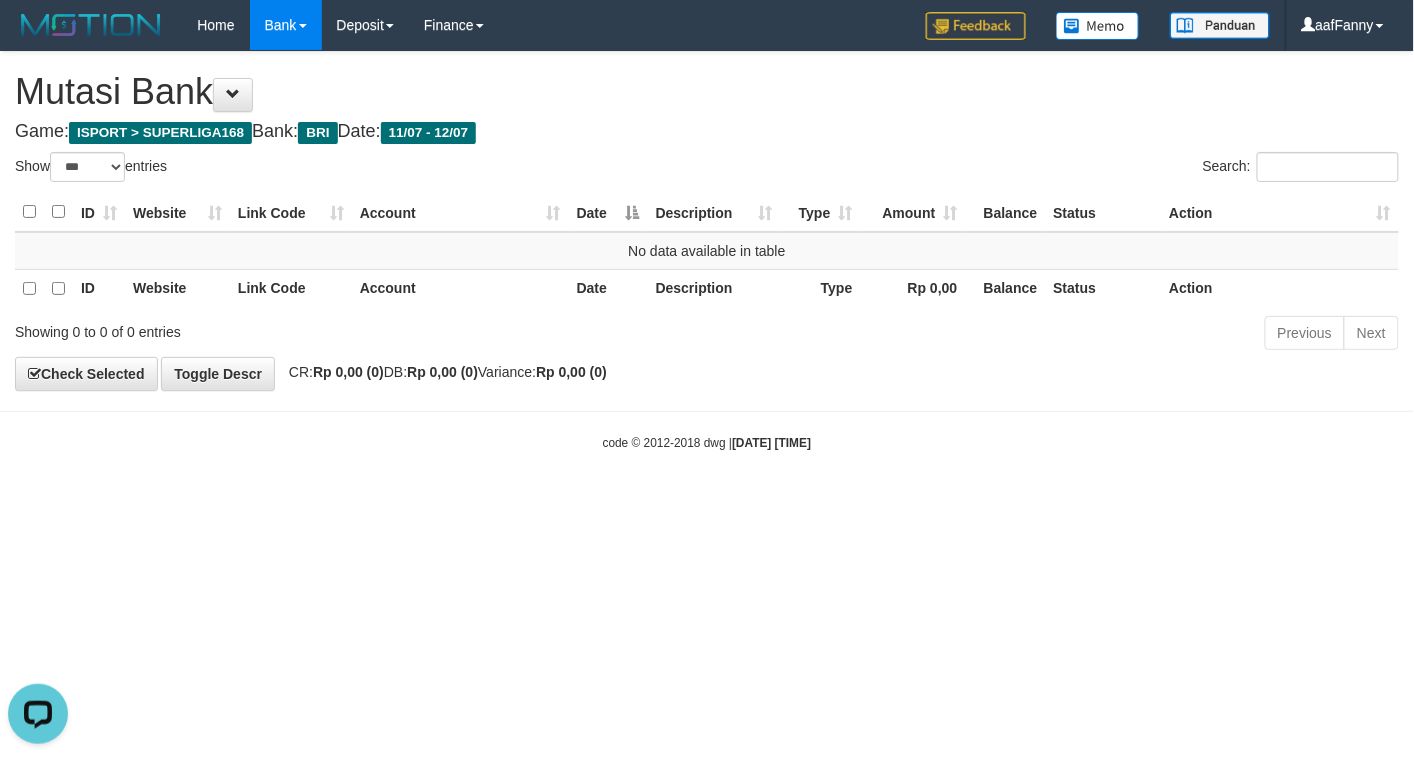 scroll, scrollTop: 0, scrollLeft: 0, axis: both 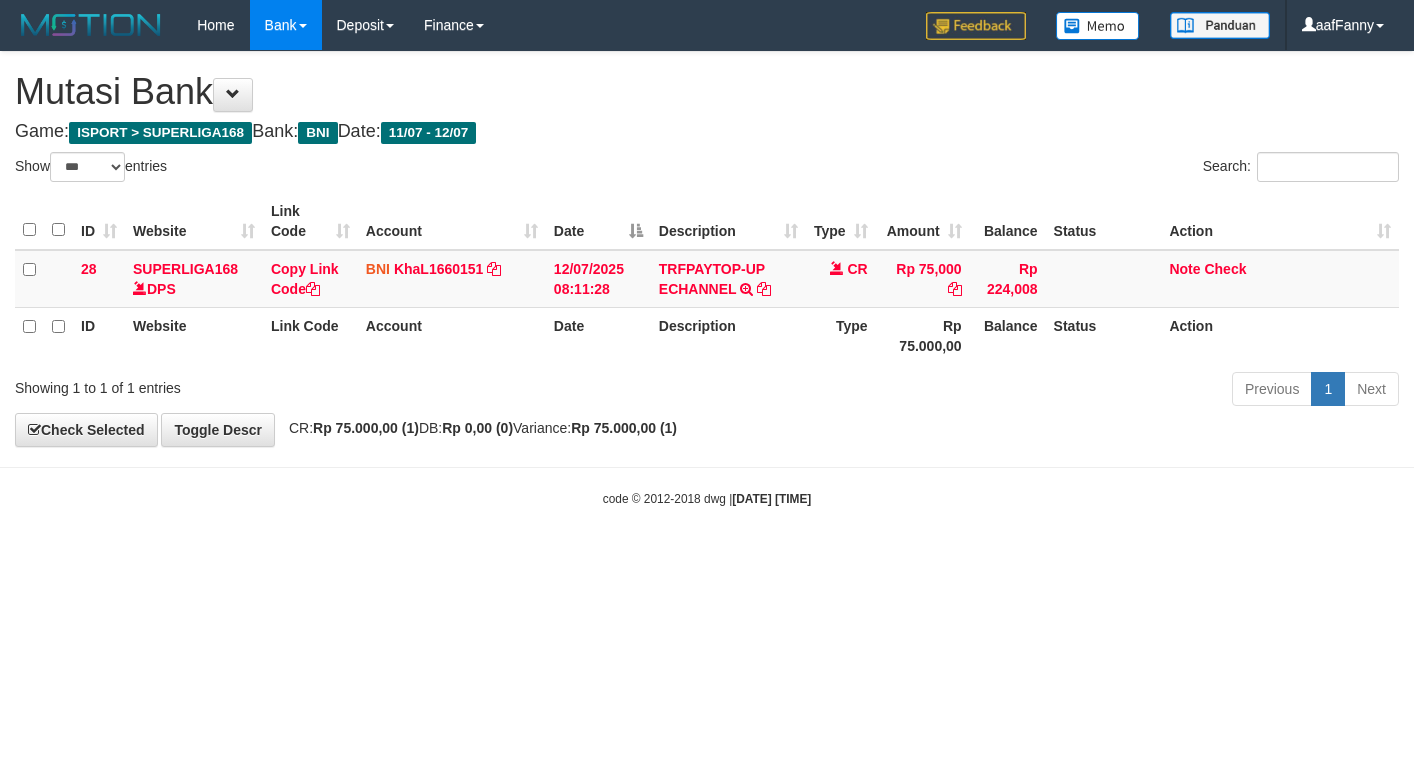 select on "***" 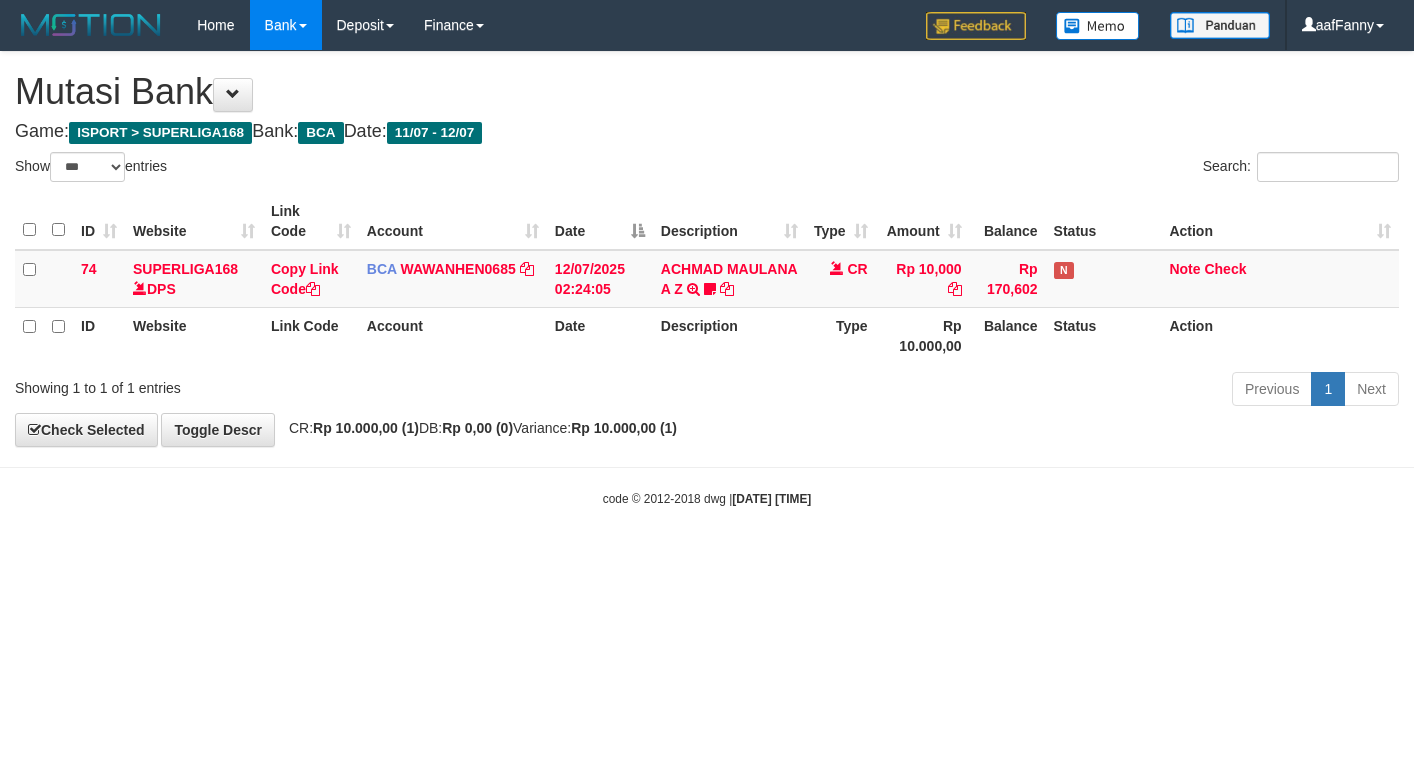 select on "***" 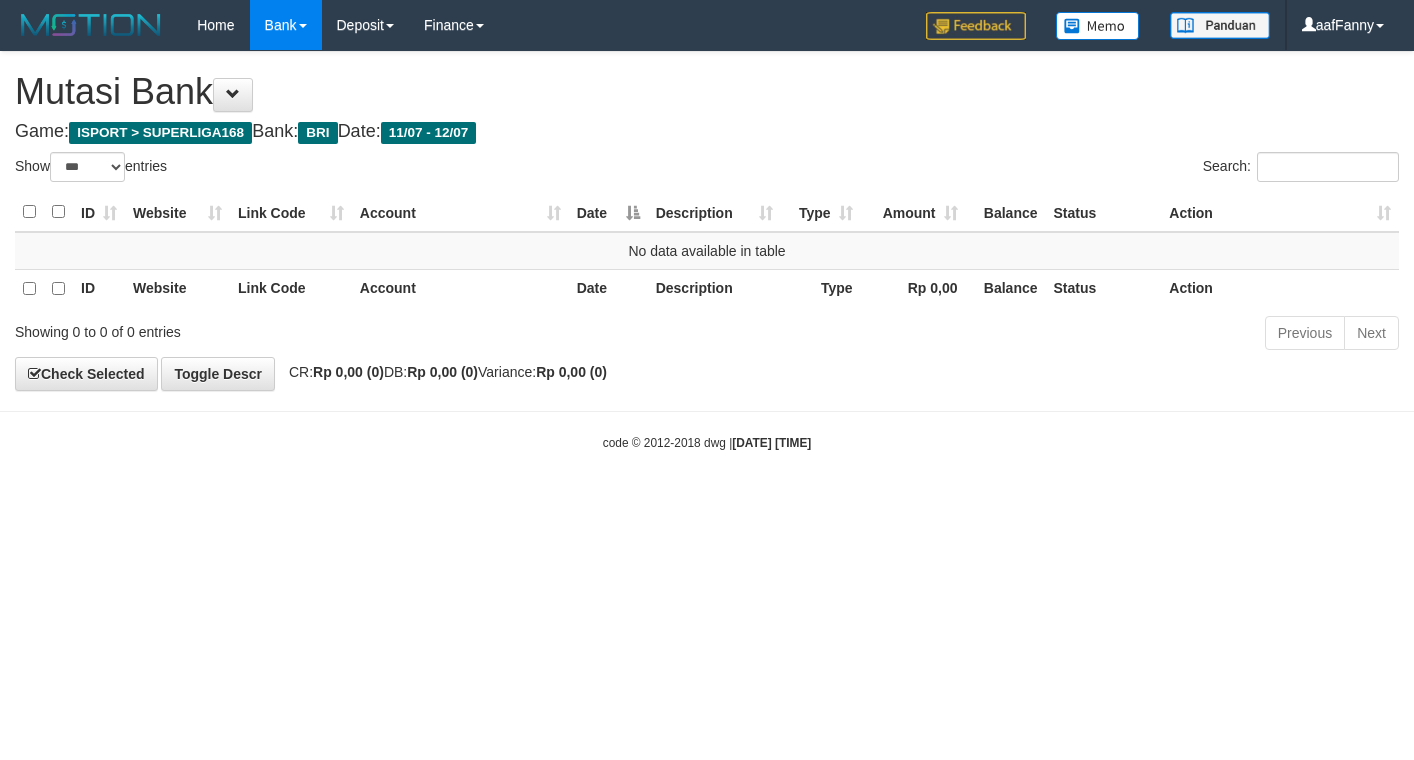 select on "***" 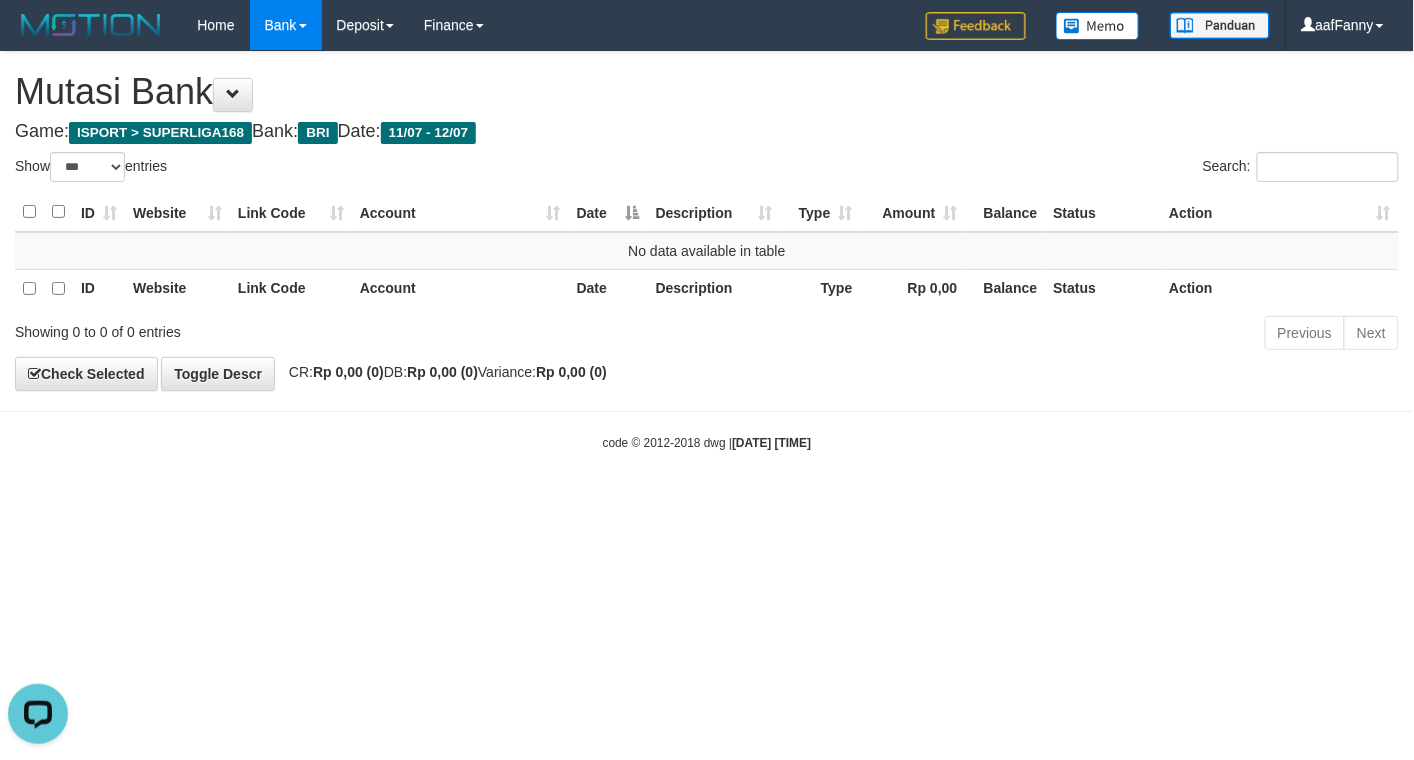 scroll, scrollTop: 0, scrollLeft: 0, axis: both 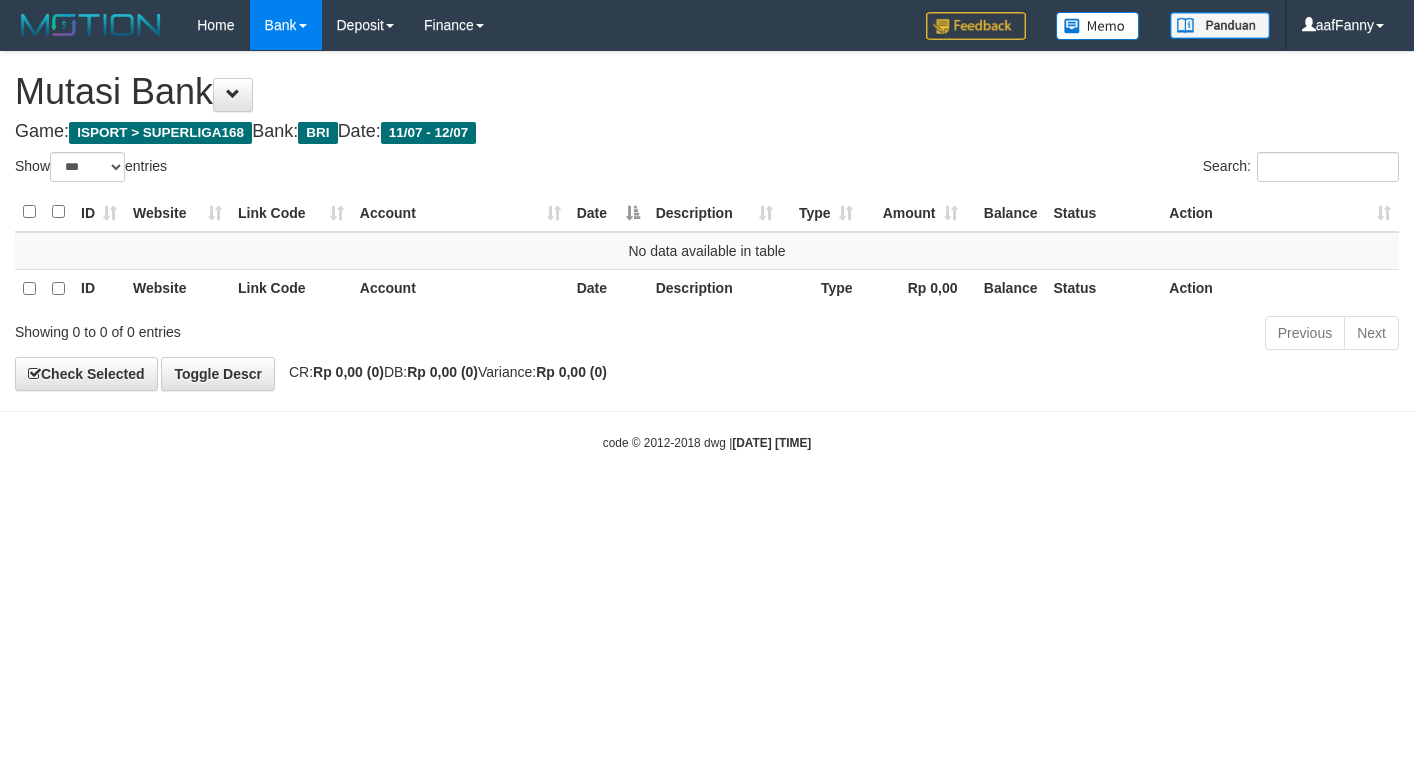 select on "***" 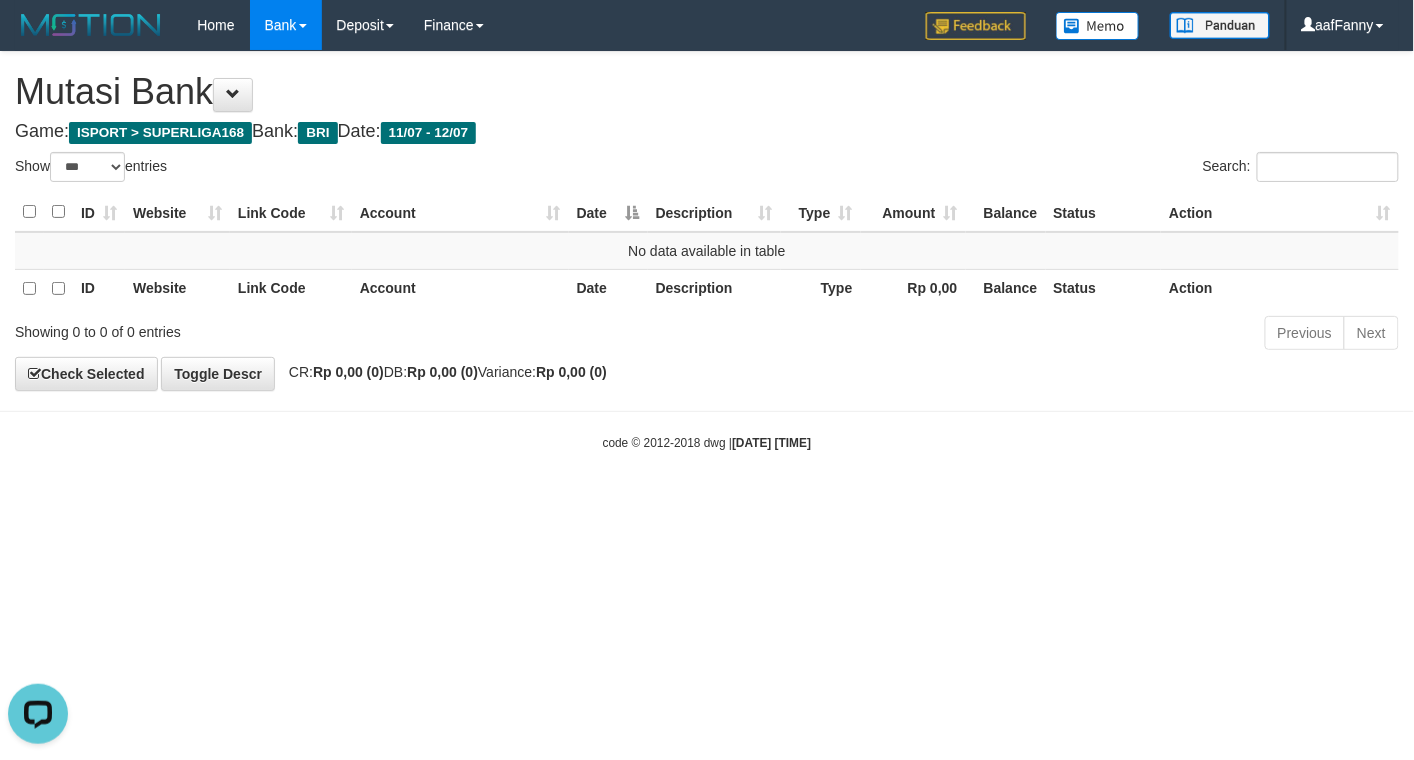 scroll, scrollTop: 0, scrollLeft: 0, axis: both 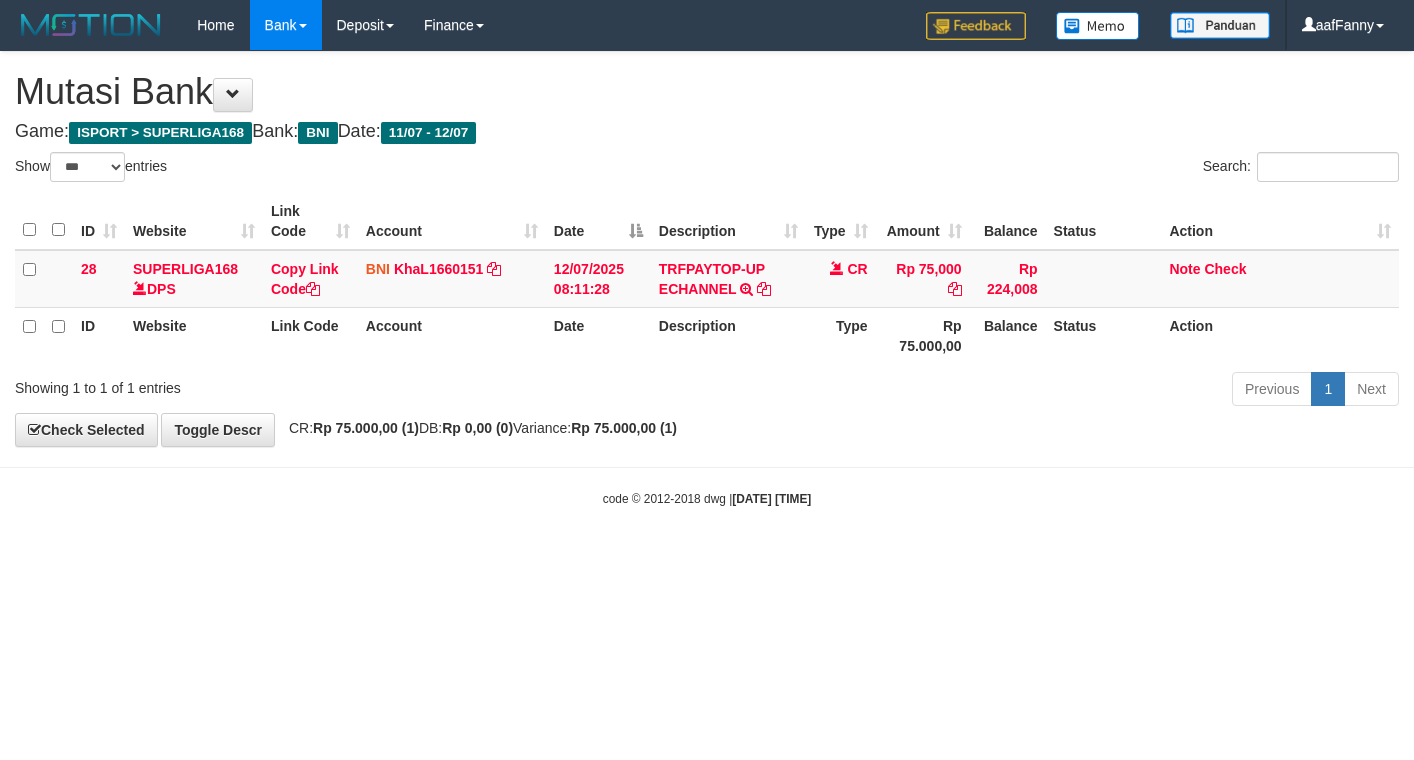 select on "***" 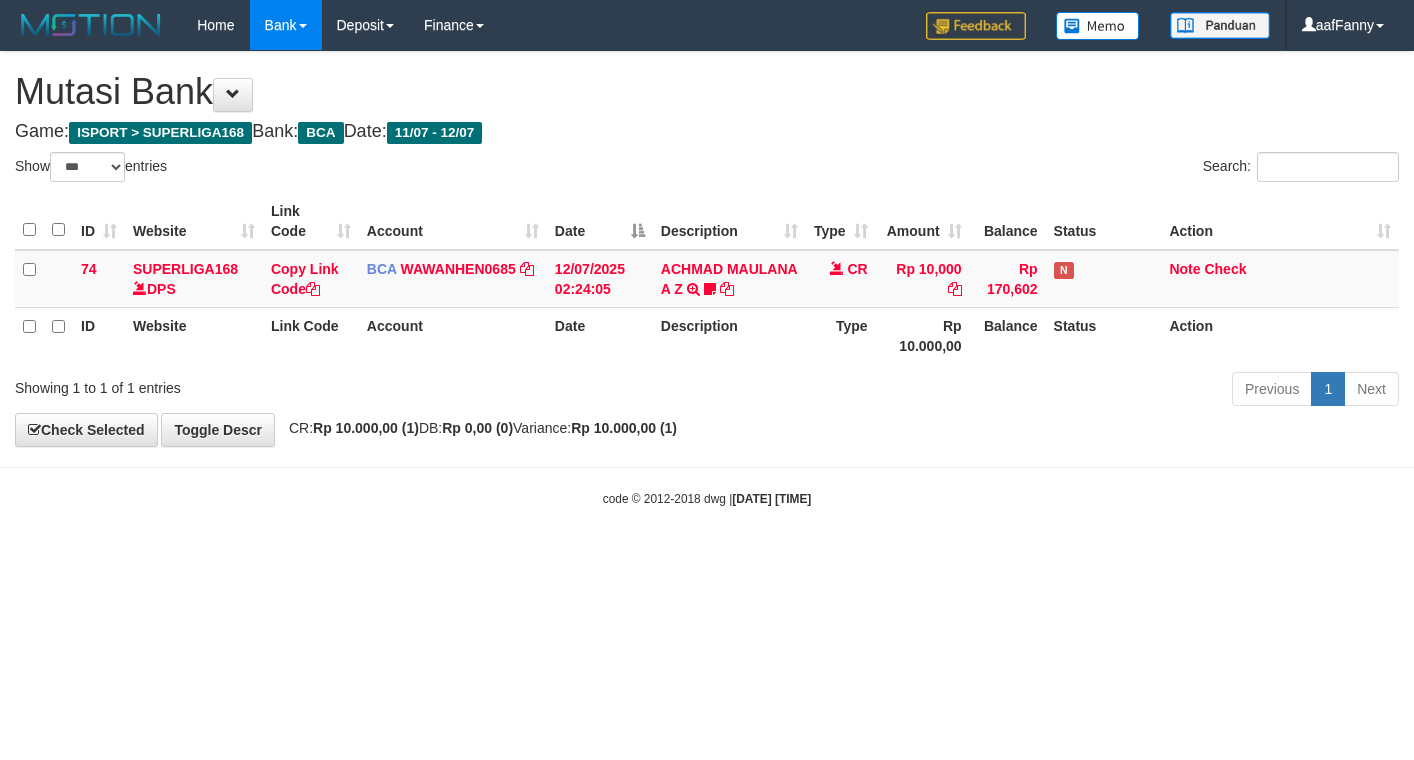 select on "***" 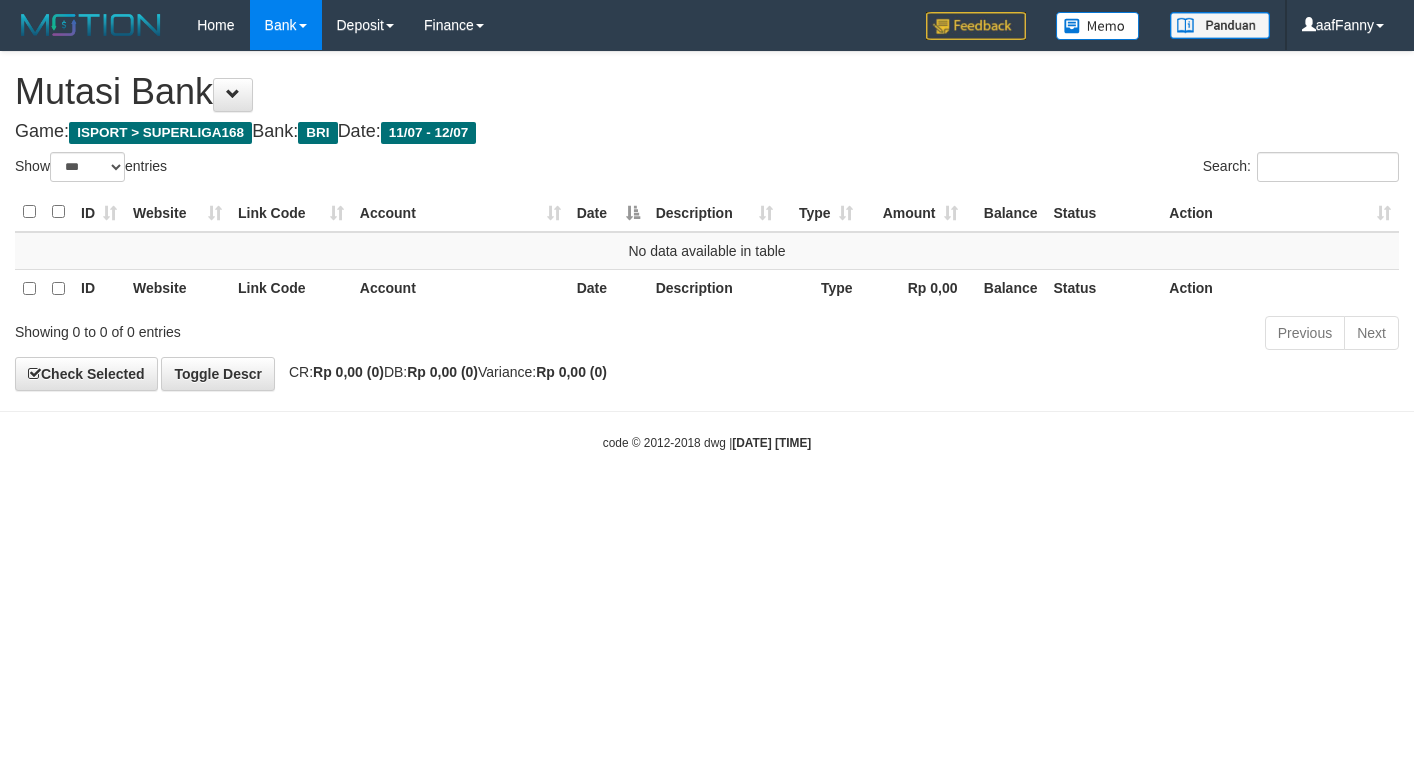 select on "***" 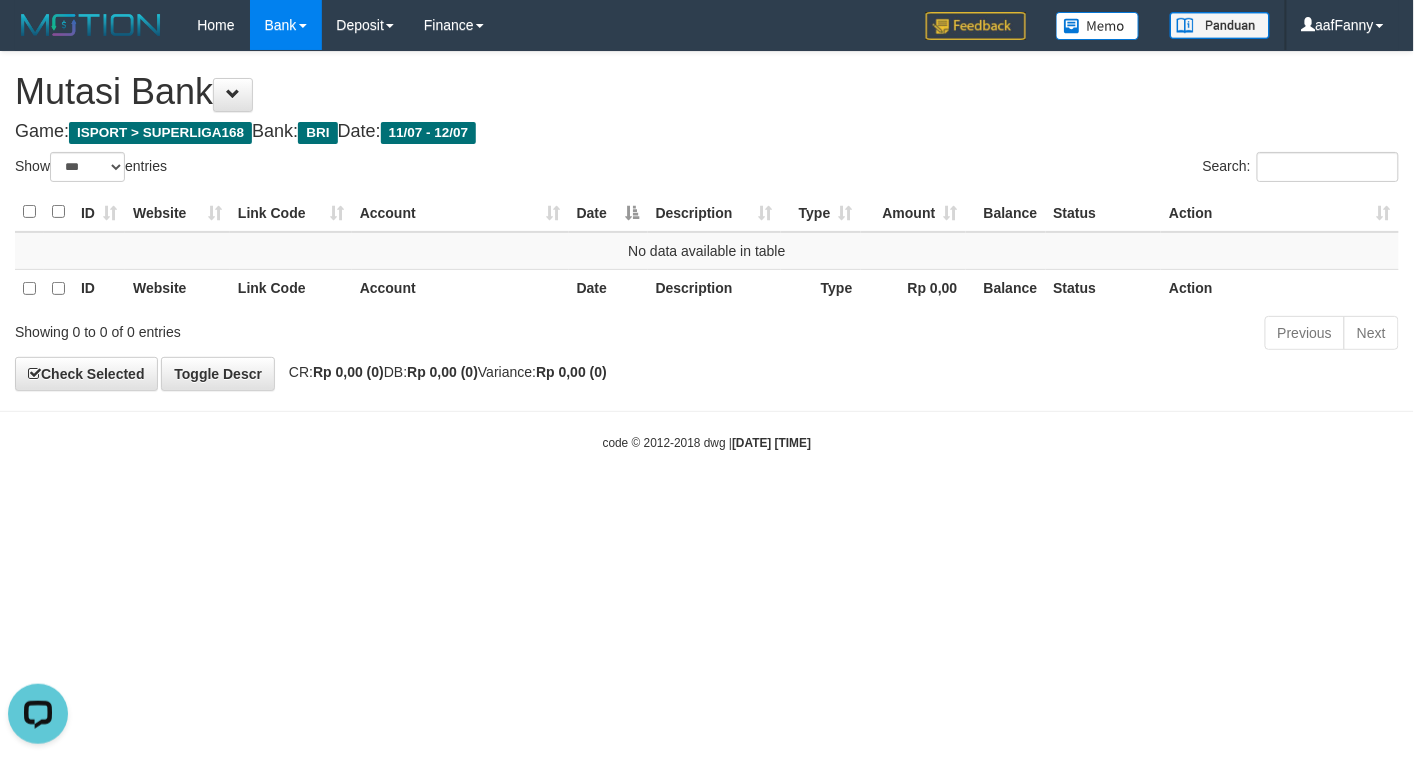 scroll, scrollTop: 0, scrollLeft: 0, axis: both 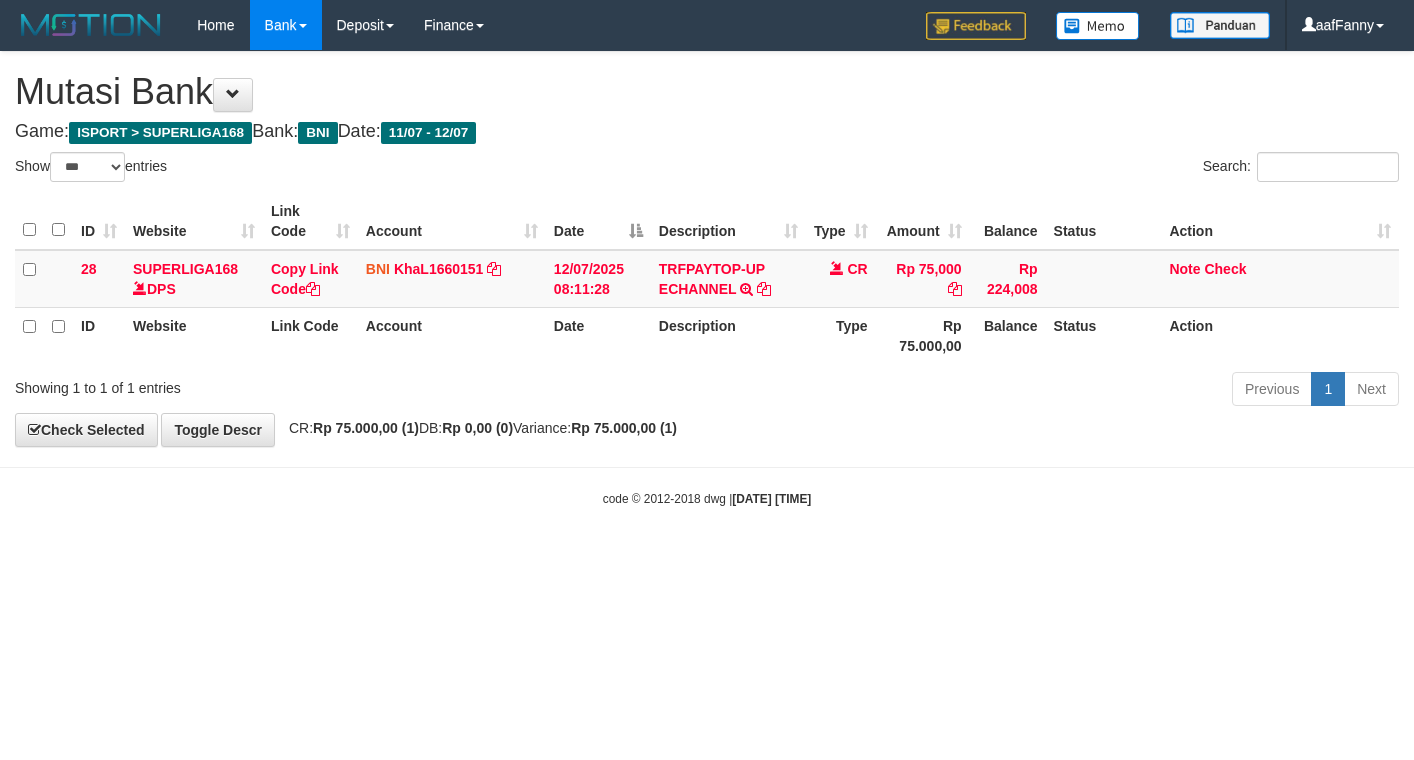 select on "***" 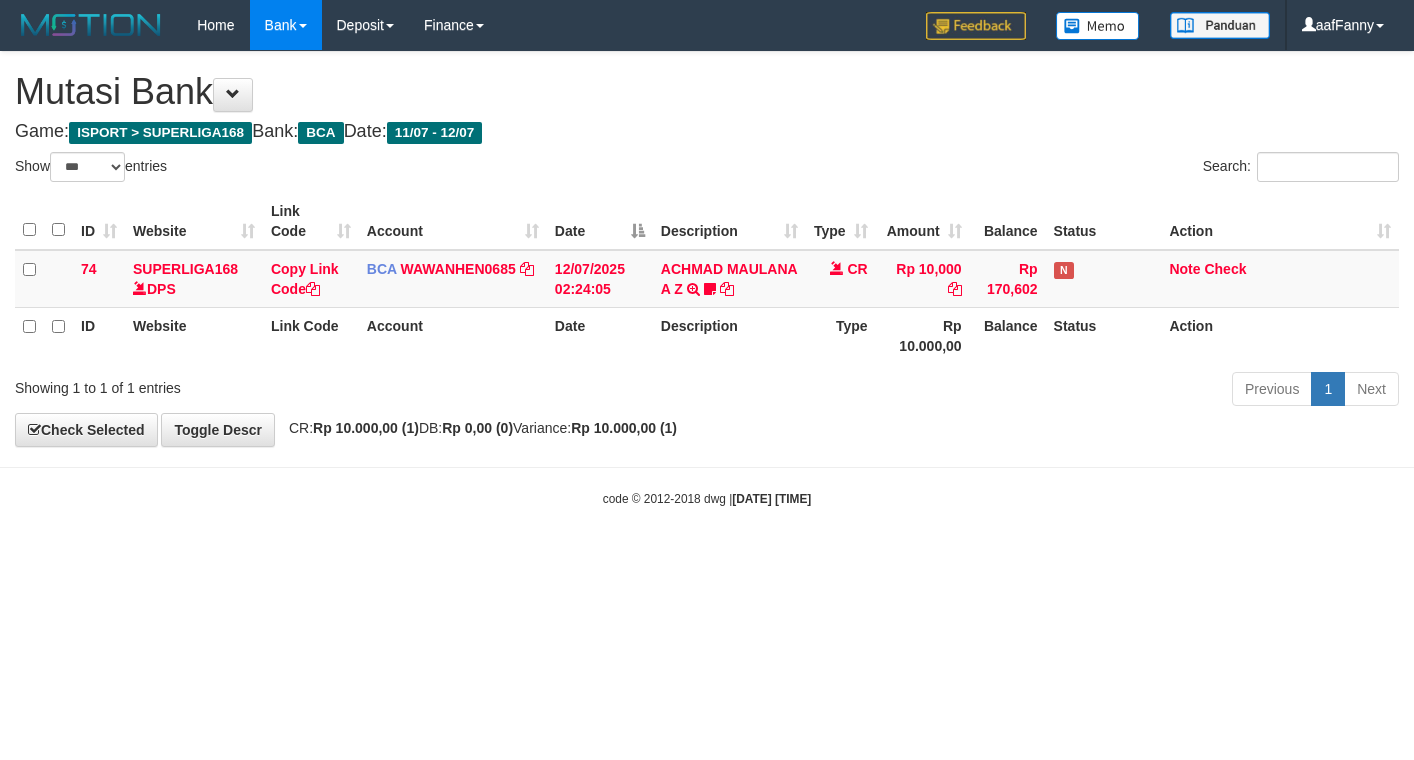 select on "***" 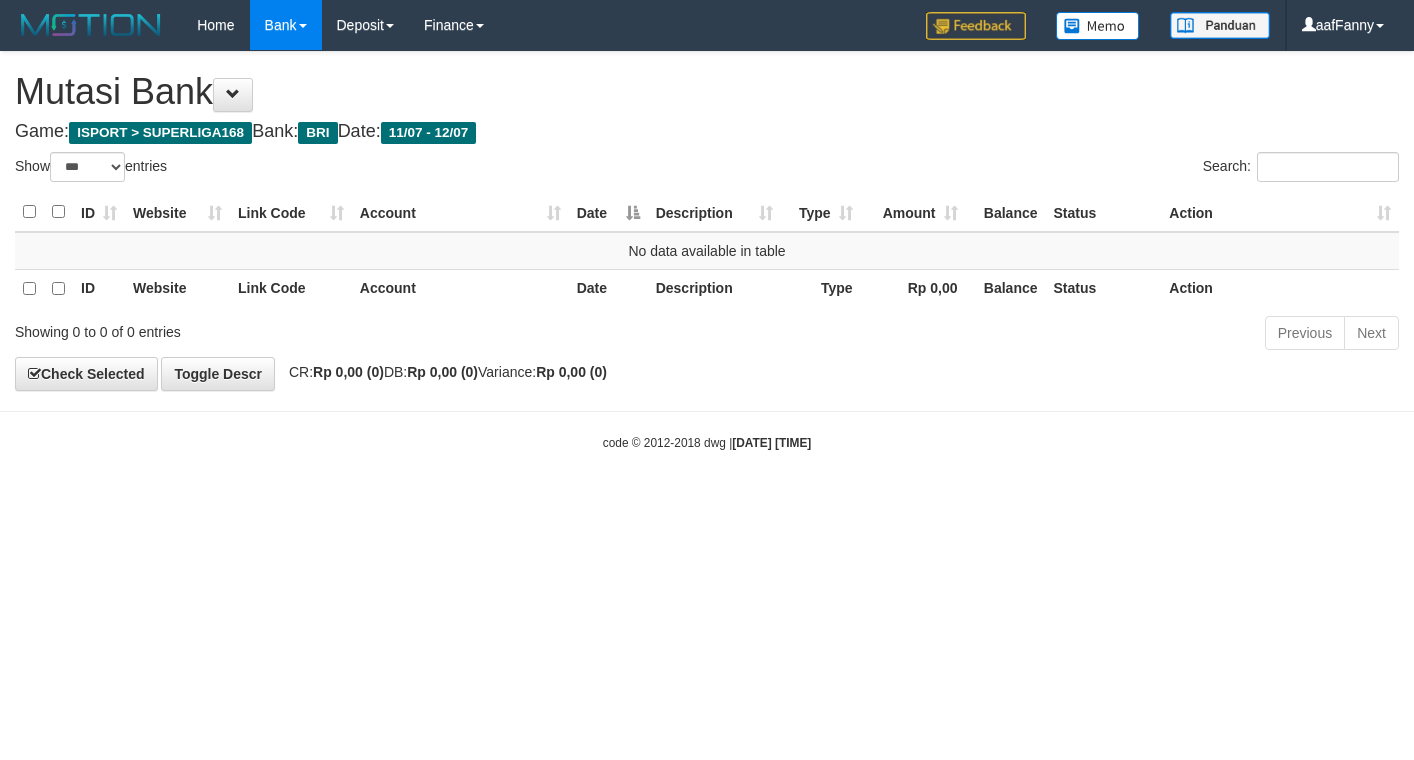 select on "***" 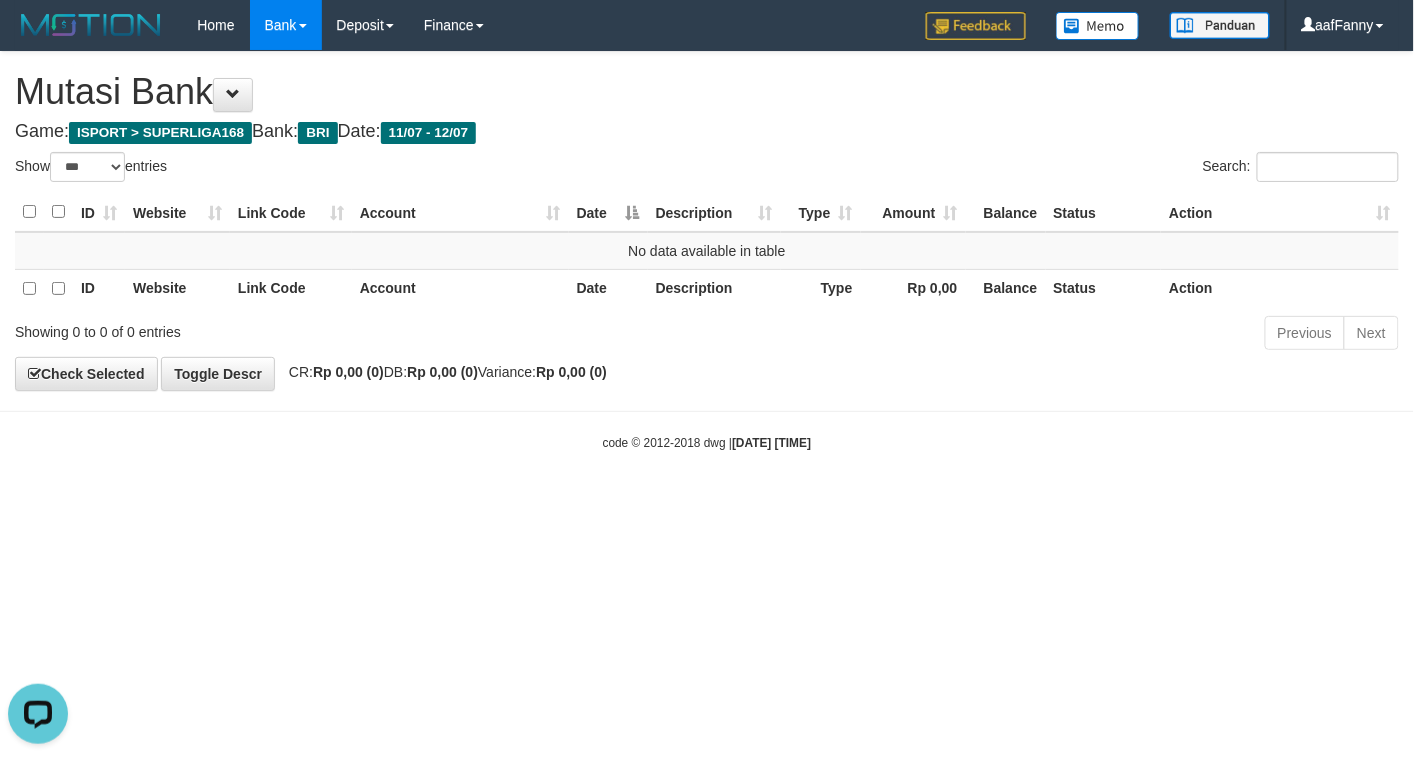 scroll, scrollTop: 0, scrollLeft: 0, axis: both 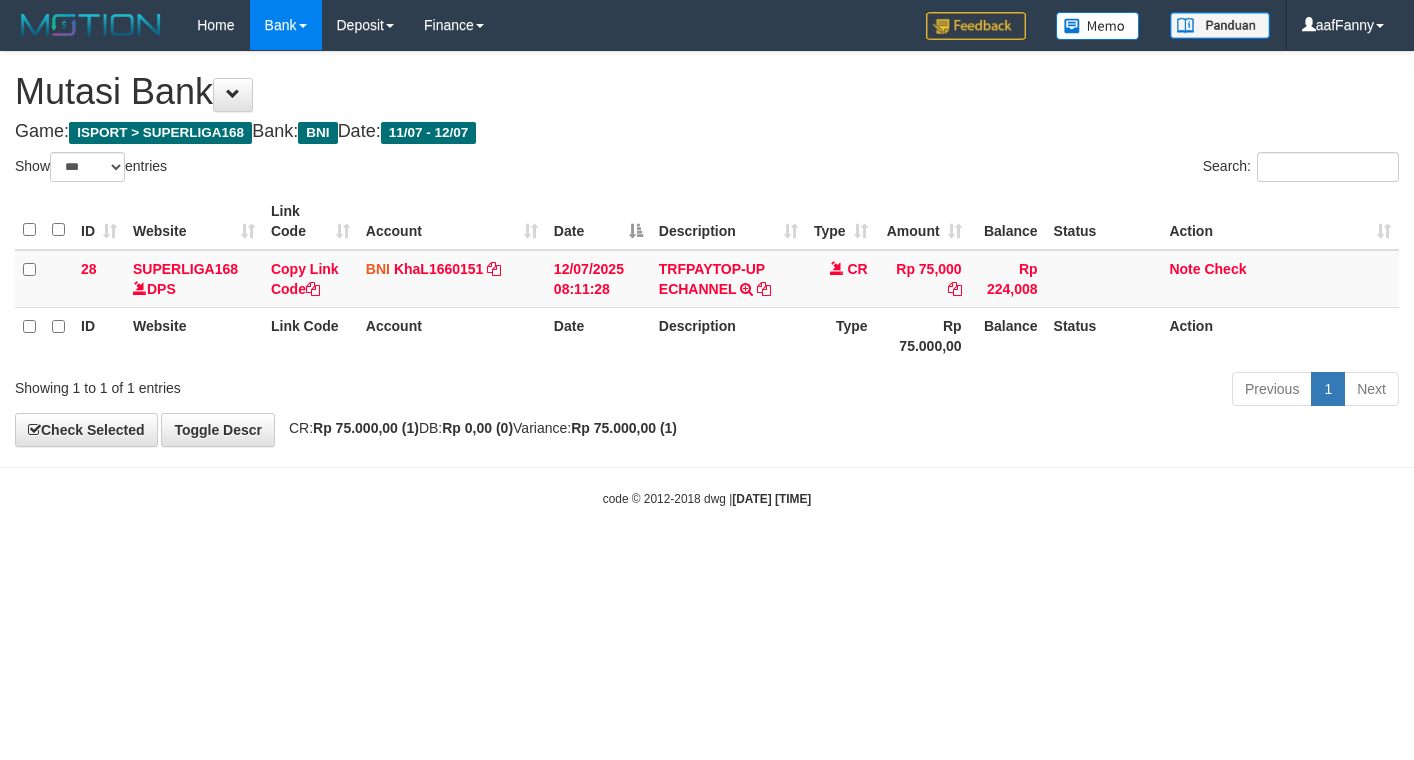 select on "***" 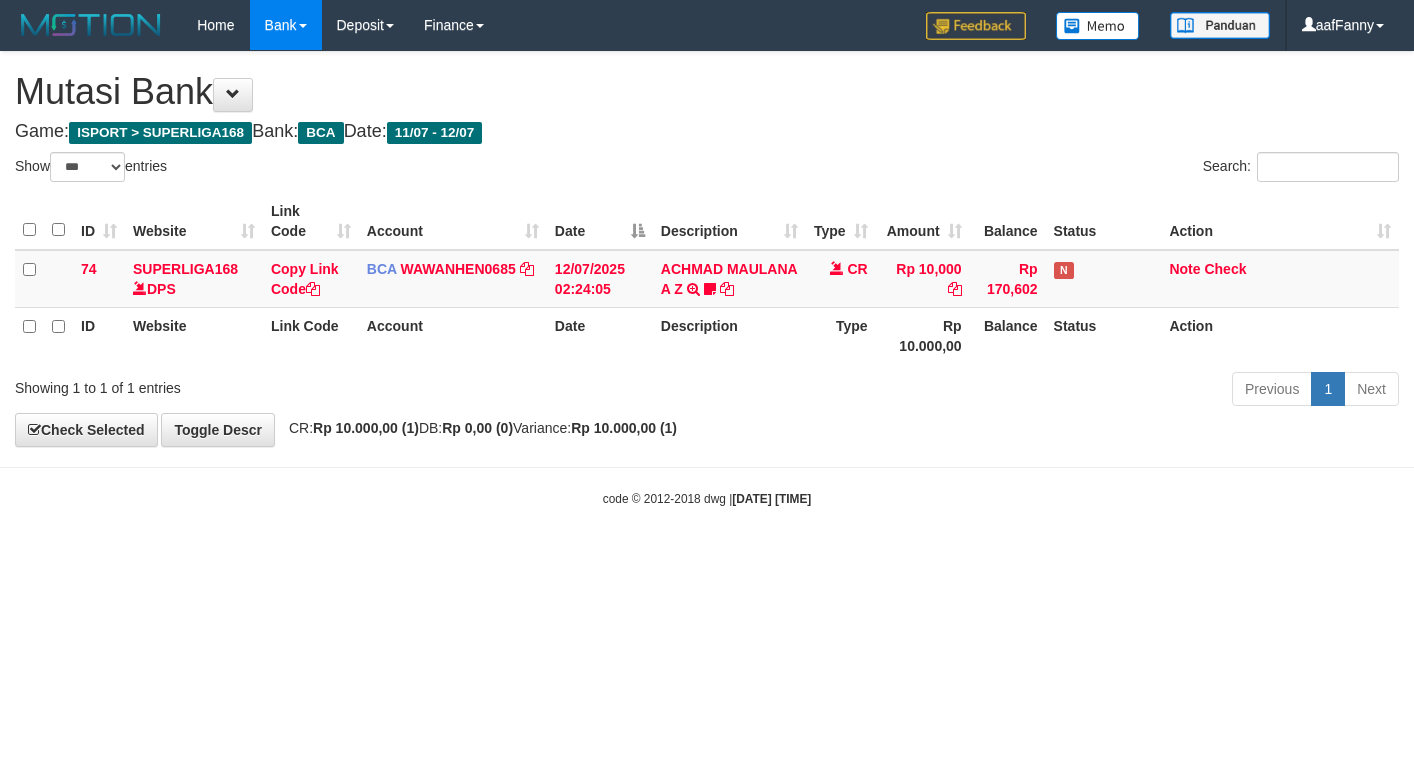 select on "***" 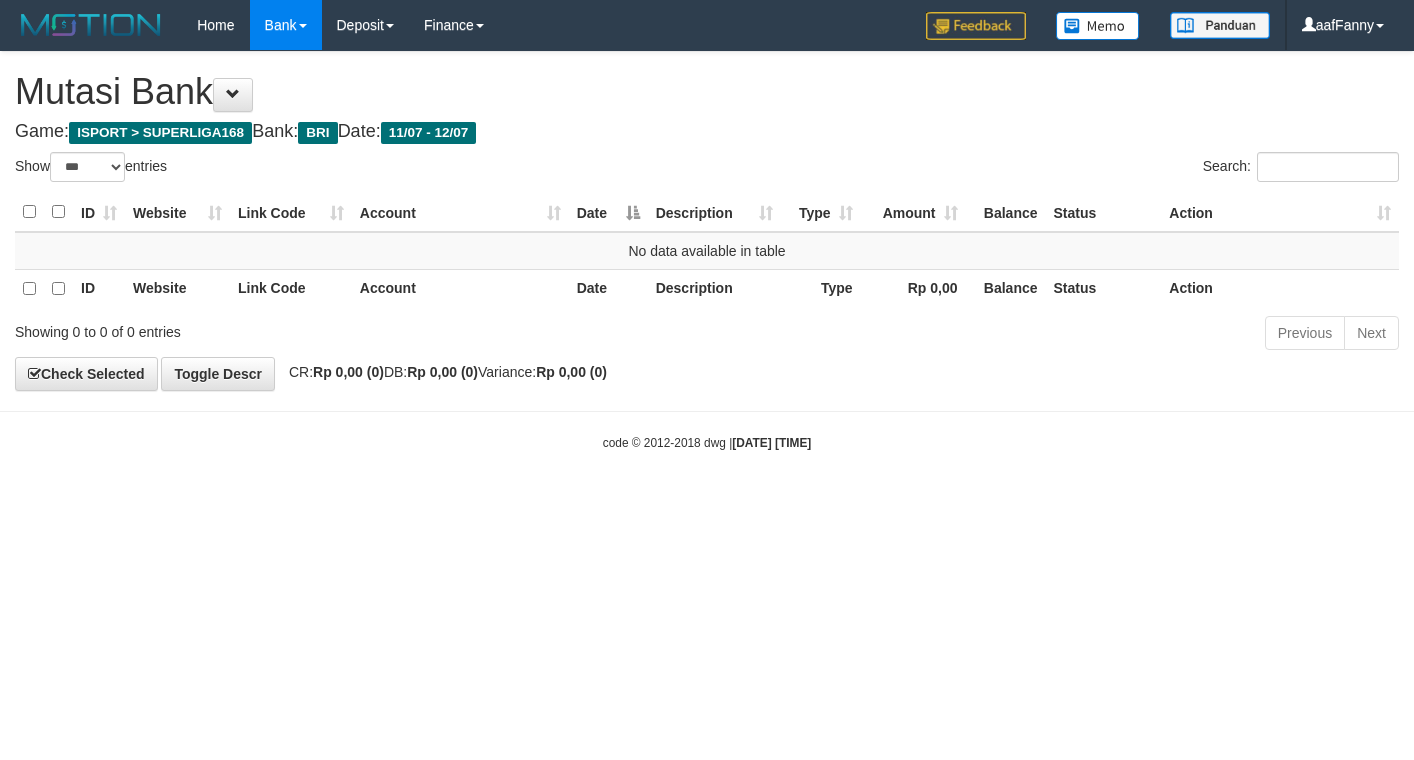 select on "***" 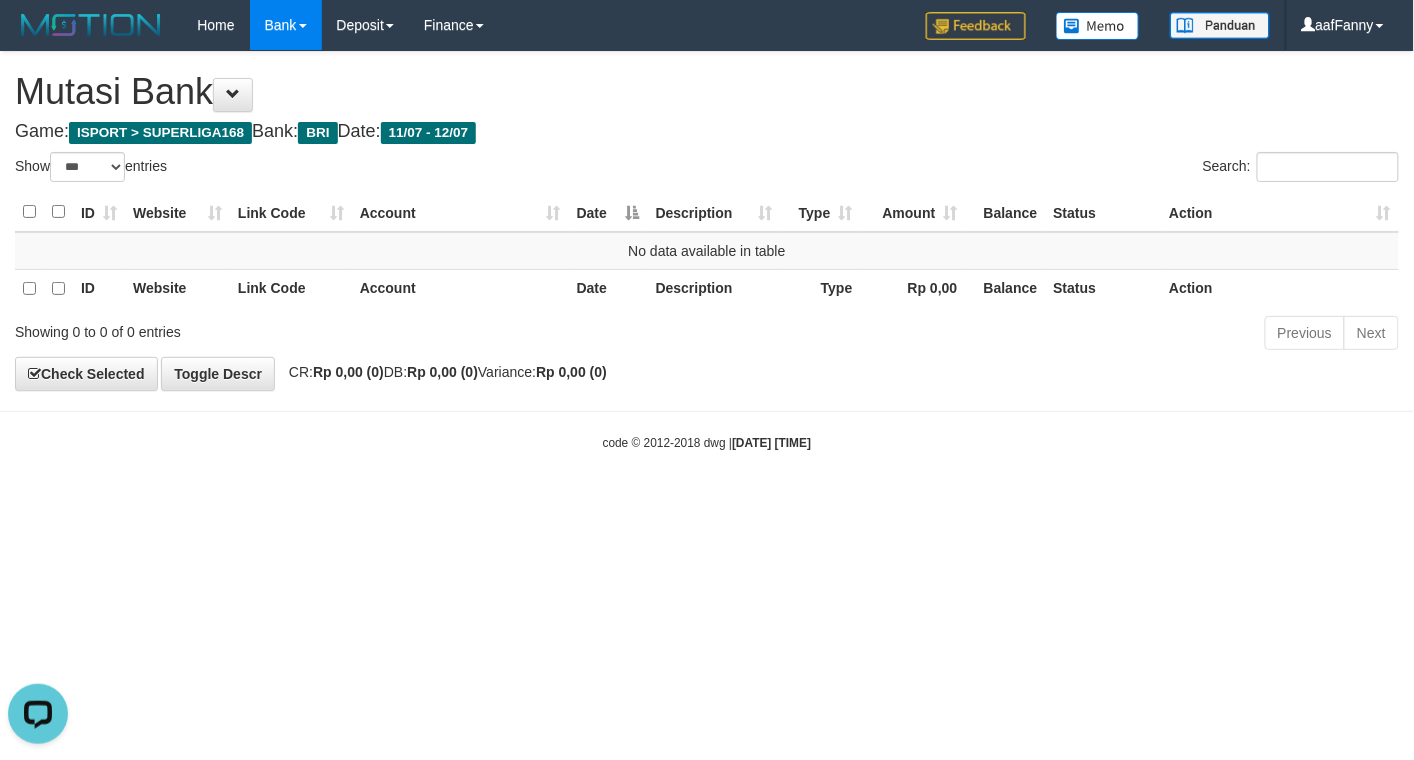 scroll, scrollTop: 0, scrollLeft: 0, axis: both 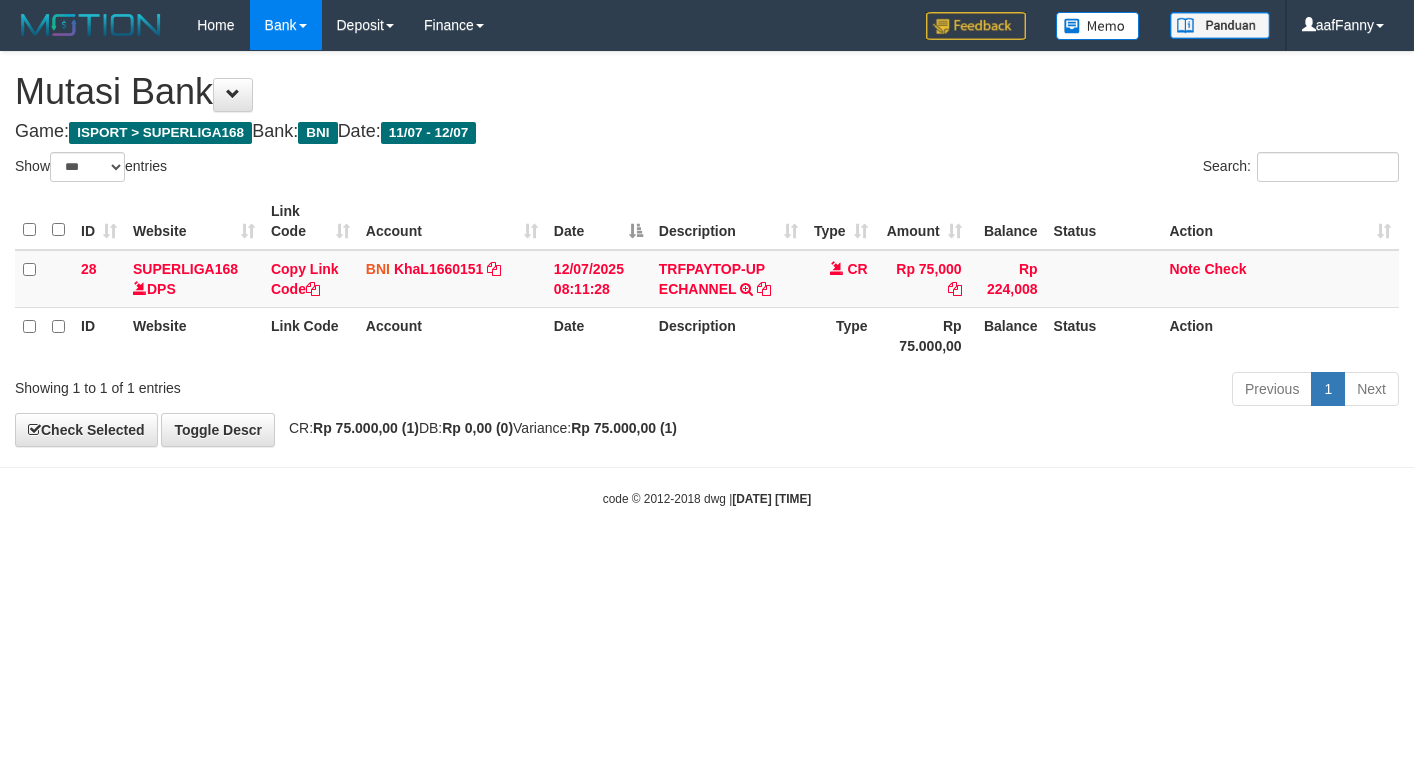 select on "***" 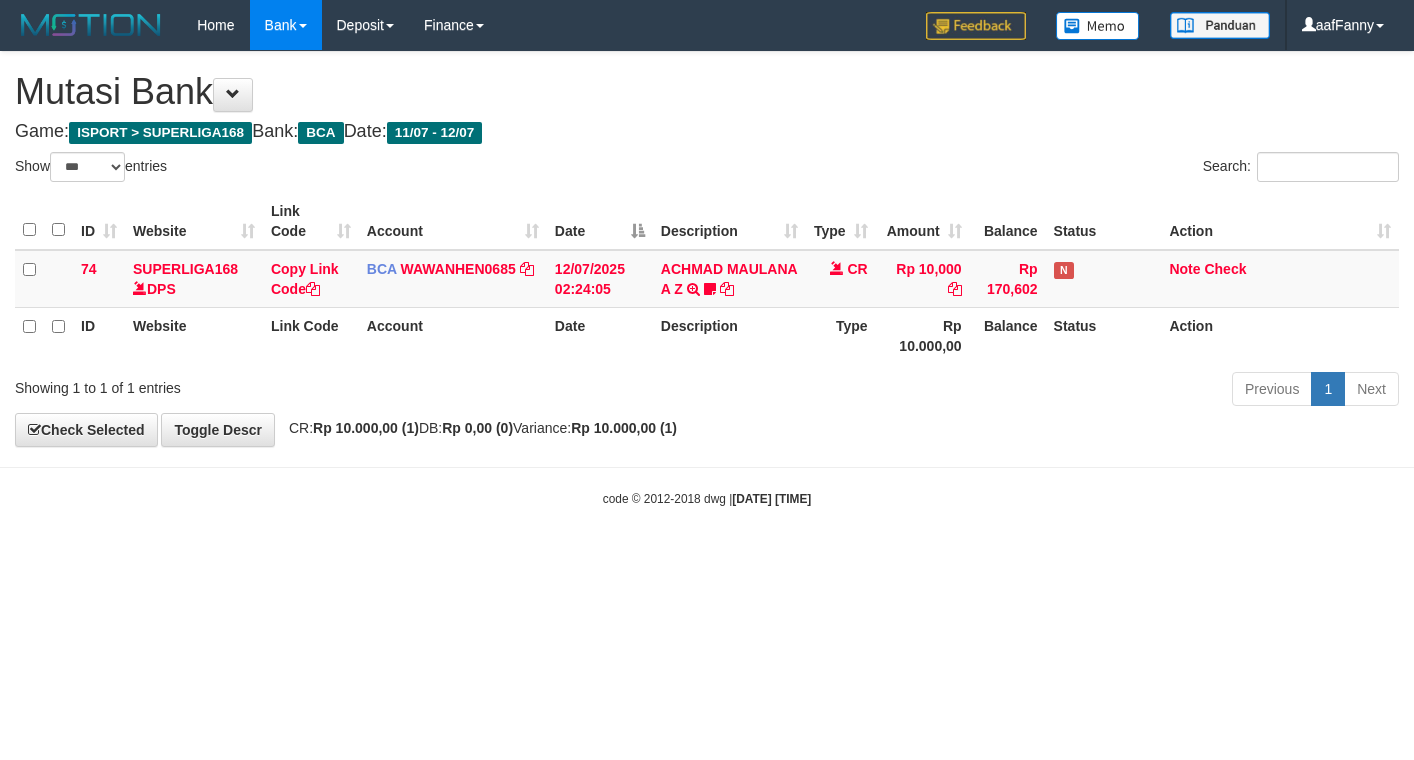 select on "***" 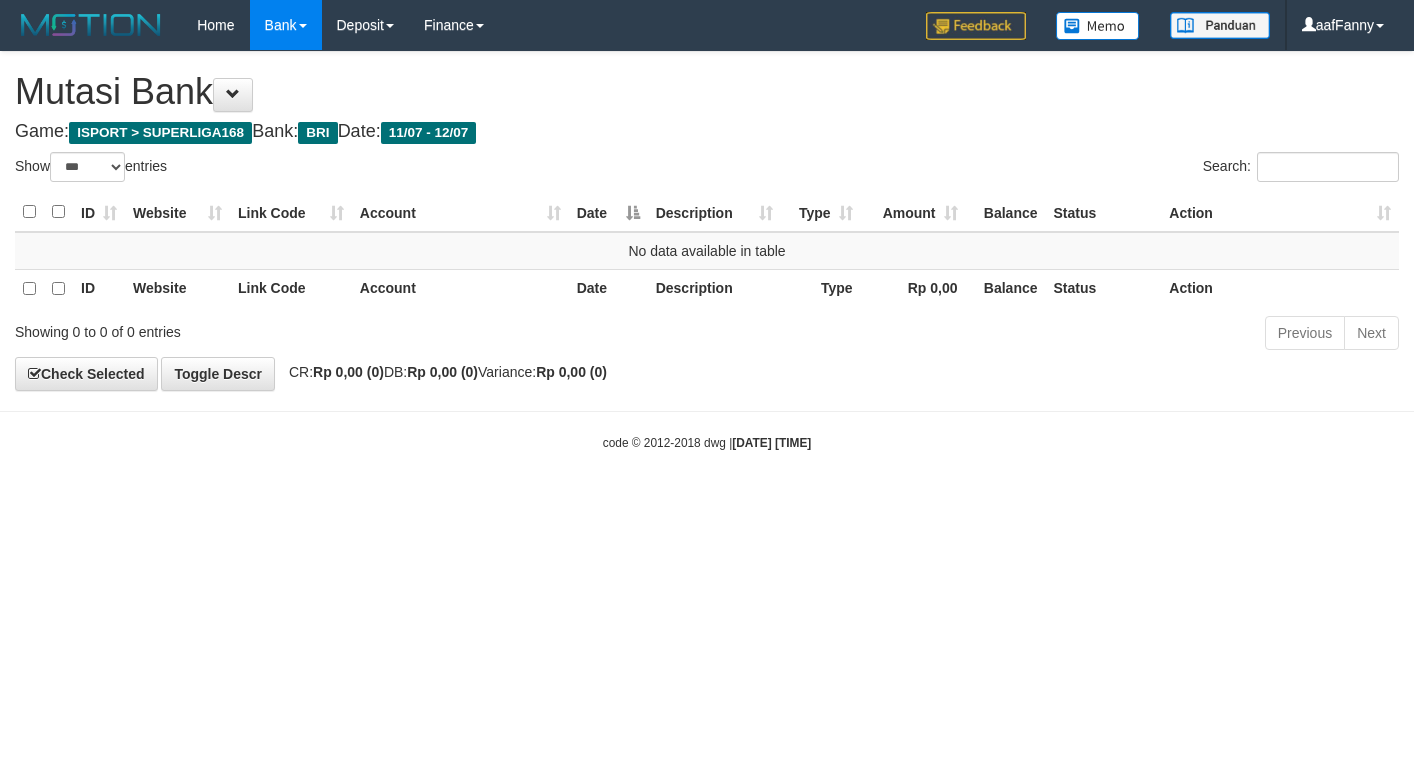 select on "***" 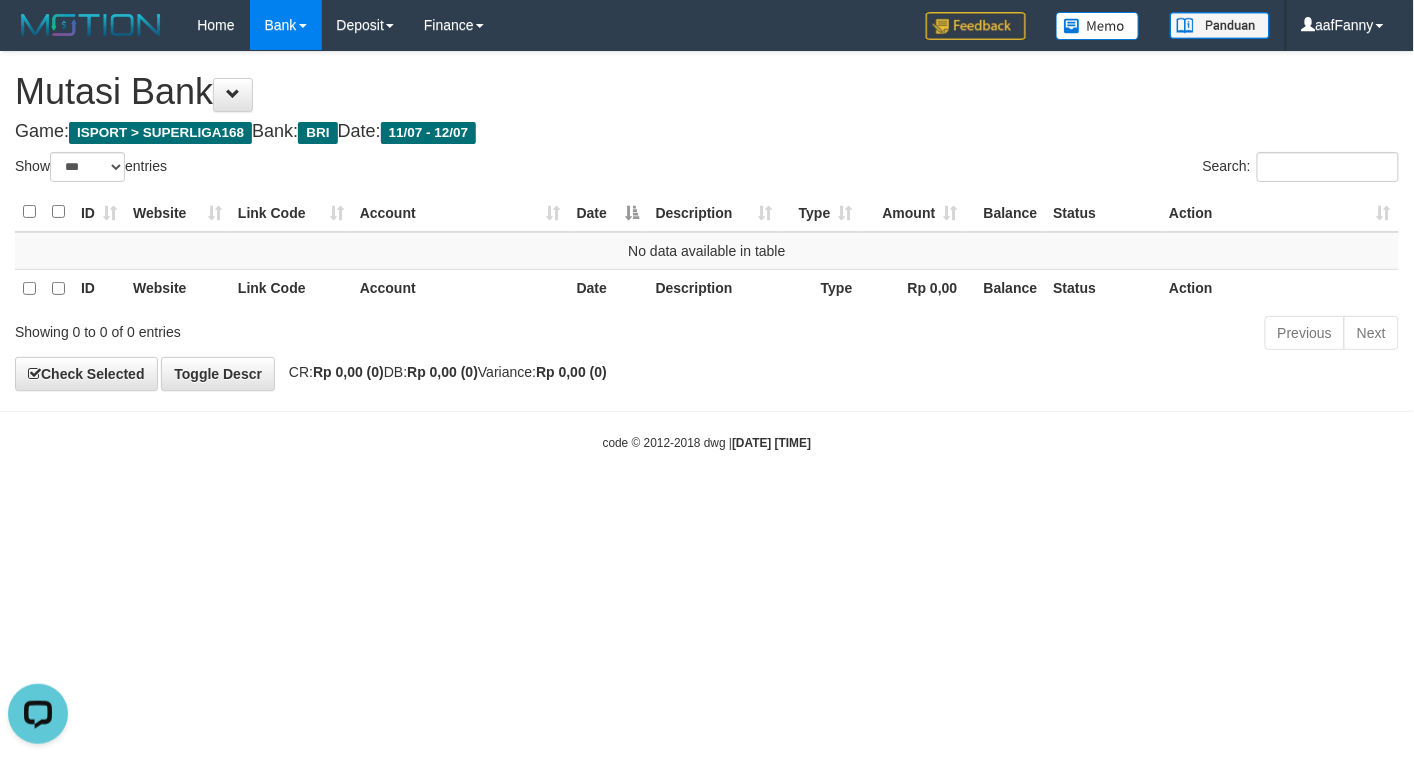 scroll, scrollTop: 0, scrollLeft: 0, axis: both 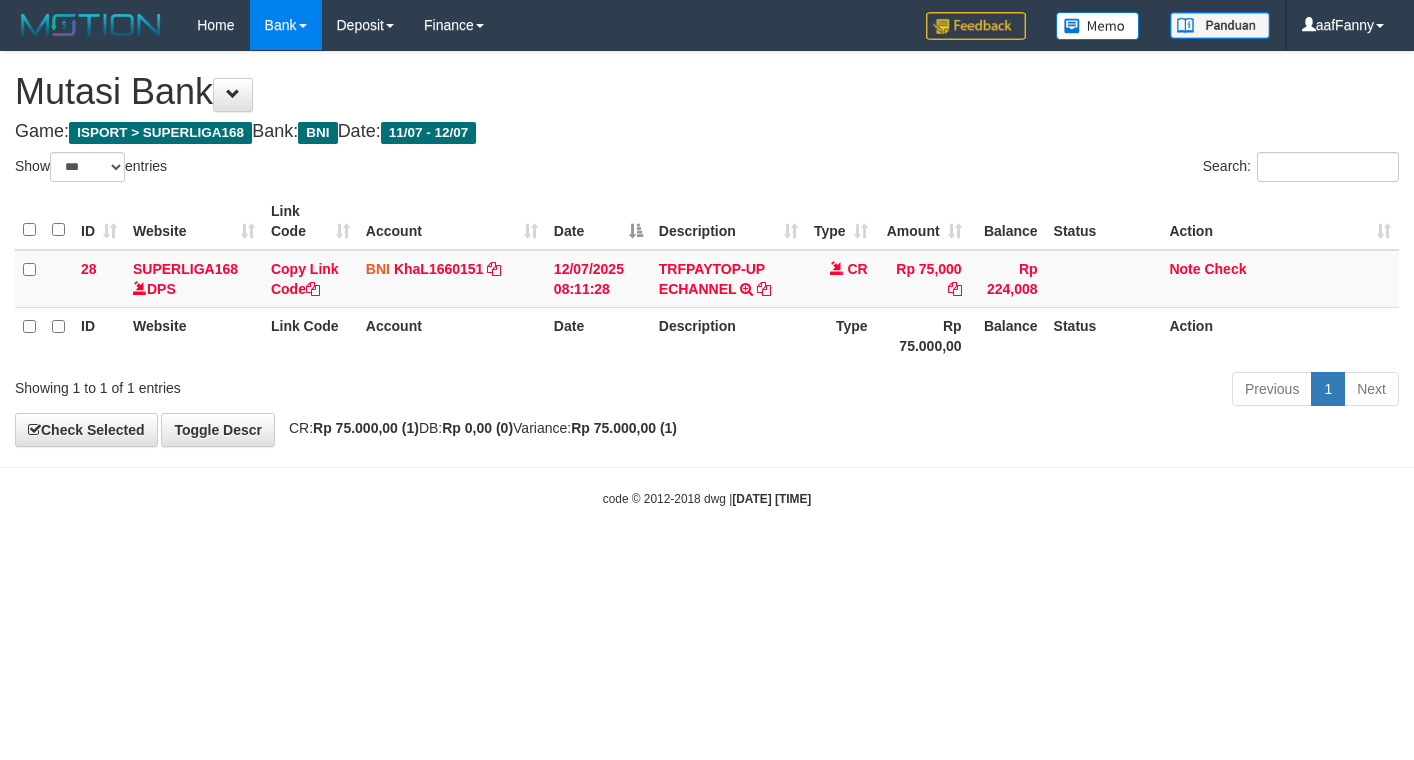 select on "***" 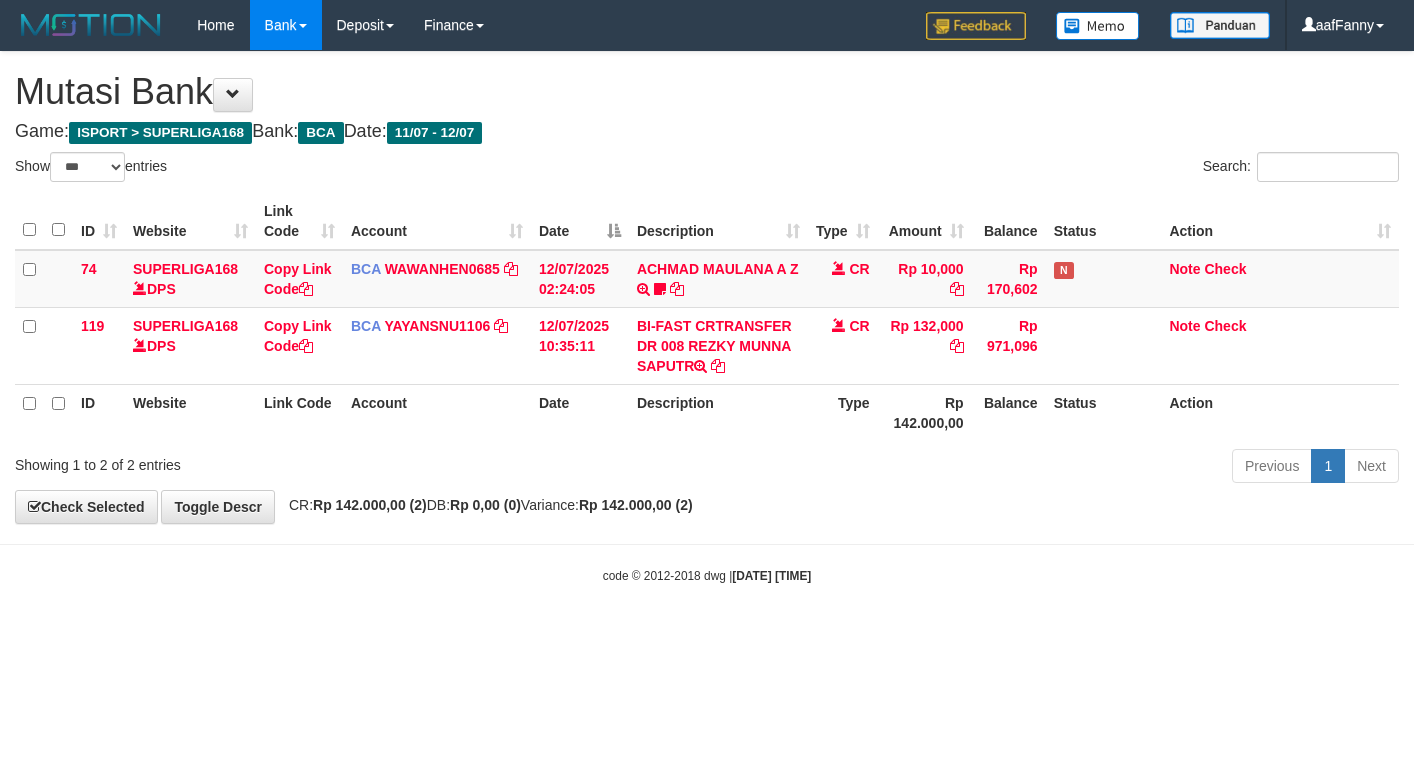 select on "***" 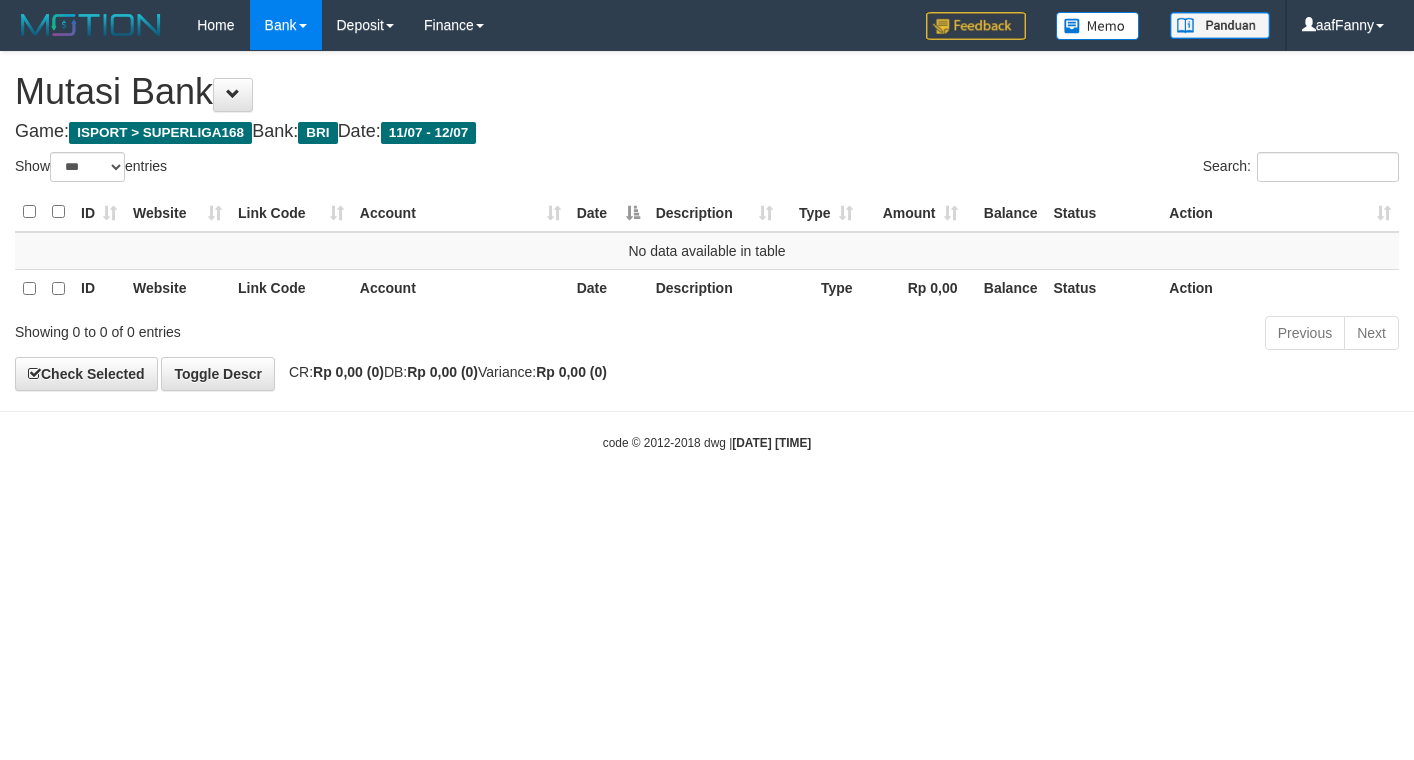 select on "***" 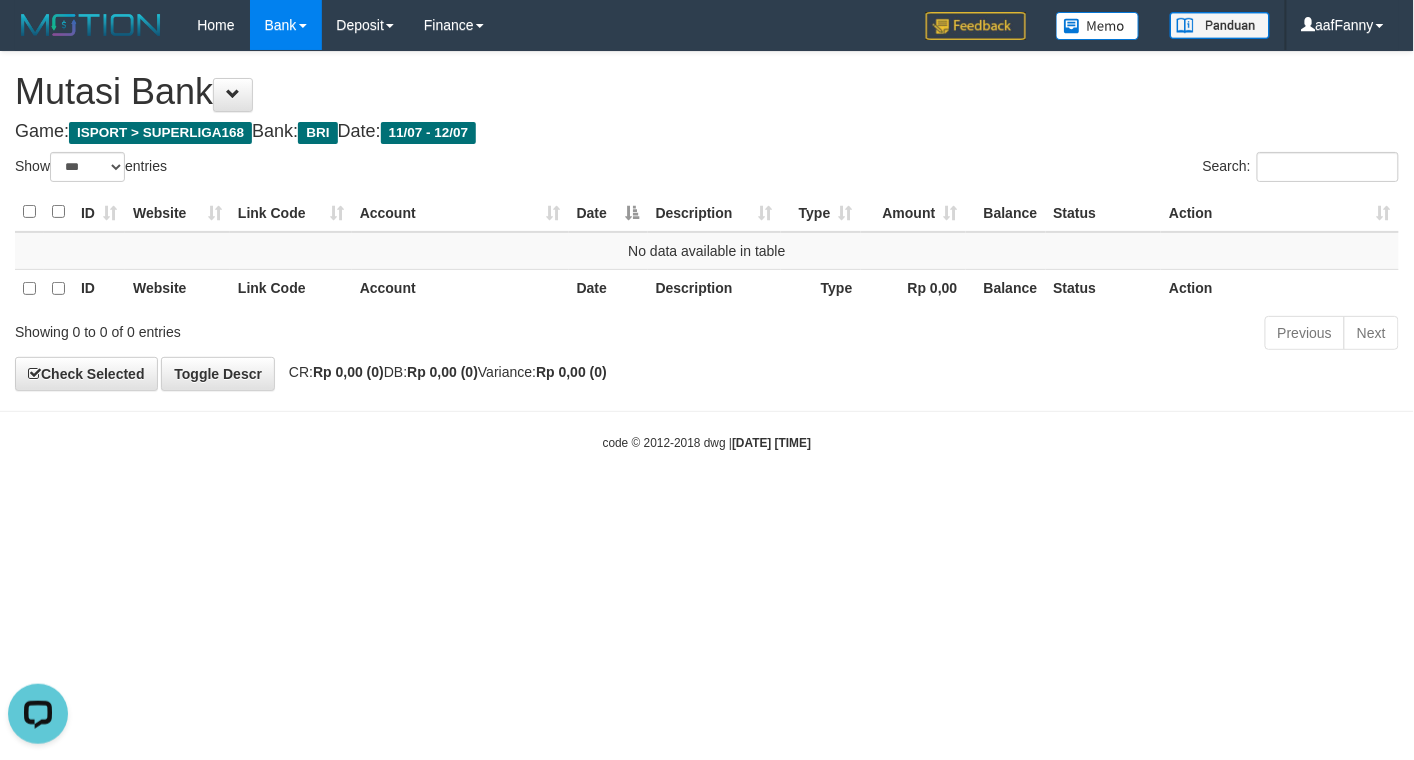 scroll, scrollTop: 0, scrollLeft: 0, axis: both 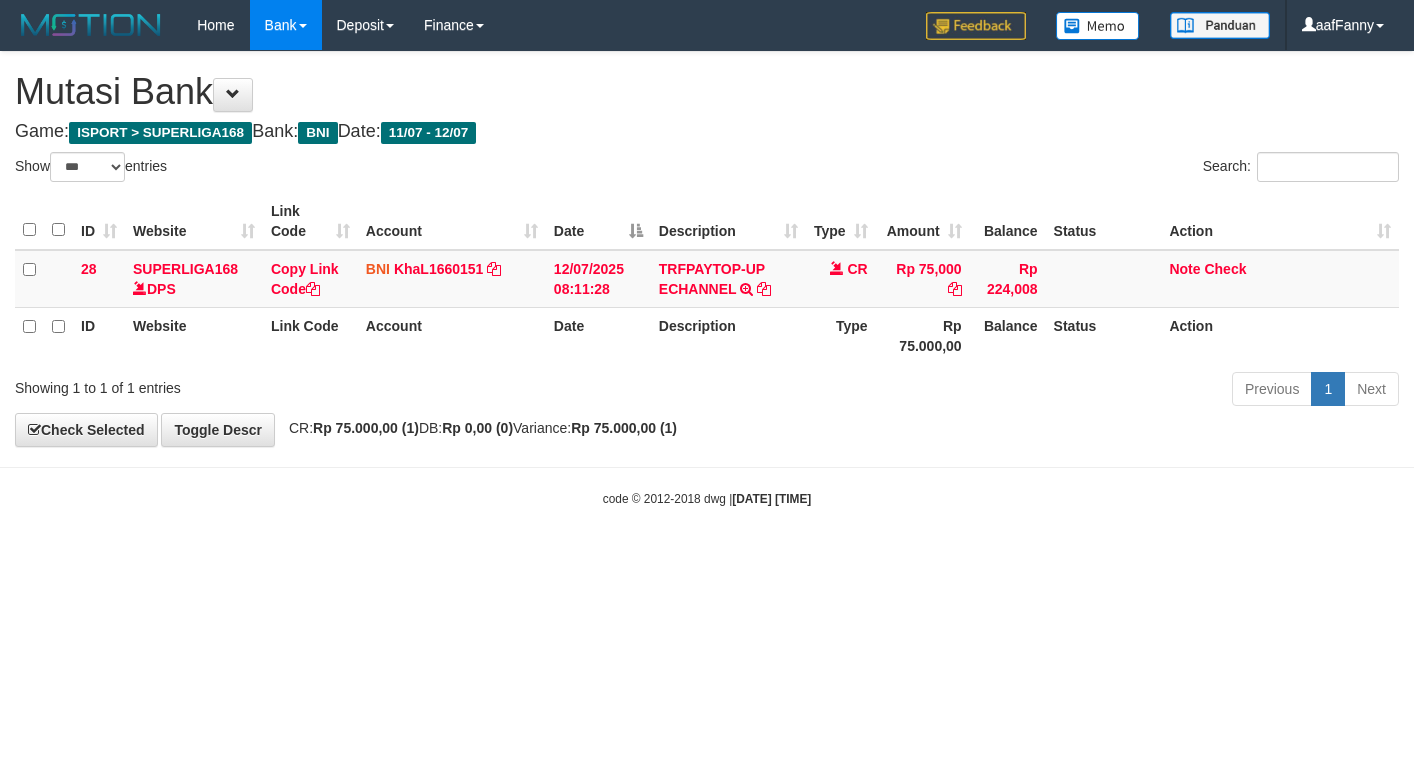 select on "***" 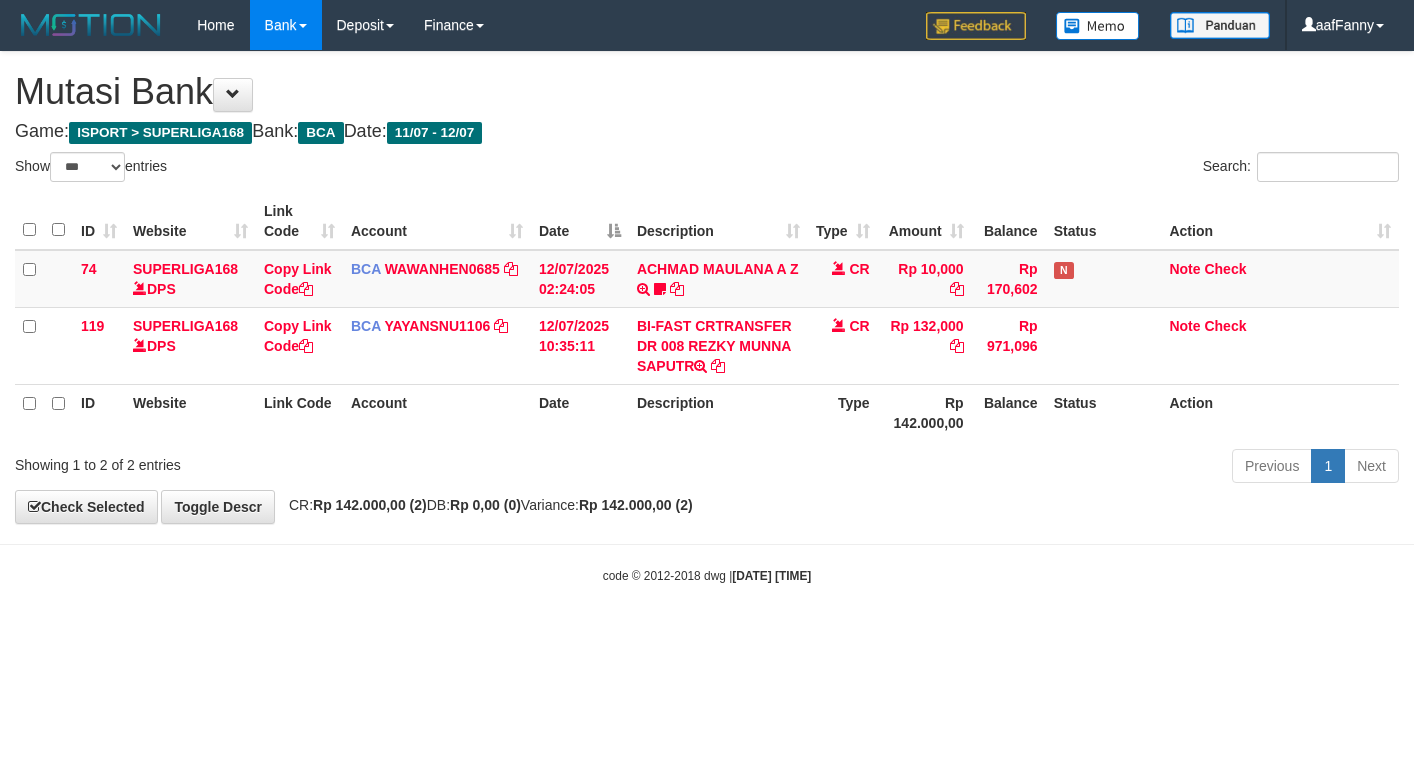 select on "***" 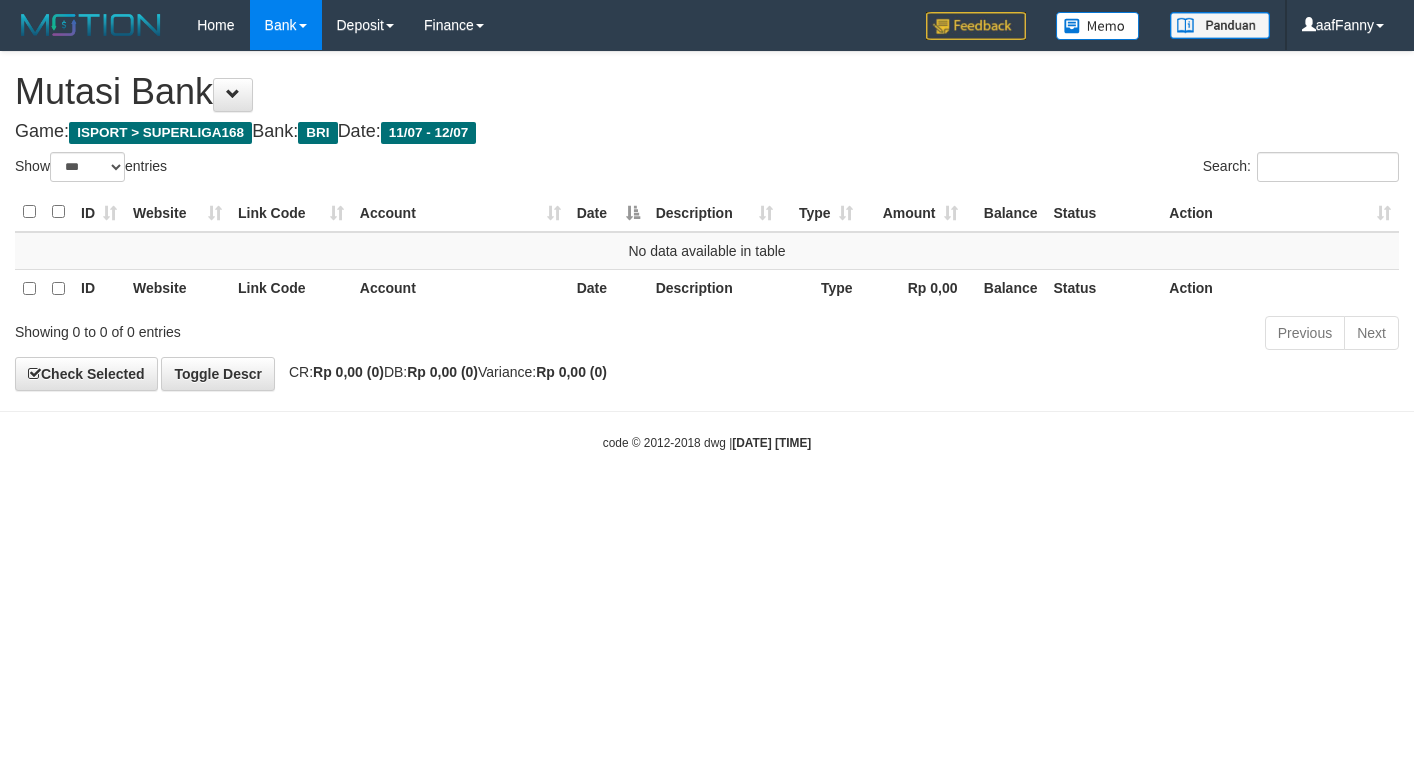 select on "***" 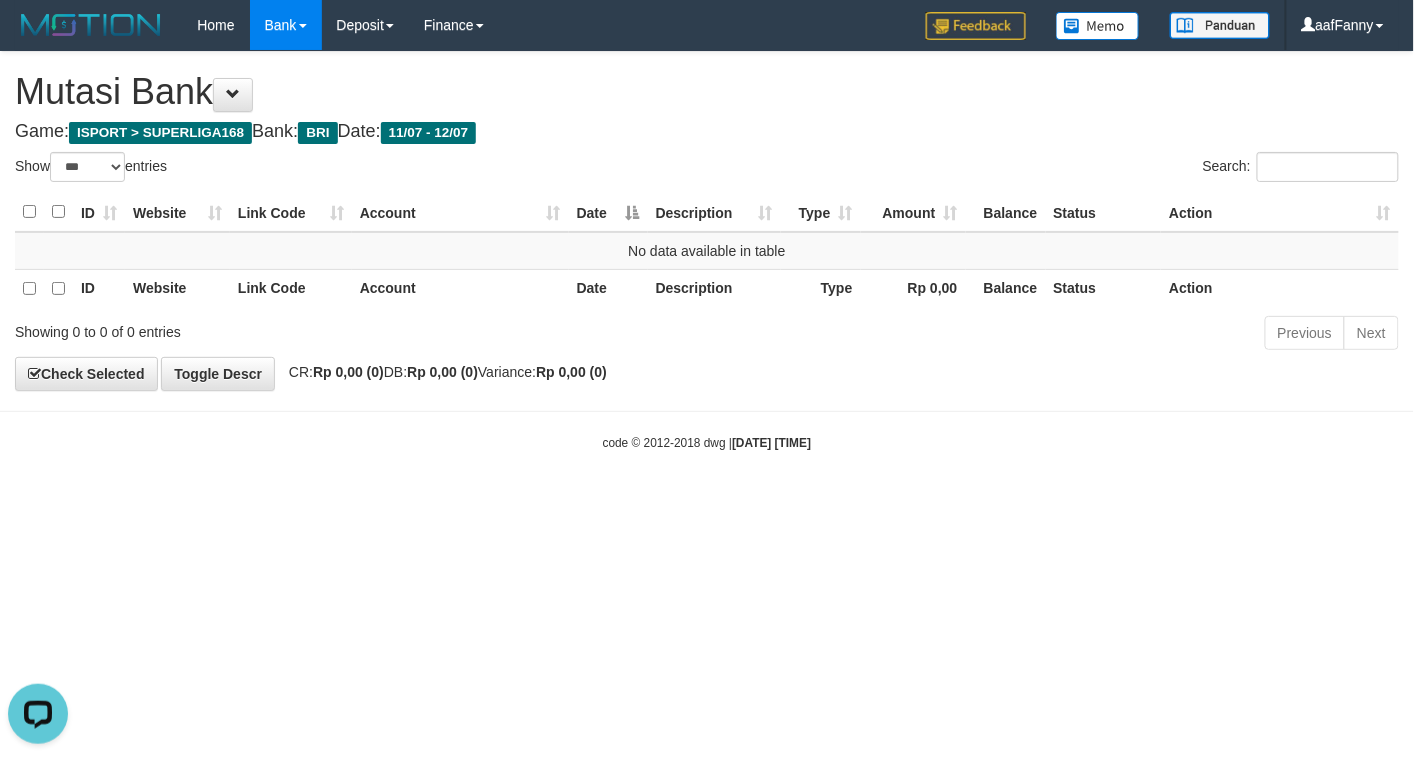 scroll, scrollTop: 0, scrollLeft: 0, axis: both 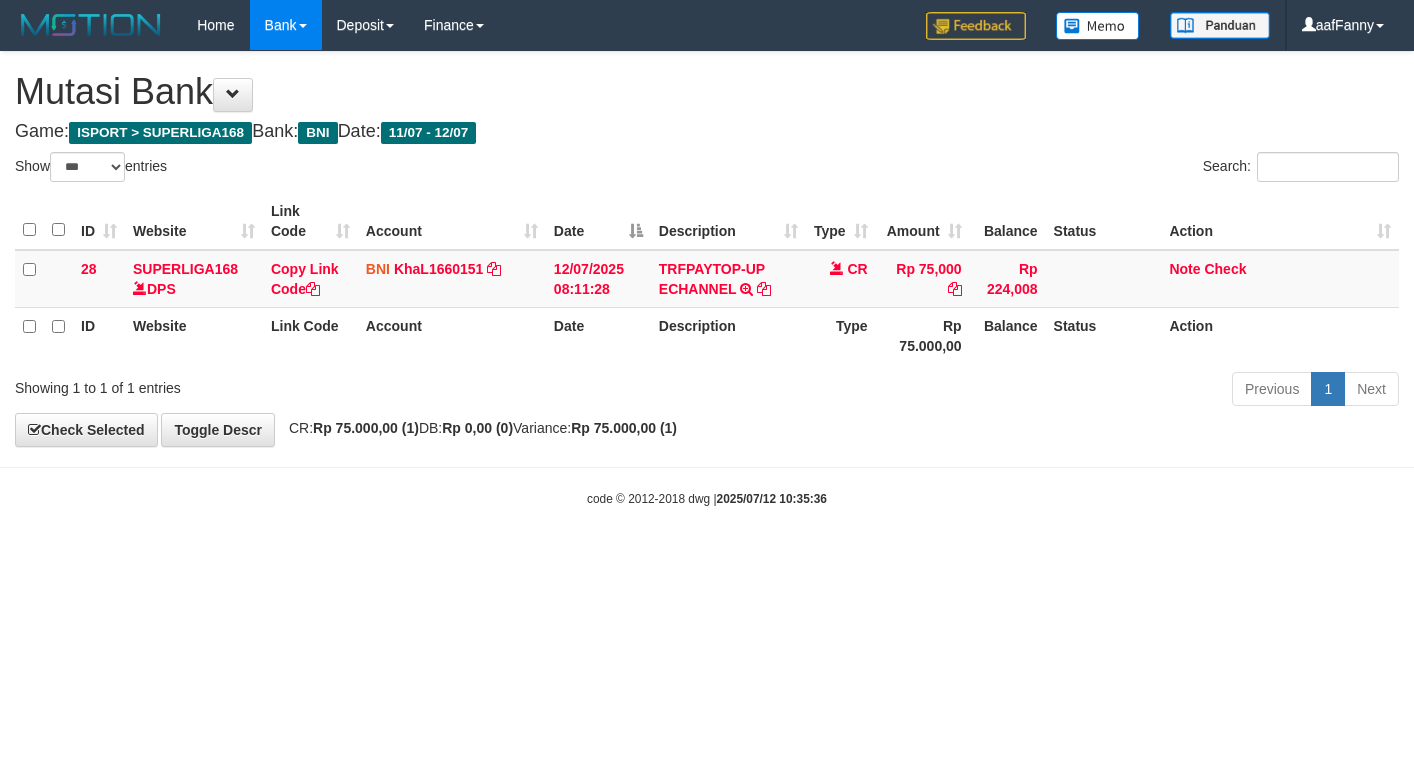 select on "***" 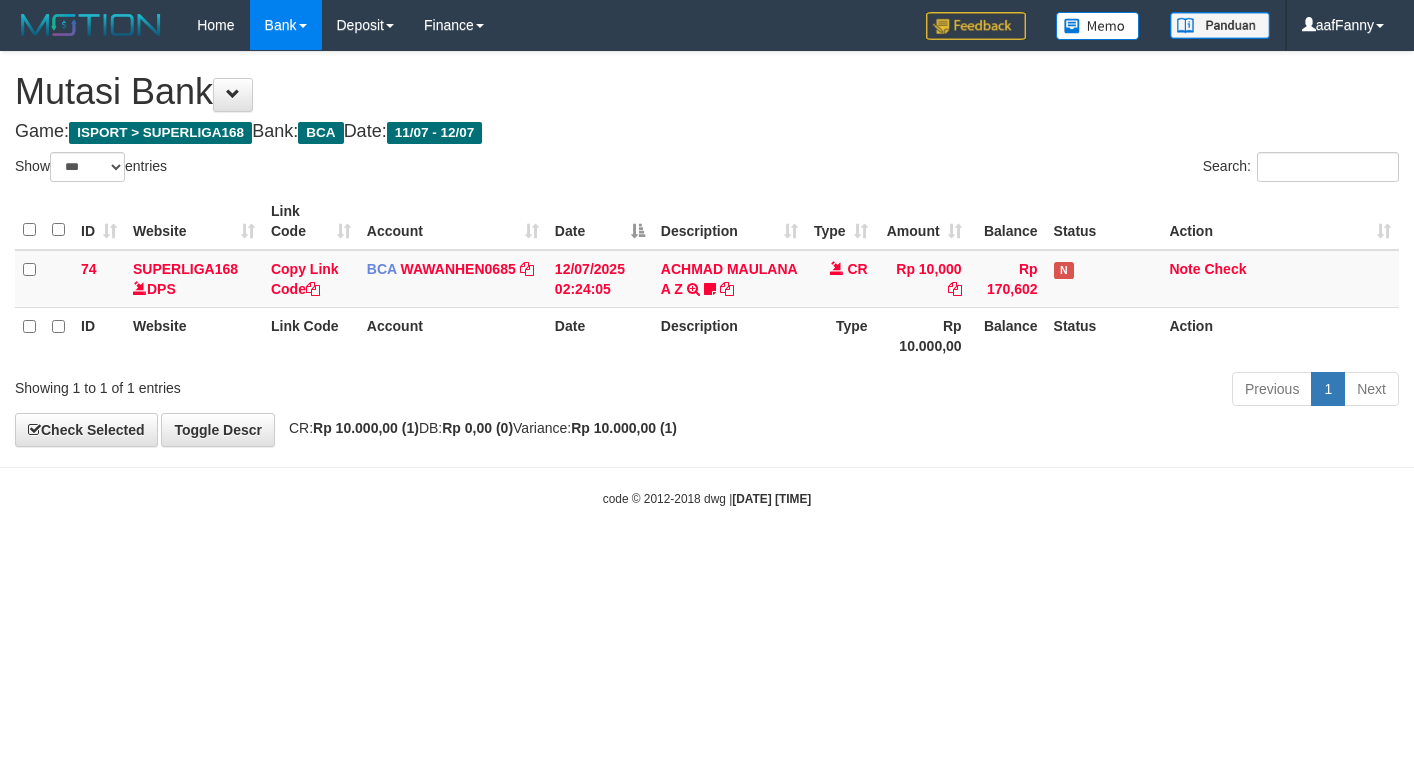 select on "***" 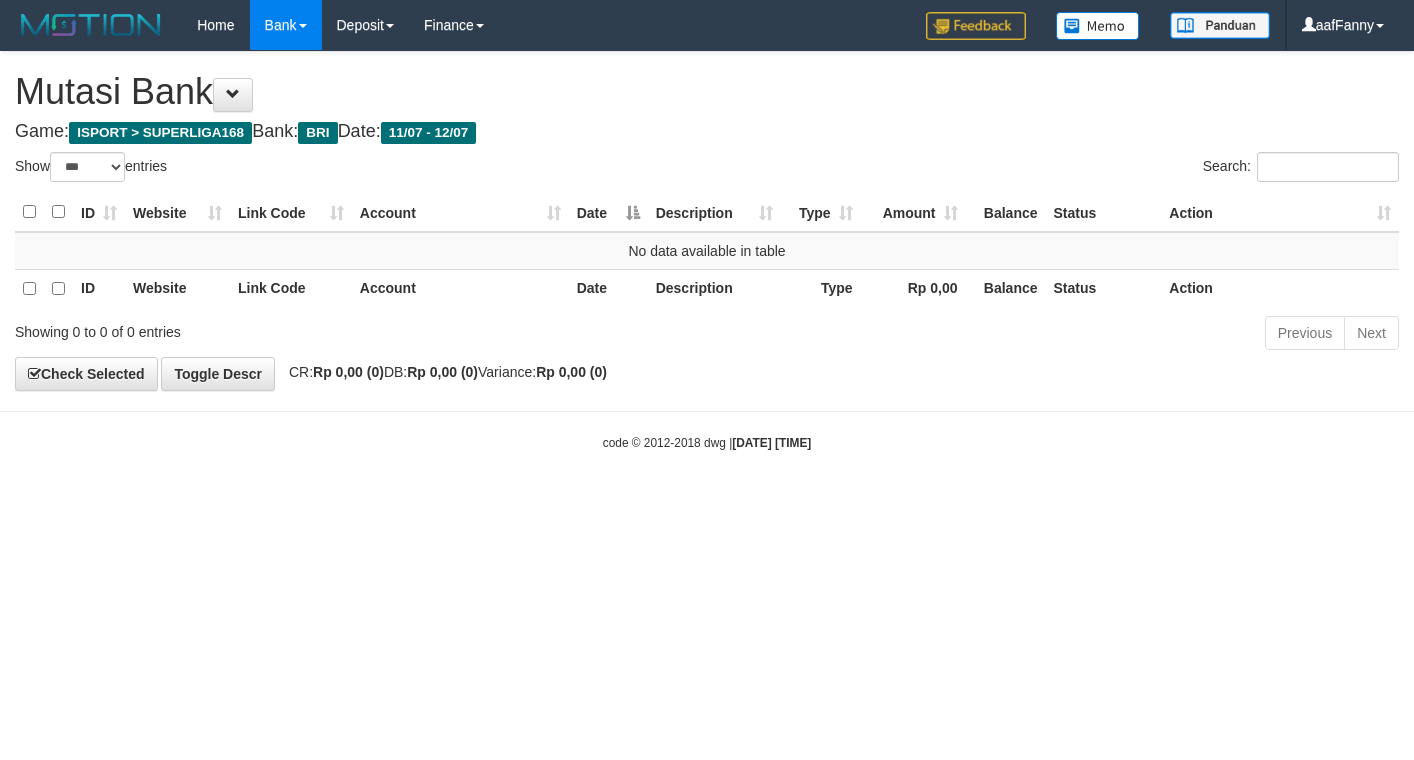 select on "***" 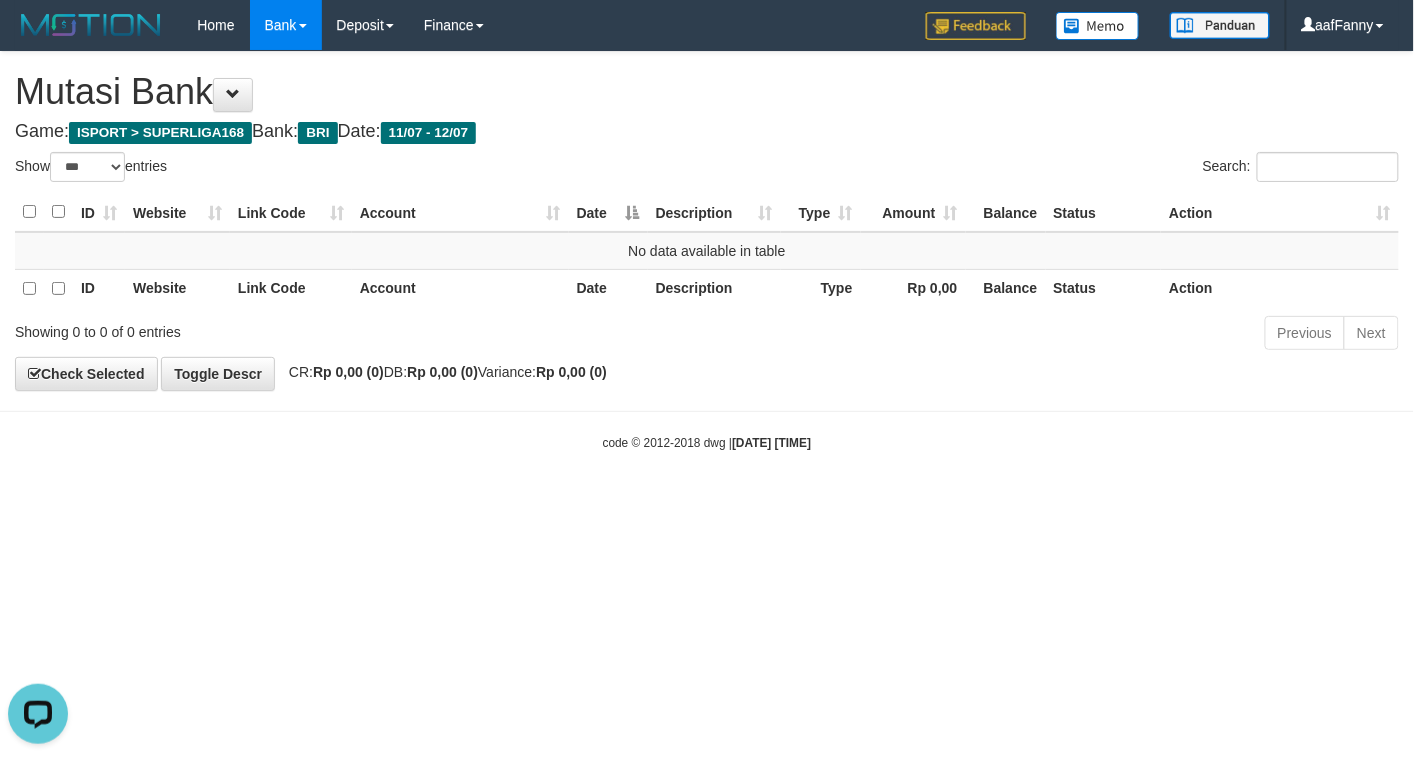 scroll, scrollTop: 0, scrollLeft: 0, axis: both 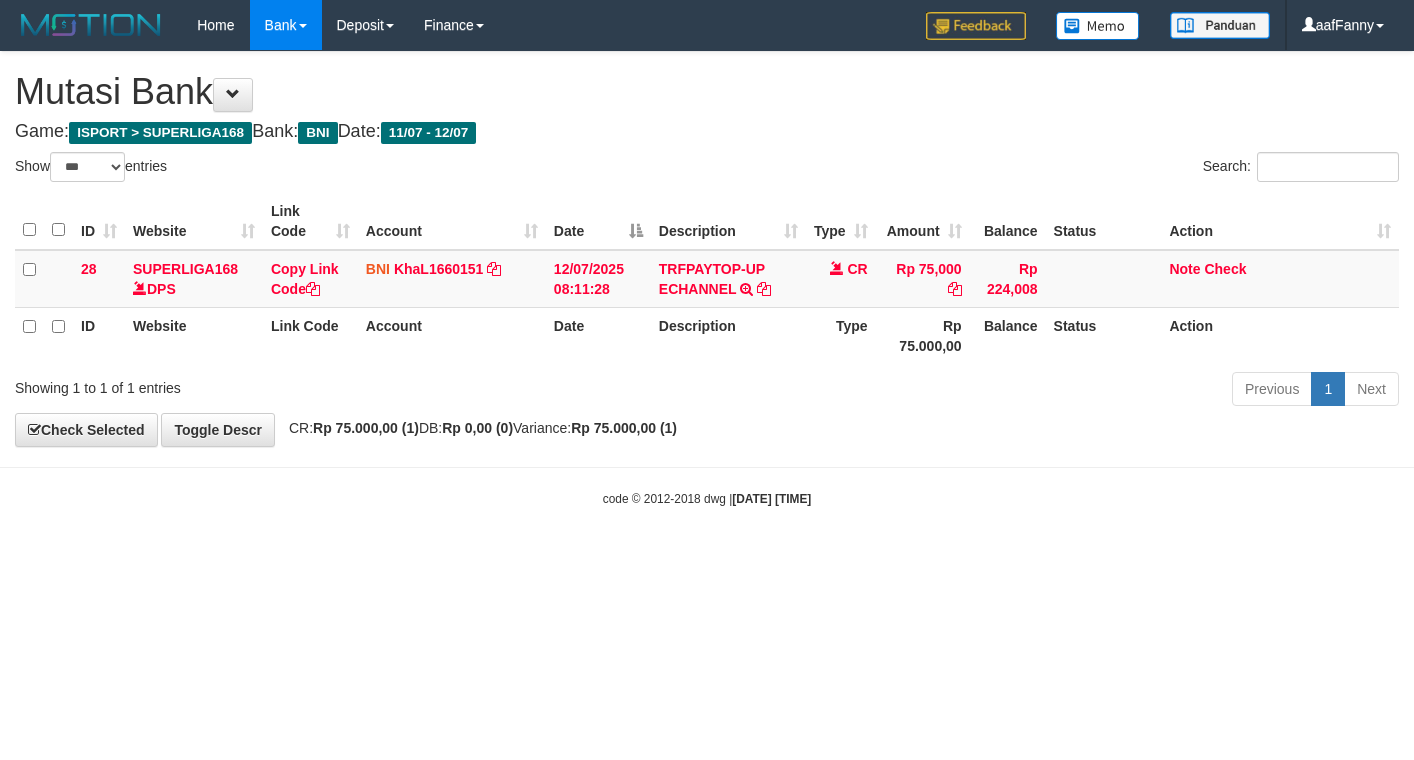select on "***" 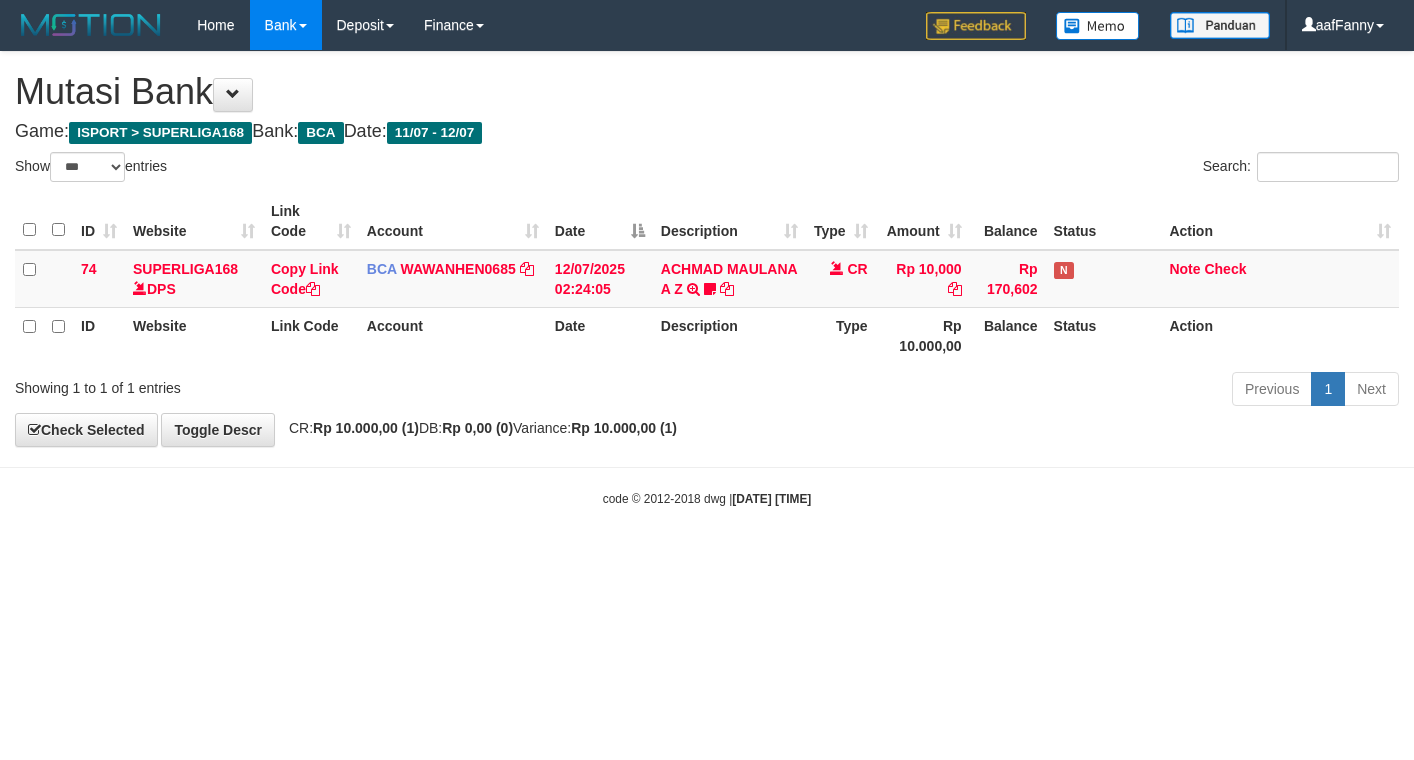 select on "***" 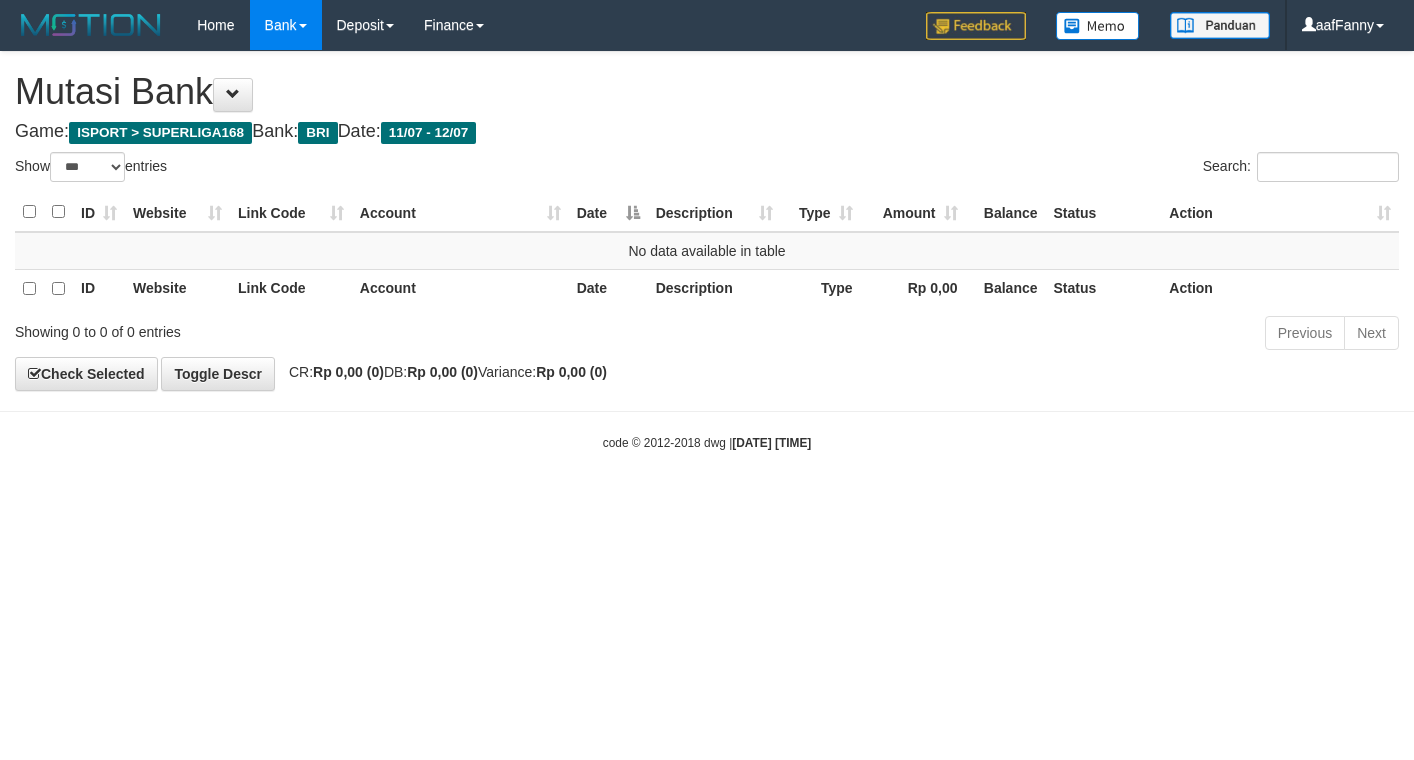 select on "***" 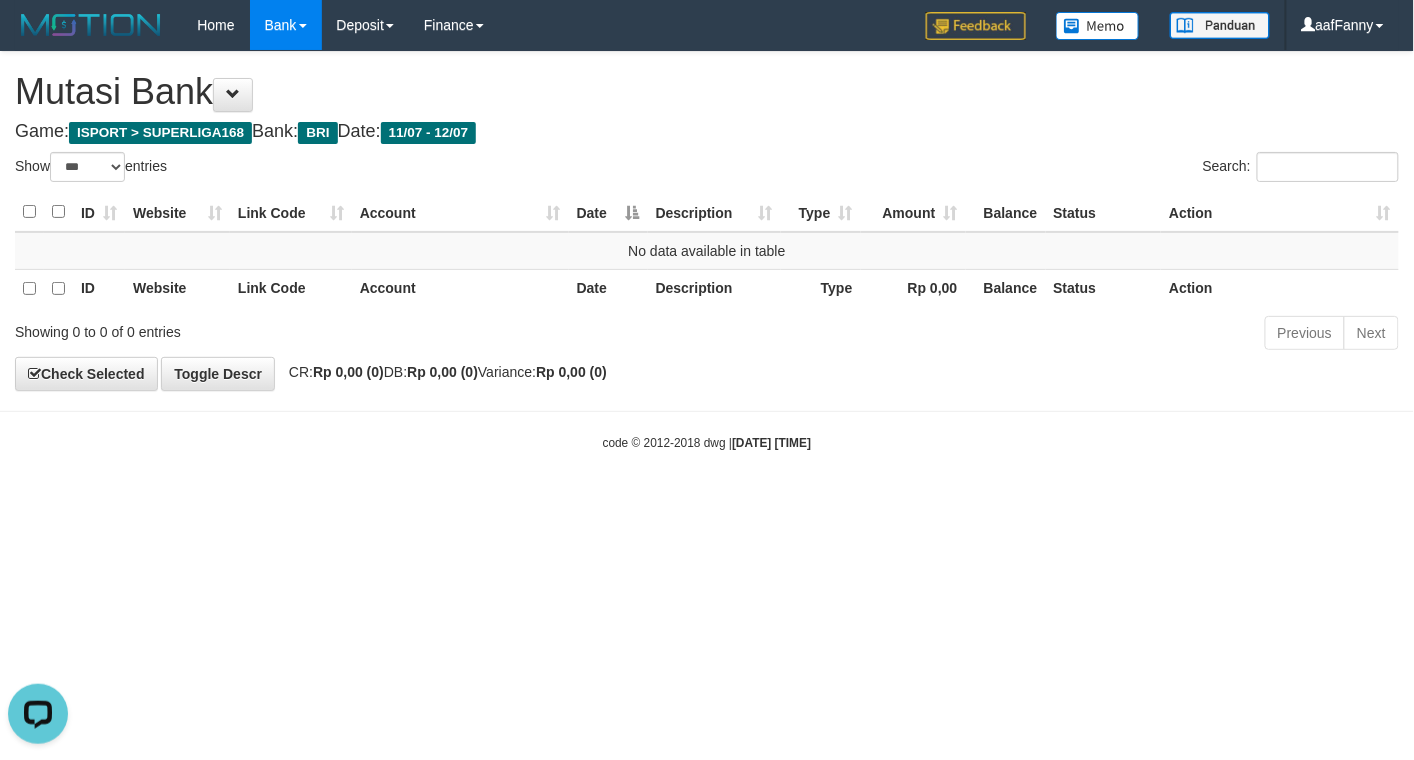 scroll, scrollTop: 0, scrollLeft: 0, axis: both 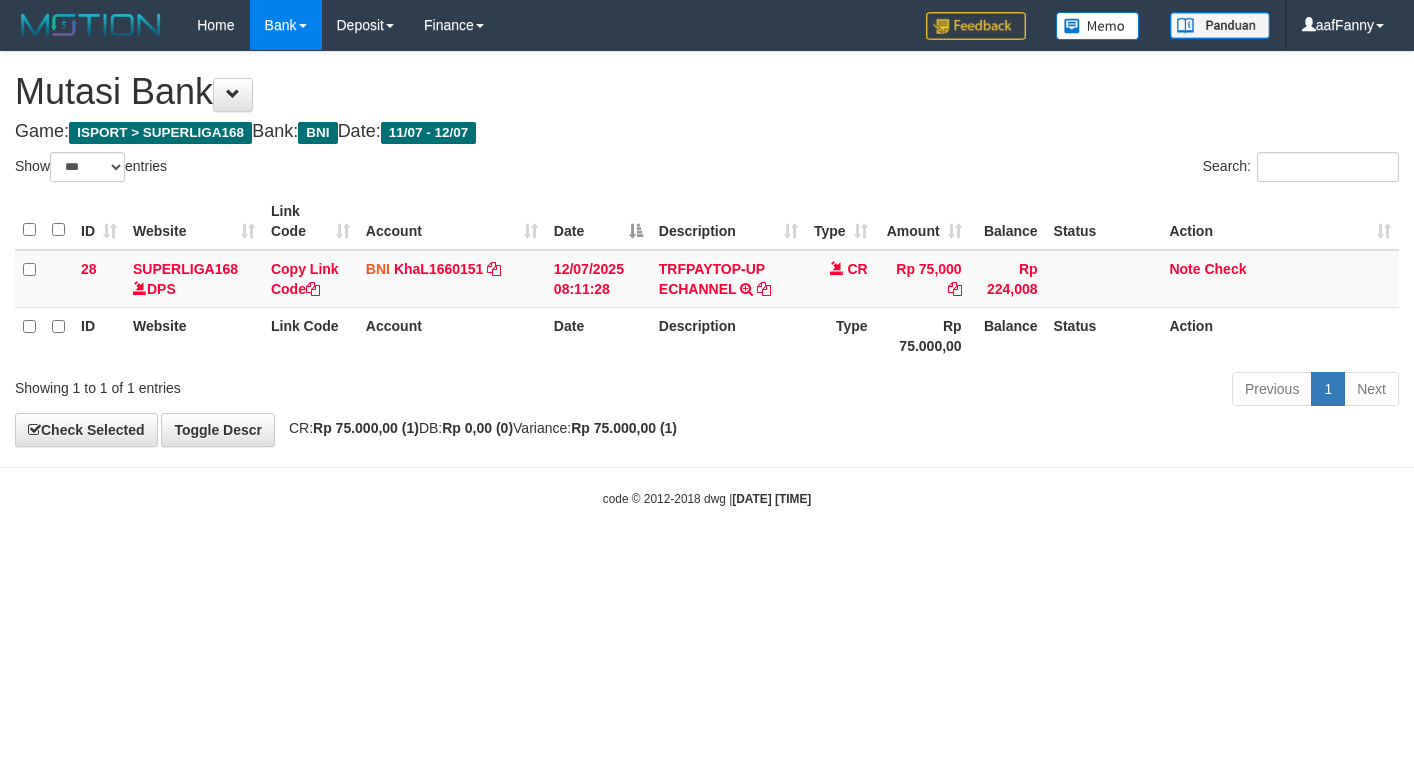 select on "***" 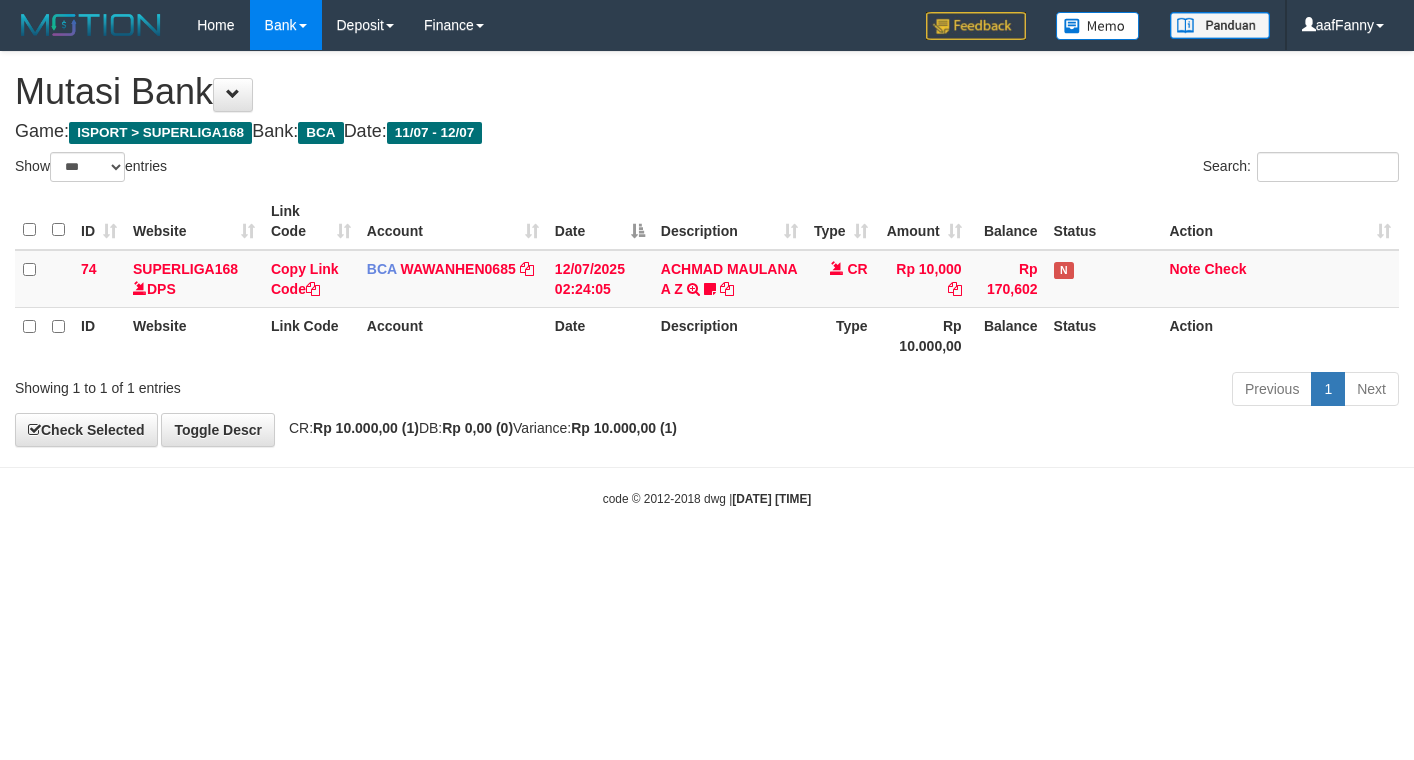 select on "***" 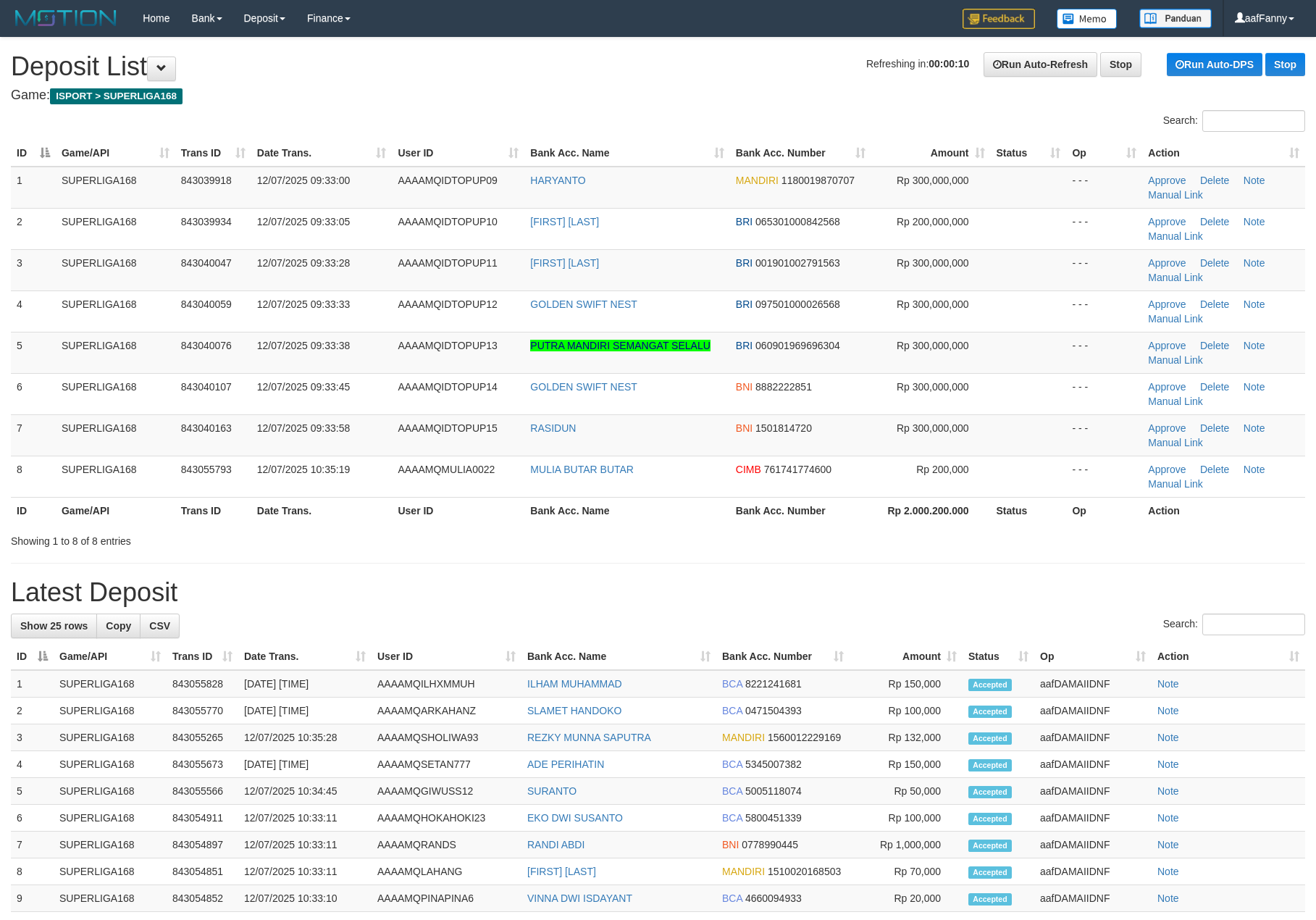 scroll, scrollTop: 0, scrollLeft: 0, axis: both 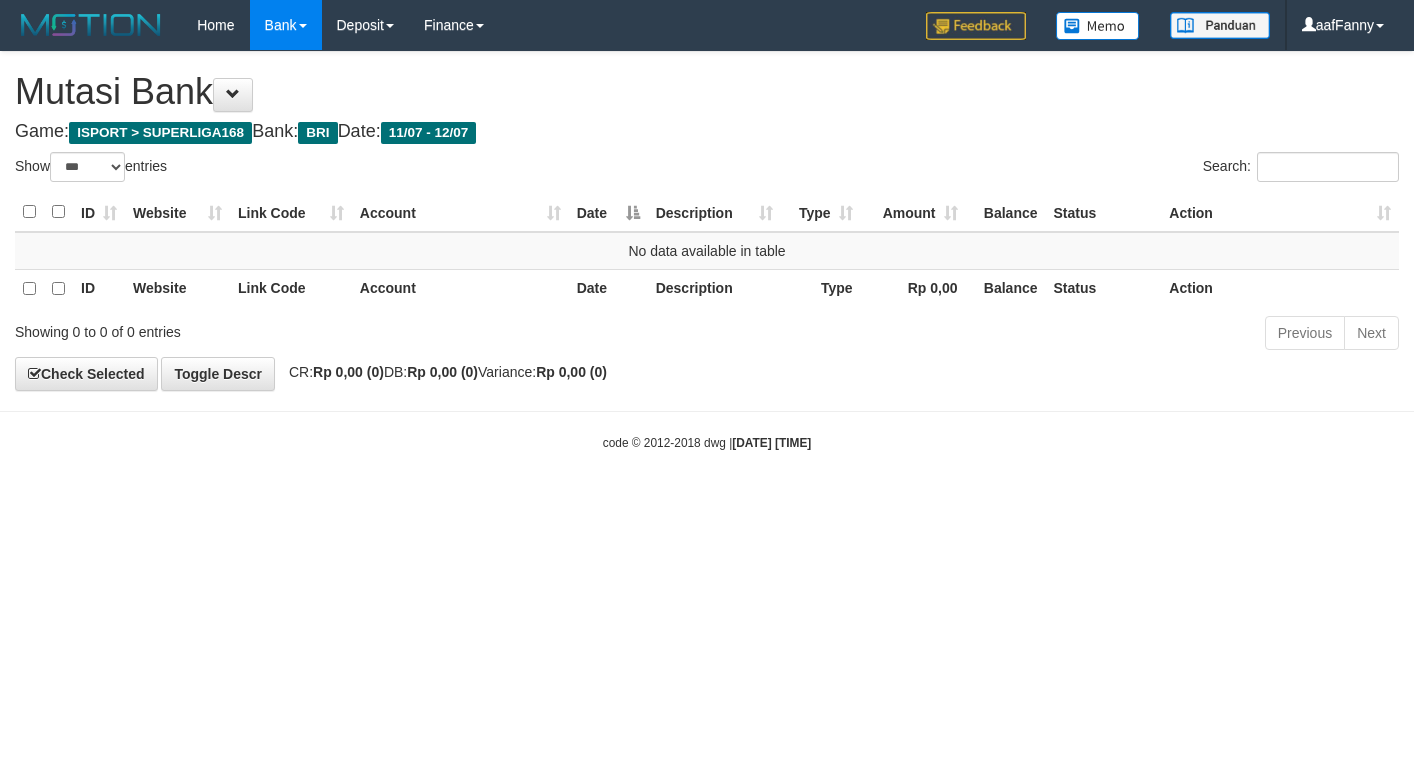 select on "***" 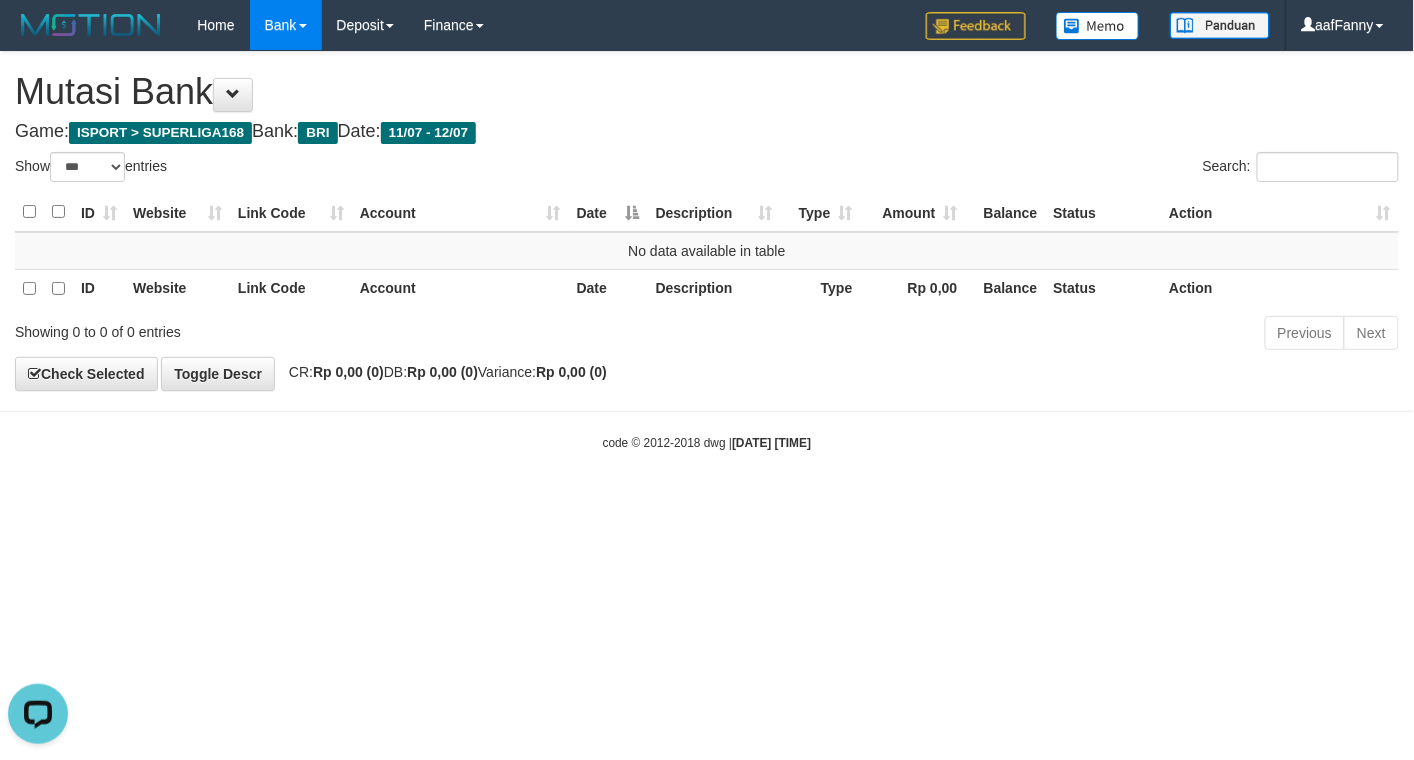 scroll, scrollTop: 0, scrollLeft: 0, axis: both 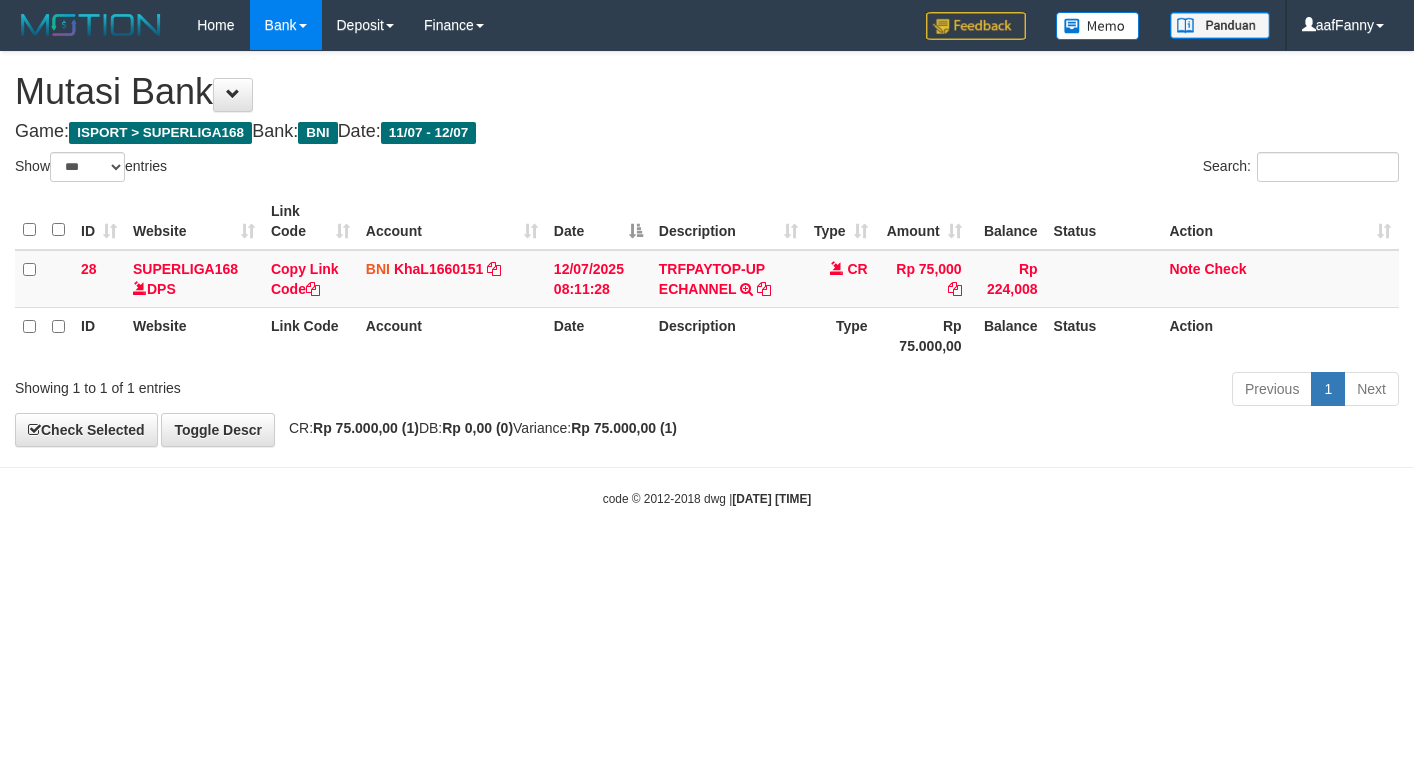 select on "***" 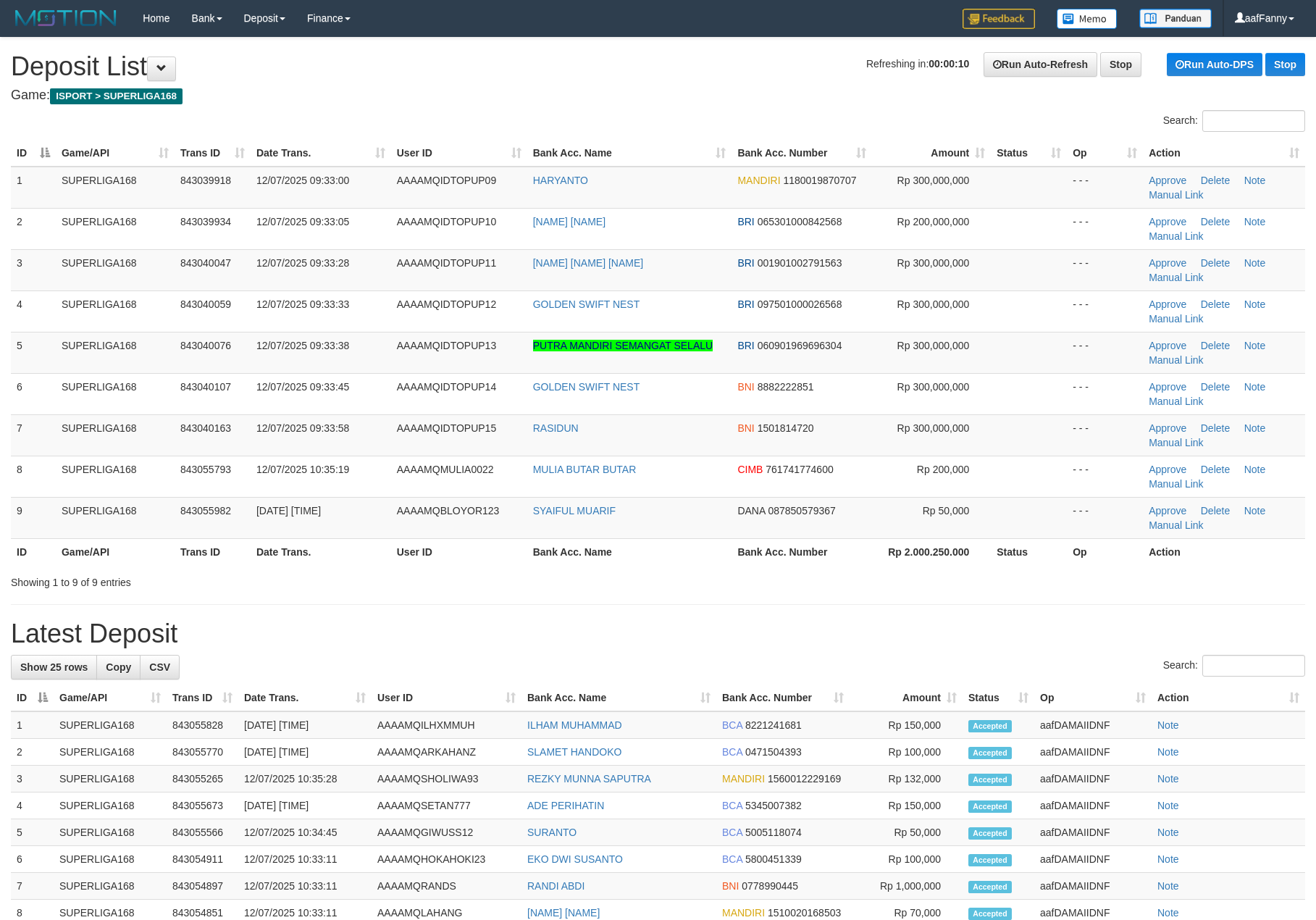 scroll, scrollTop: 0, scrollLeft: 0, axis: both 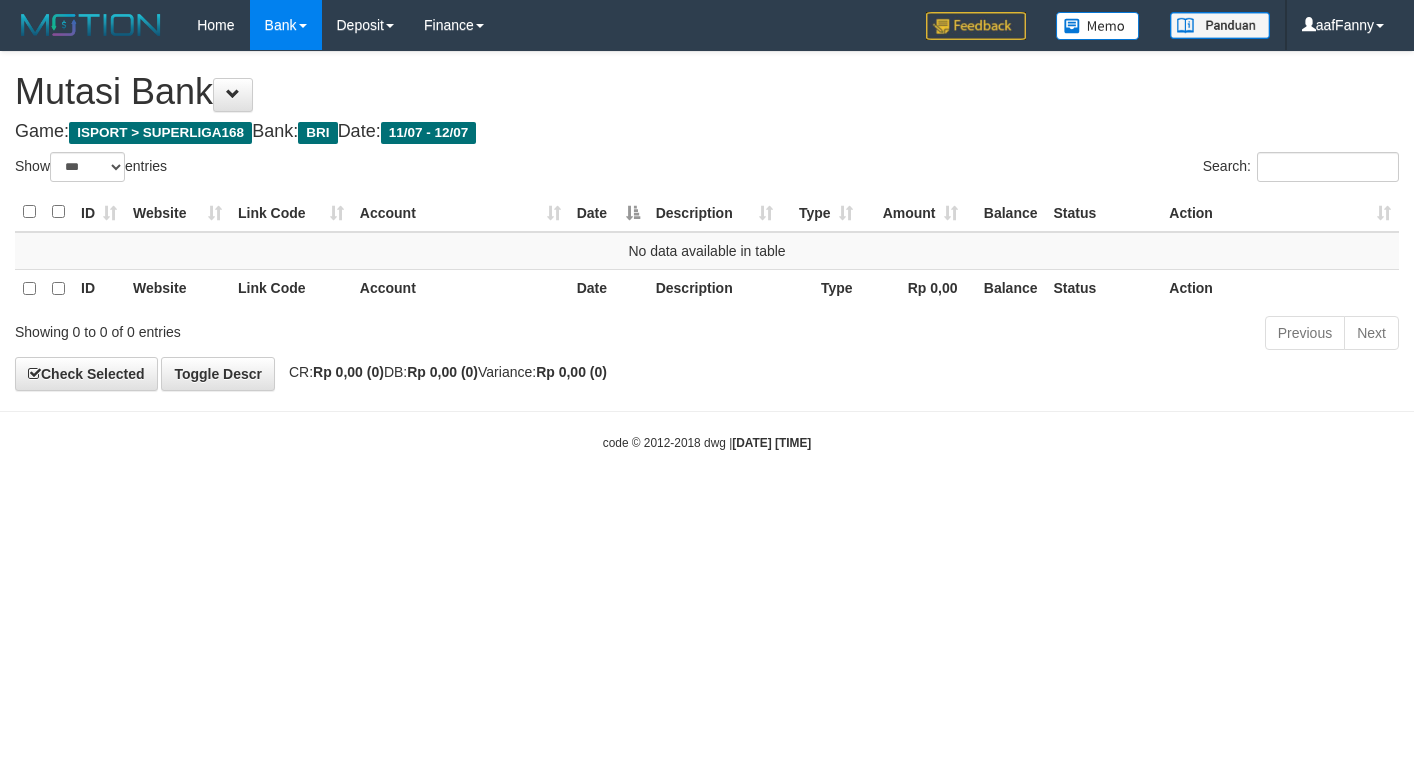 select on "***" 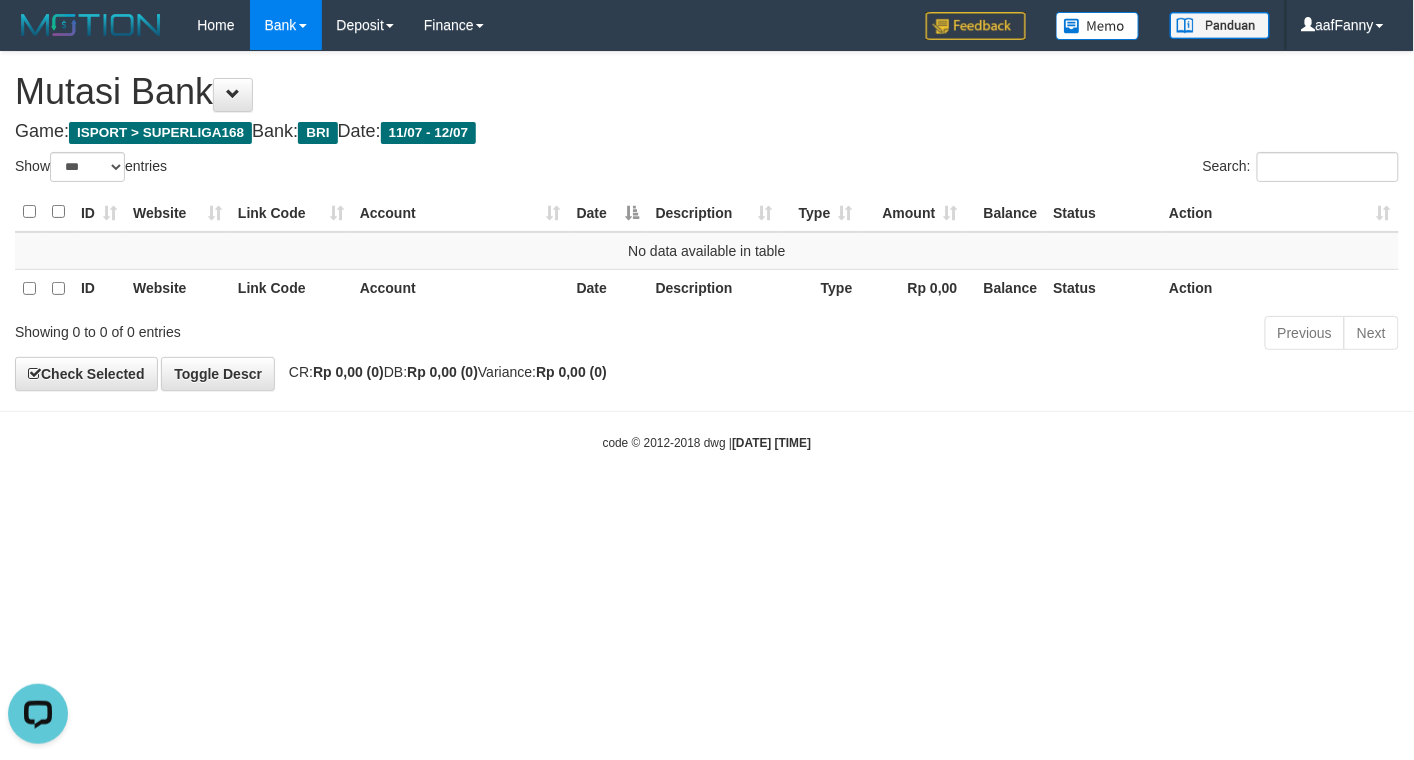scroll, scrollTop: 0, scrollLeft: 0, axis: both 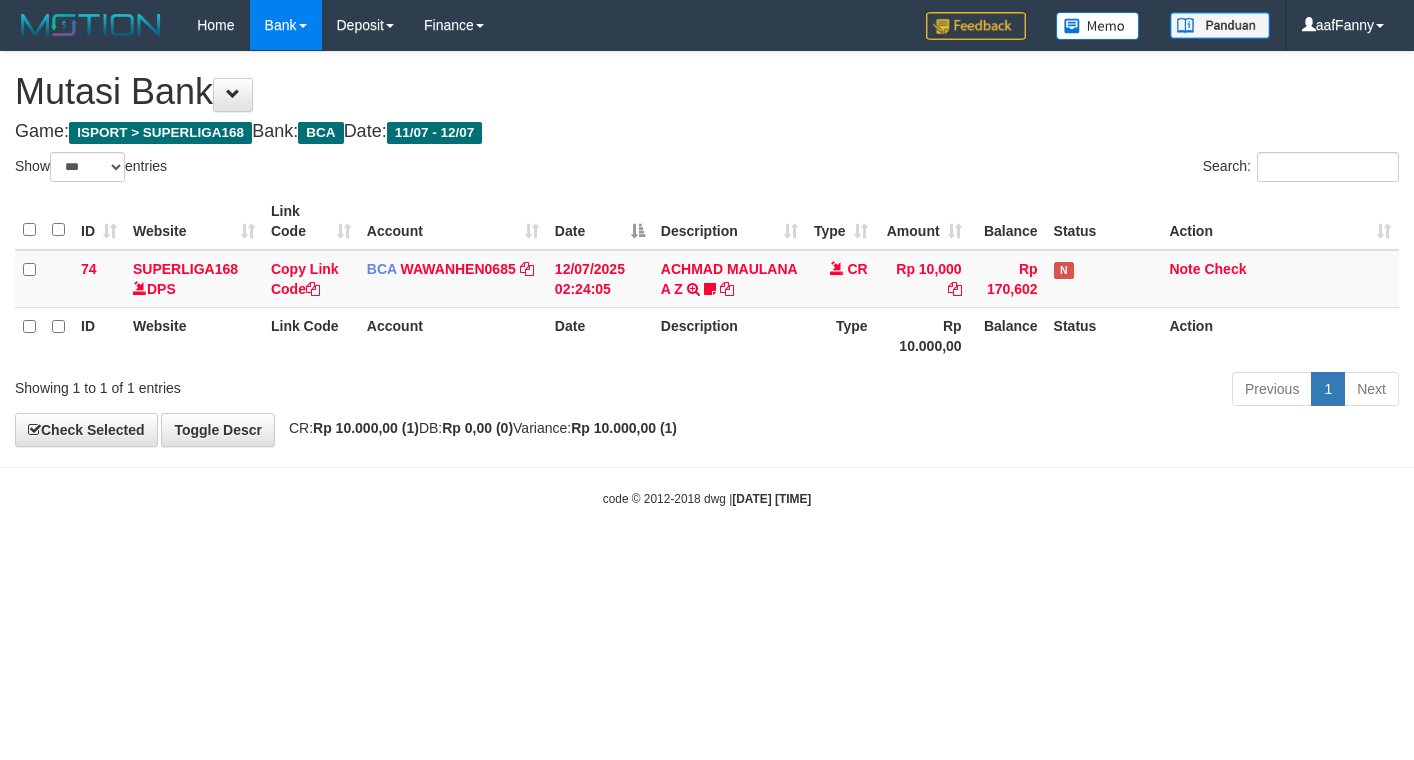 select on "***" 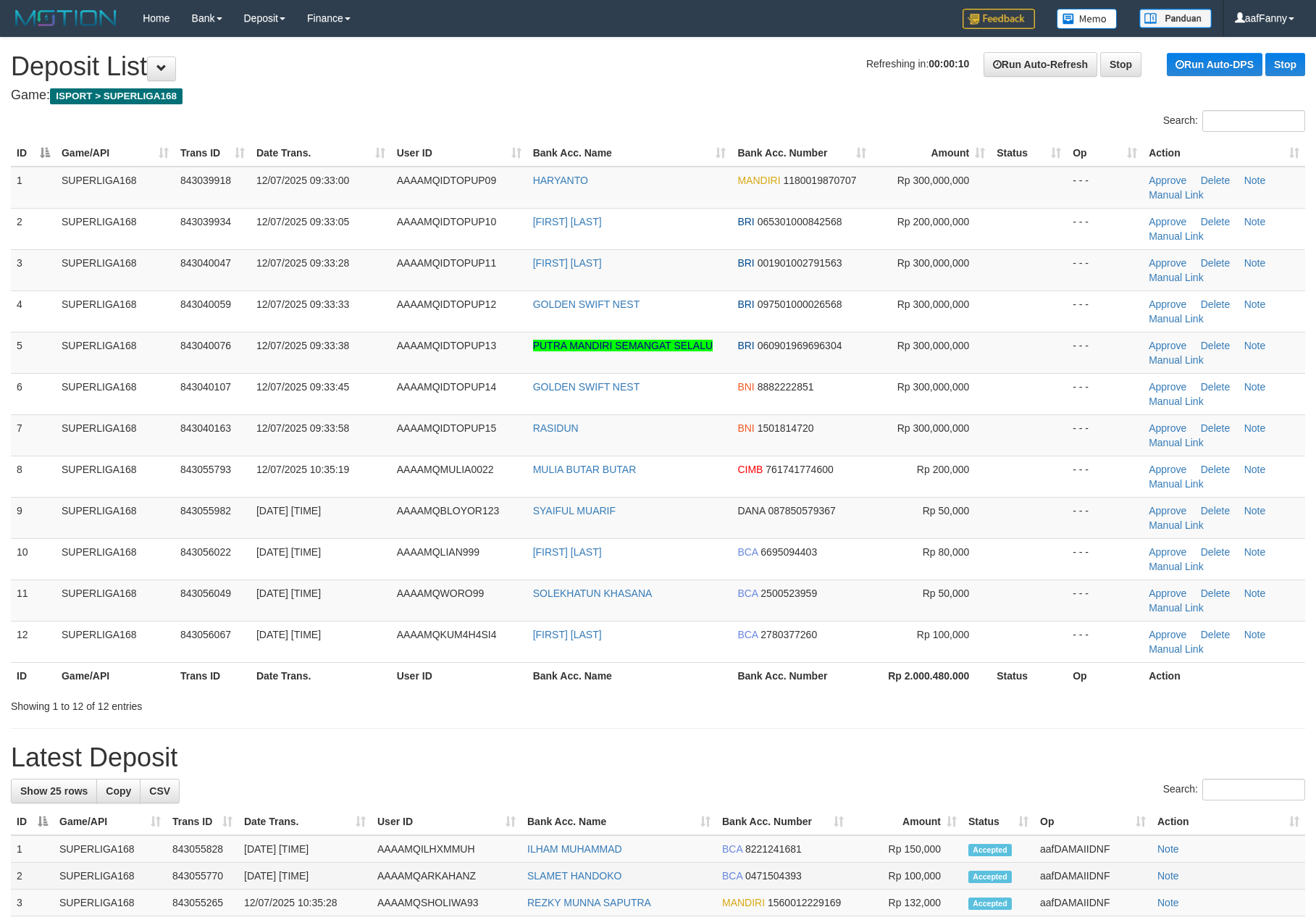 scroll, scrollTop: 0, scrollLeft: 0, axis: both 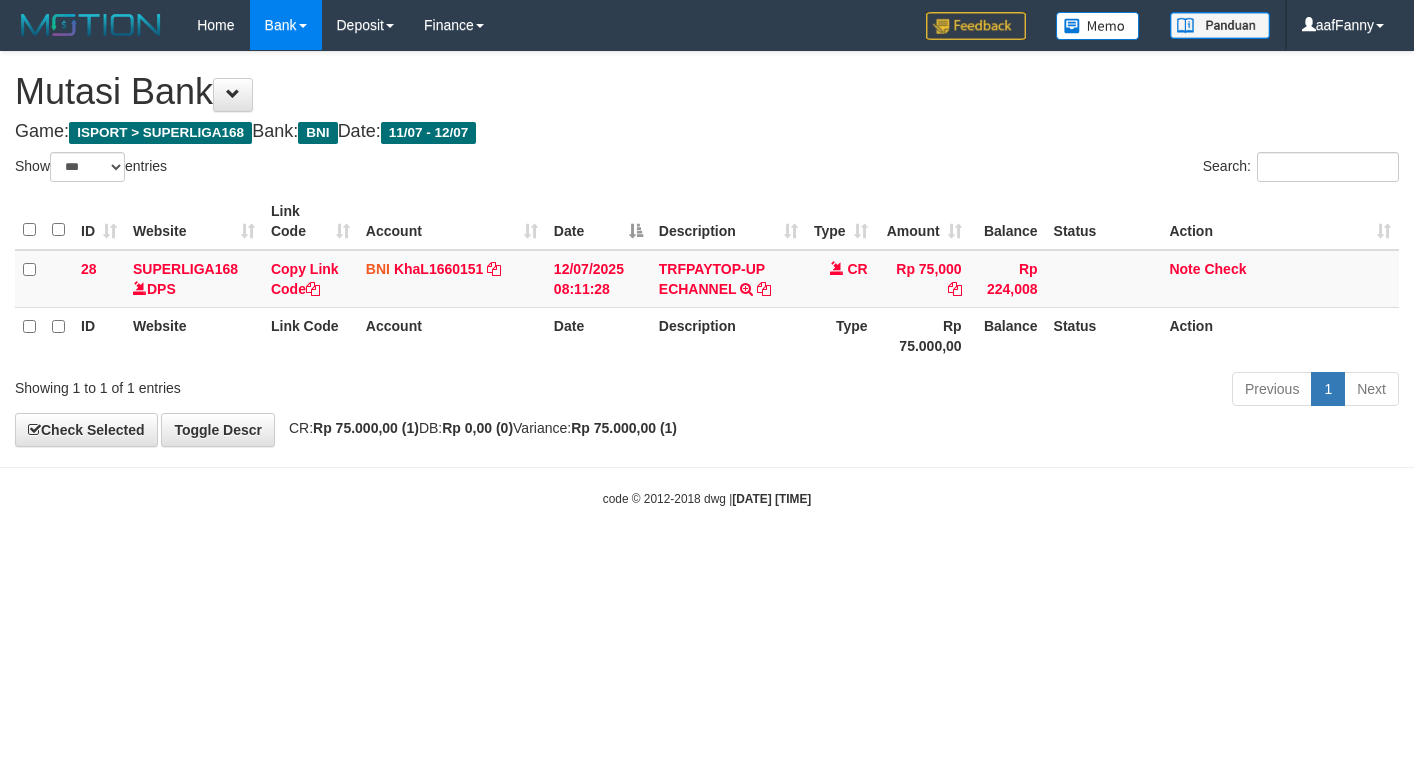 select on "***" 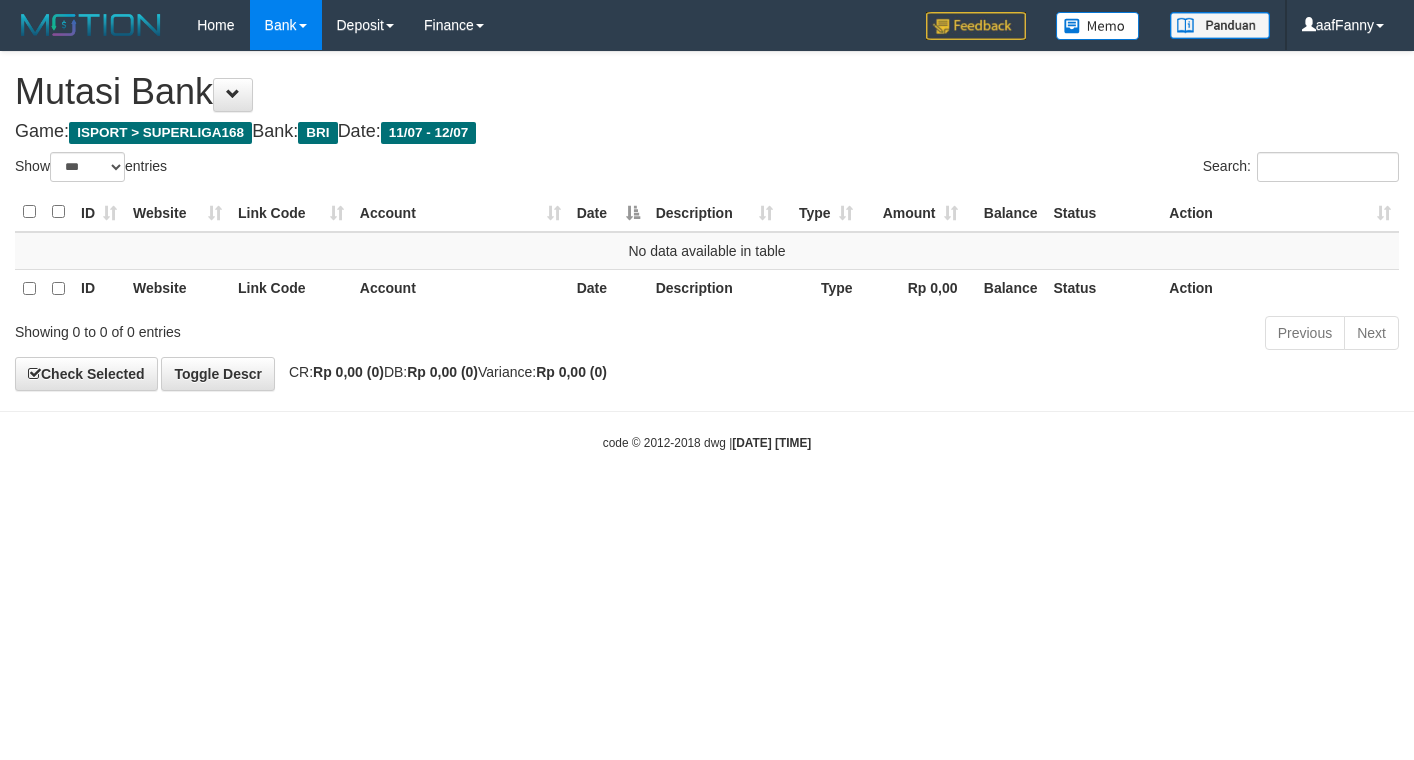 select on "***" 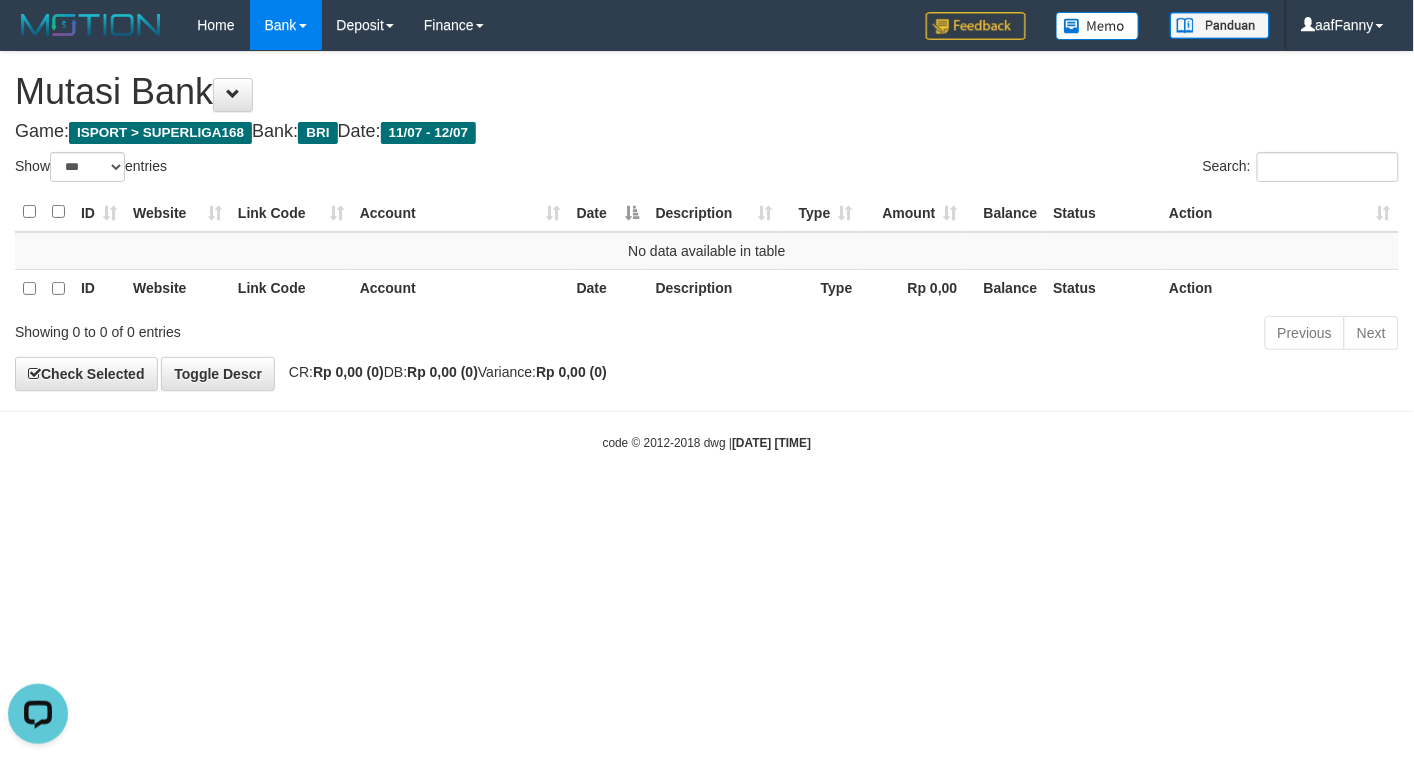 scroll, scrollTop: 0, scrollLeft: 0, axis: both 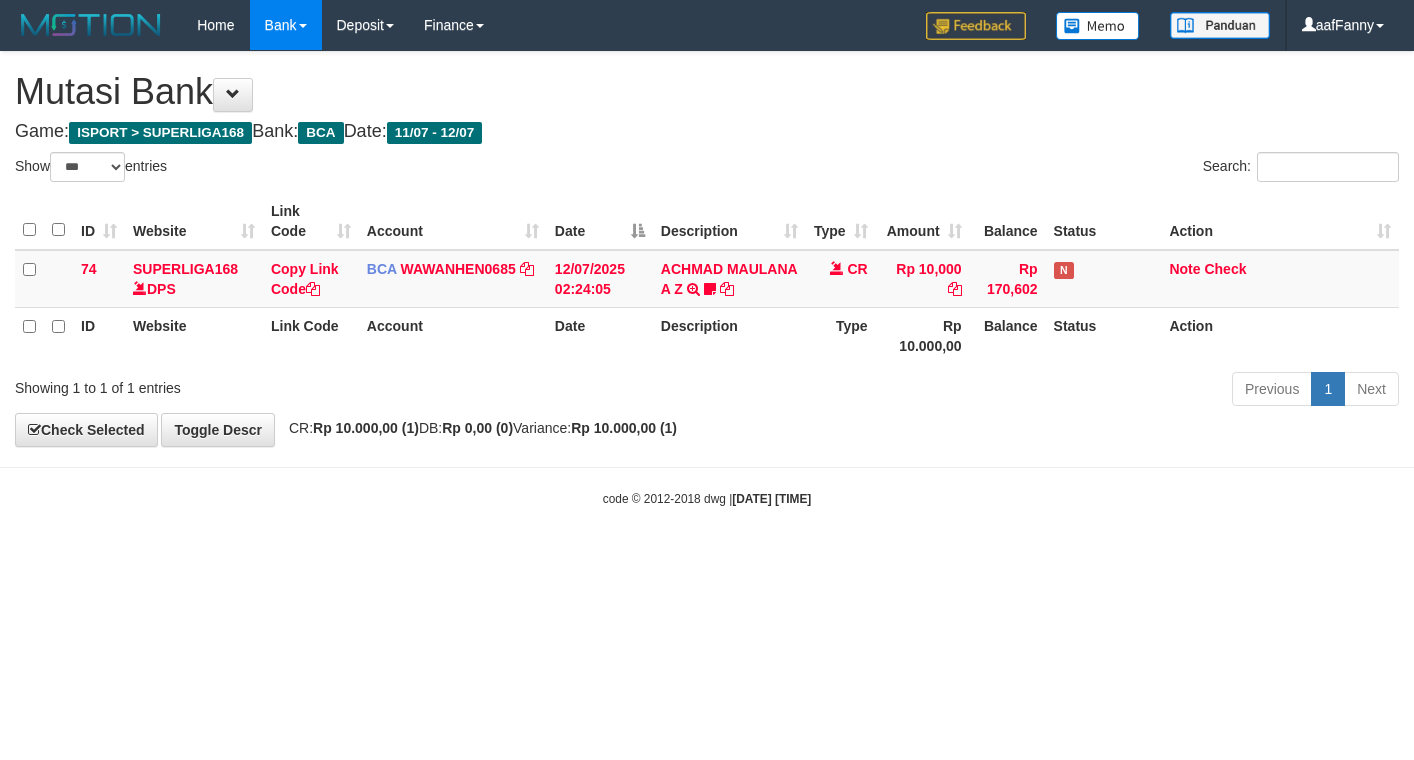 select on "***" 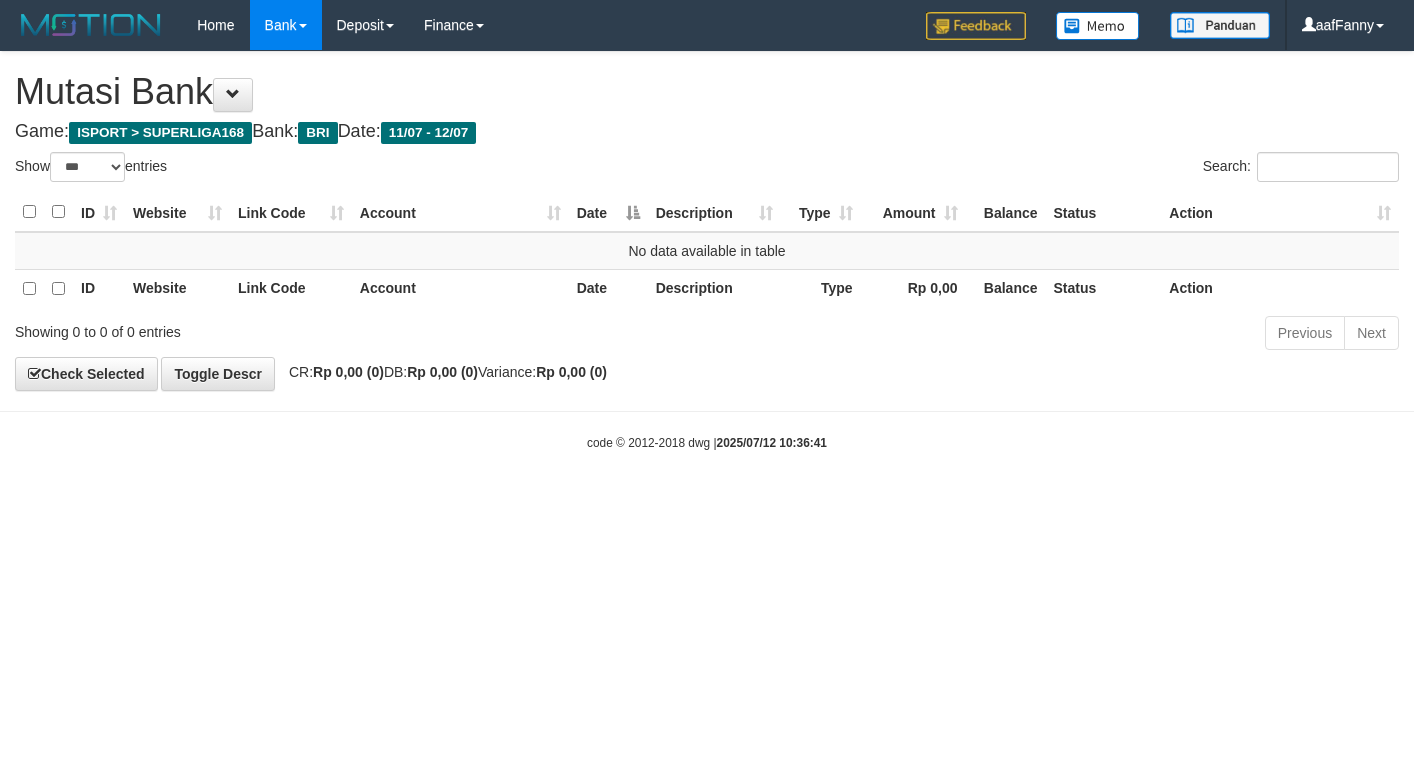 select on "***" 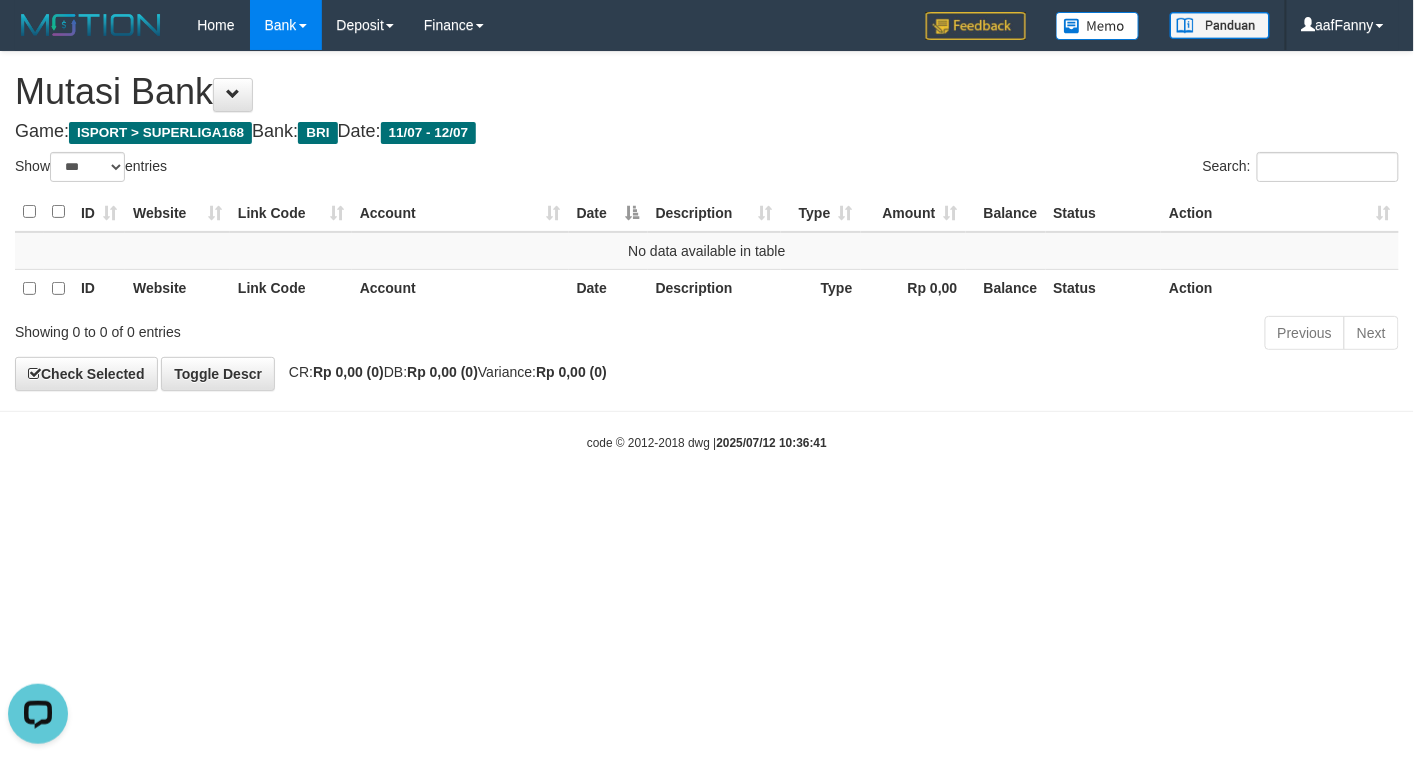 scroll, scrollTop: 0, scrollLeft: 0, axis: both 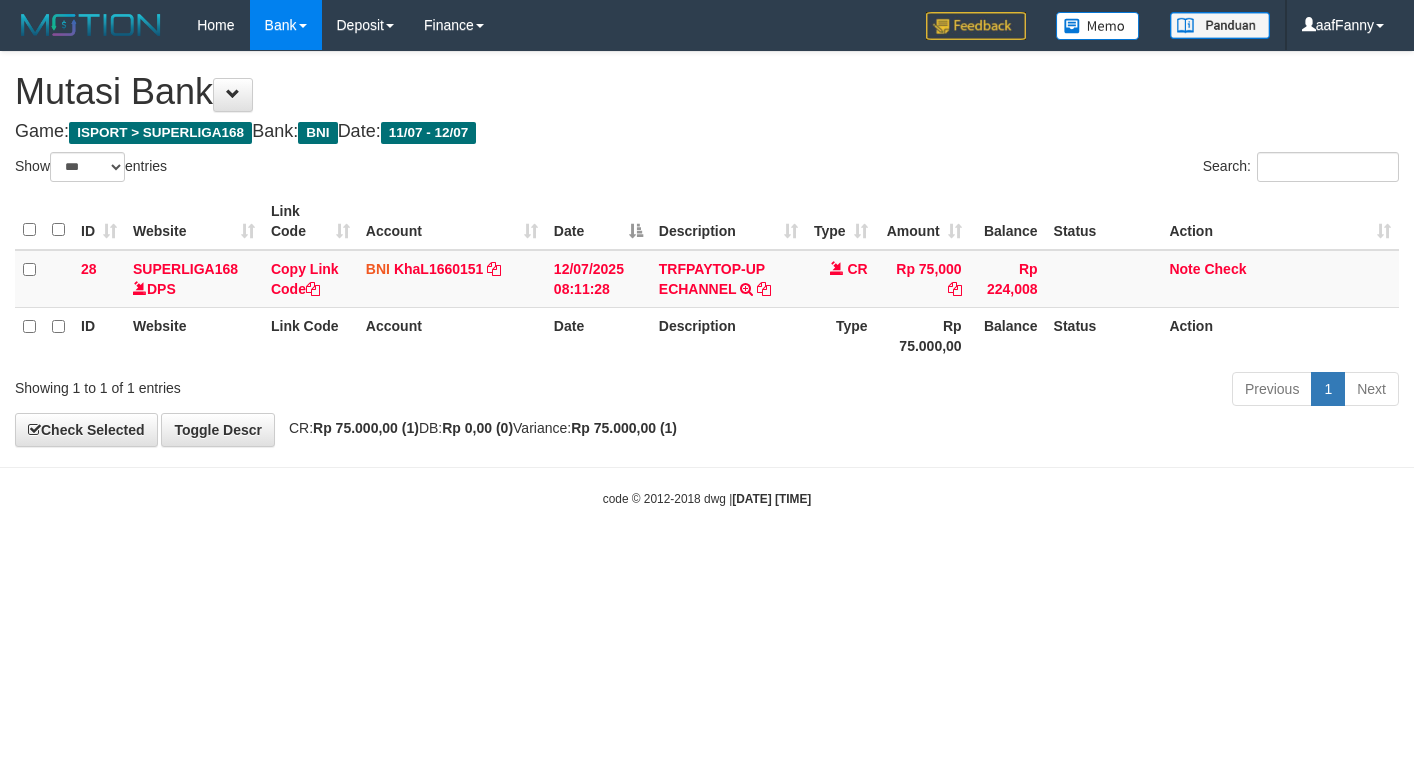 select on "***" 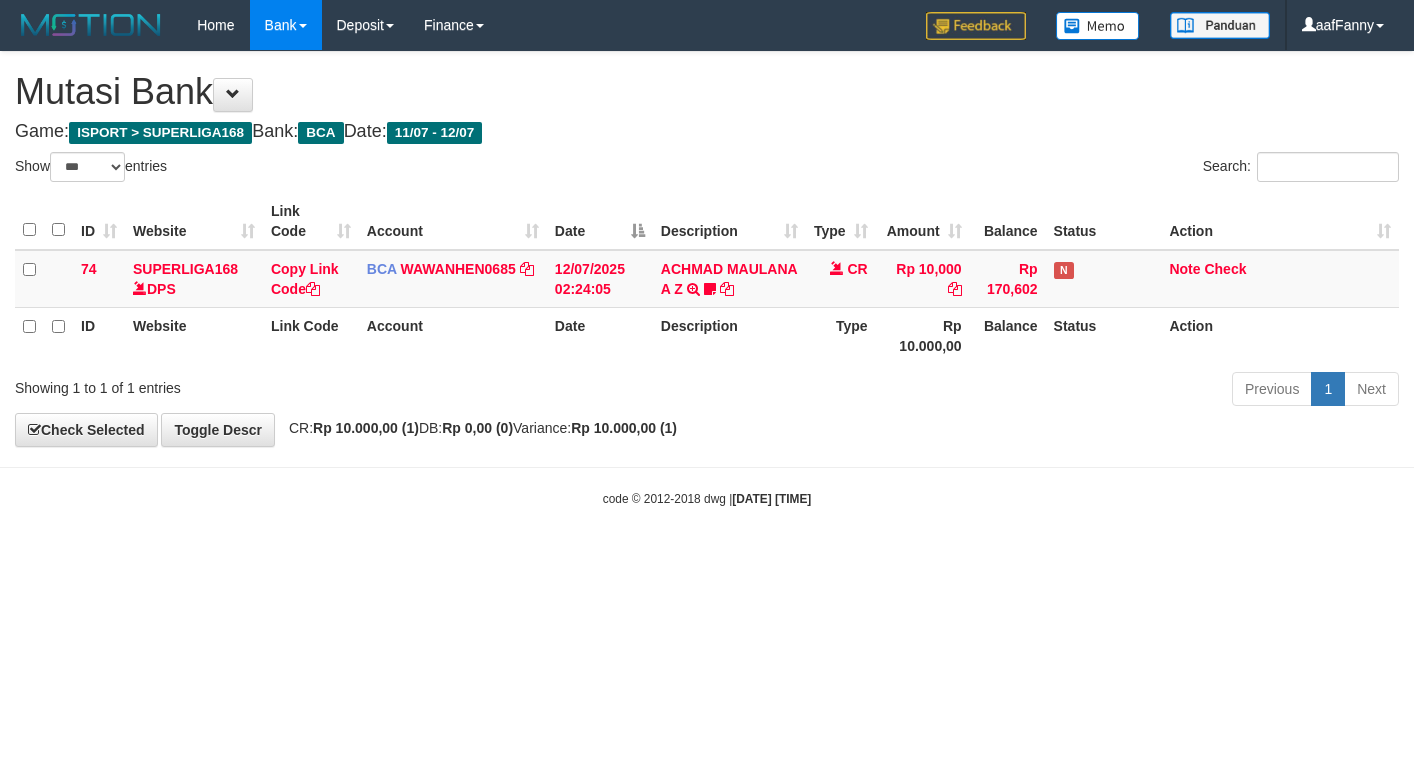 select on "***" 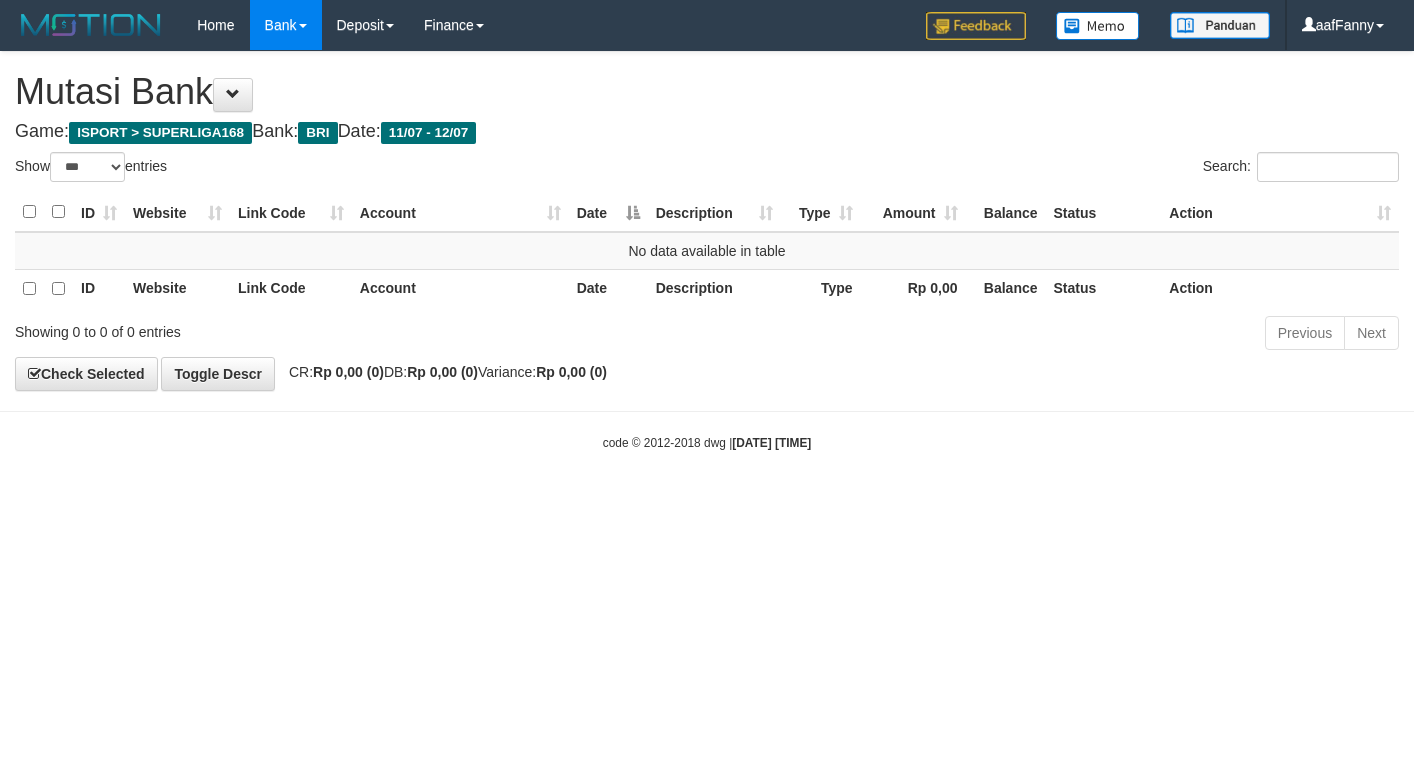 select on "***" 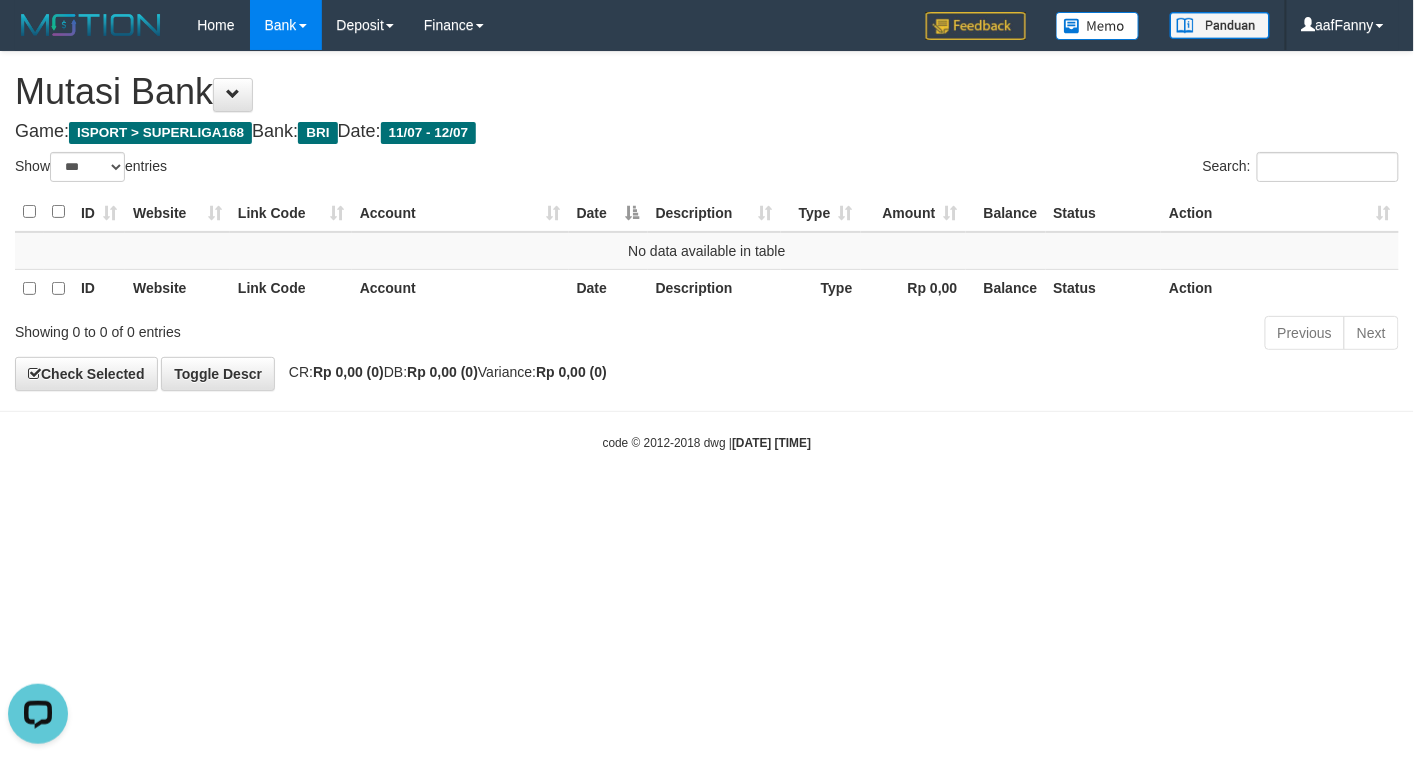 scroll, scrollTop: 0, scrollLeft: 0, axis: both 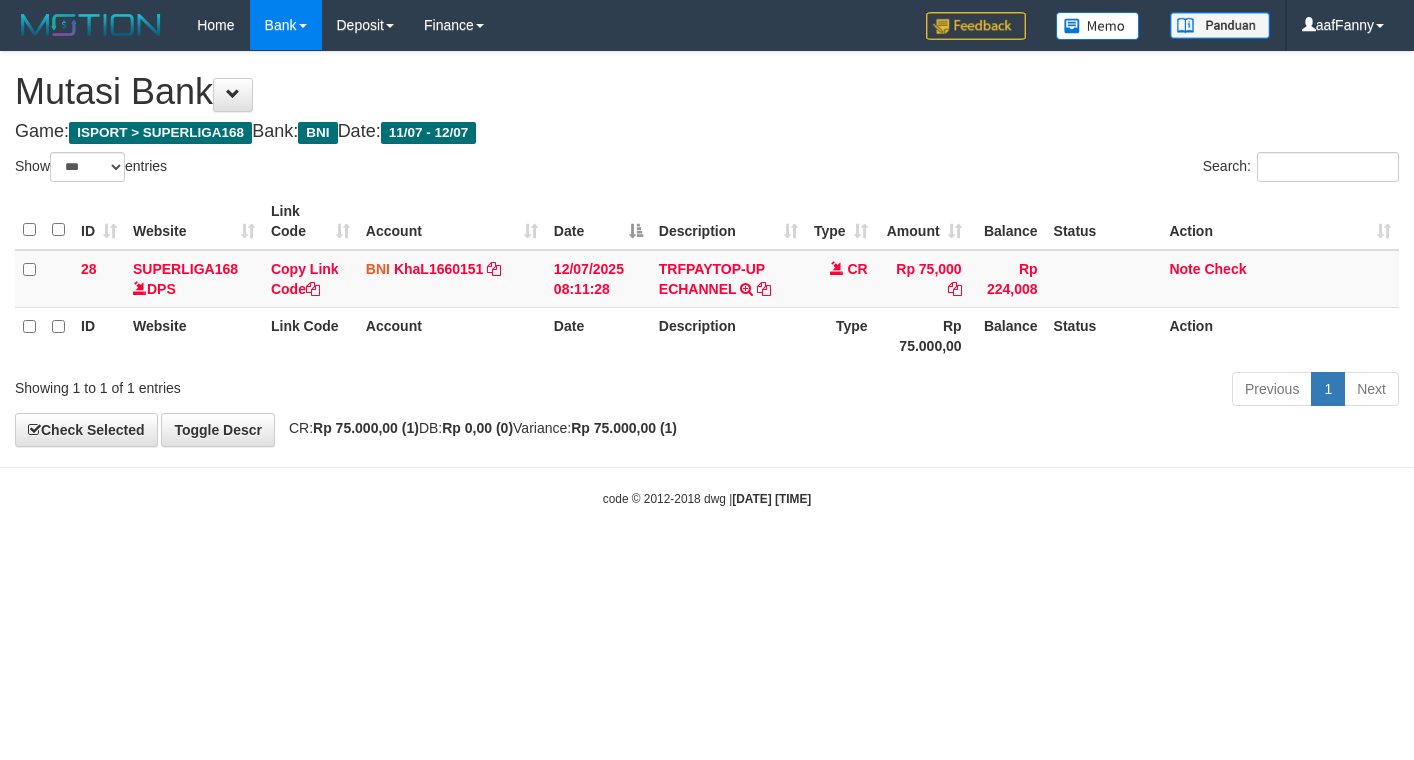 select on "***" 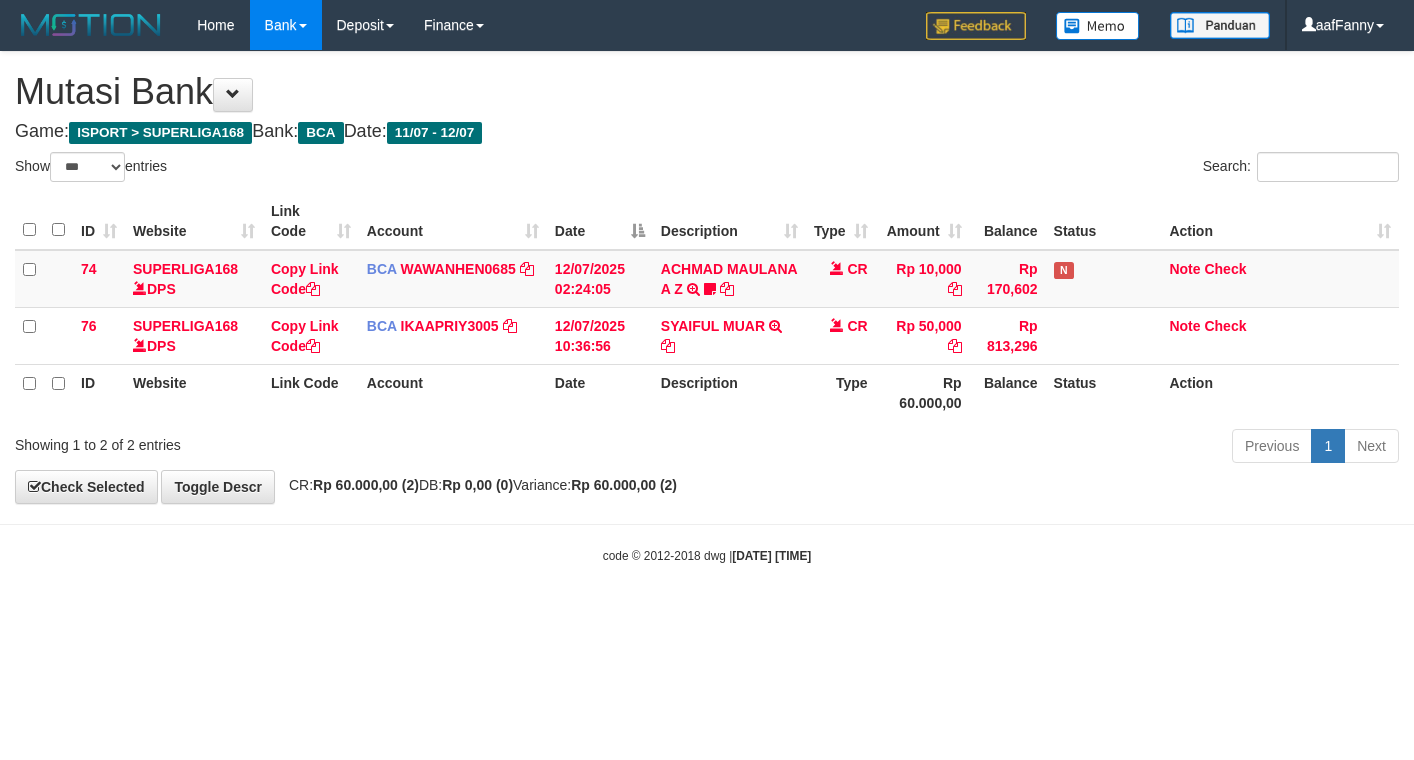 select on "***" 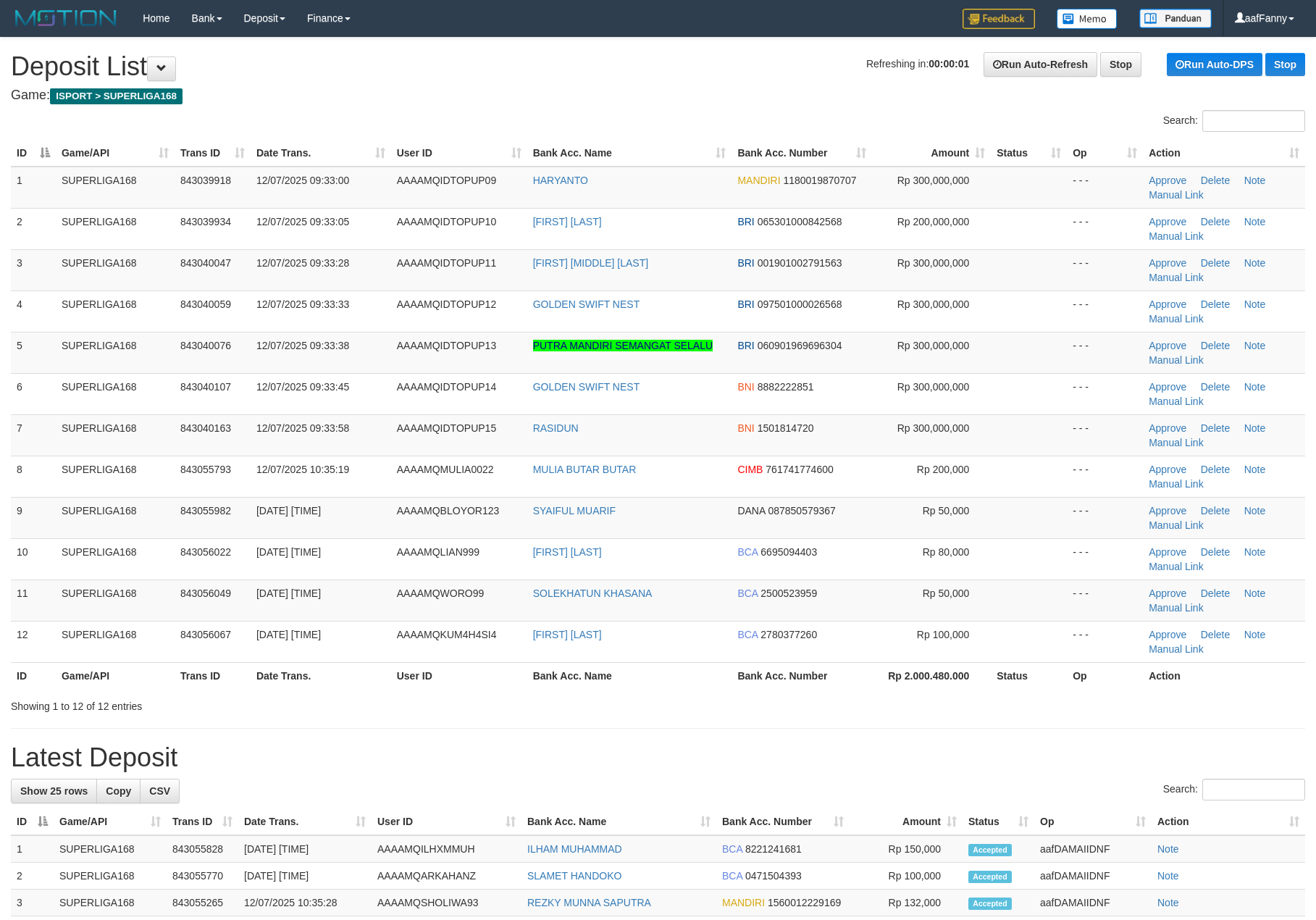 scroll, scrollTop: 0, scrollLeft: 0, axis: both 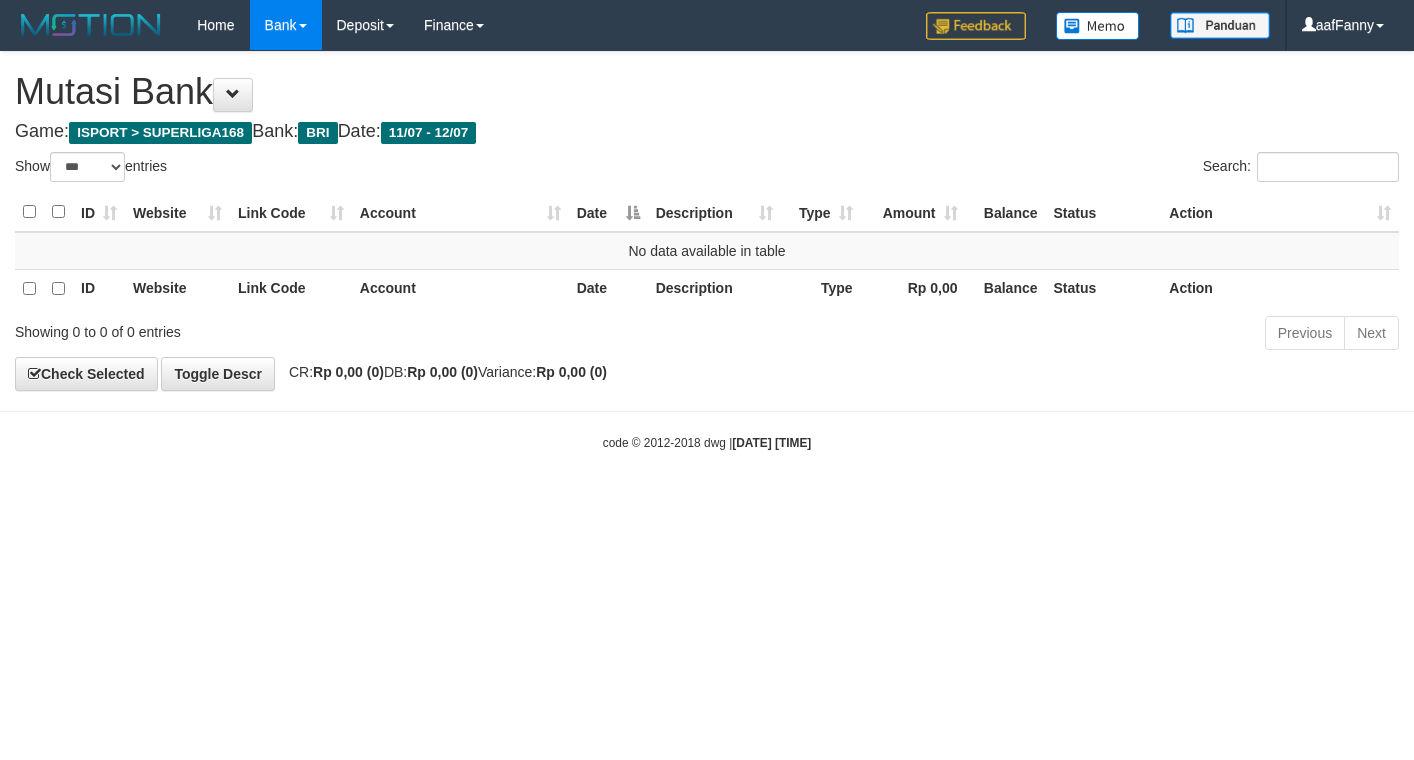 select on "***" 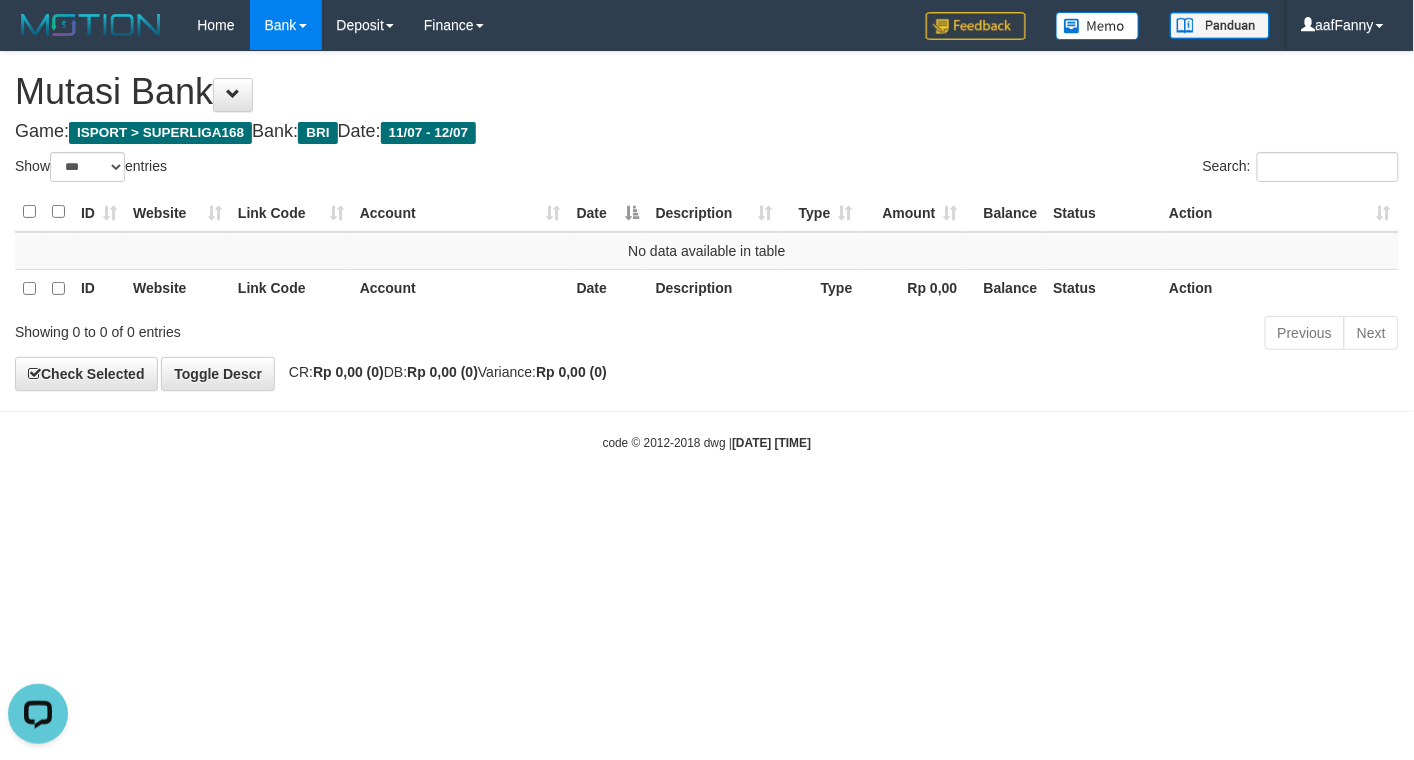 scroll, scrollTop: 0, scrollLeft: 0, axis: both 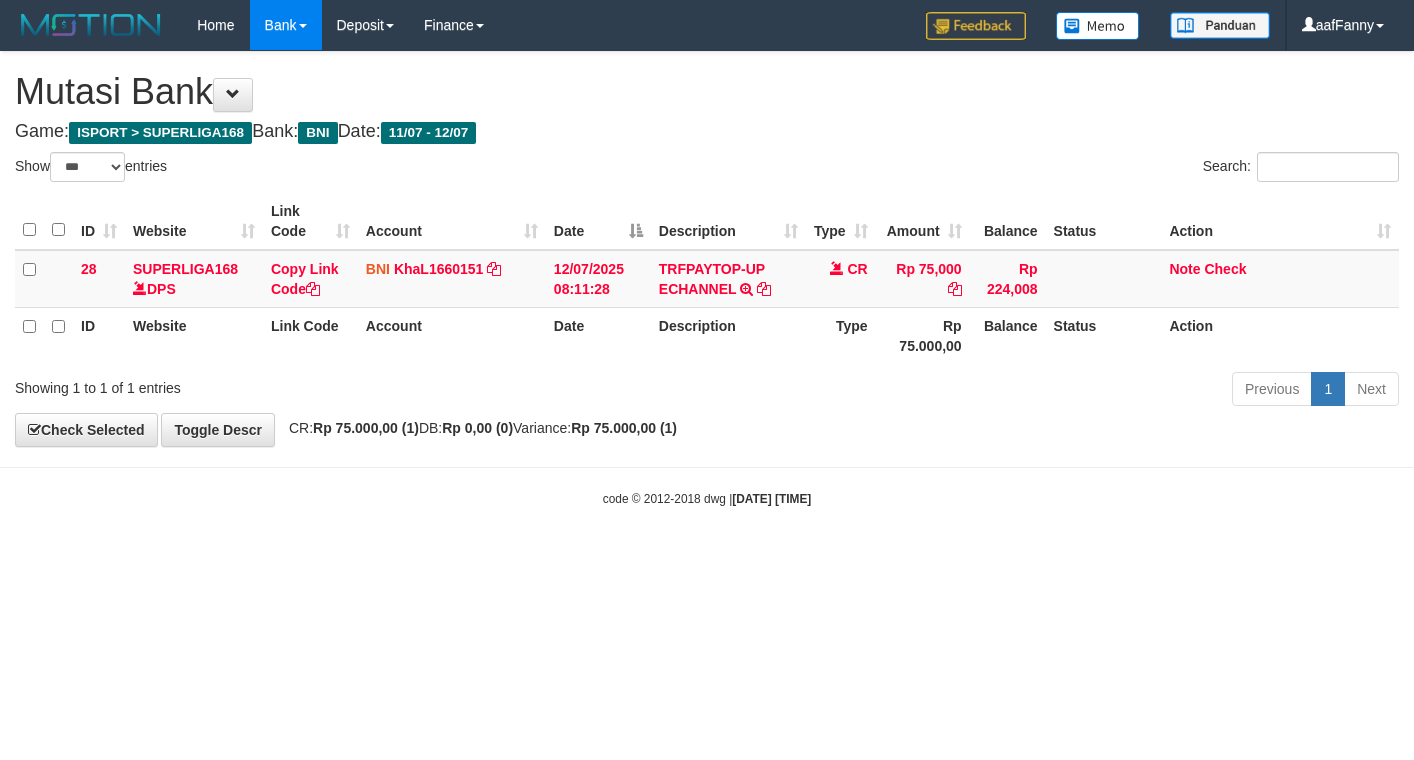 select on "***" 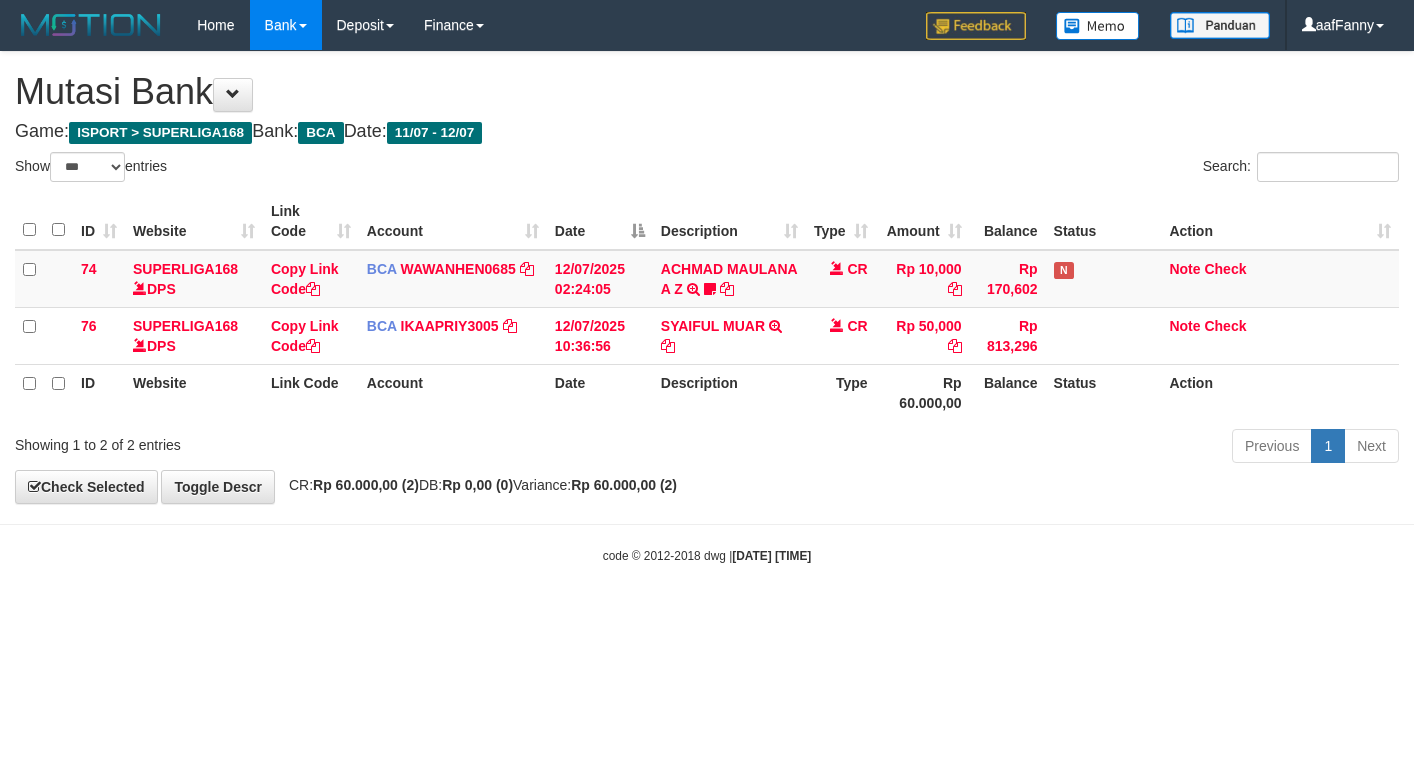 select on "***" 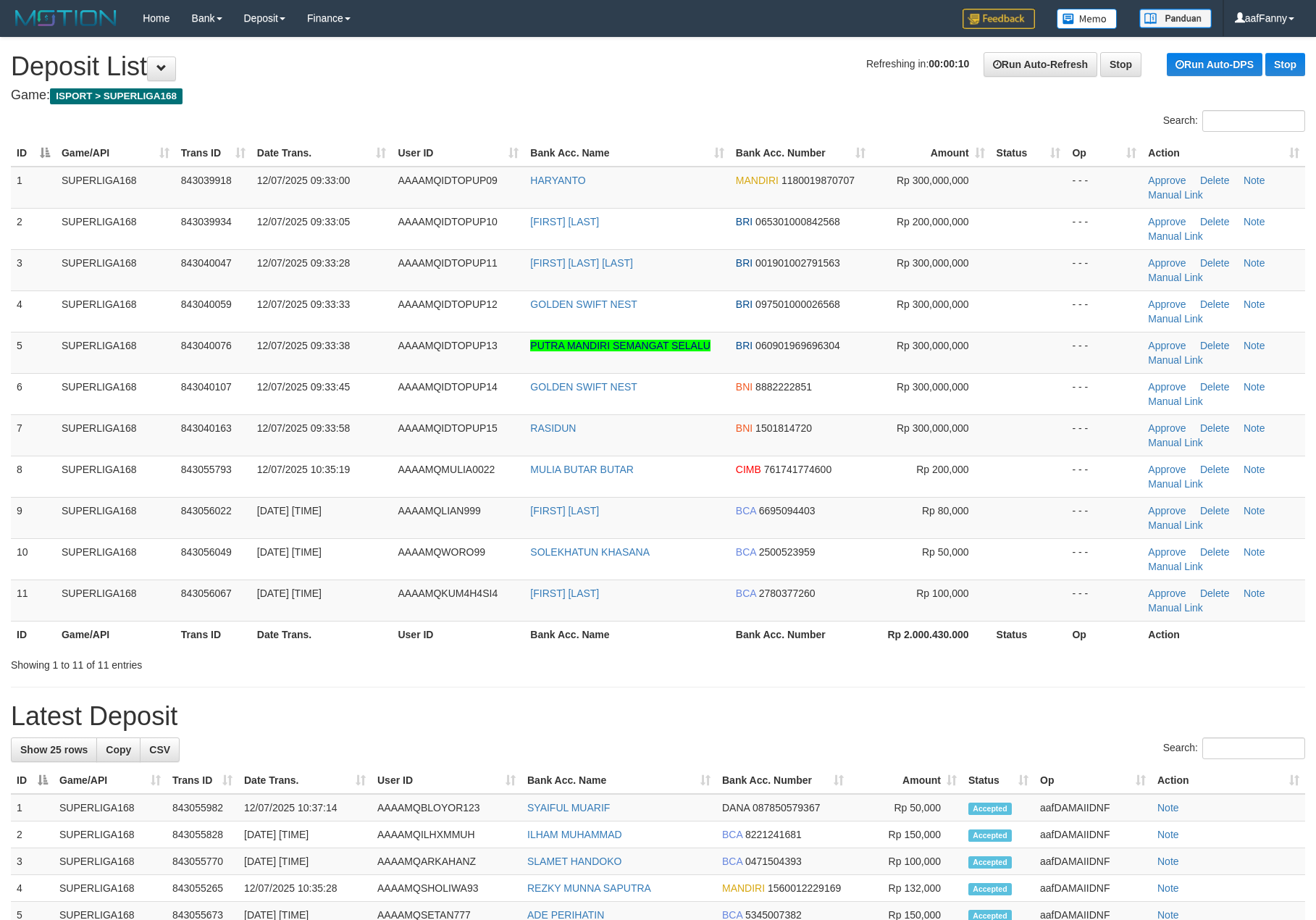 scroll, scrollTop: 0, scrollLeft: 0, axis: both 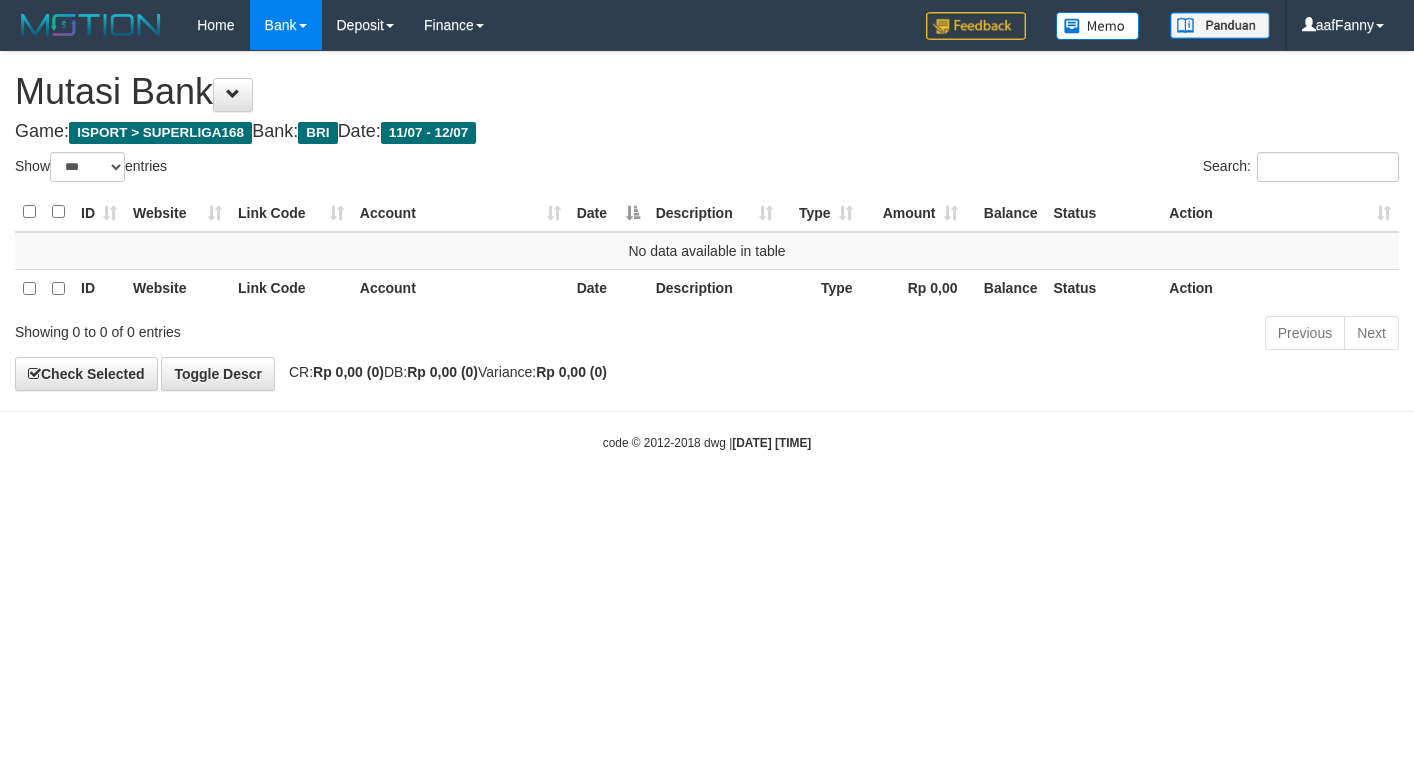 select on "***" 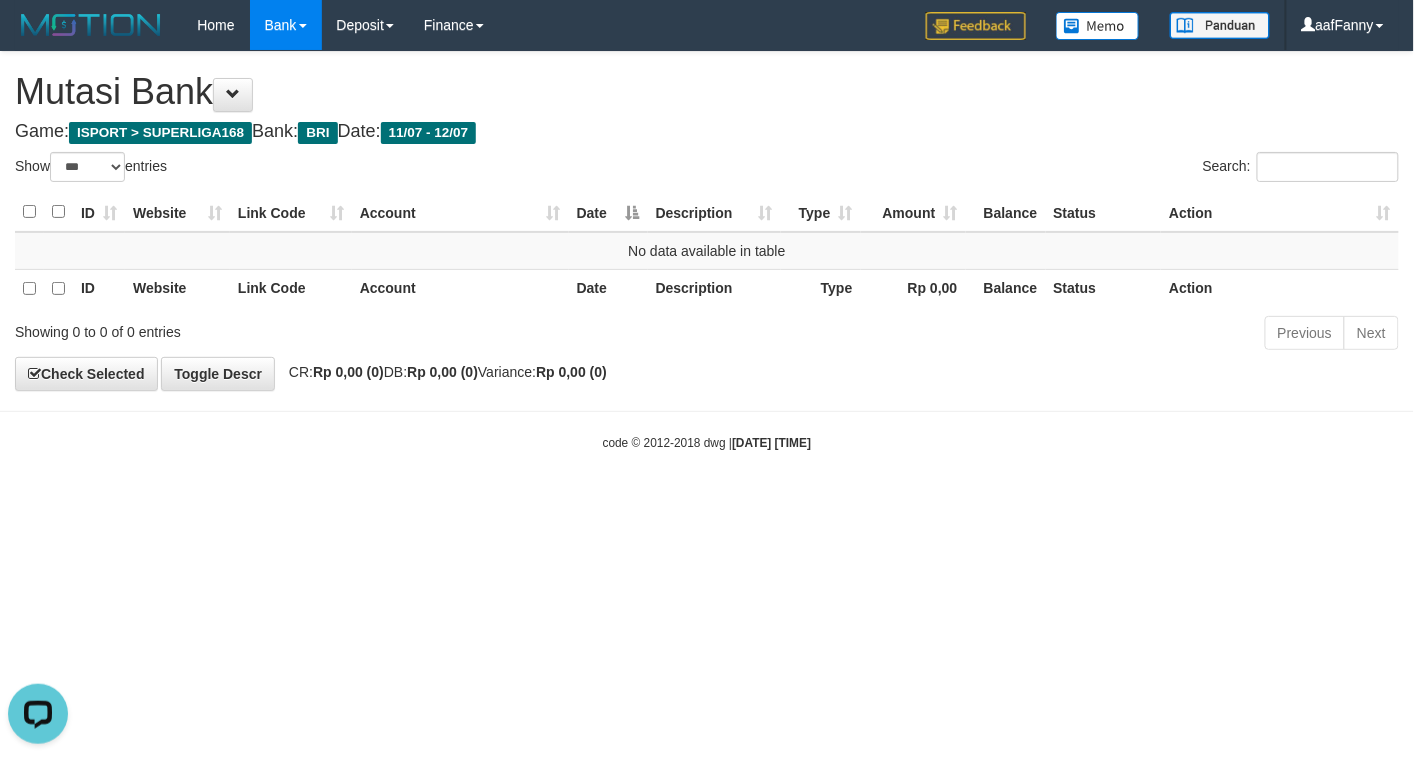 scroll, scrollTop: 0, scrollLeft: 0, axis: both 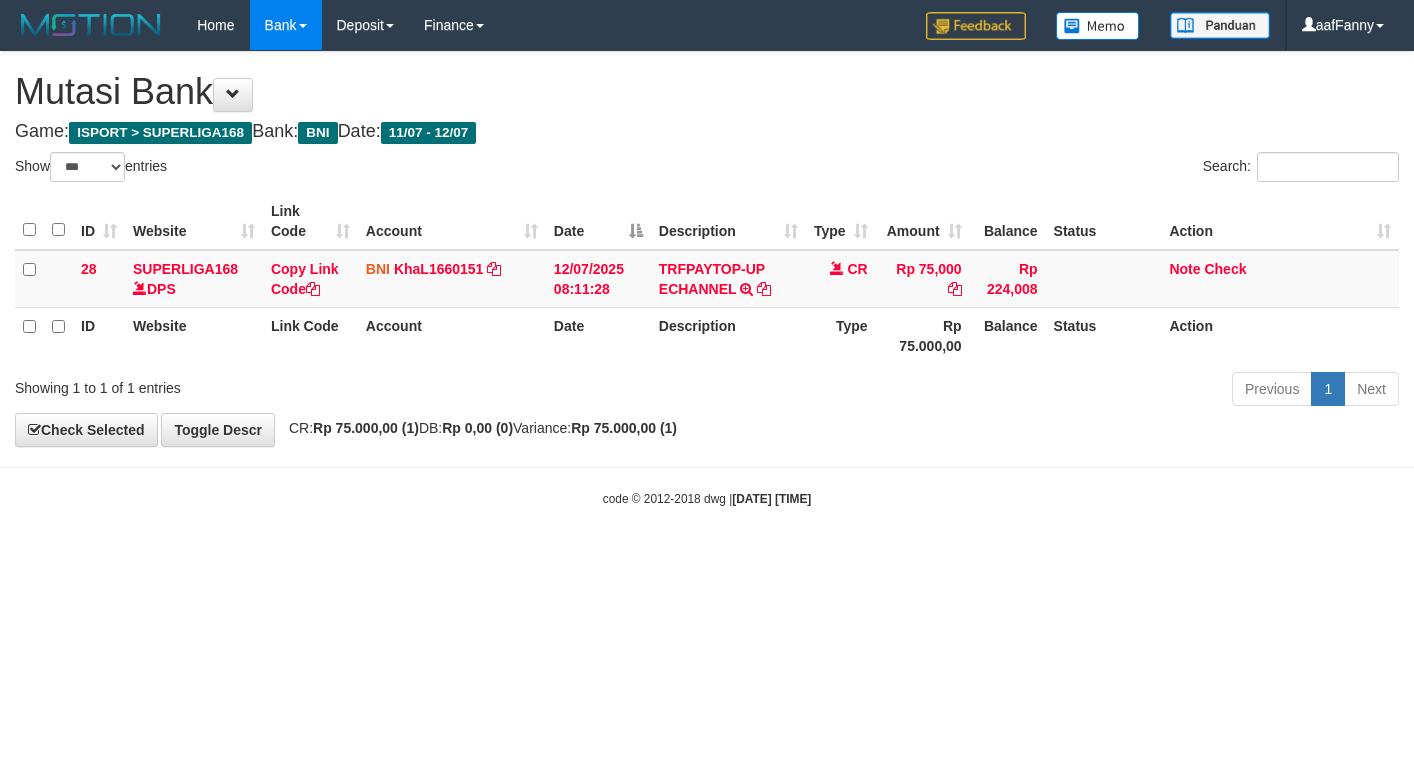 select on "***" 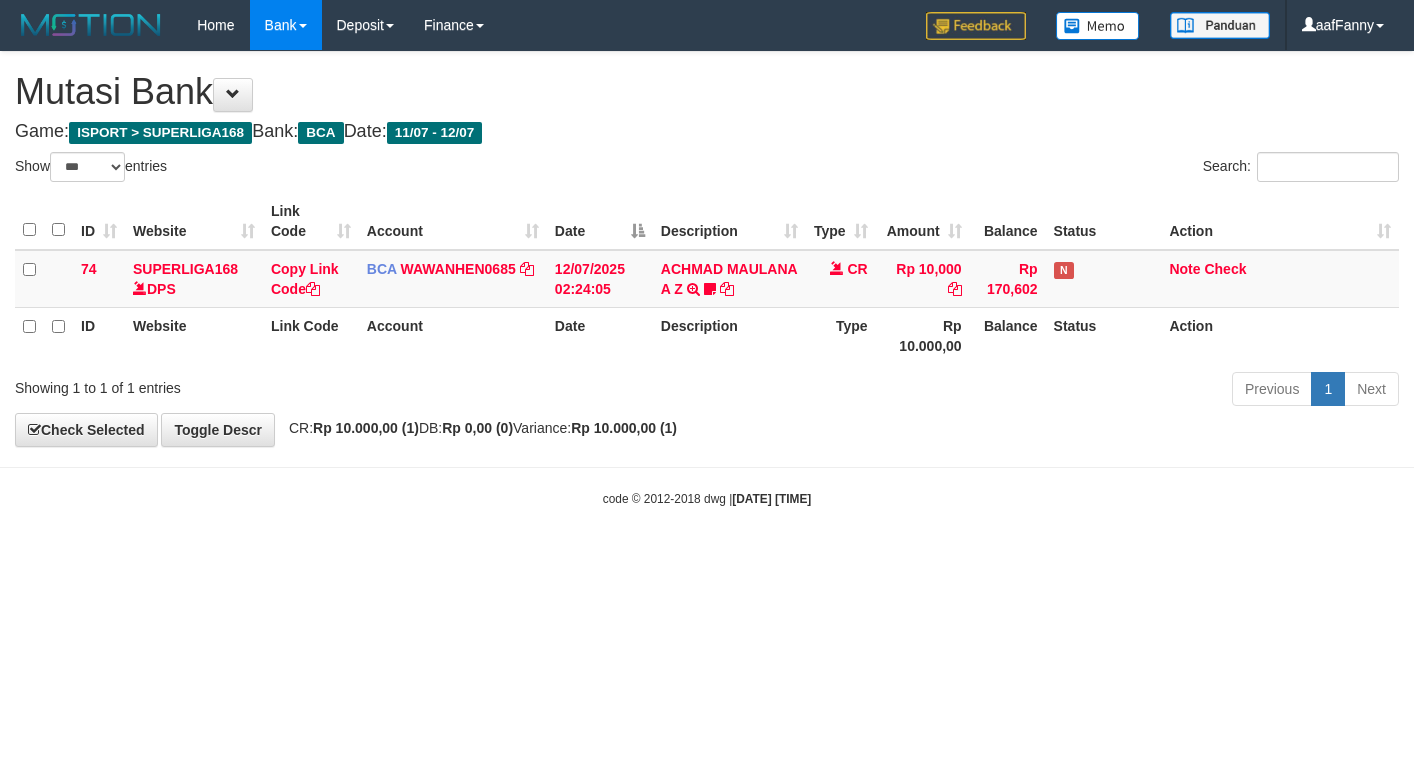 select on "***" 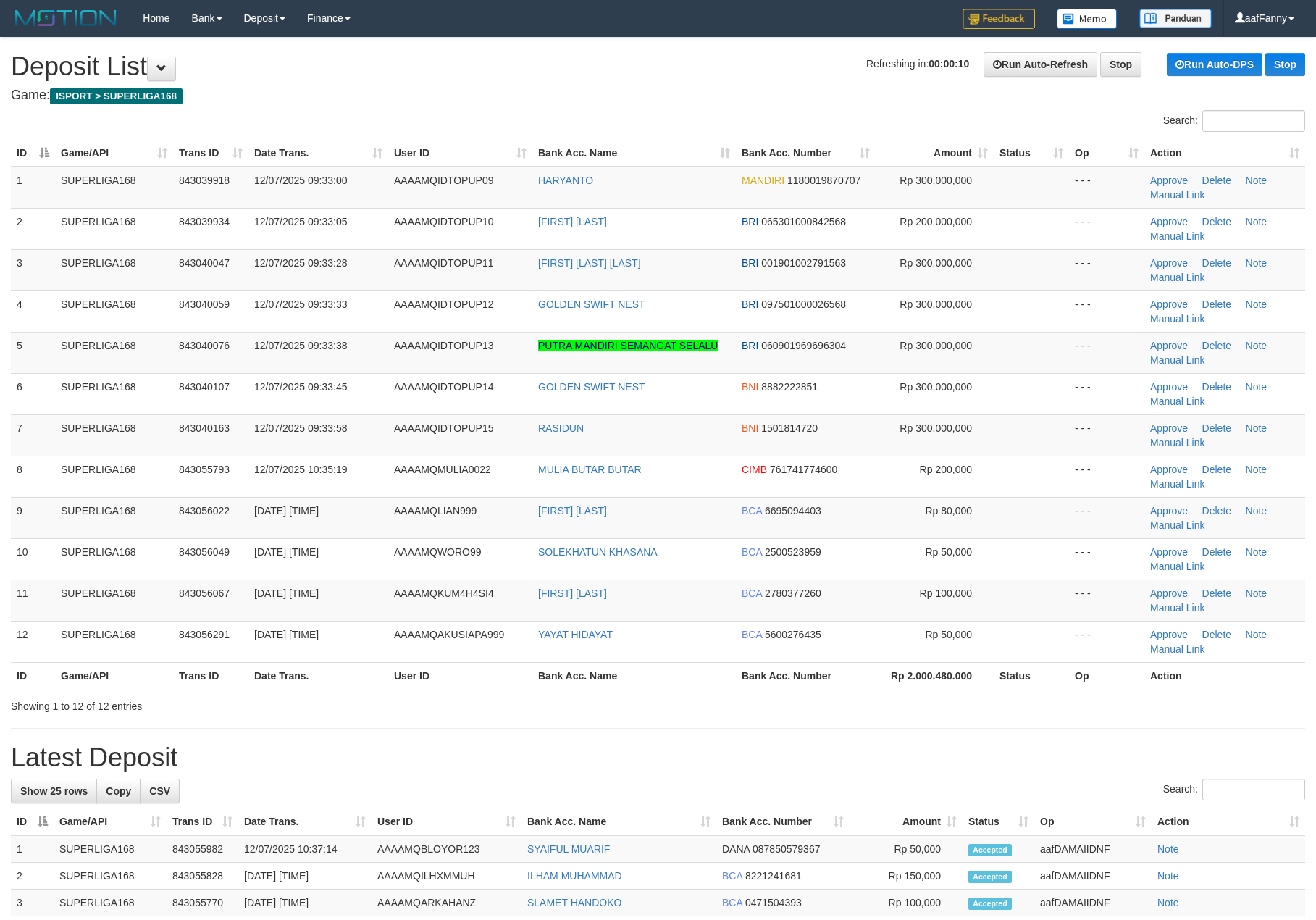 scroll, scrollTop: 0, scrollLeft: 0, axis: both 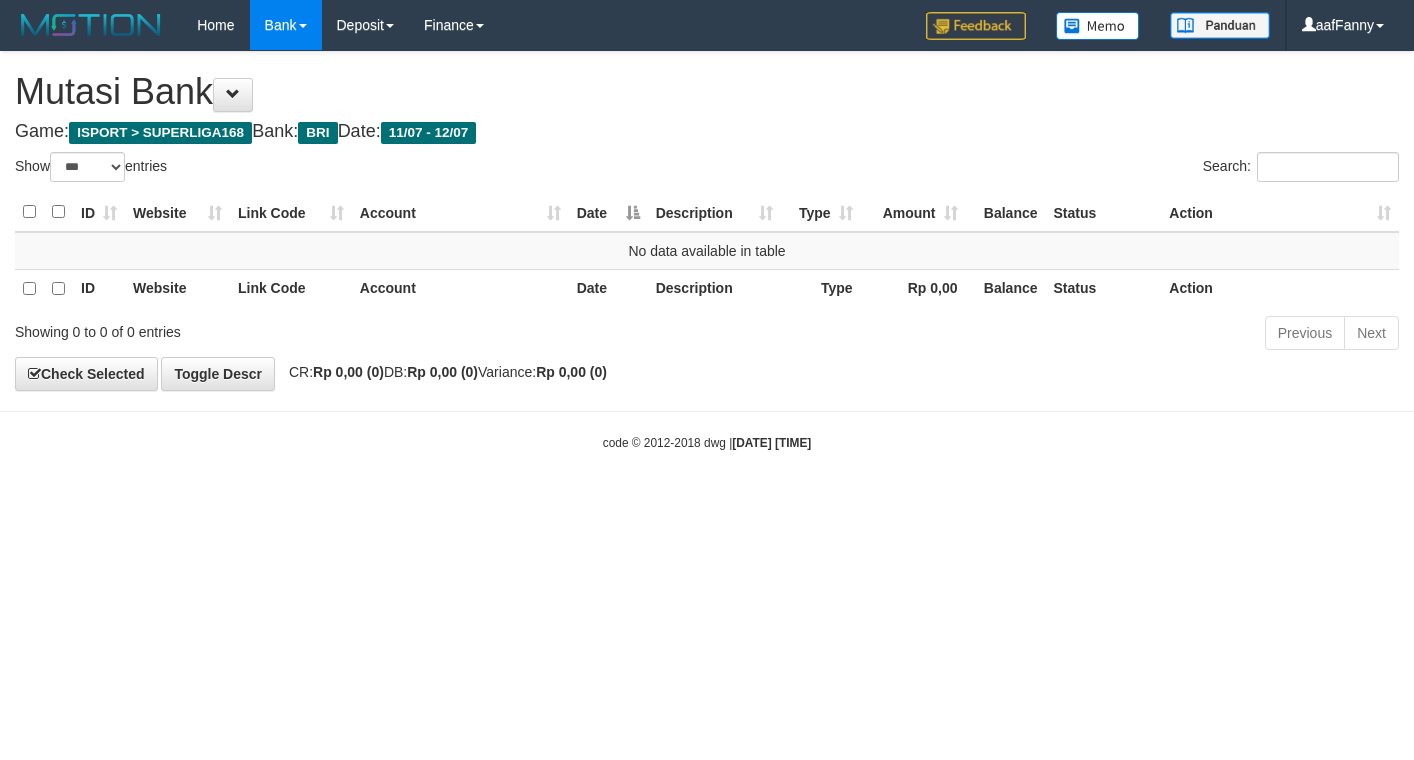 select on "***" 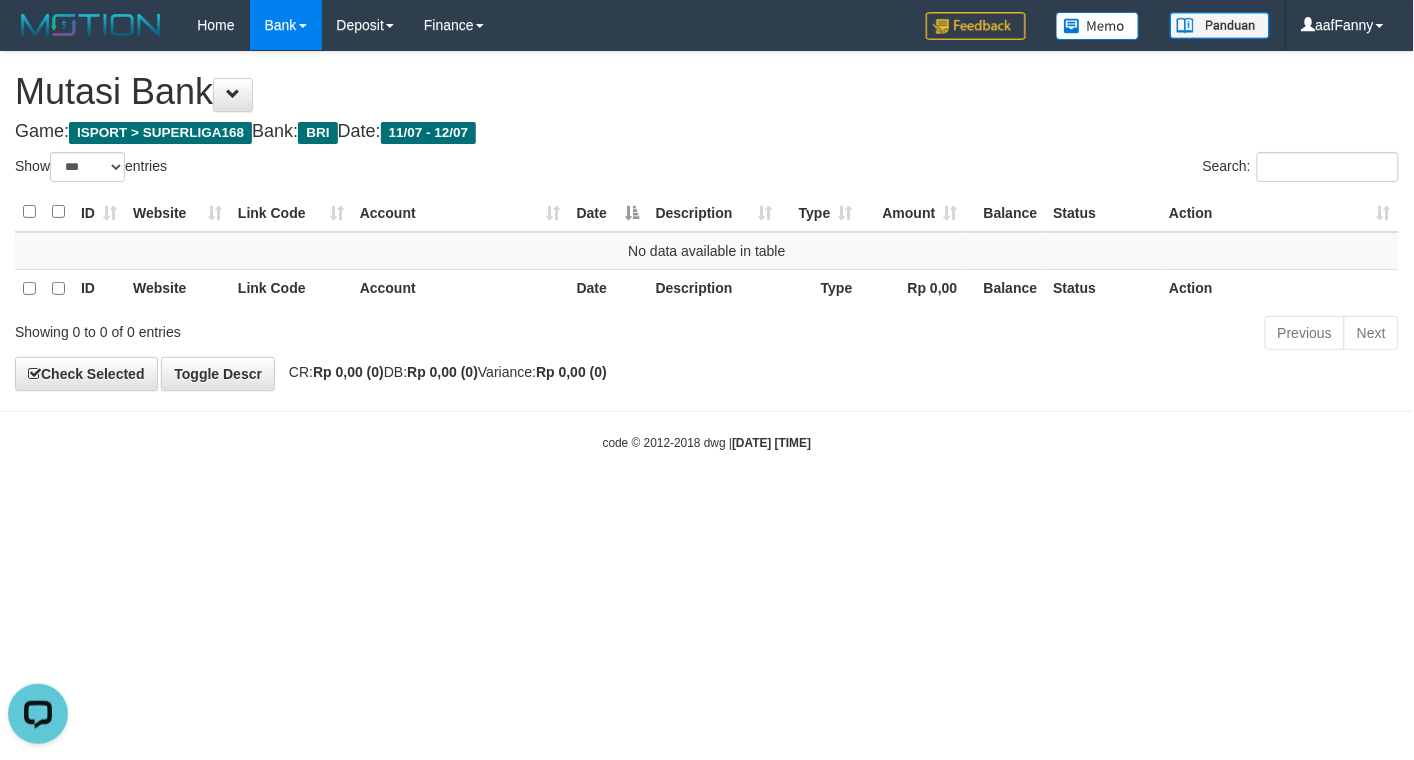 scroll, scrollTop: 0, scrollLeft: 0, axis: both 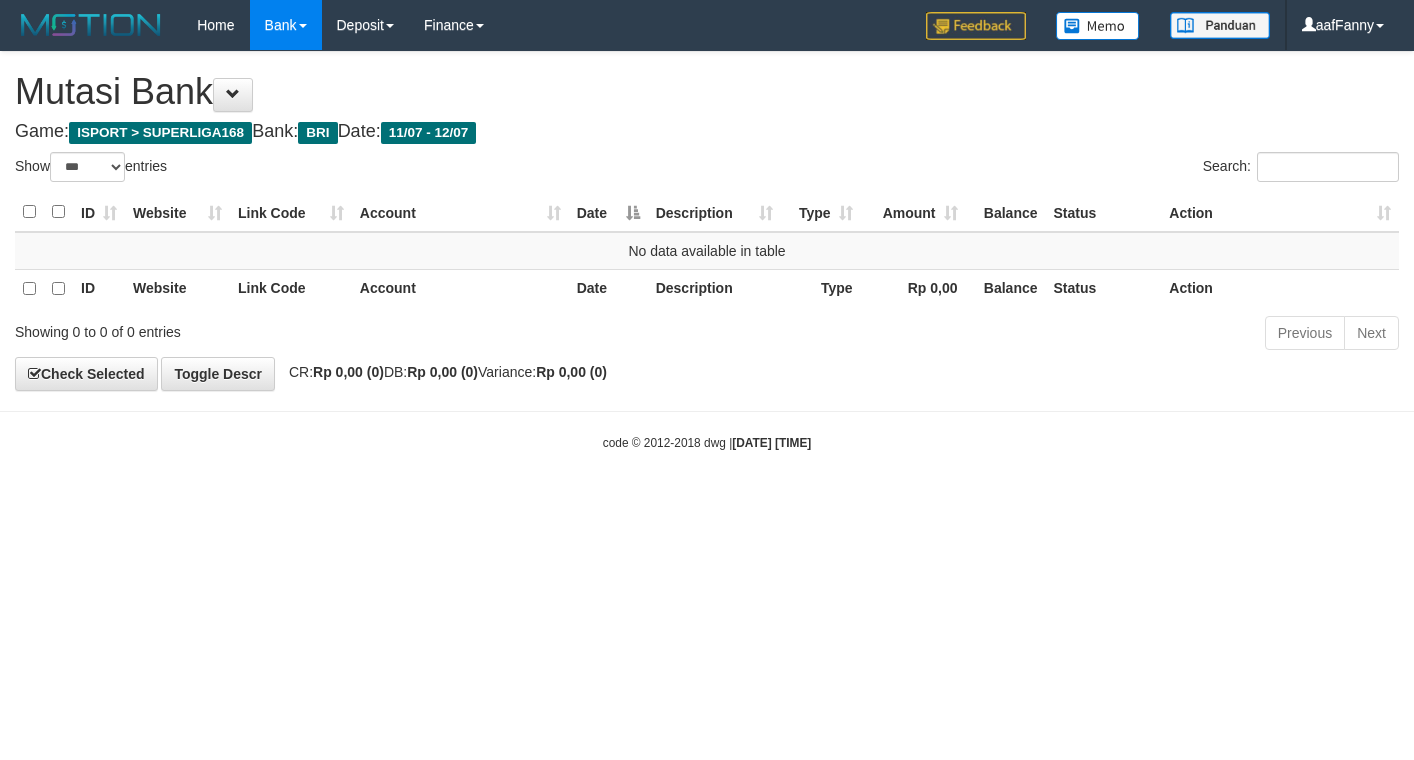 select on "***" 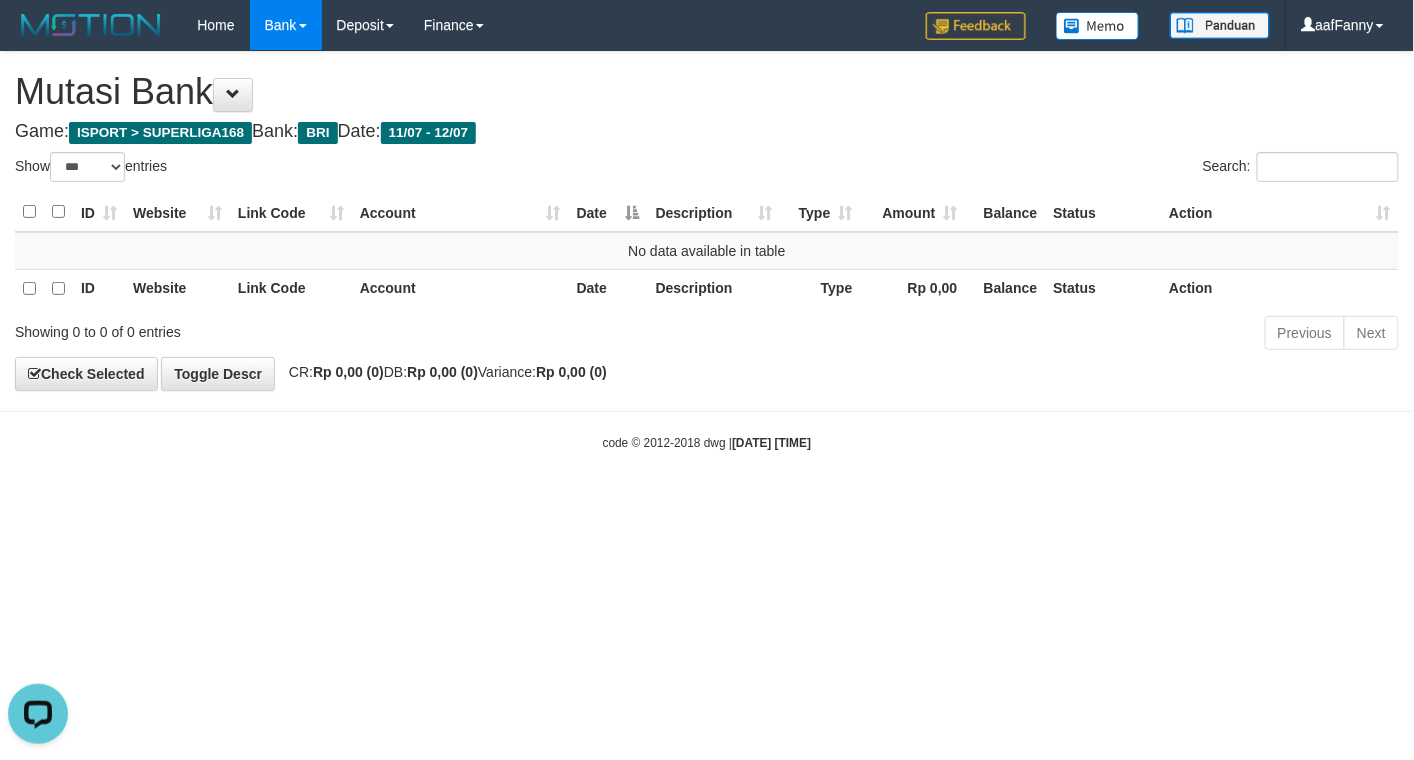 scroll, scrollTop: 0, scrollLeft: 0, axis: both 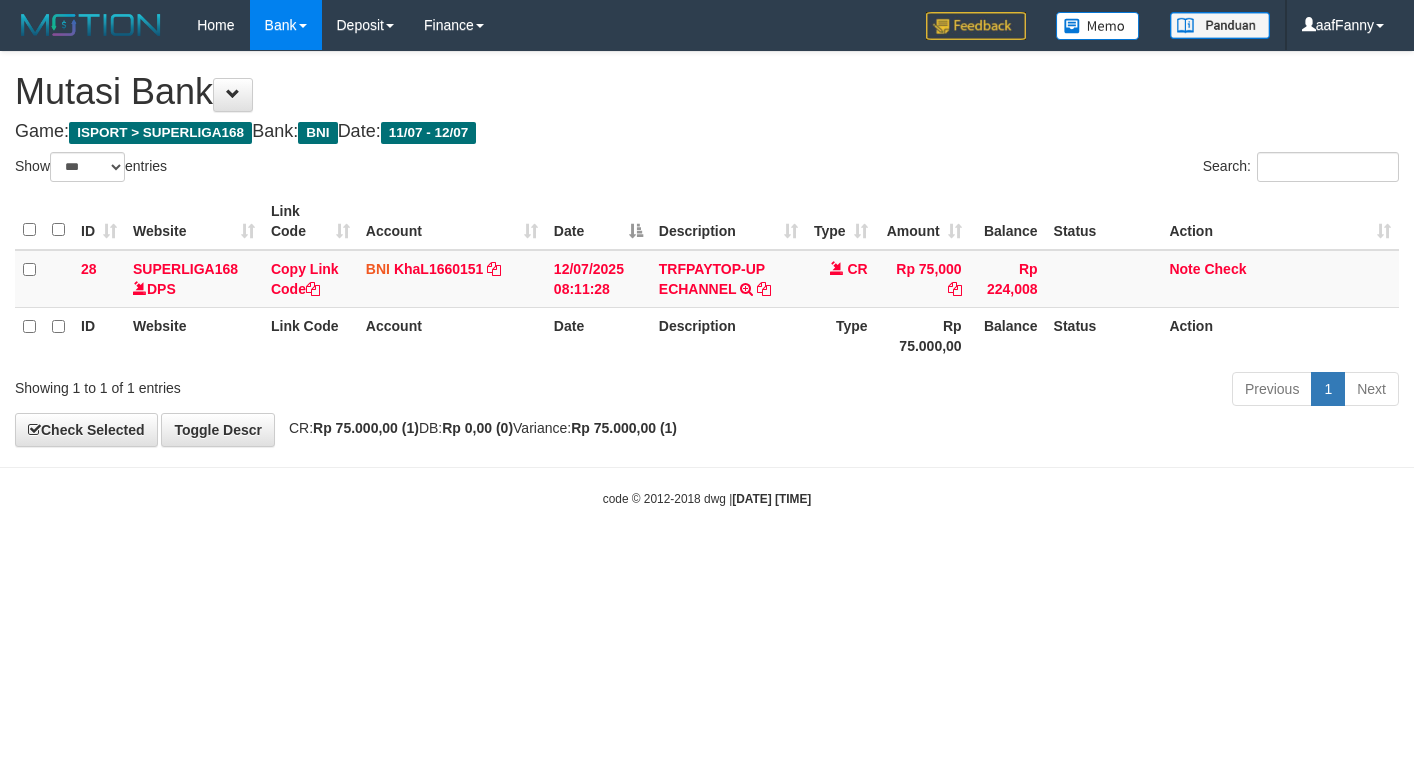 select on "***" 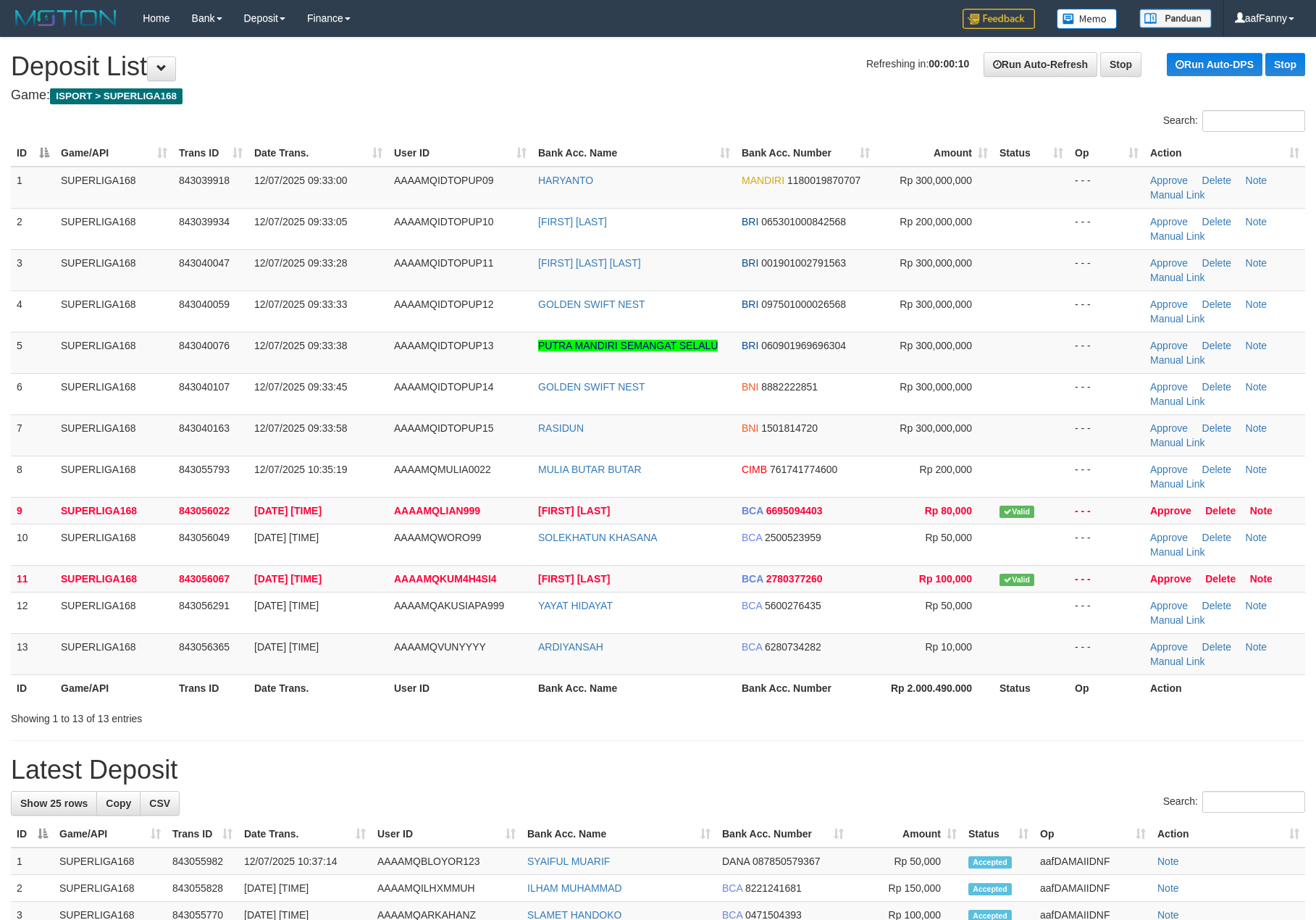 scroll, scrollTop: 0, scrollLeft: 0, axis: both 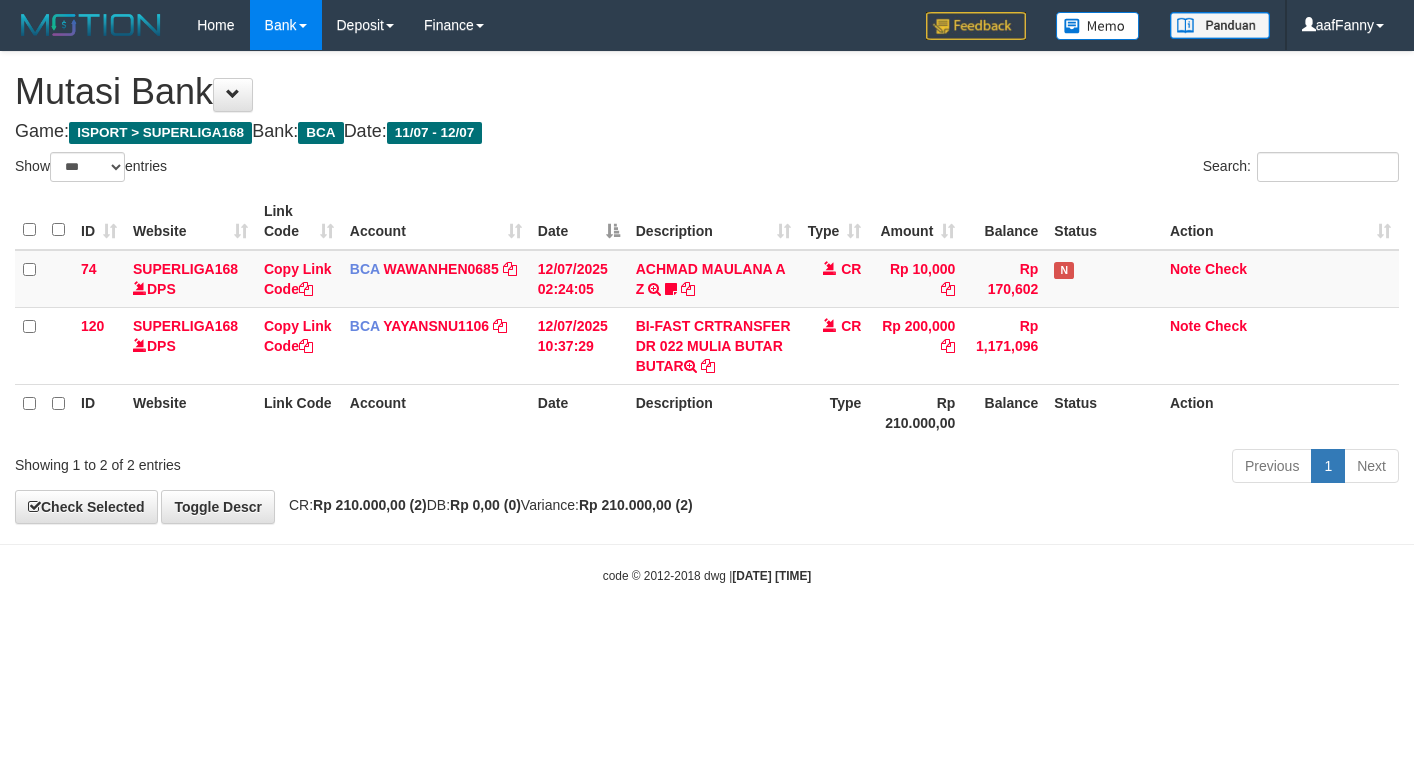 select on "***" 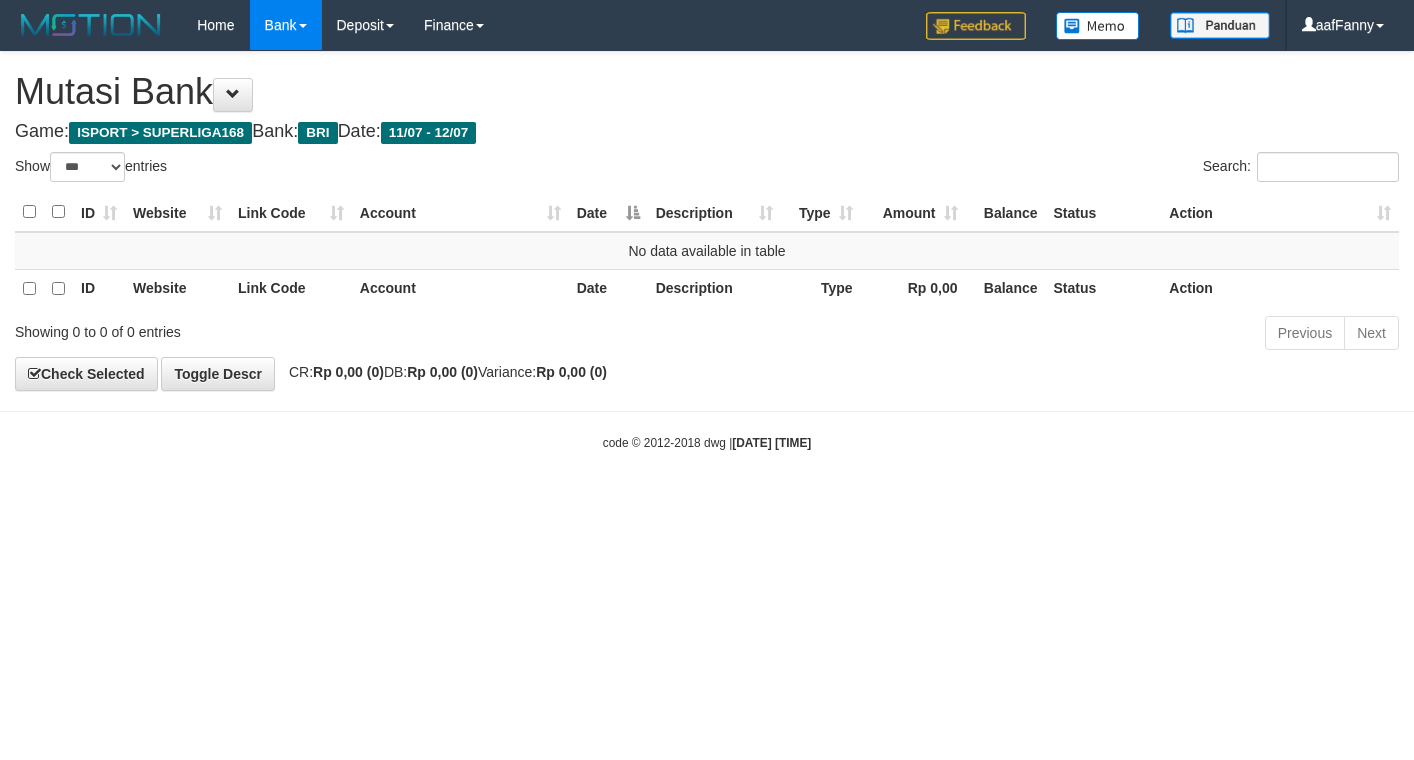 select on "***" 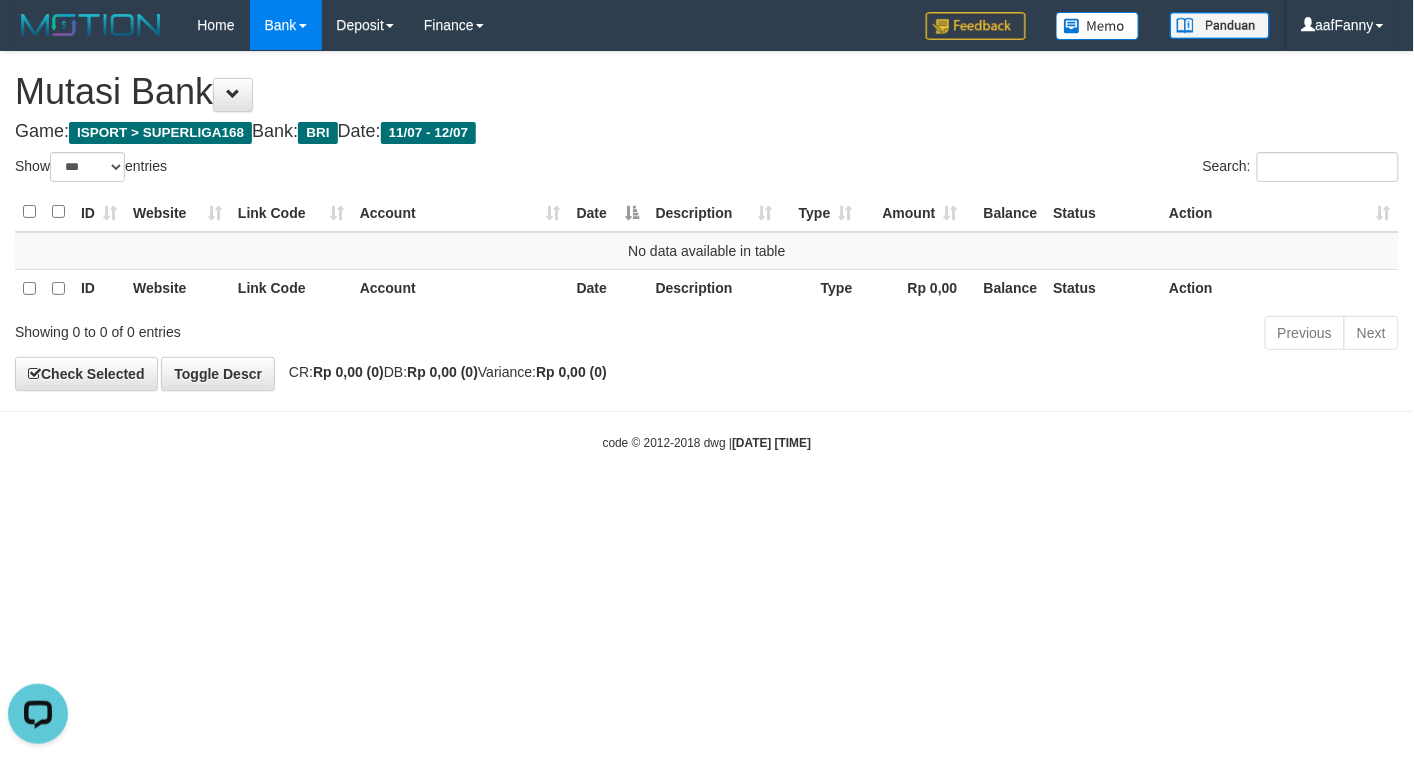 scroll, scrollTop: 0, scrollLeft: 0, axis: both 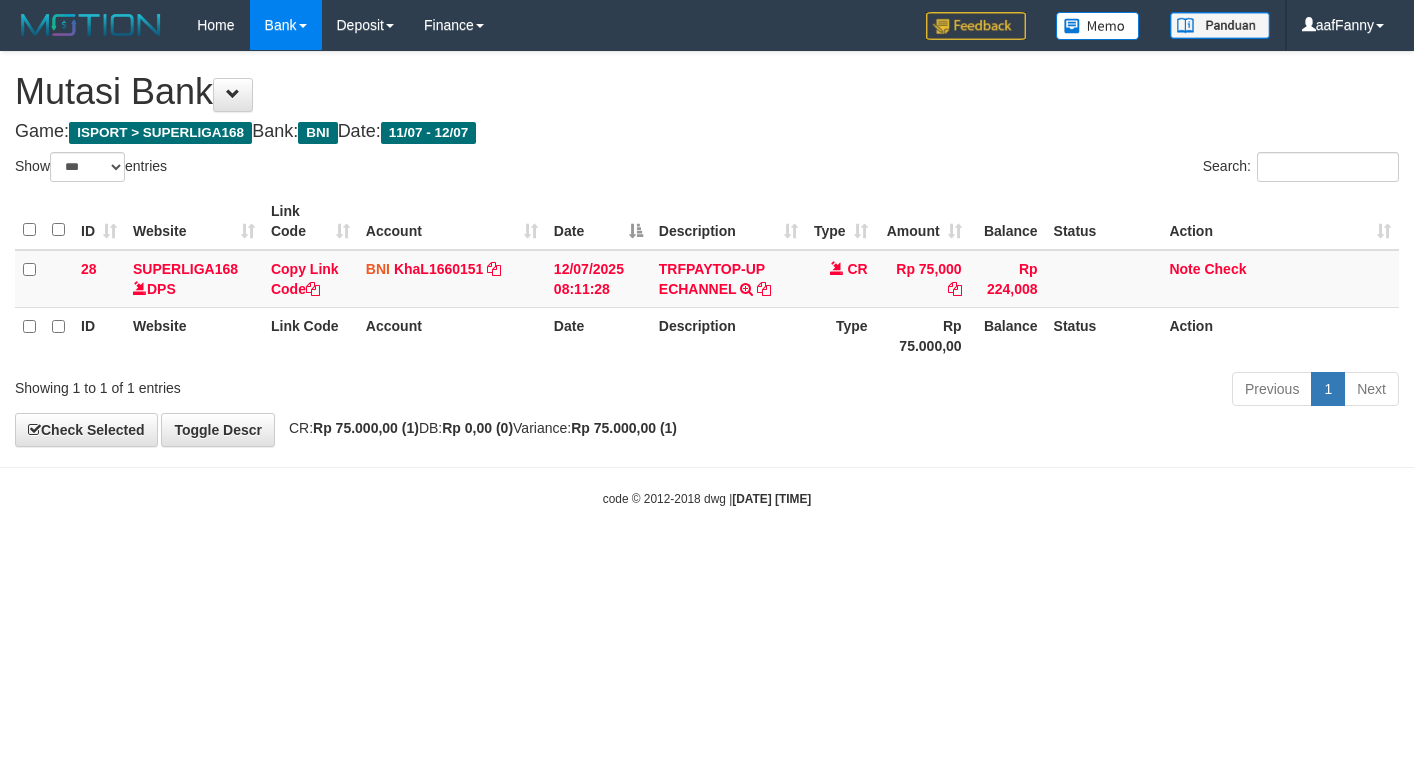 select on "***" 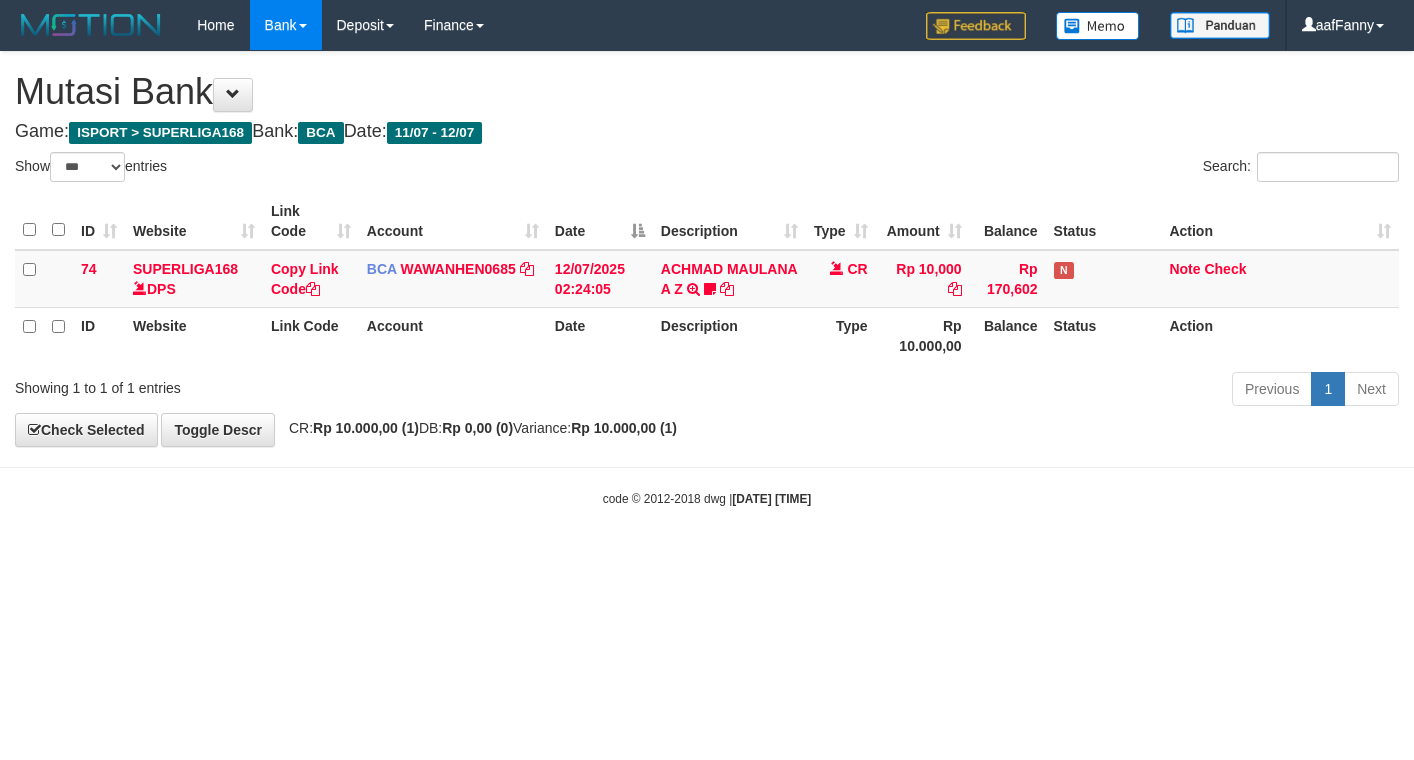 select on "***" 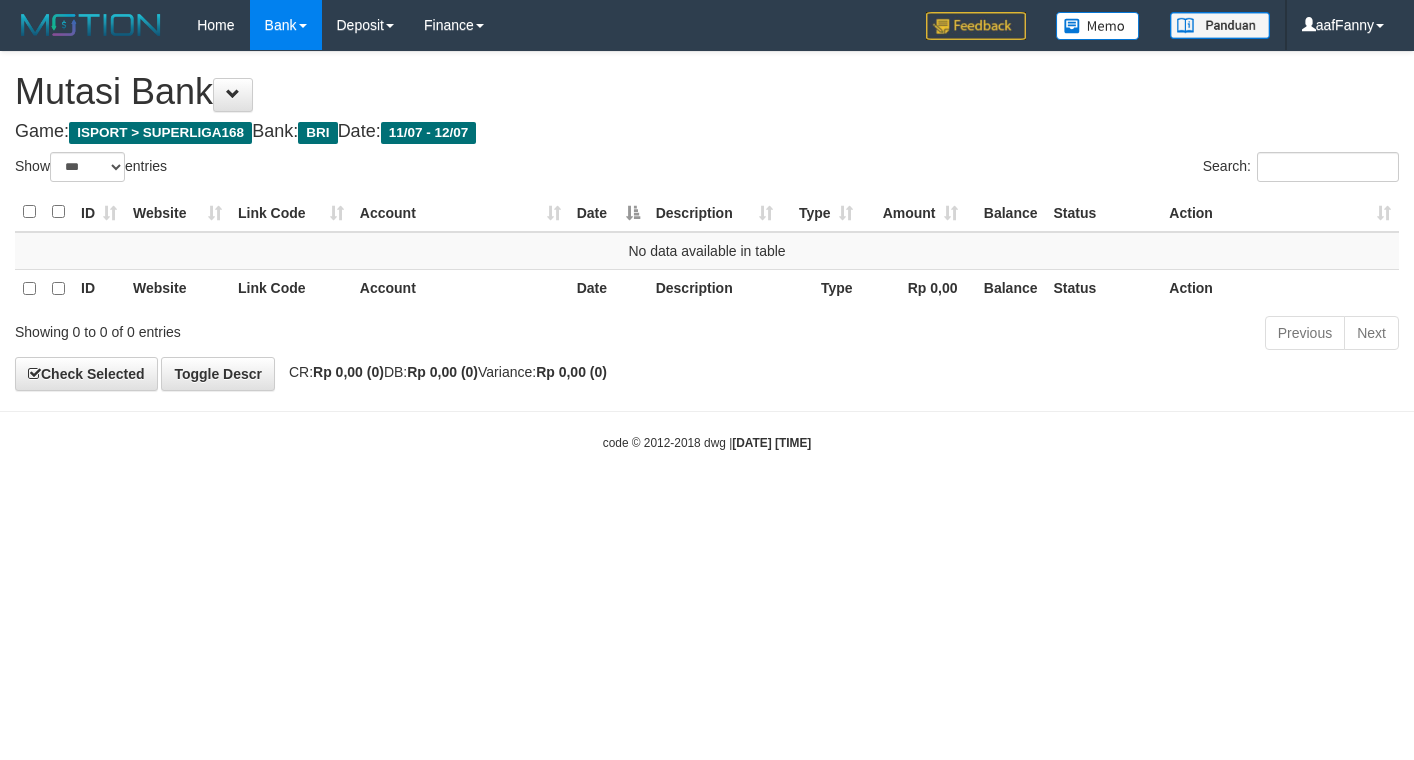 select on "***" 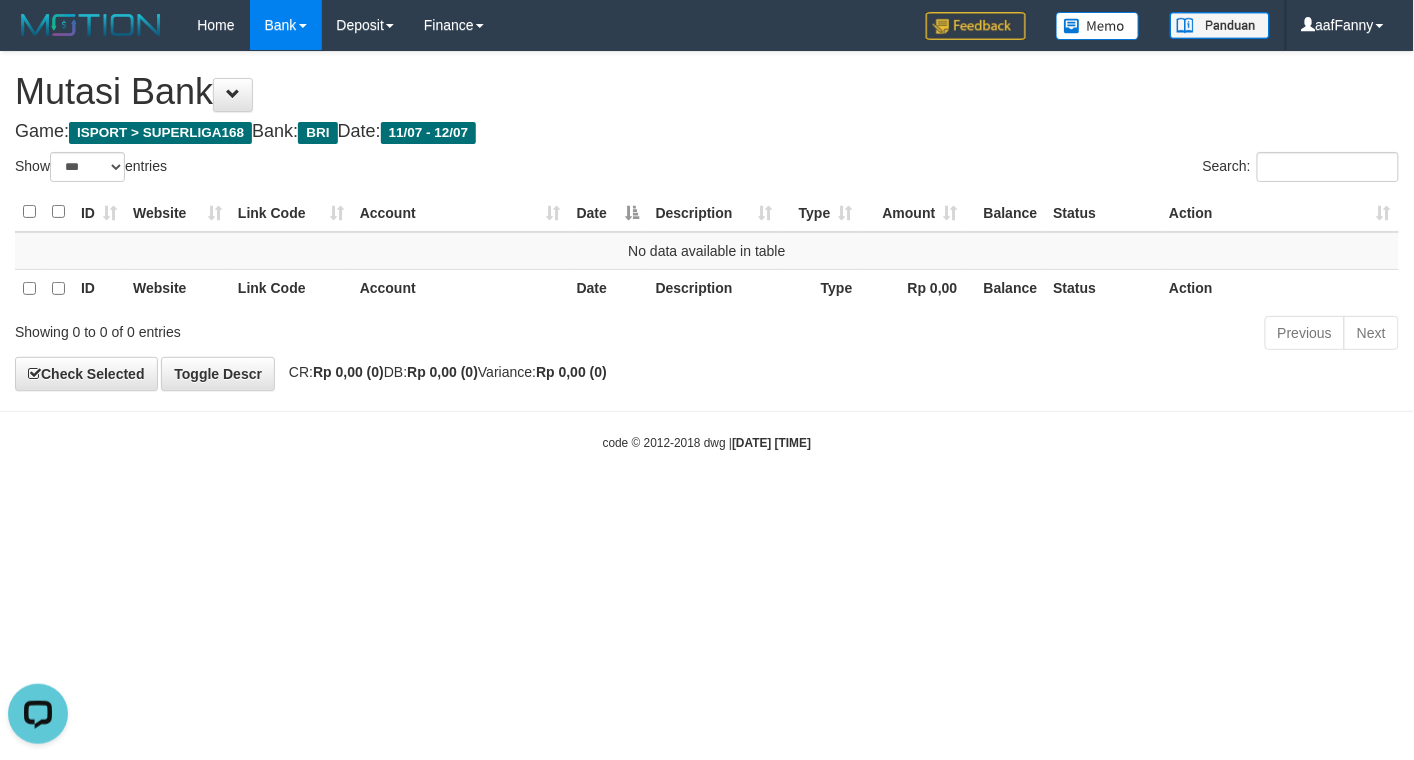 scroll, scrollTop: 0, scrollLeft: 0, axis: both 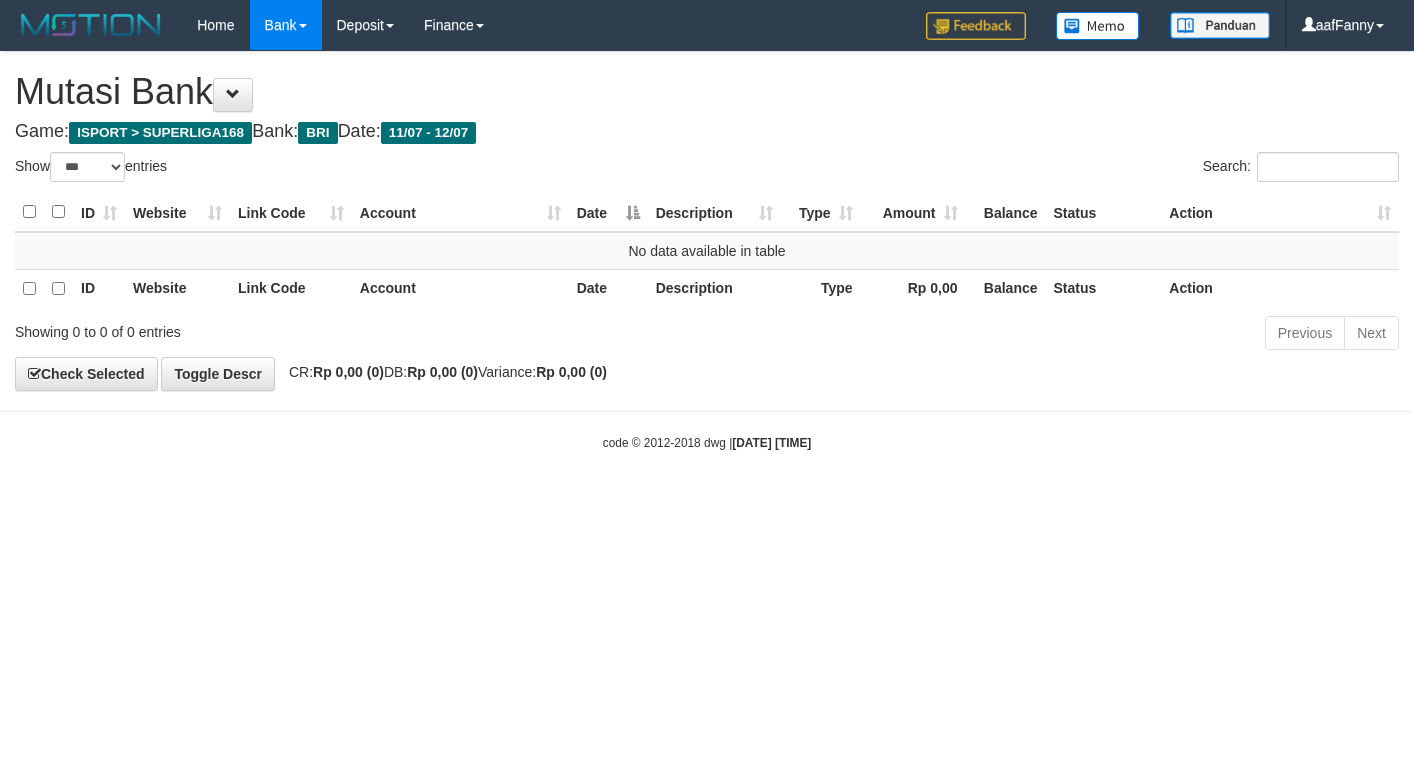 select on "***" 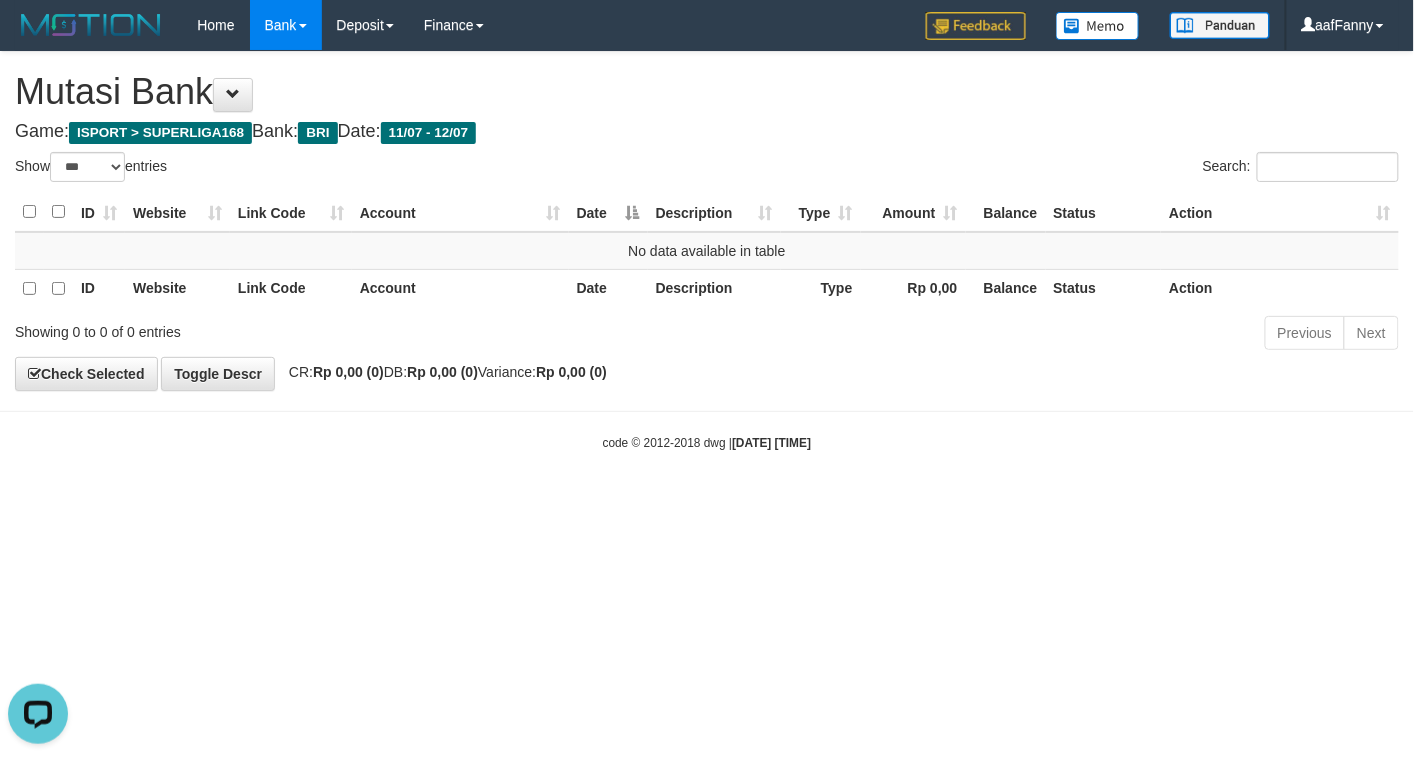 scroll, scrollTop: 0, scrollLeft: 0, axis: both 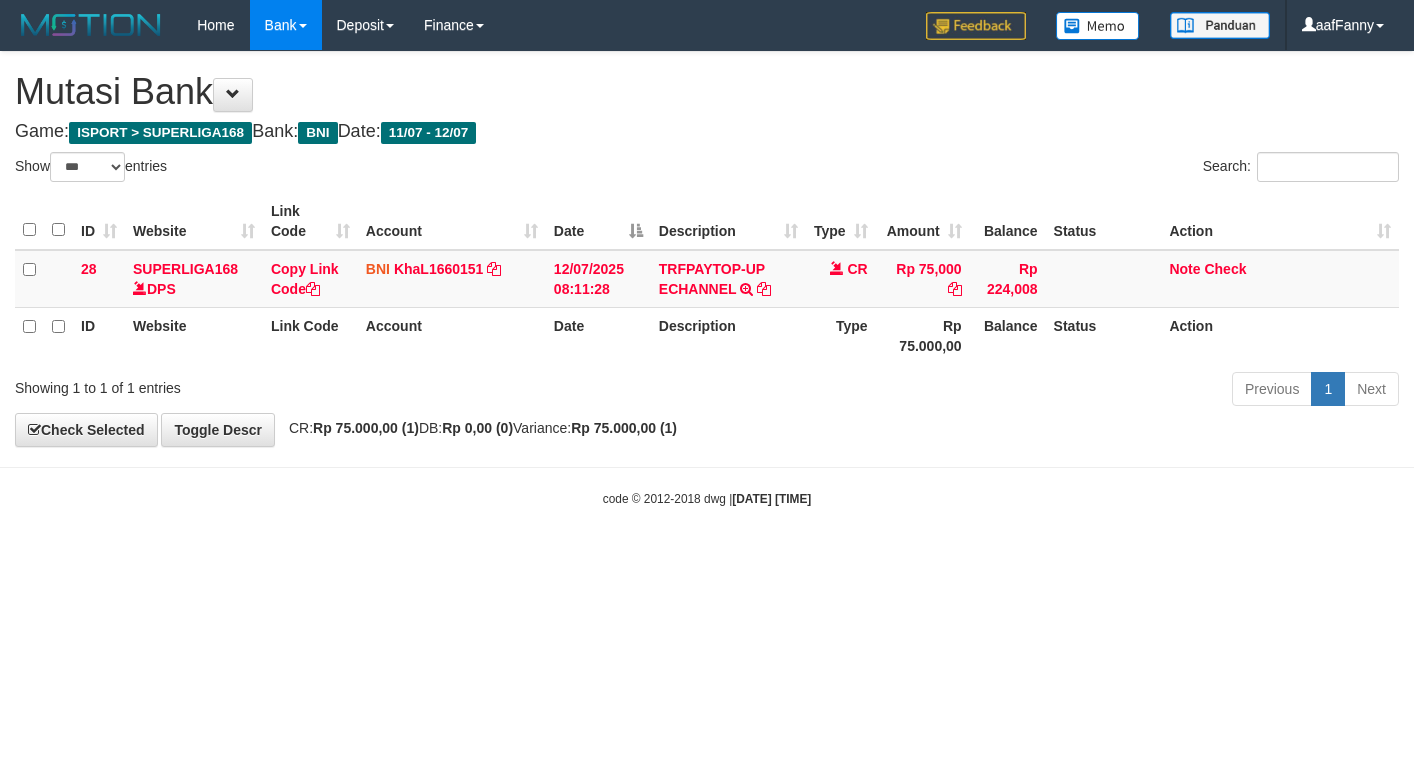 select on "***" 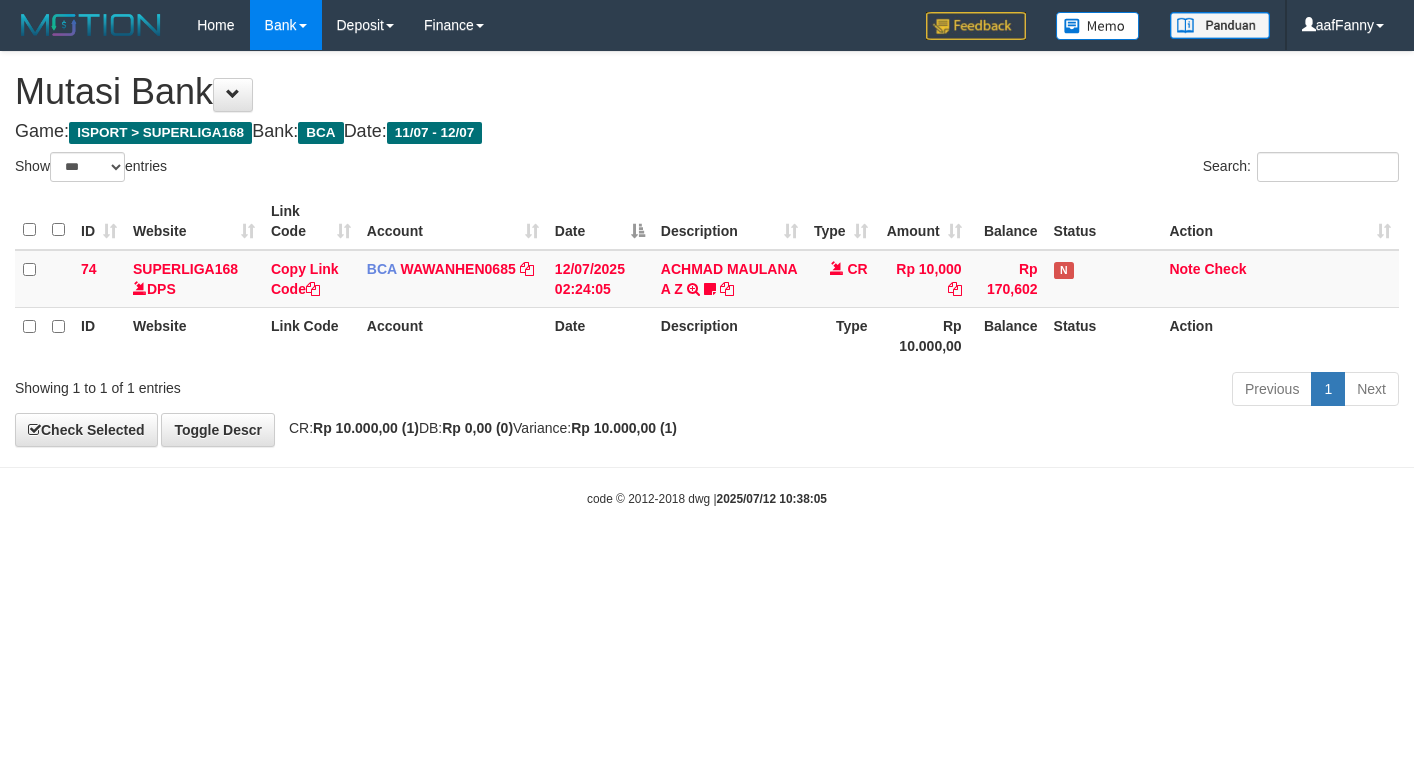 select on "***" 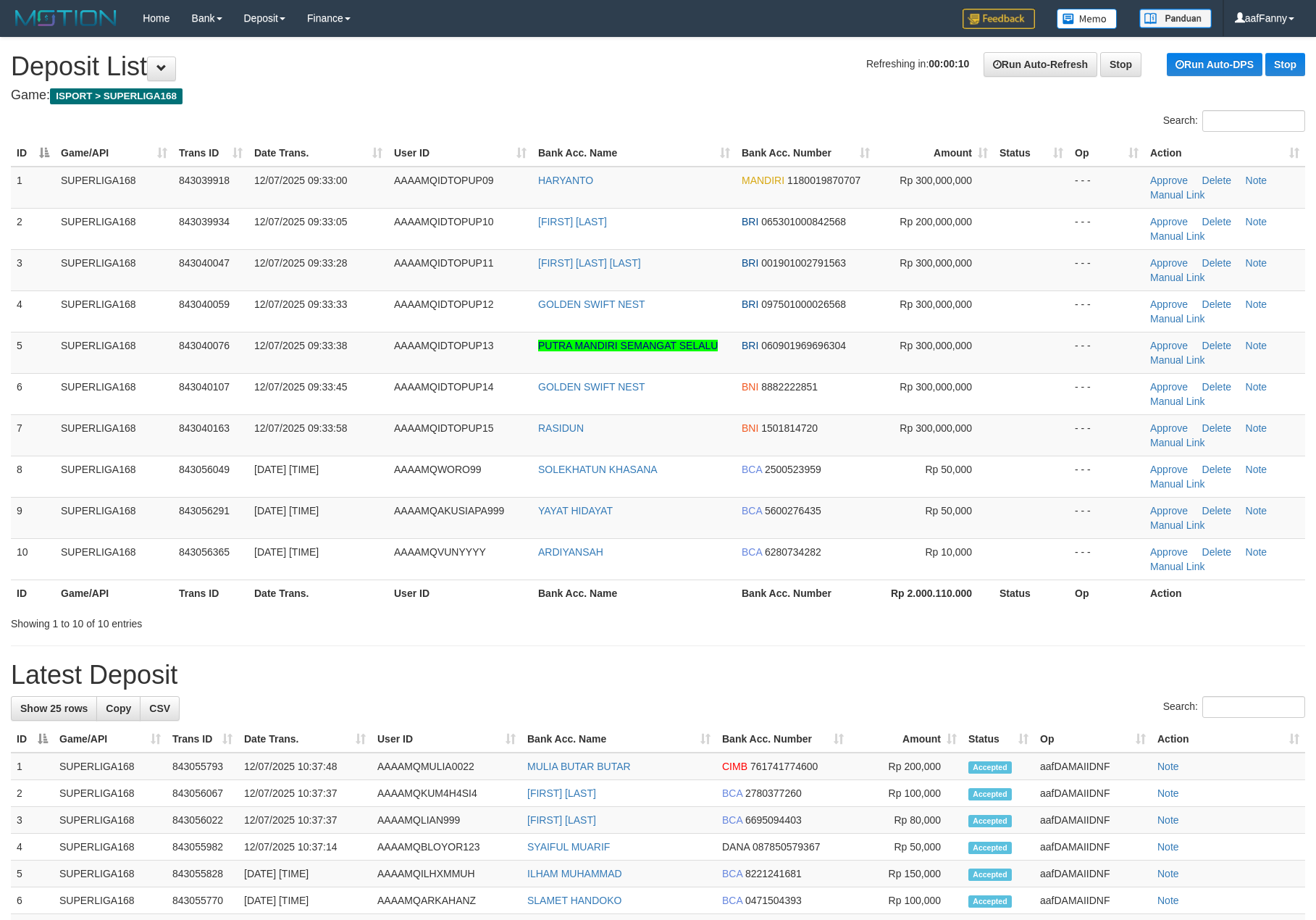 scroll, scrollTop: 0, scrollLeft: 0, axis: both 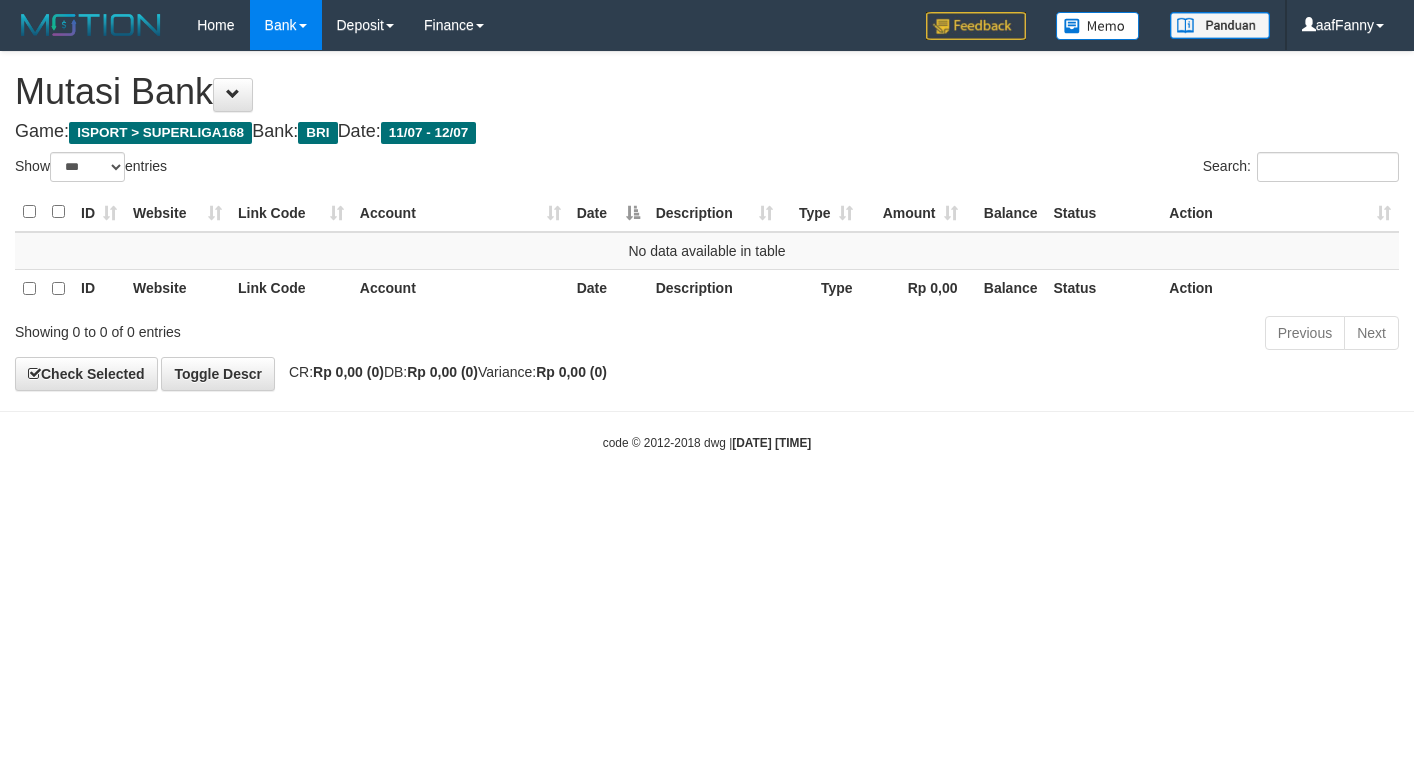 select on "***" 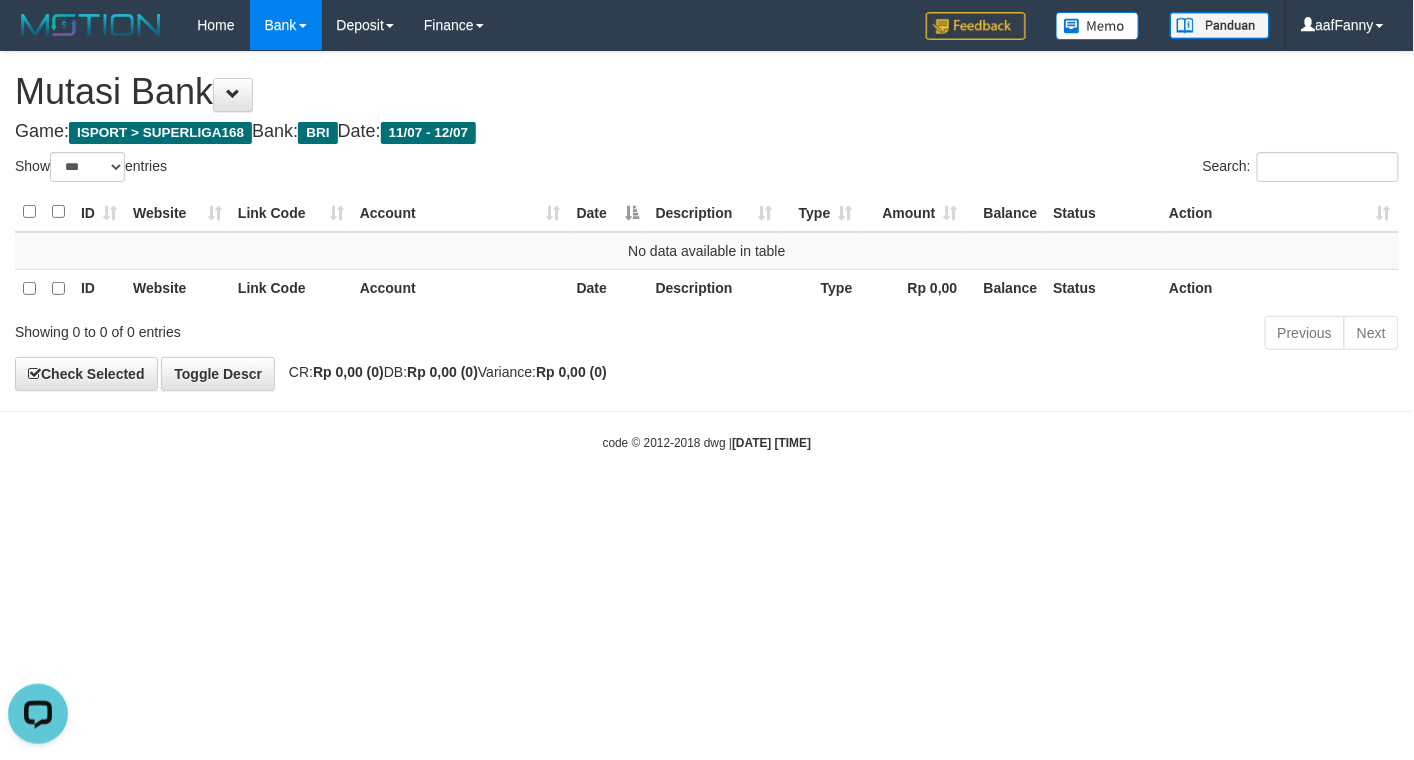 scroll, scrollTop: 0, scrollLeft: 0, axis: both 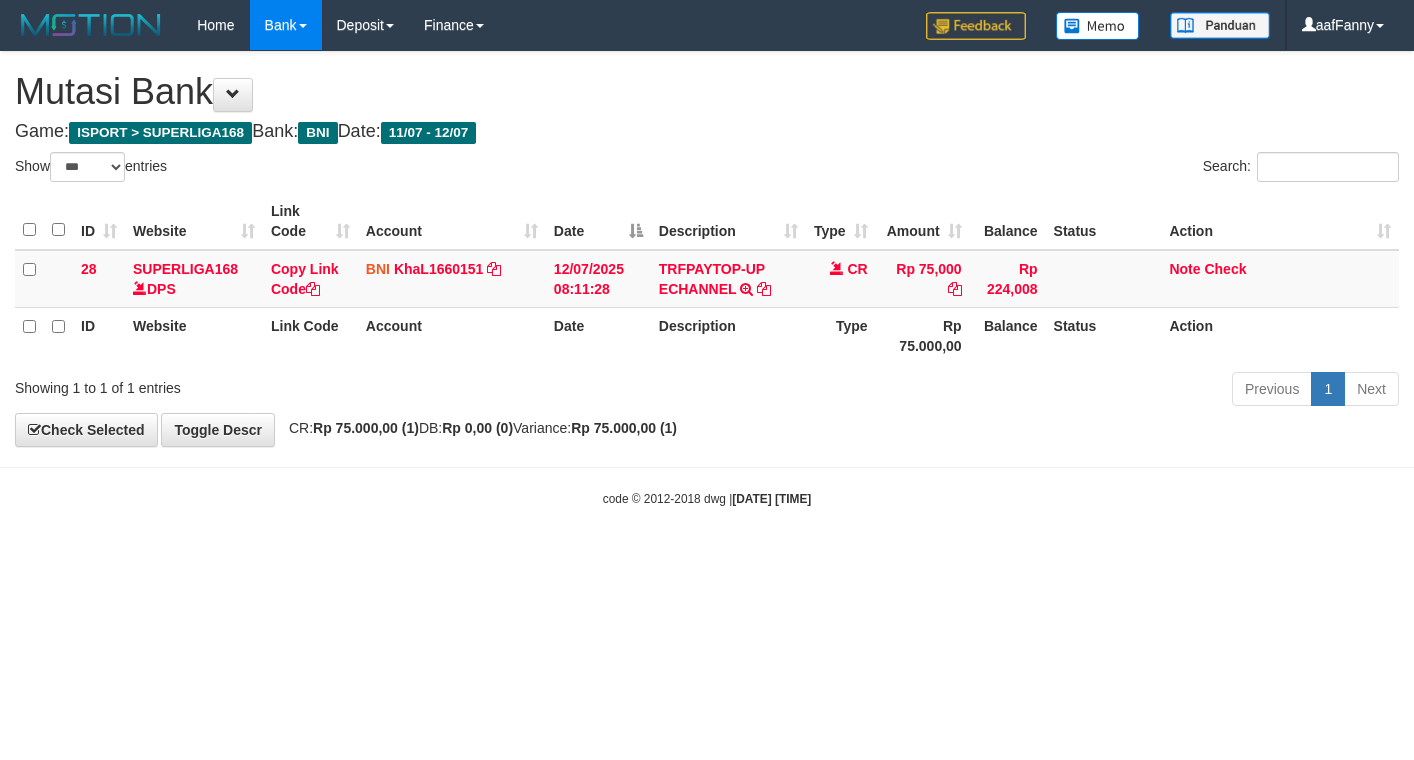 select on "***" 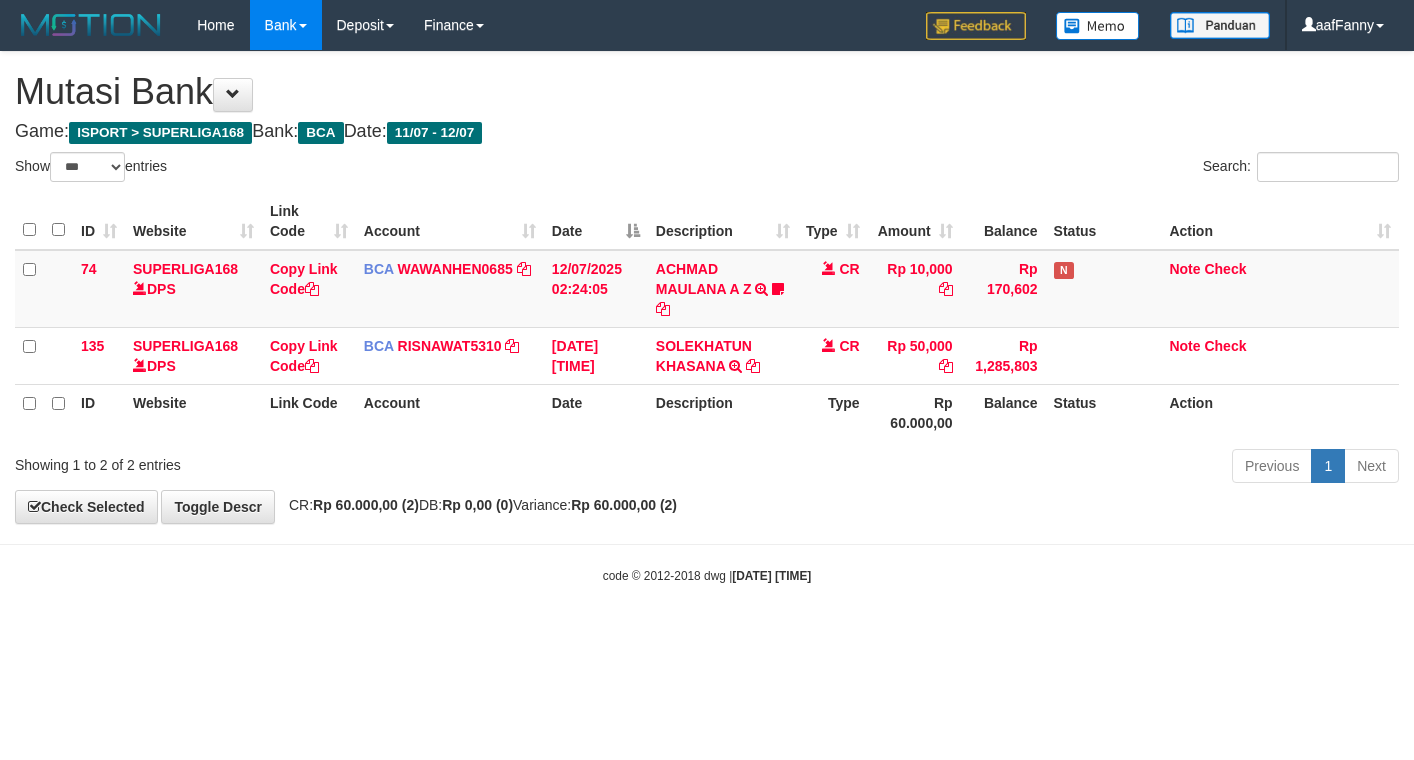 select on "***" 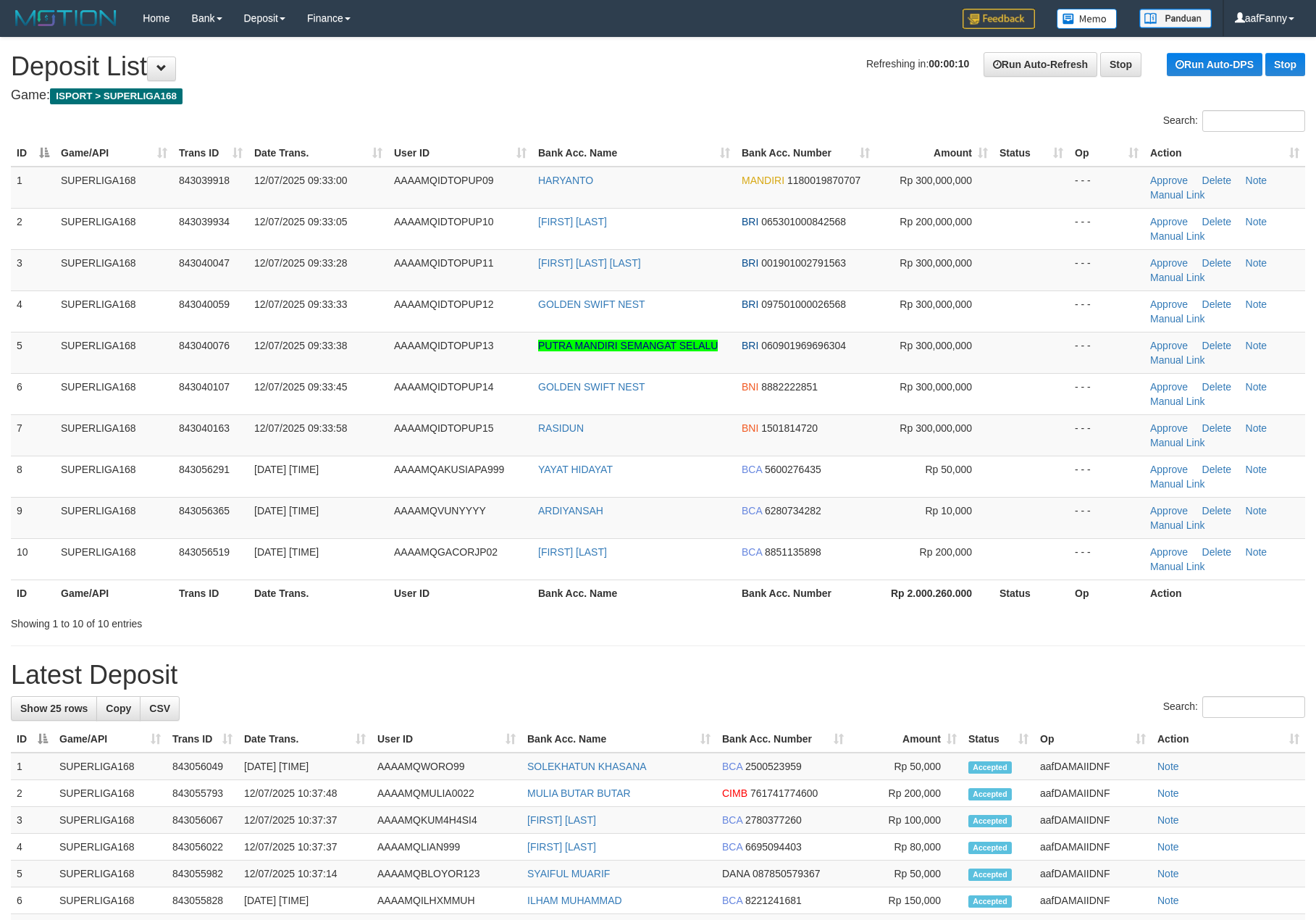 scroll, scrollTop: 0, scrollLeft: 0, axis: both 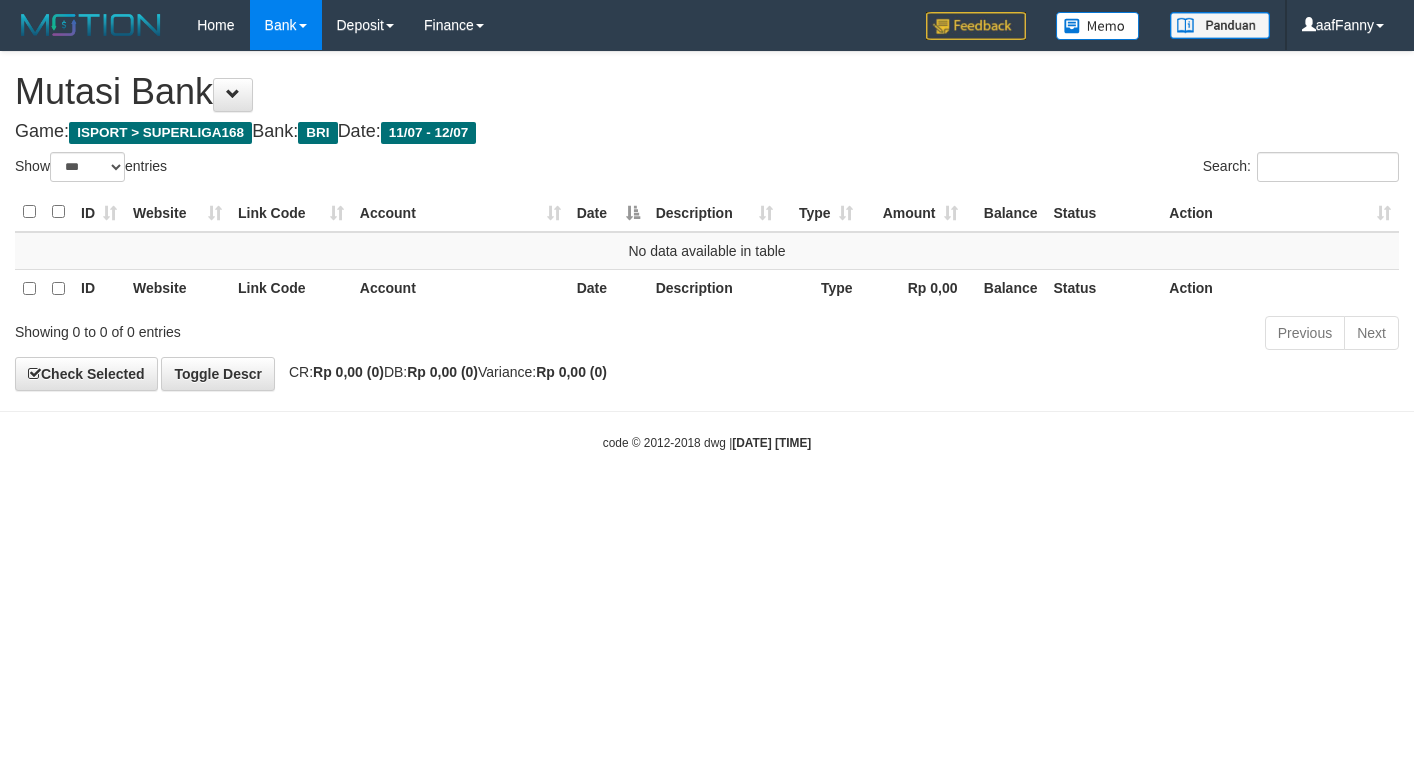 select on "***" 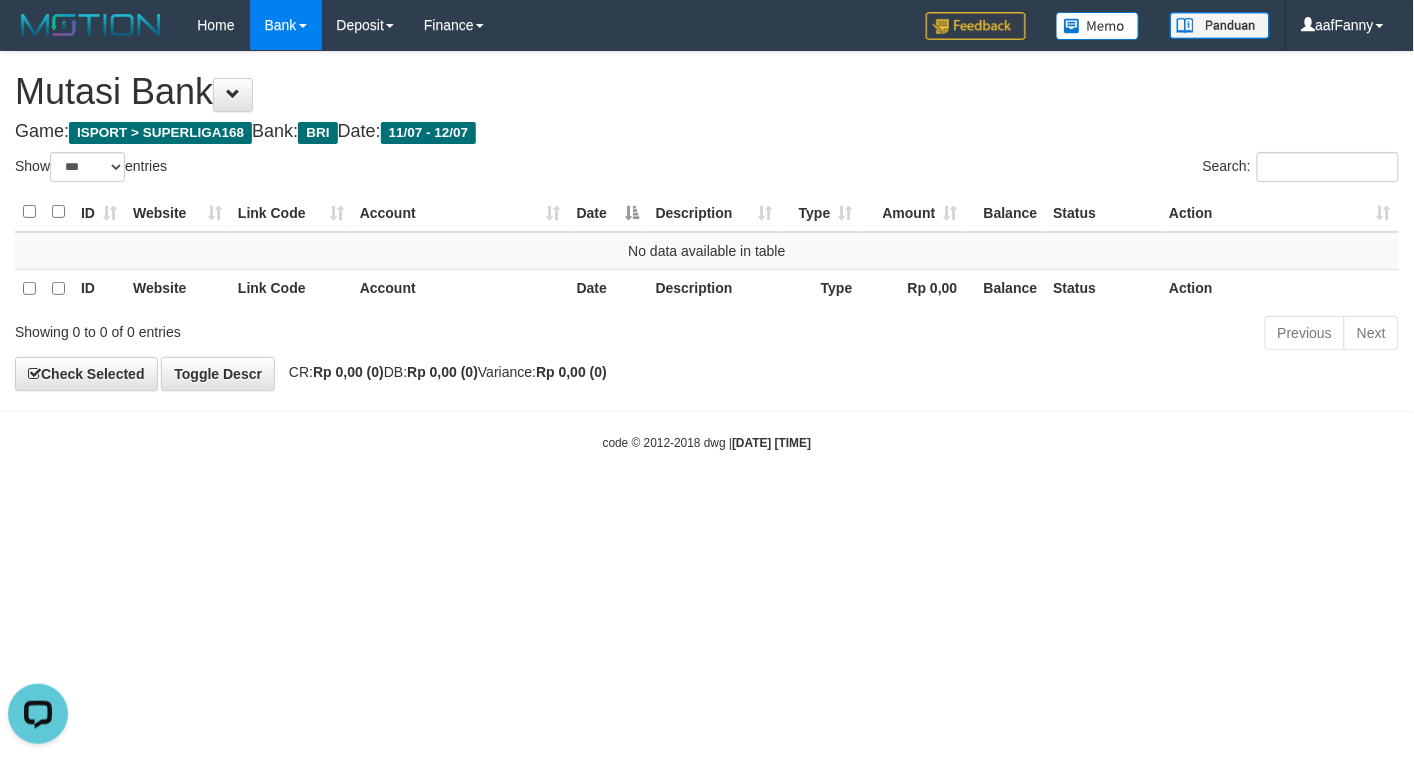 scroll, scrollTop: 0, scrollLeft: 0, axis: both 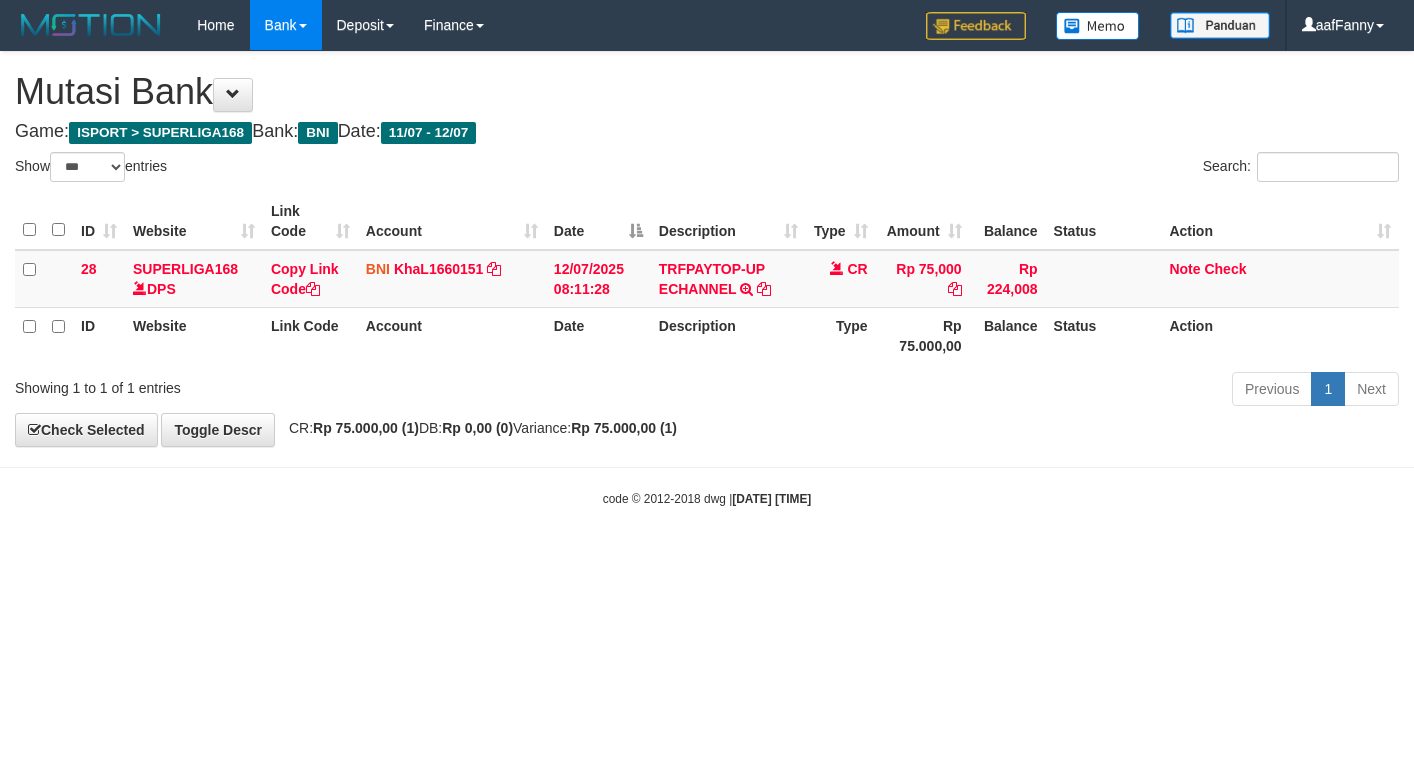 select on "***" 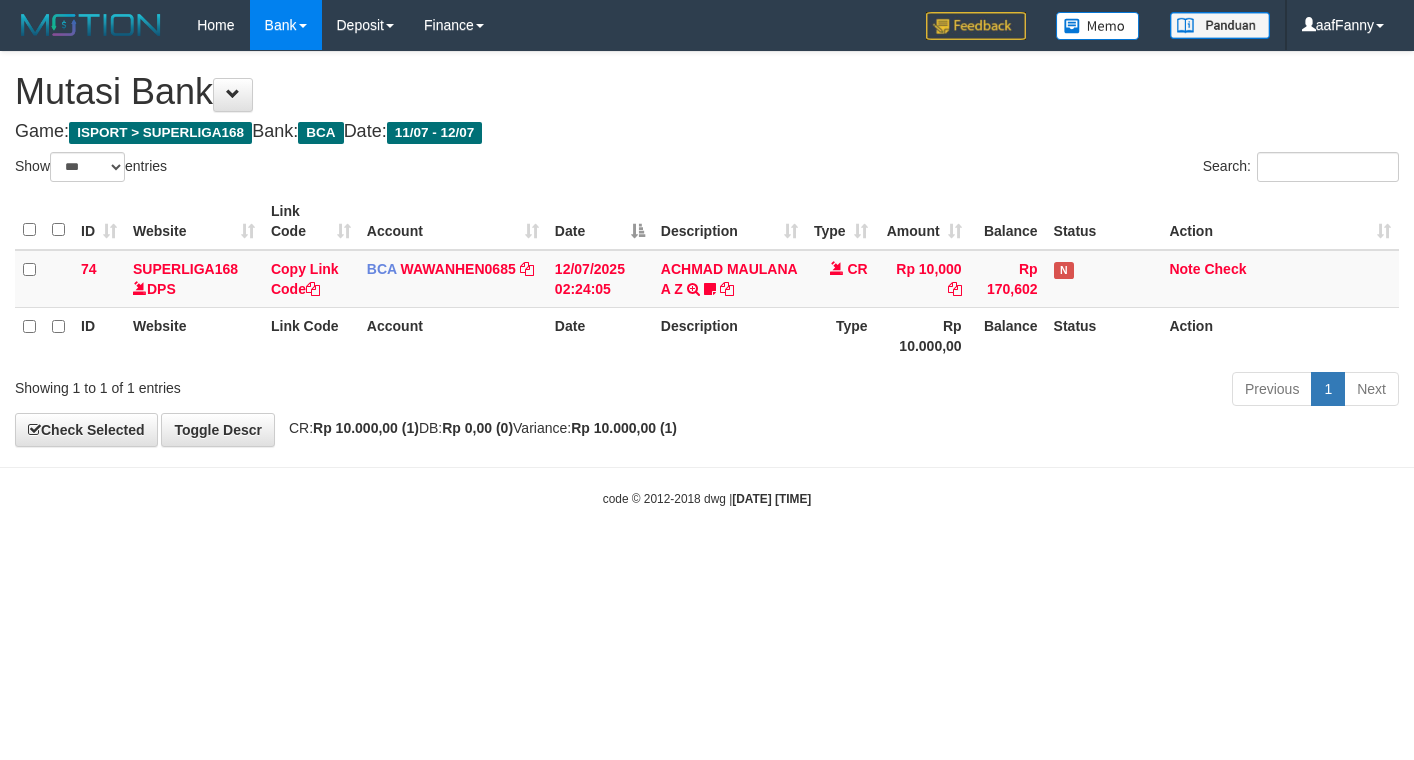 select on "***" 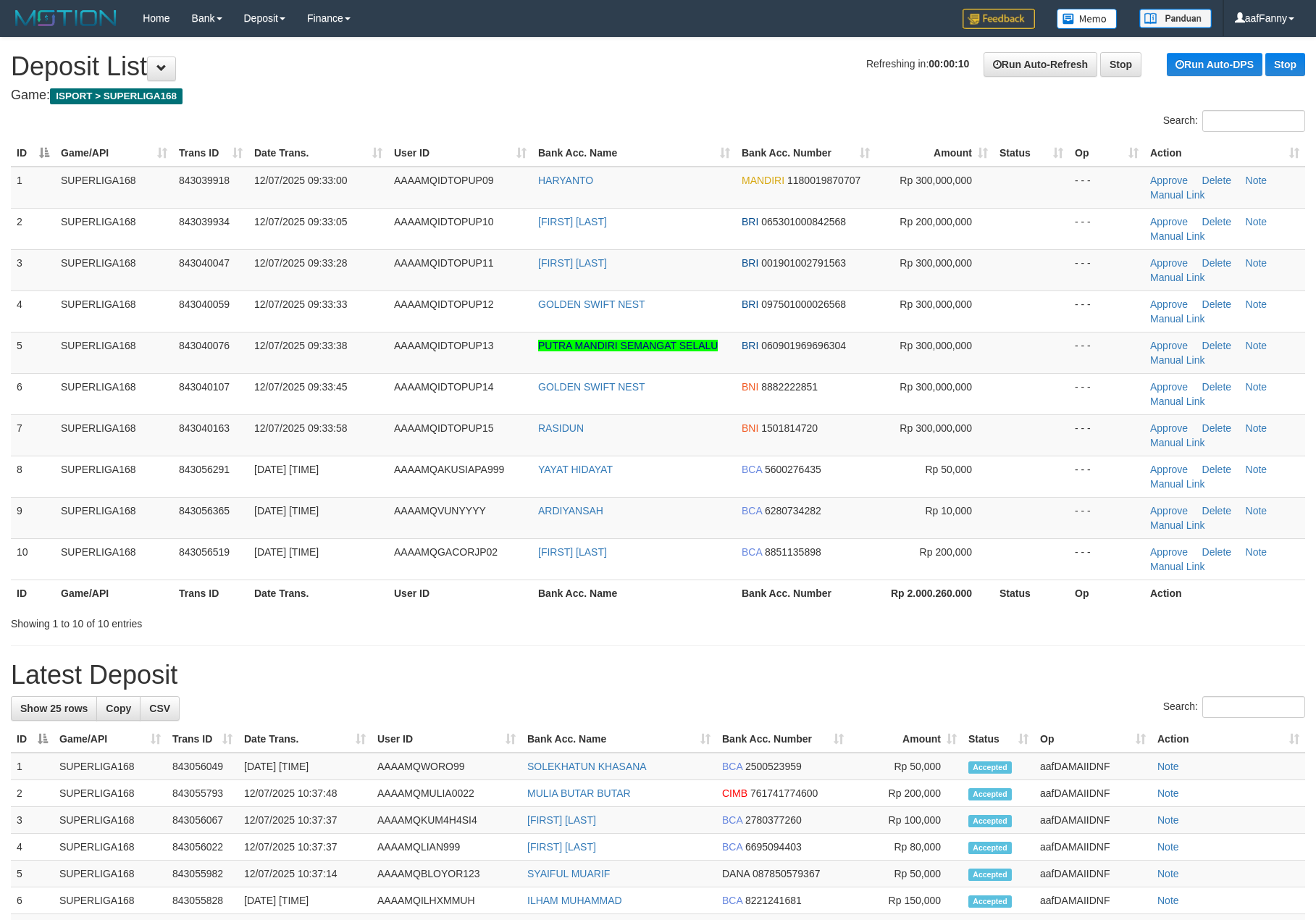 scroll, scrollTop: 0, scrollLeft: 0, axis: both 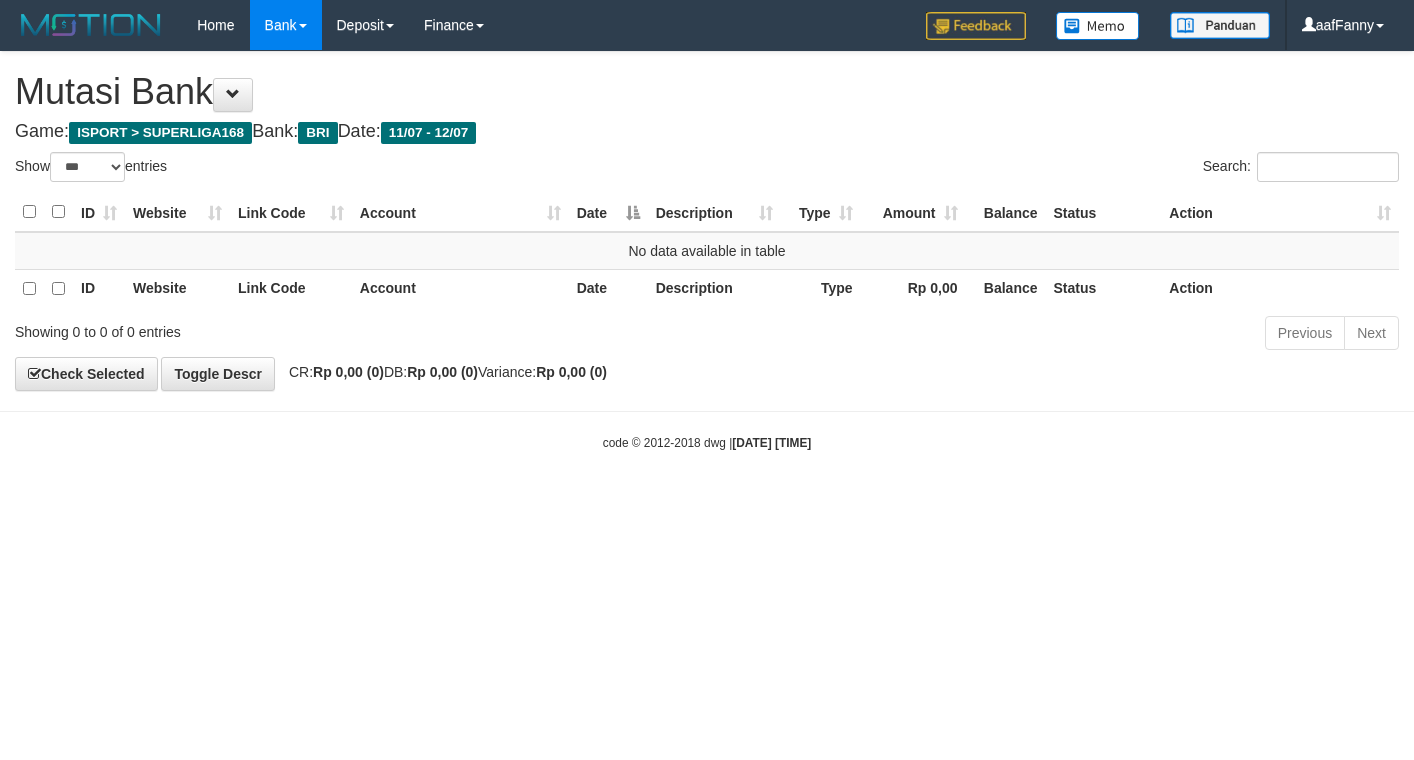 select on "***" 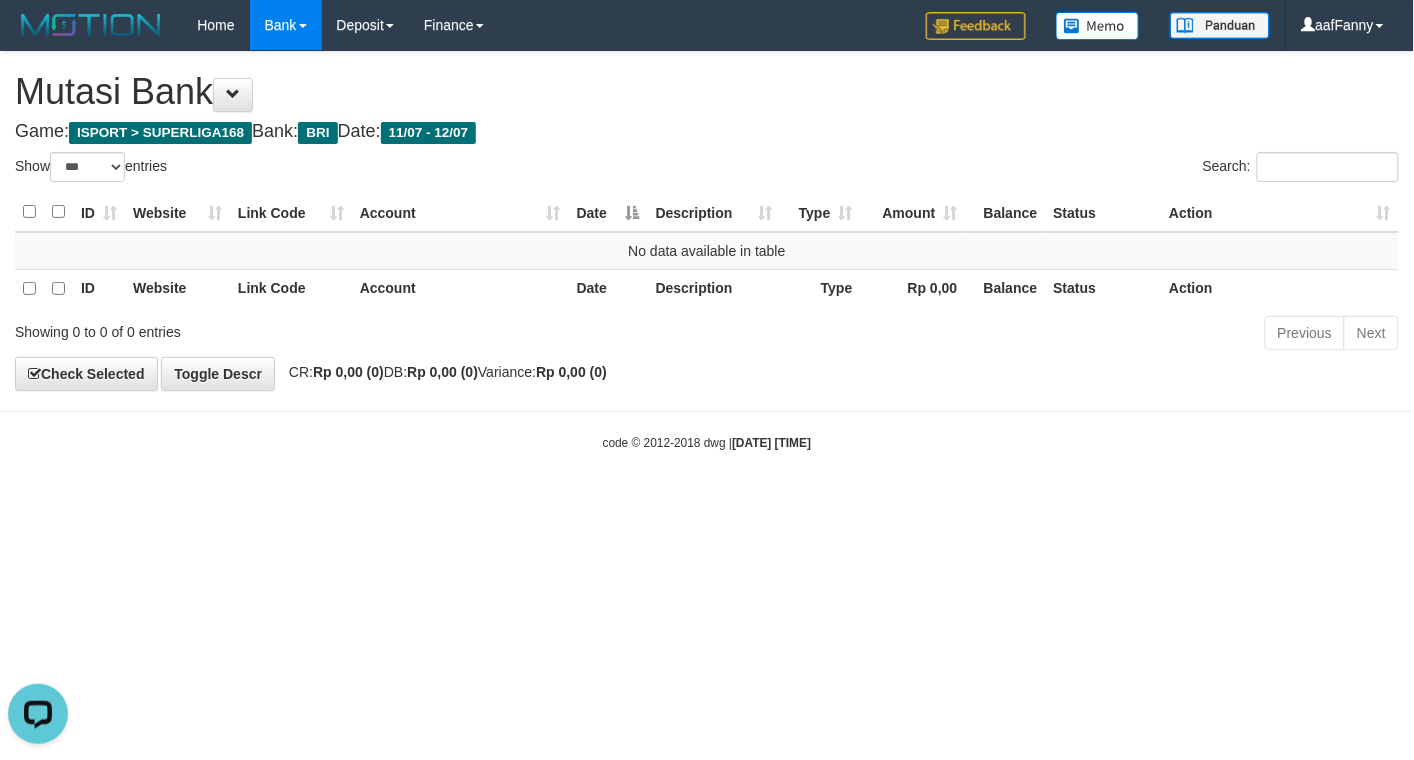 scroll, scrollTop: 0, scrollLeft: 0, axis: both 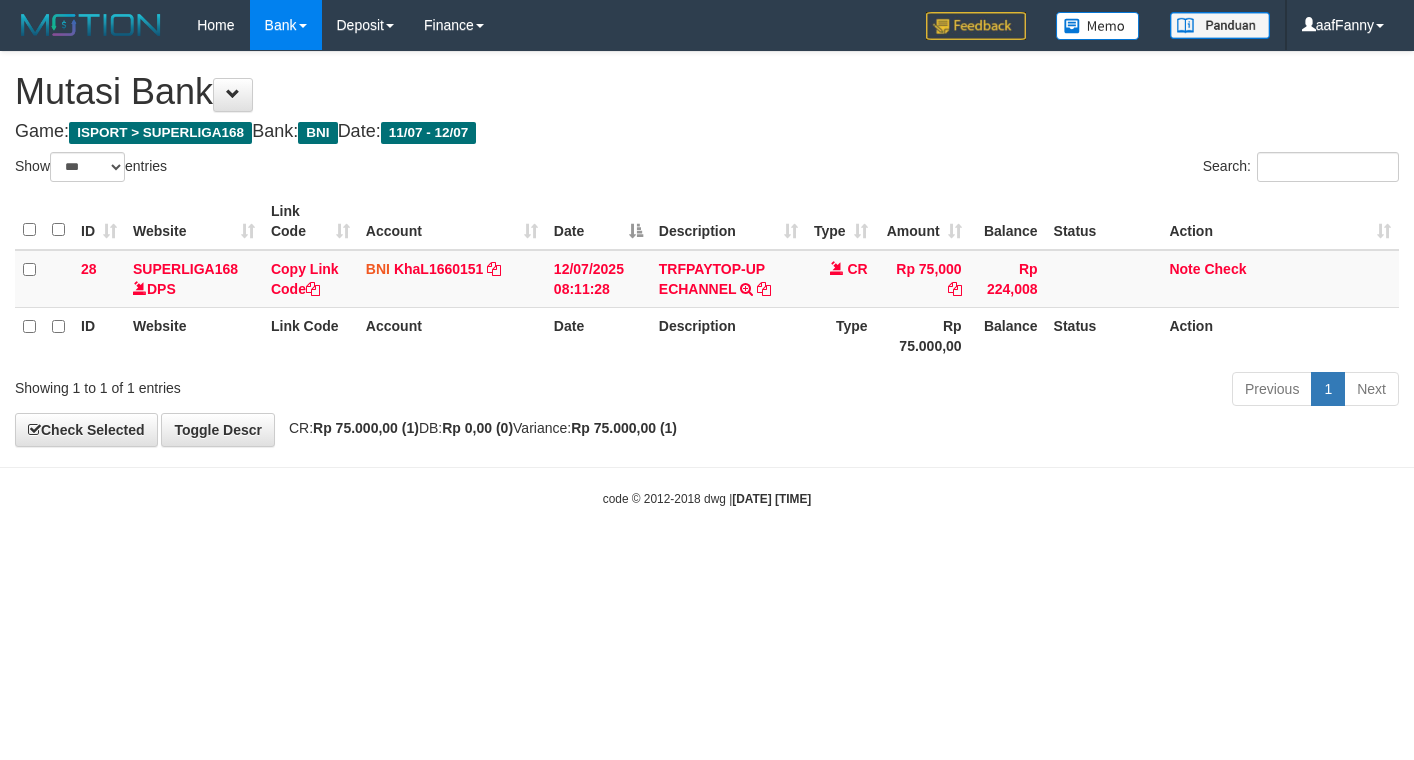 select on "***" 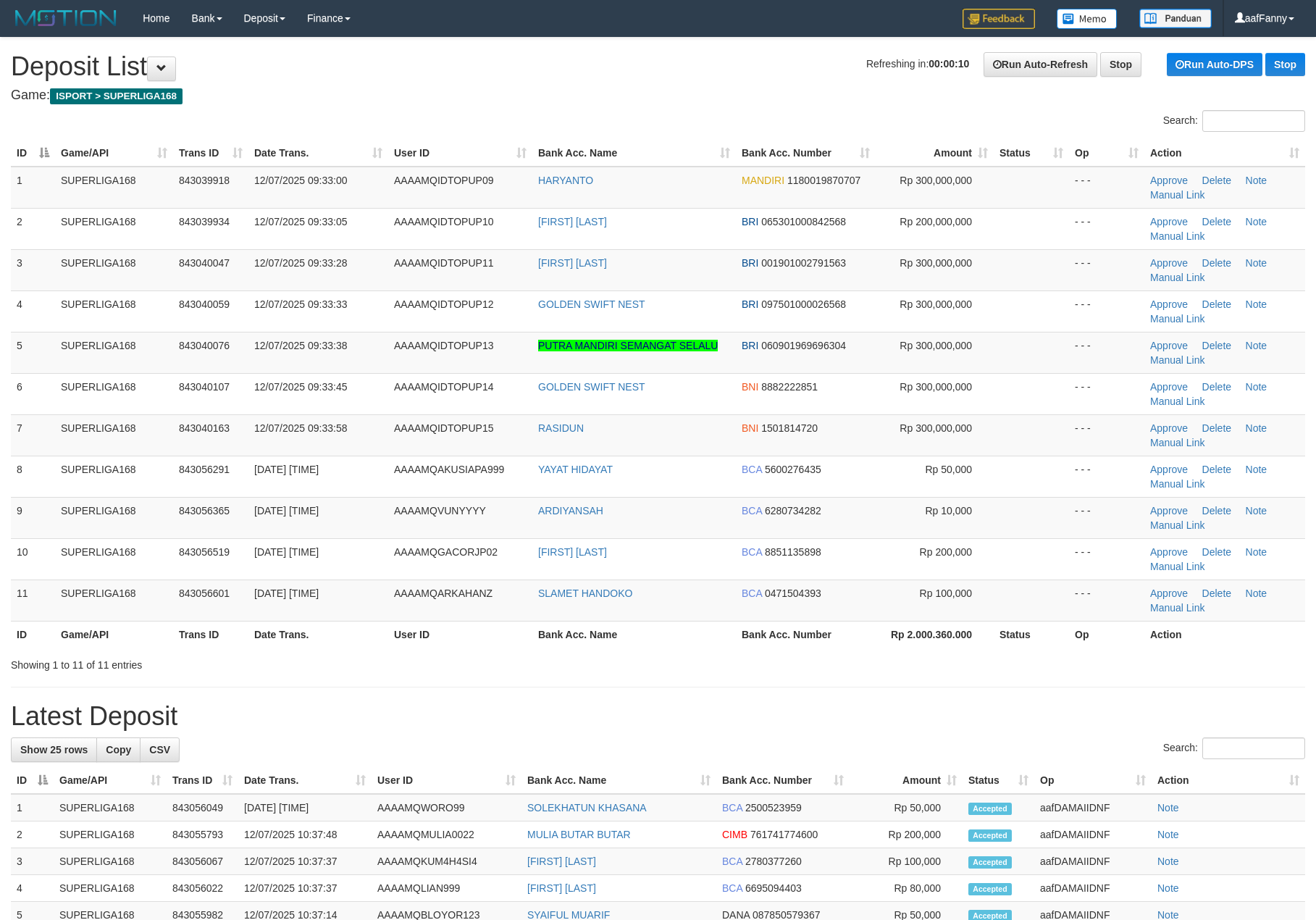scroll, scrollTop: 0, scrollLeft: 0, axis: both 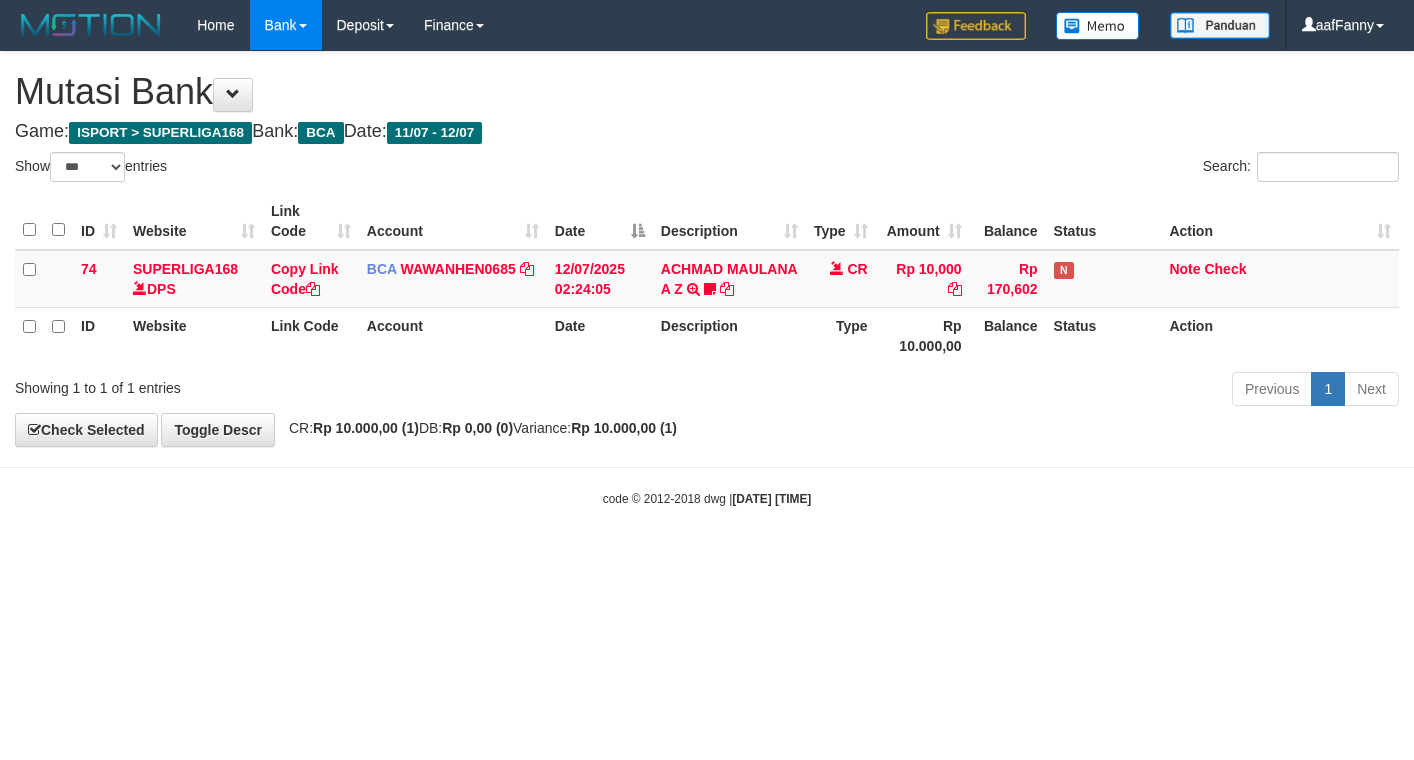 select on "***" 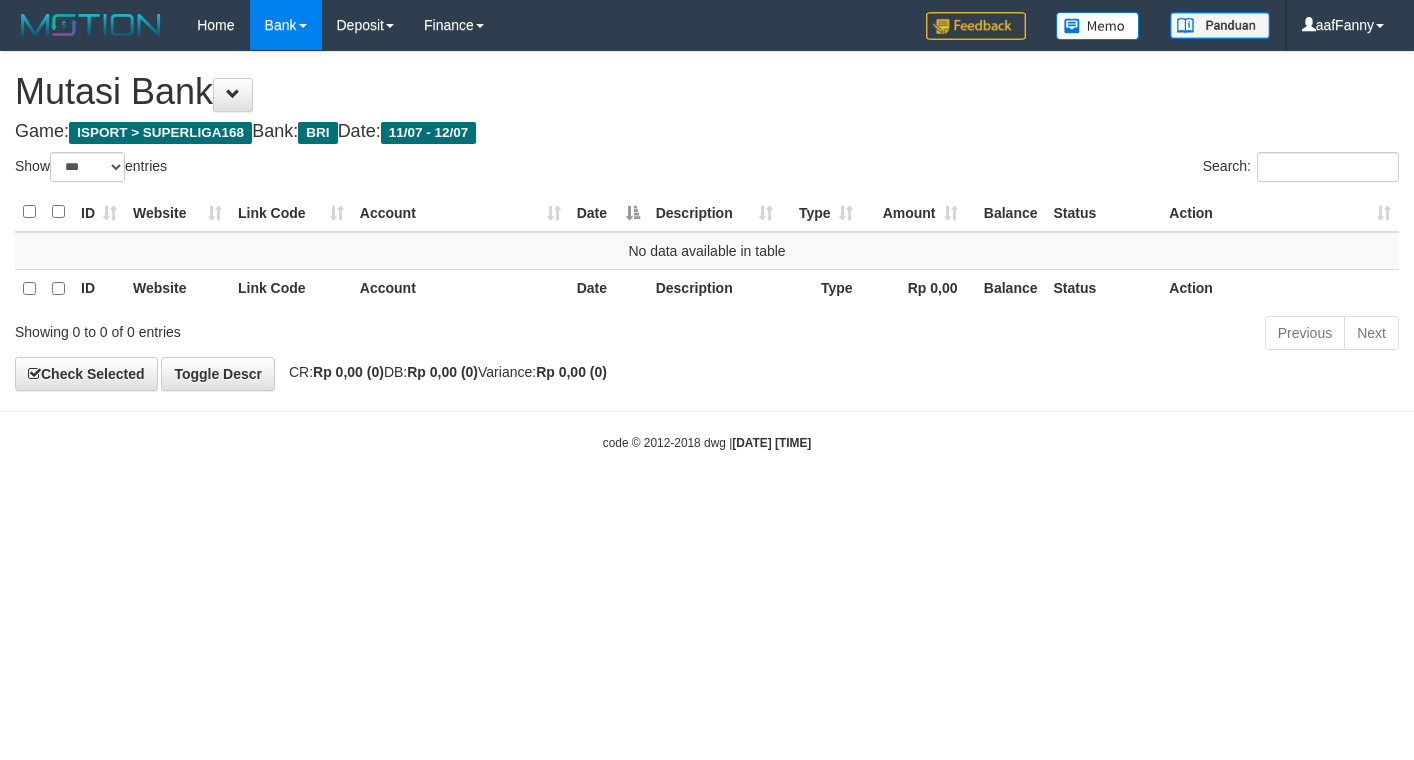 select on "***" 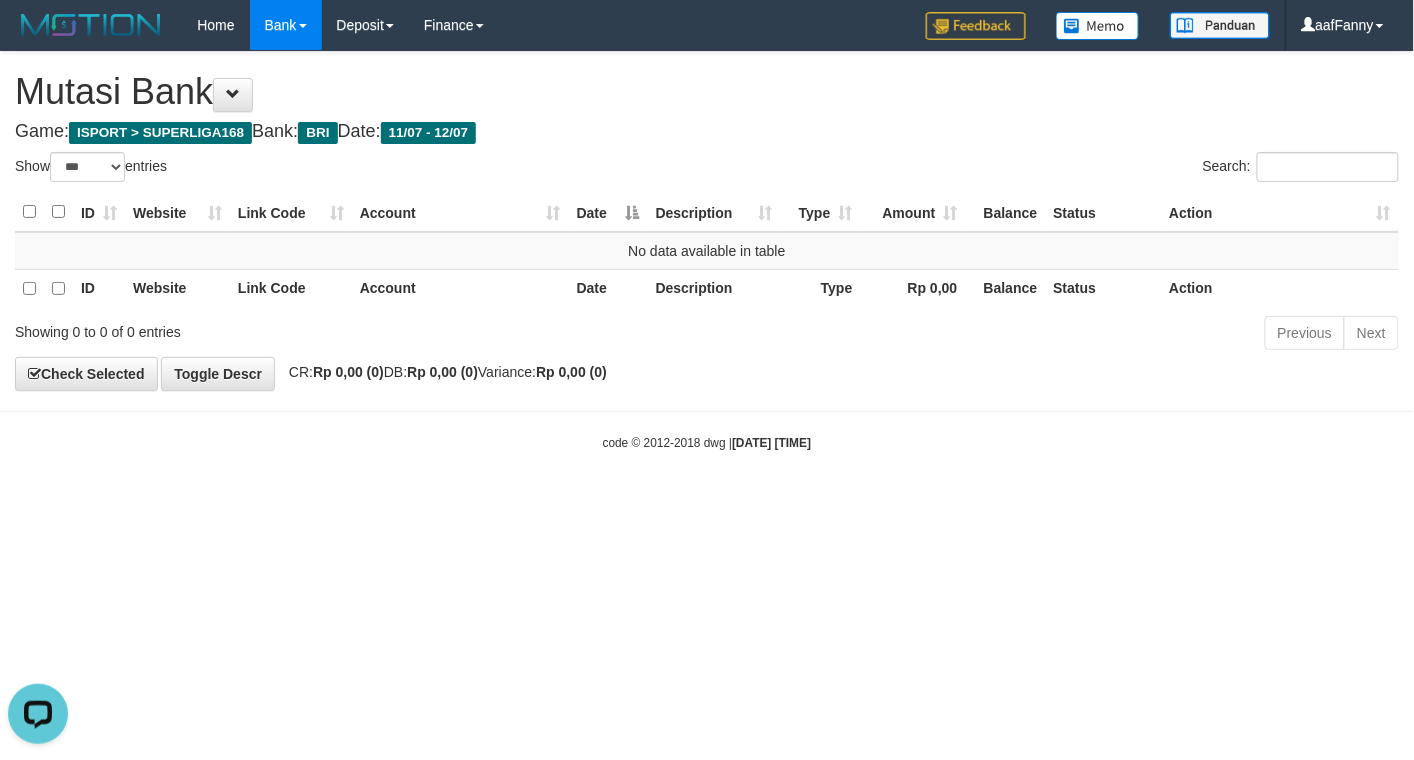 scroll, scrollTop: 0, scrollLeft: 0, axis: both 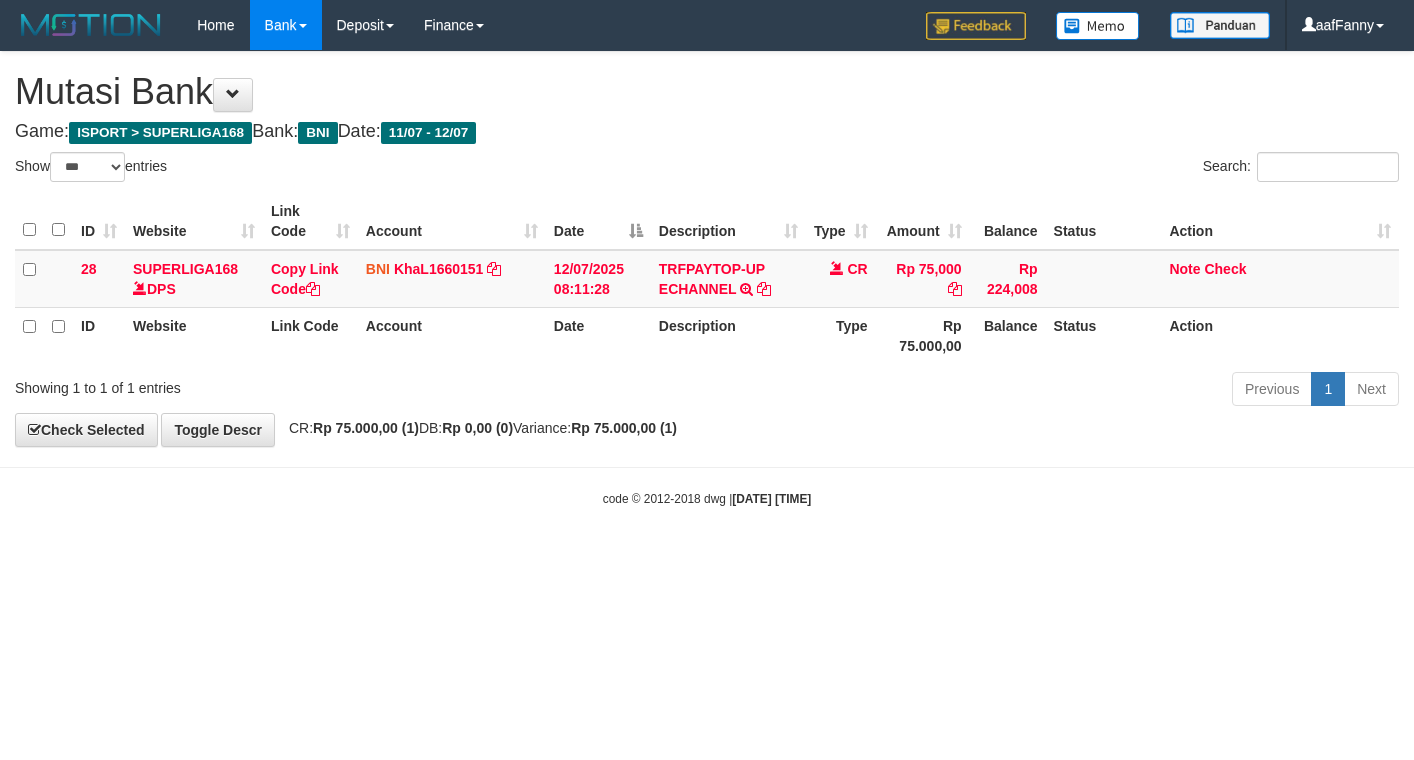 select on "***" 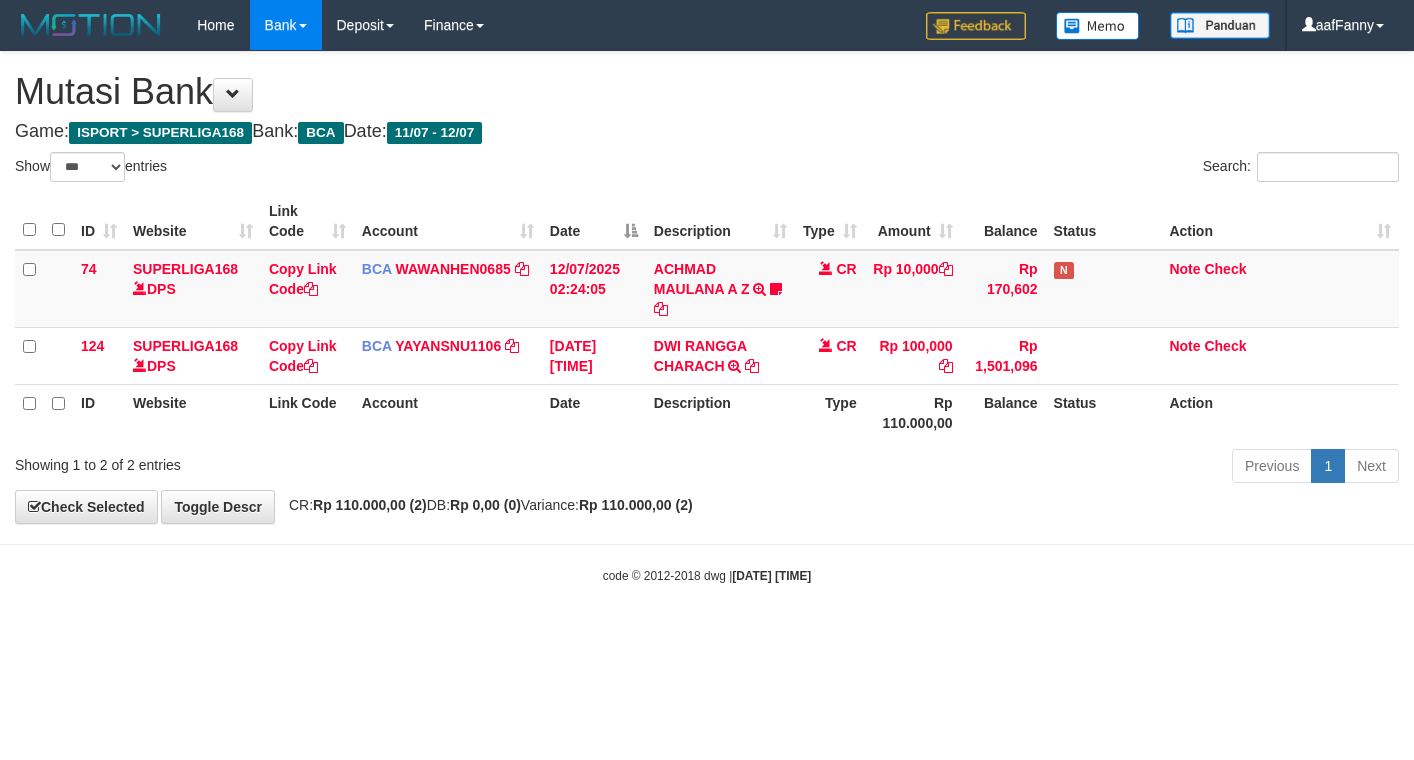 select on "***" 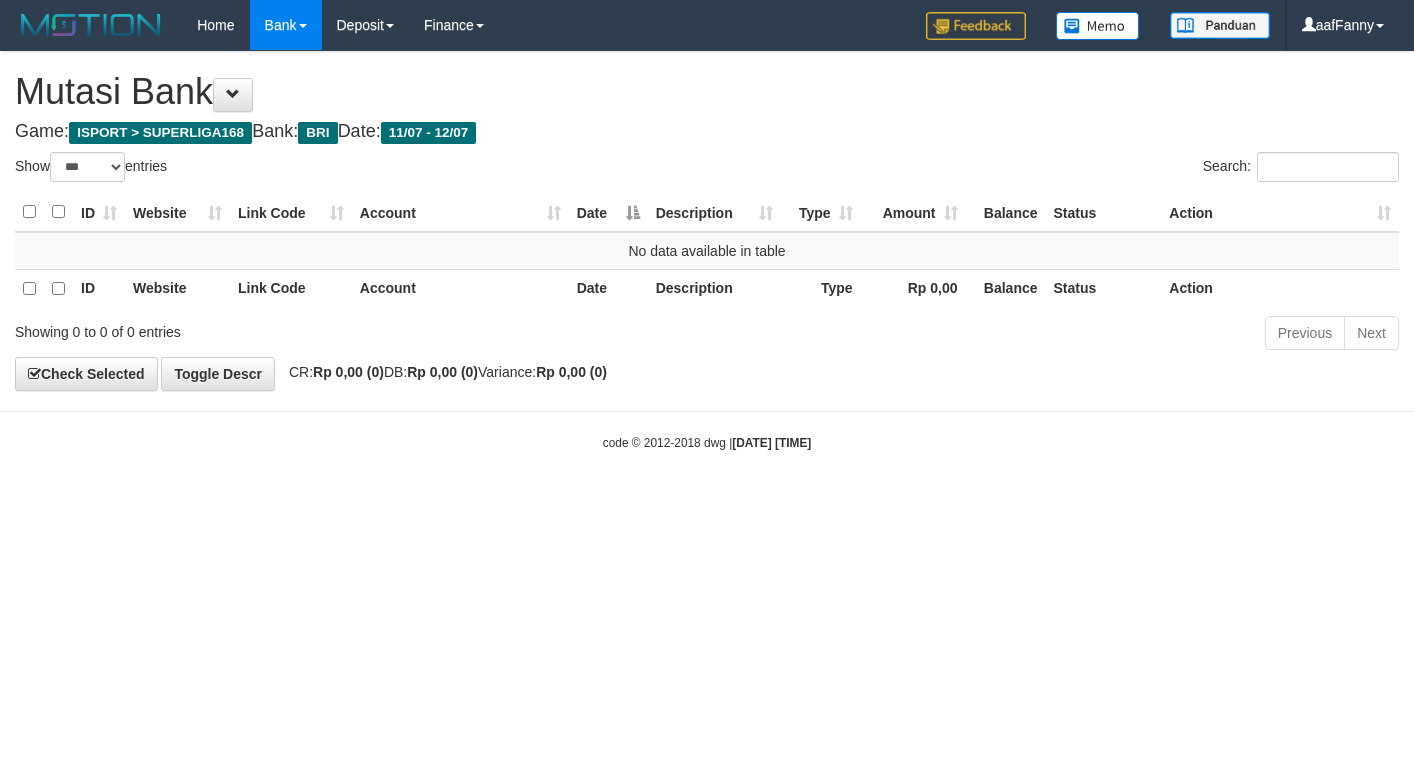 select on "***" 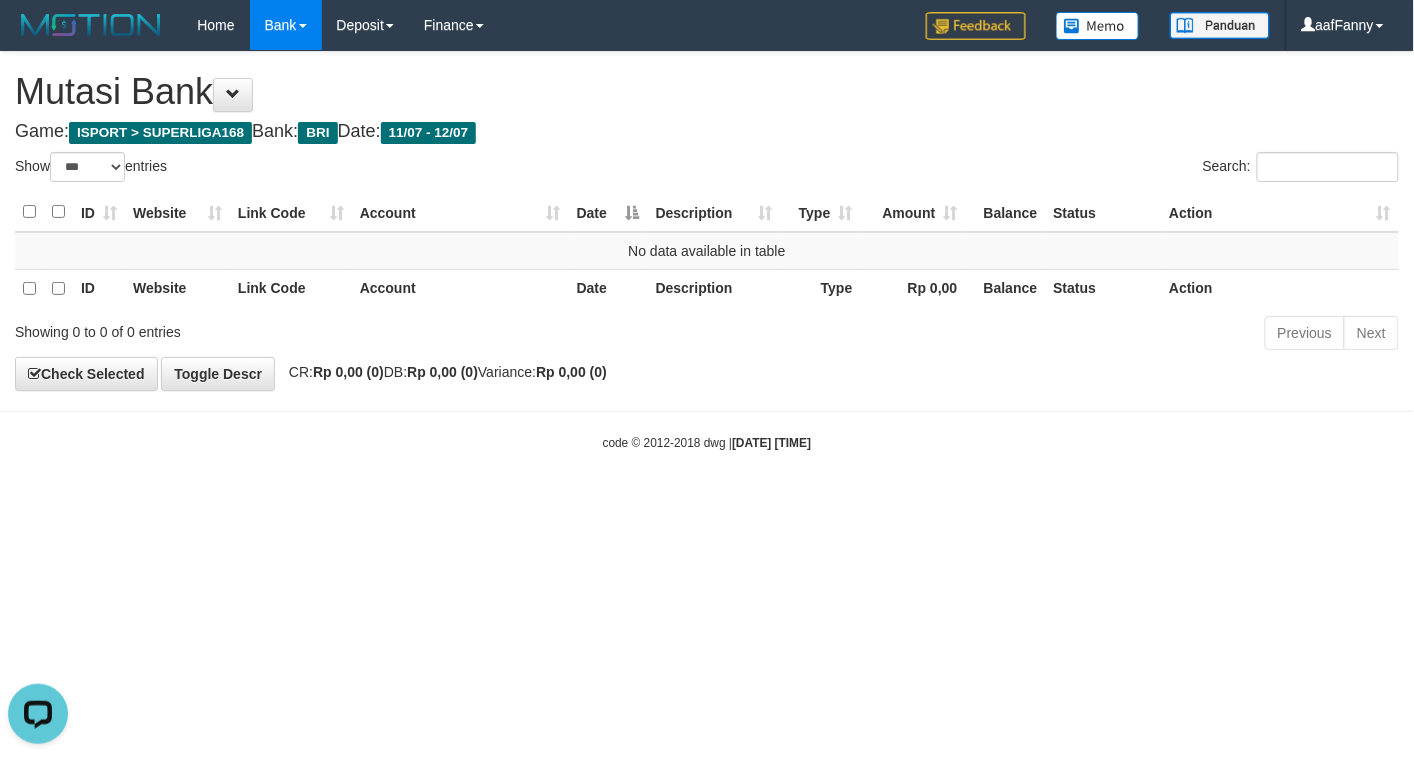 scroll, scrollTop: 0, scrollLeft: 0, axis: both 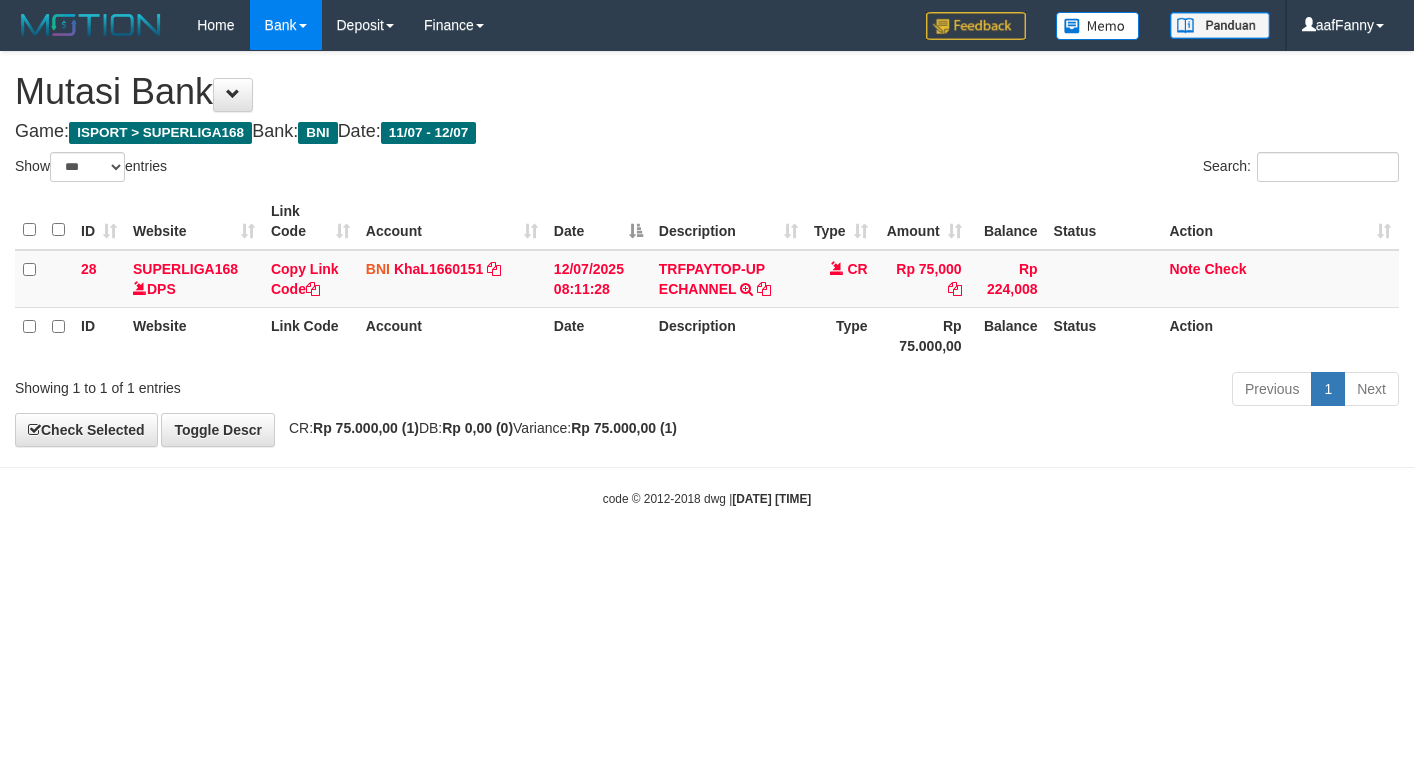 select on "***" 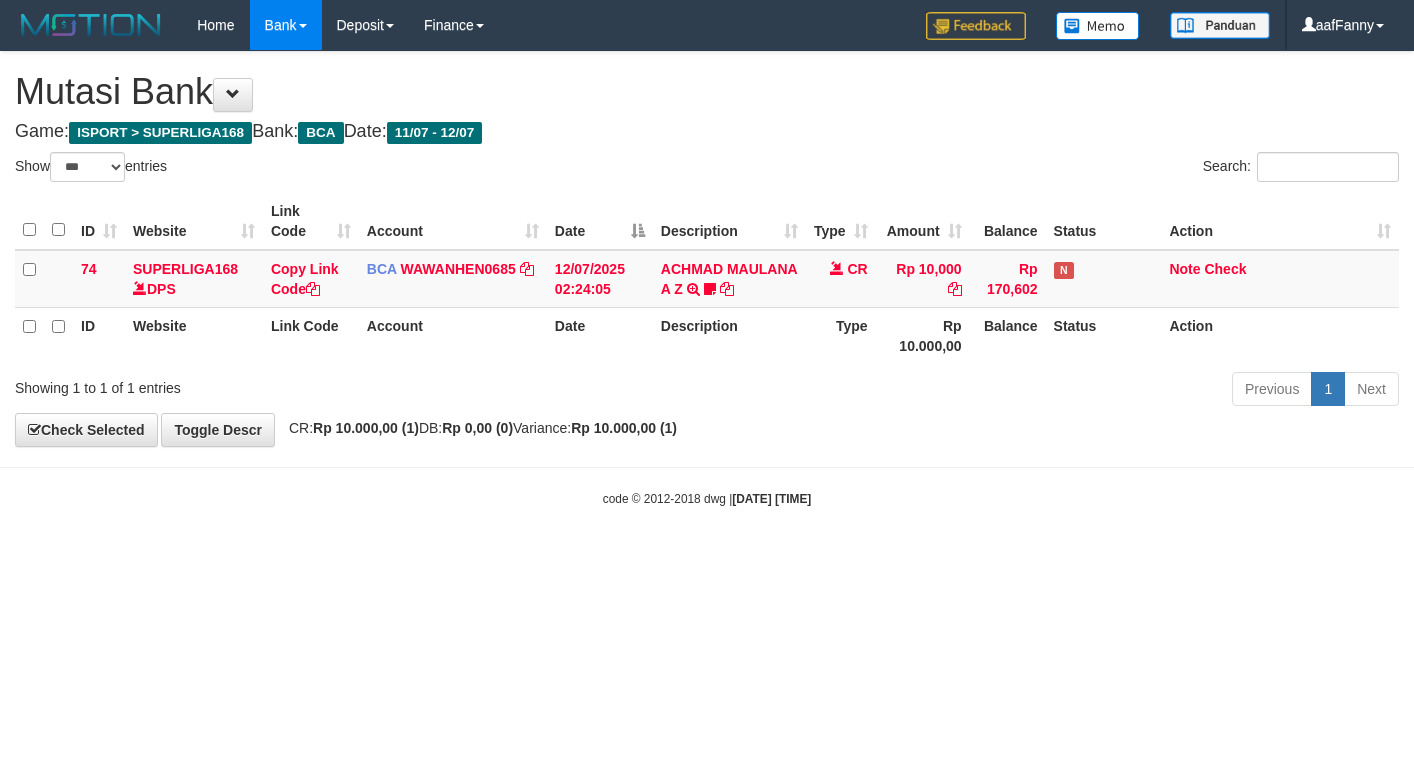 select on "***" 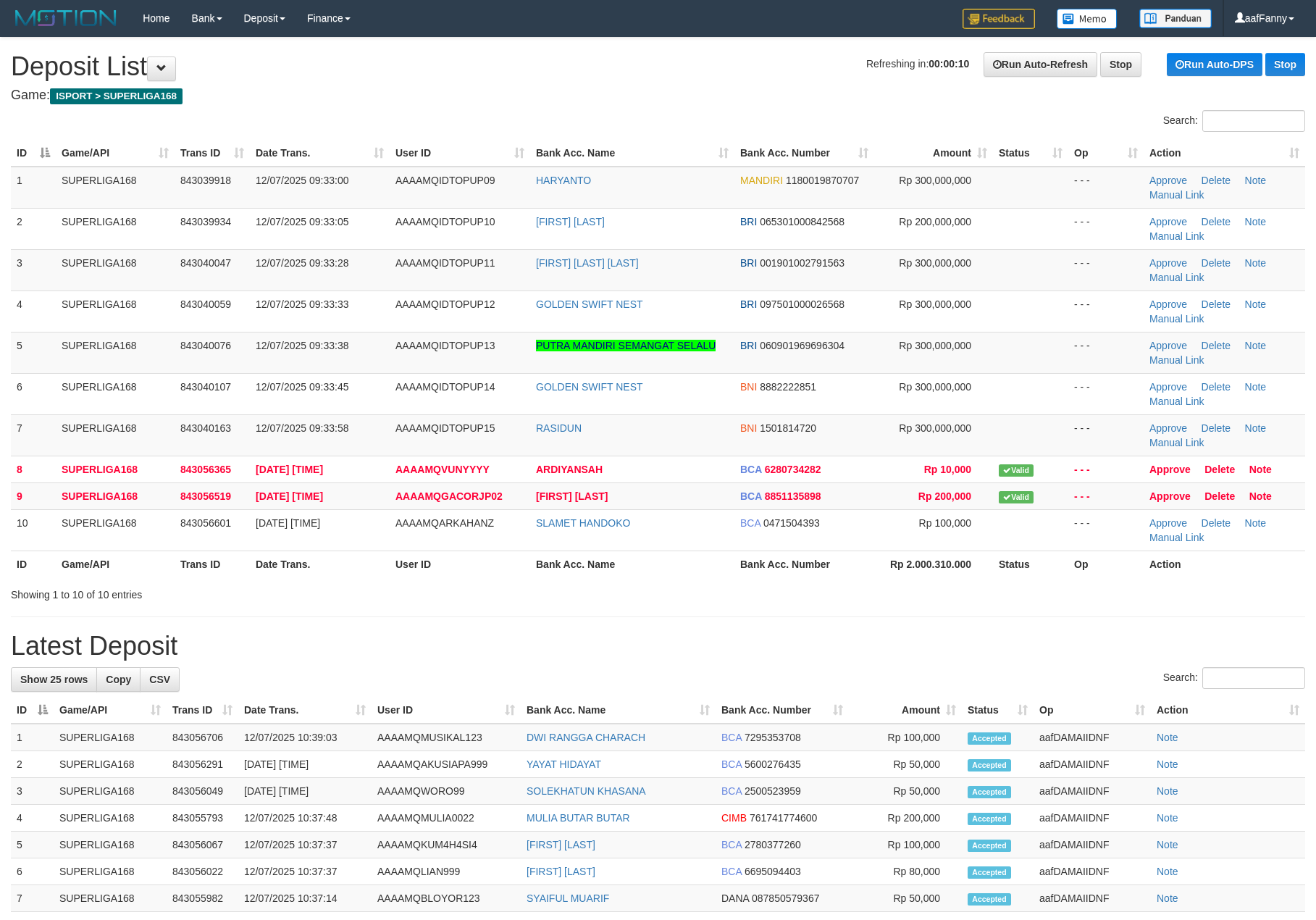 scroll, scrollTop: 0, scrollLeft: 0, axis: both 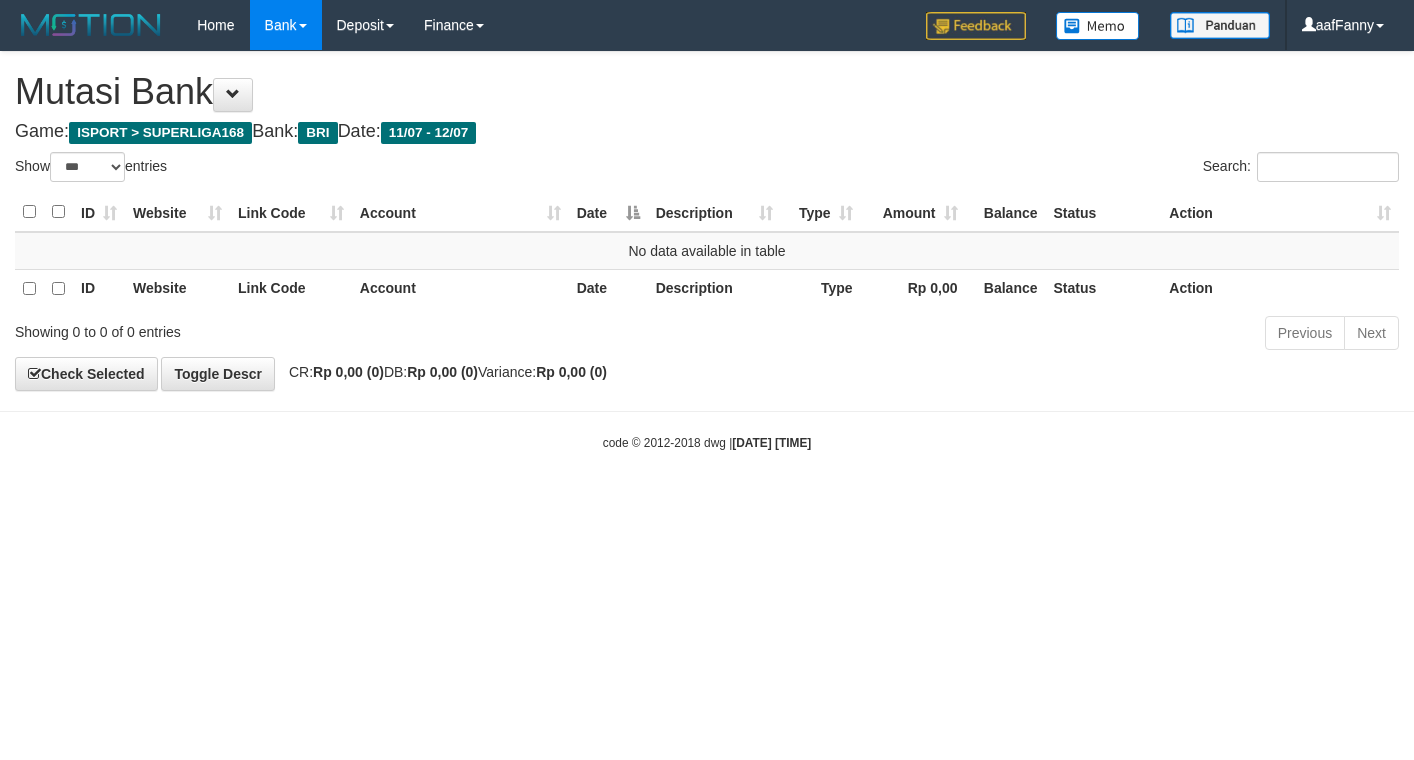 select on "***" 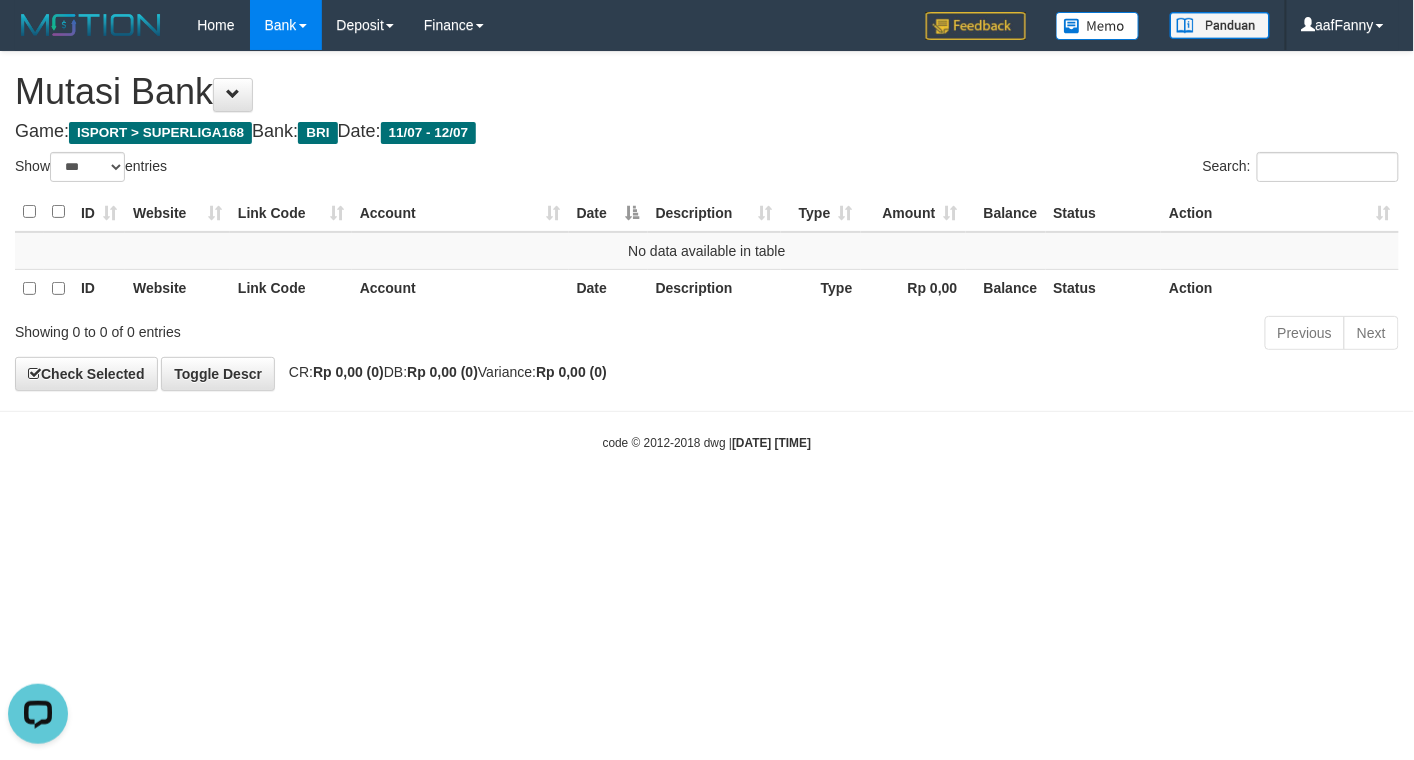 scroll, scrollTop: 0, scrollLeft: 0, axis: both 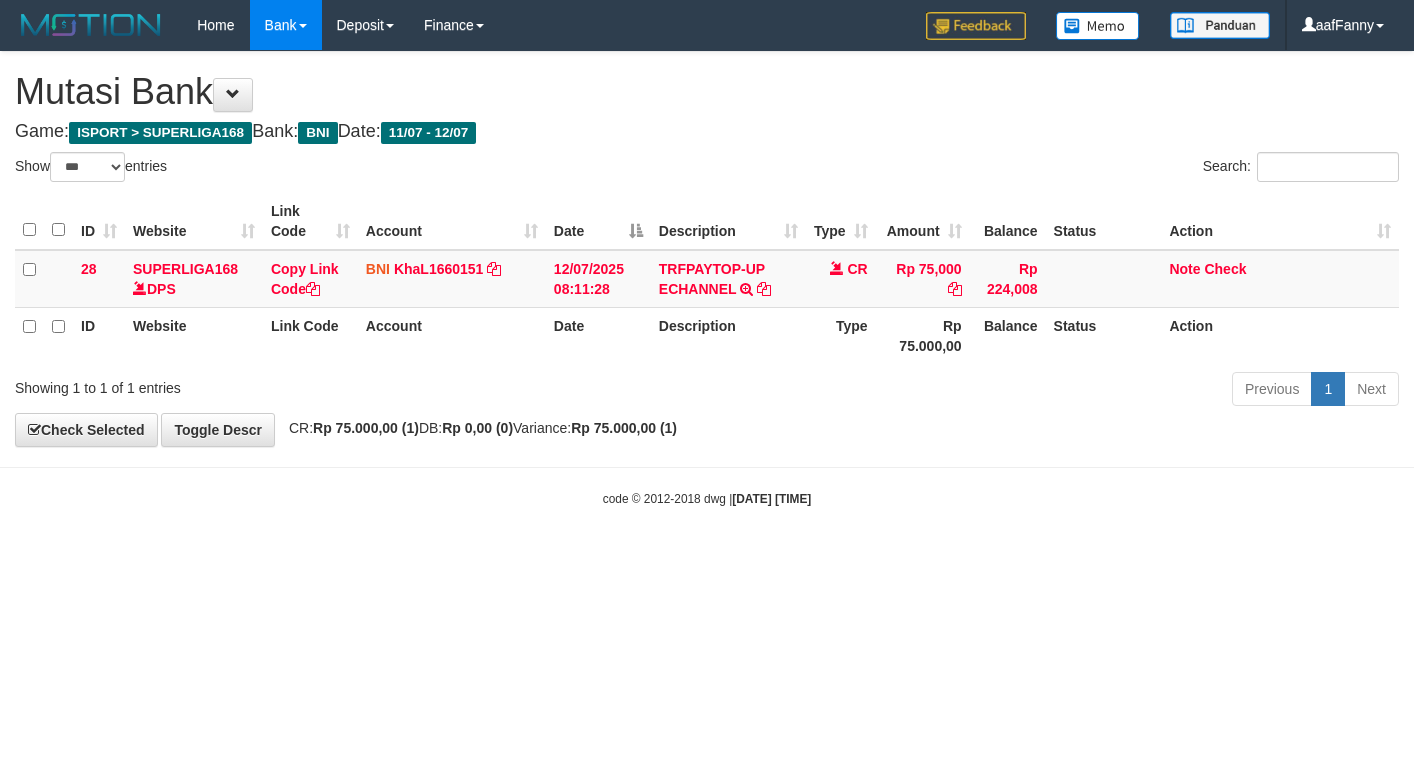 select on "***" 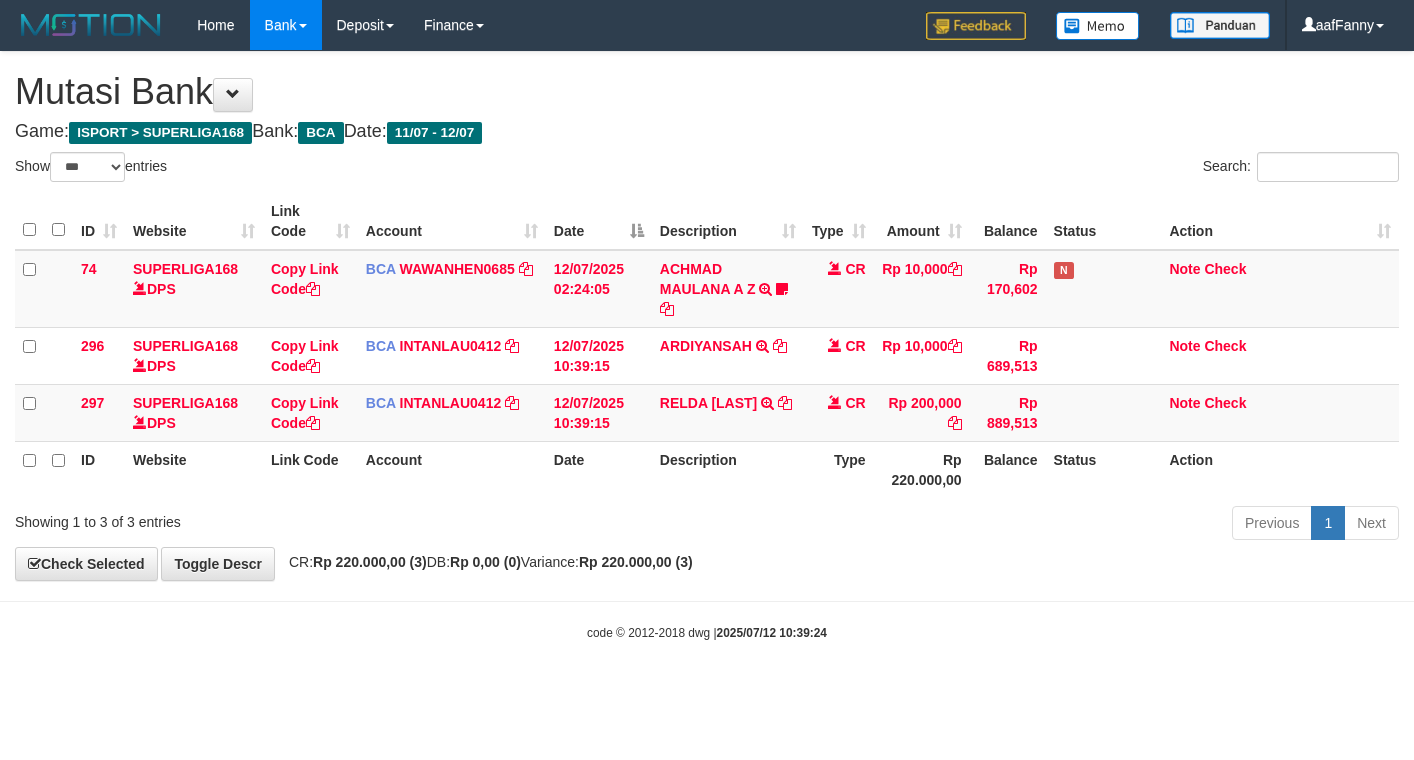 select on "***" 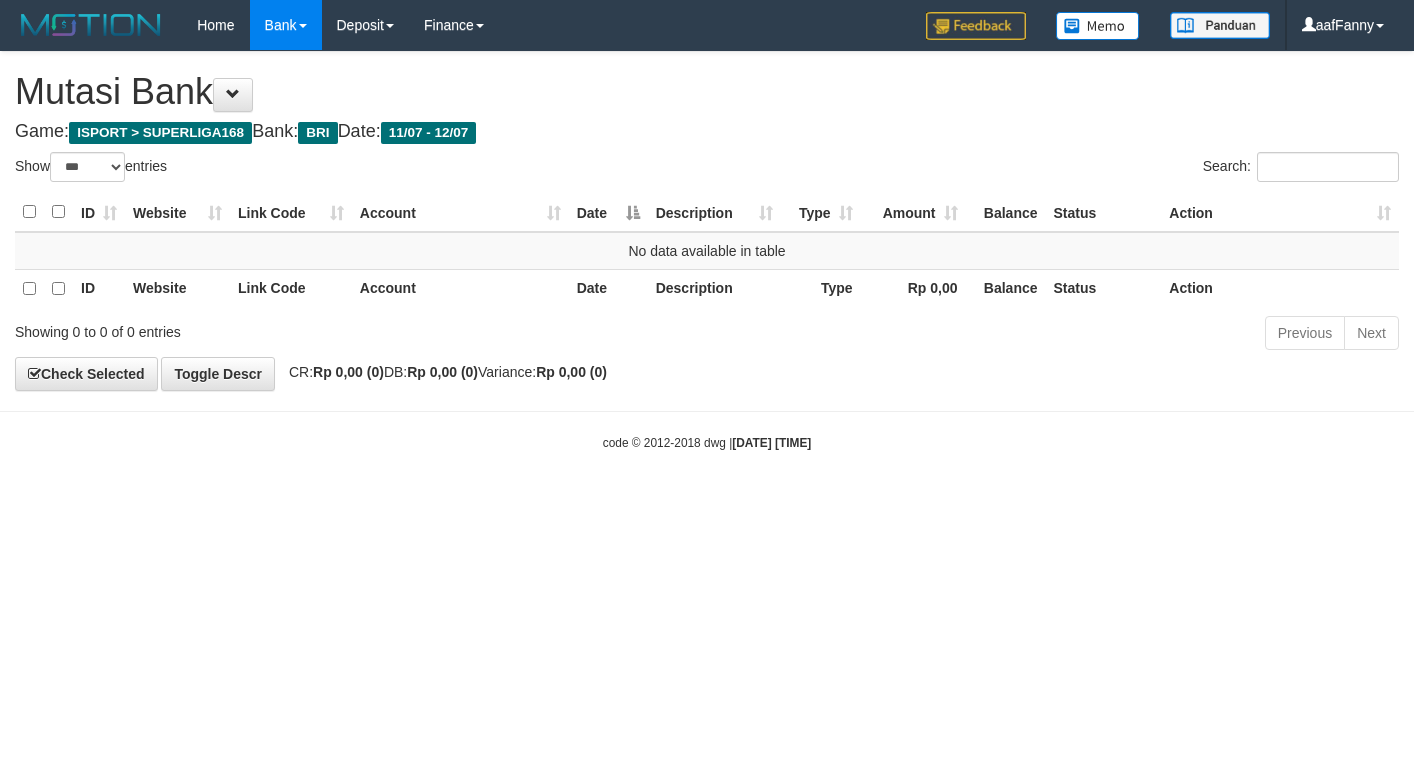 select on "***" 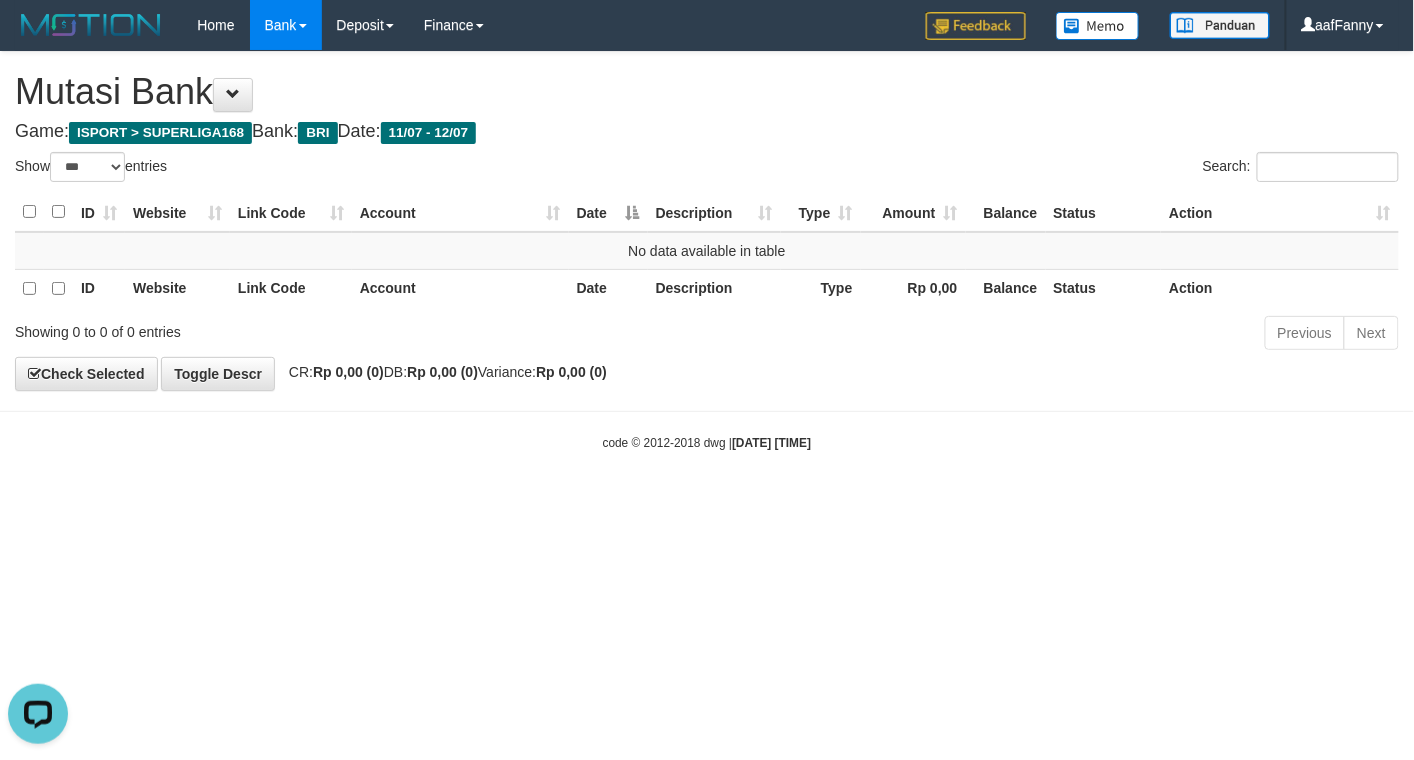 scroll, scrollTop: 0, scrollLeft: 0, axis: both 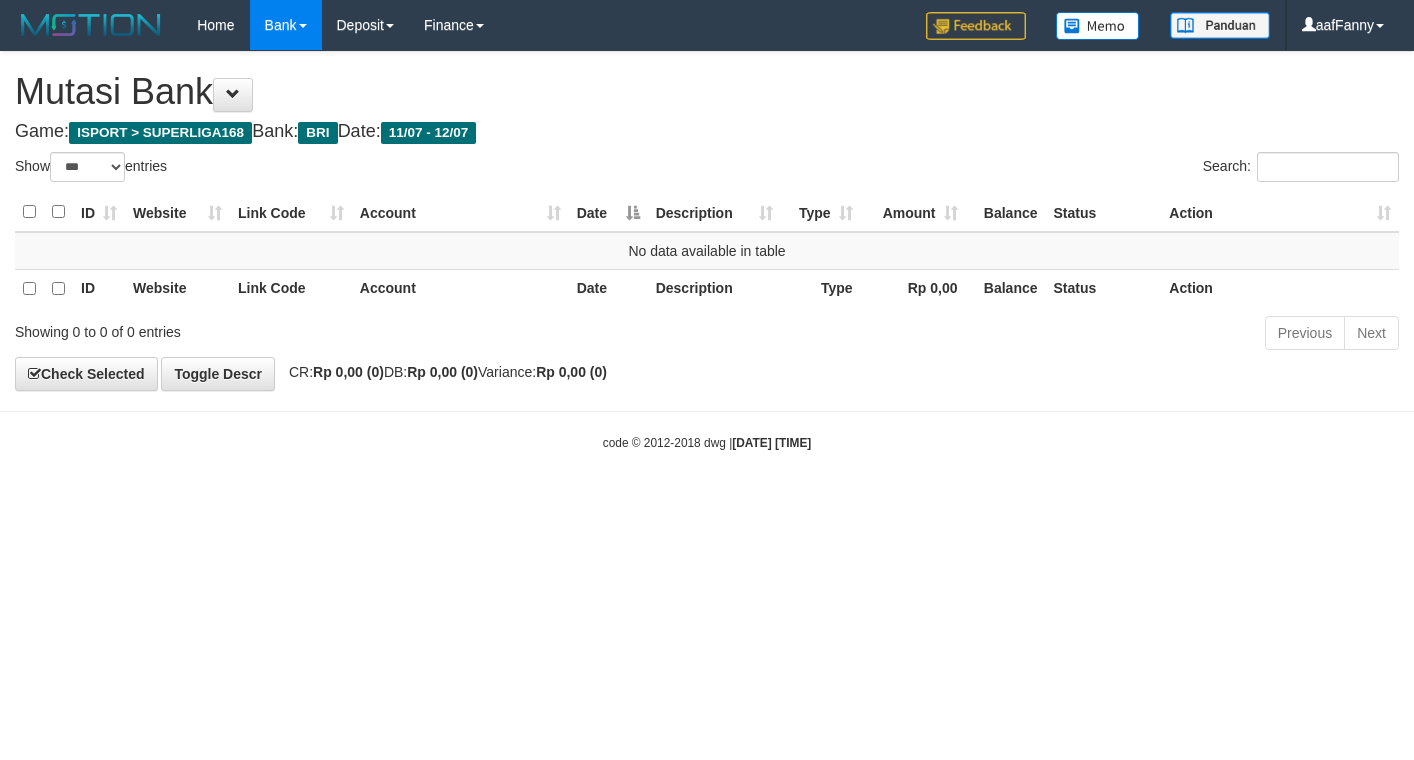 select on "***" 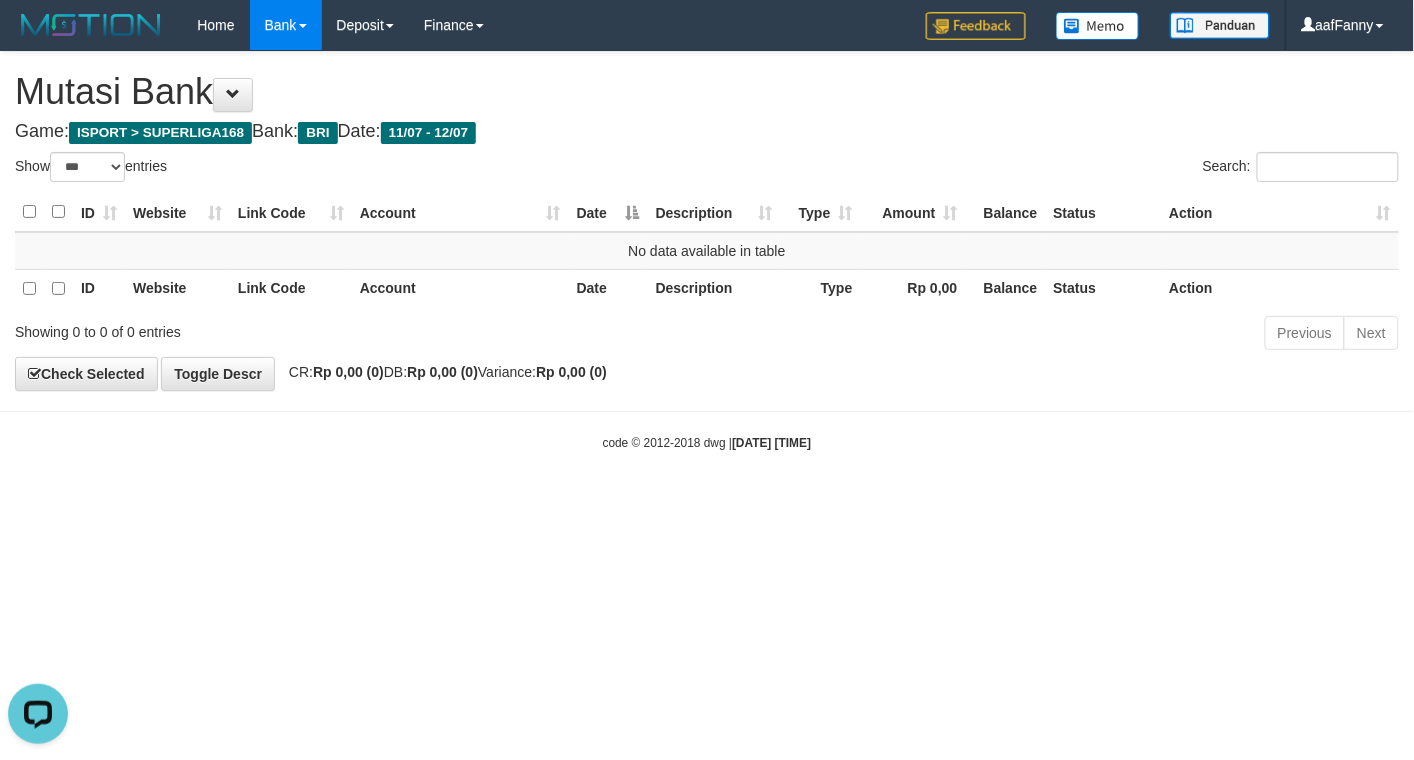 scroll, scrollTop: 0, scrollLeft: 0, axis: both 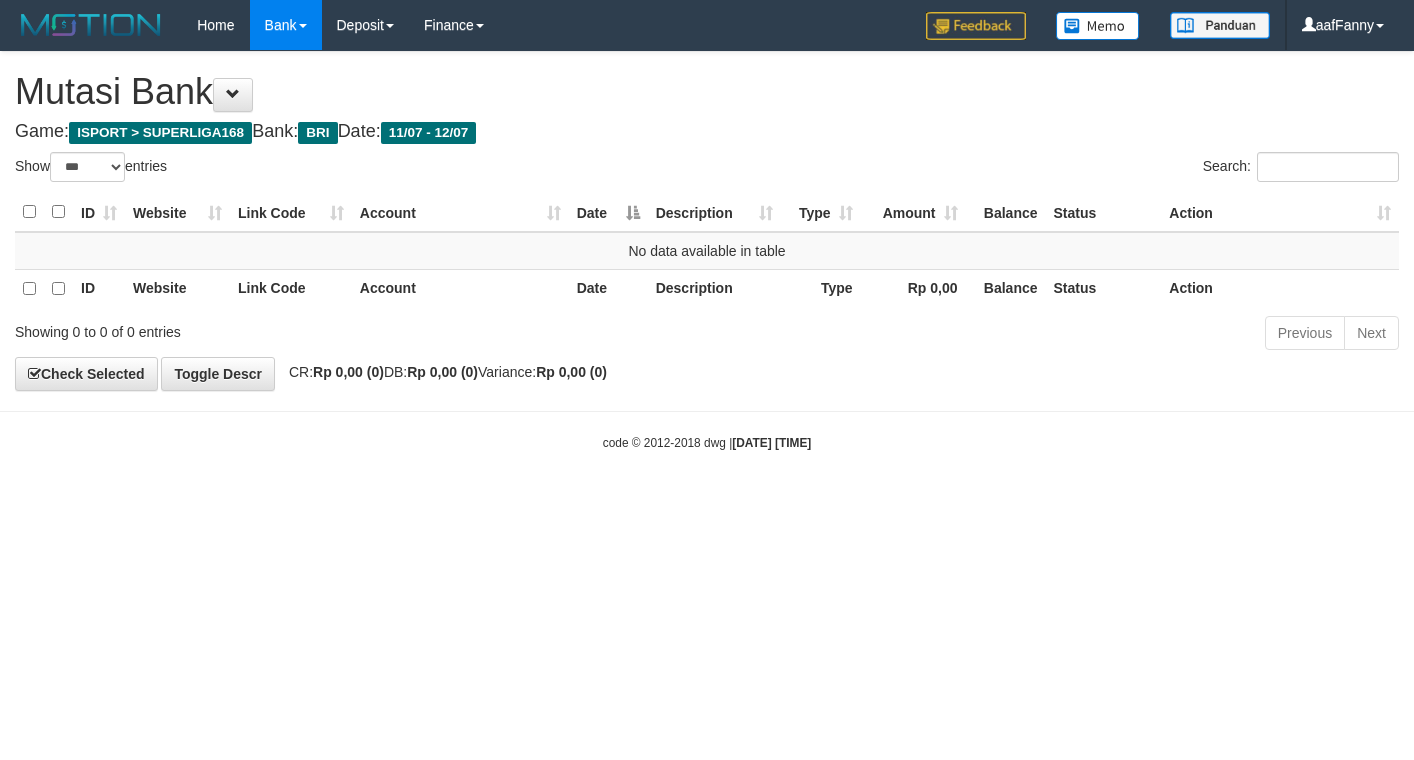 select on "***" 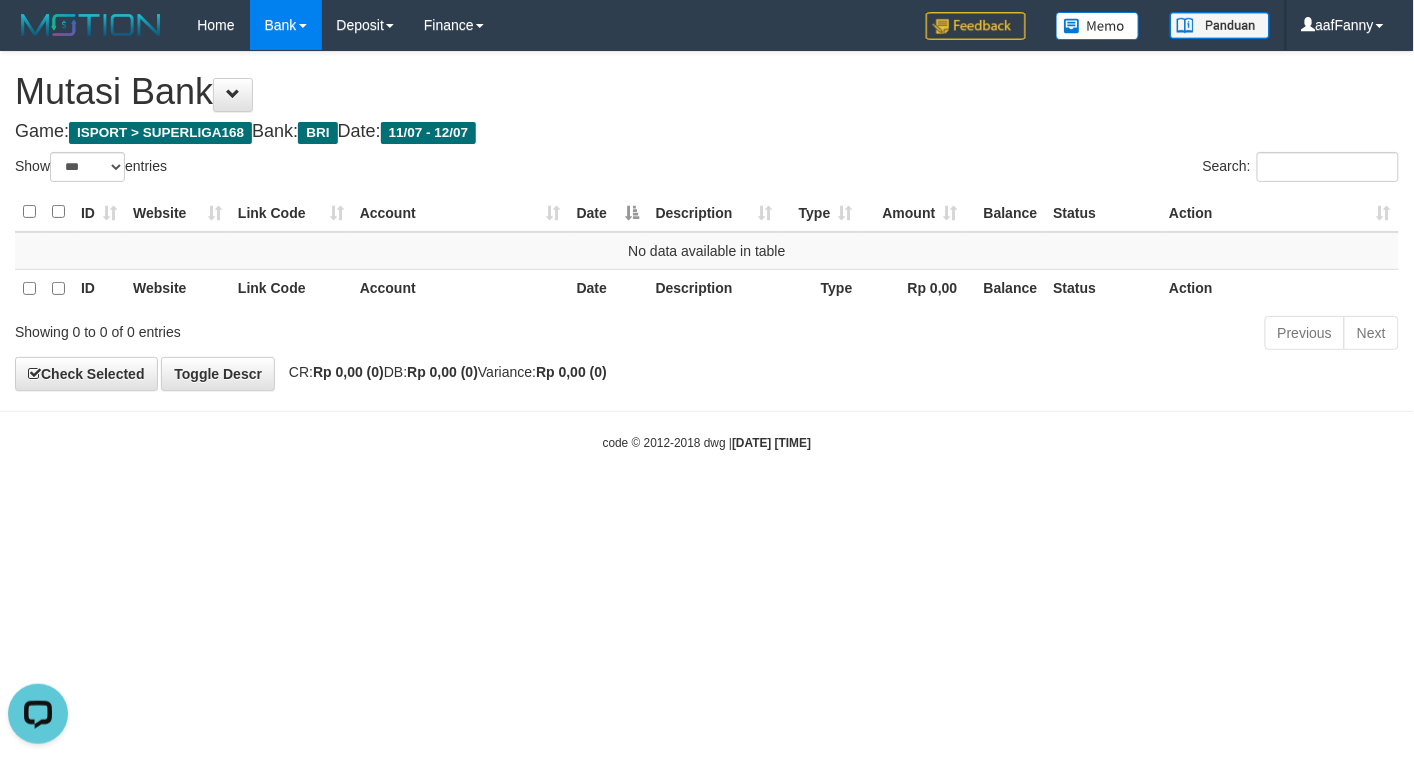 scroll, scrollTop: 0, scrollLeft: 0, axis: both 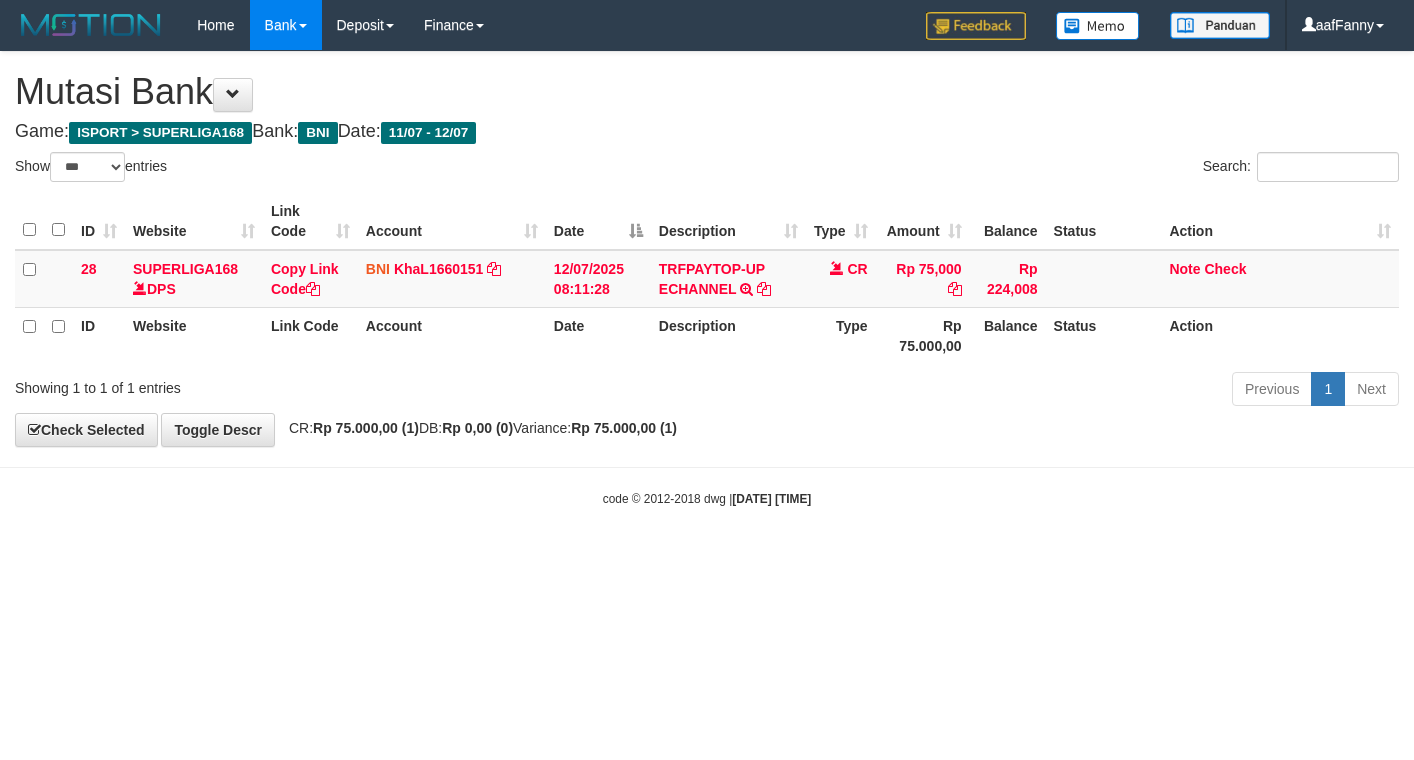 select on "***" 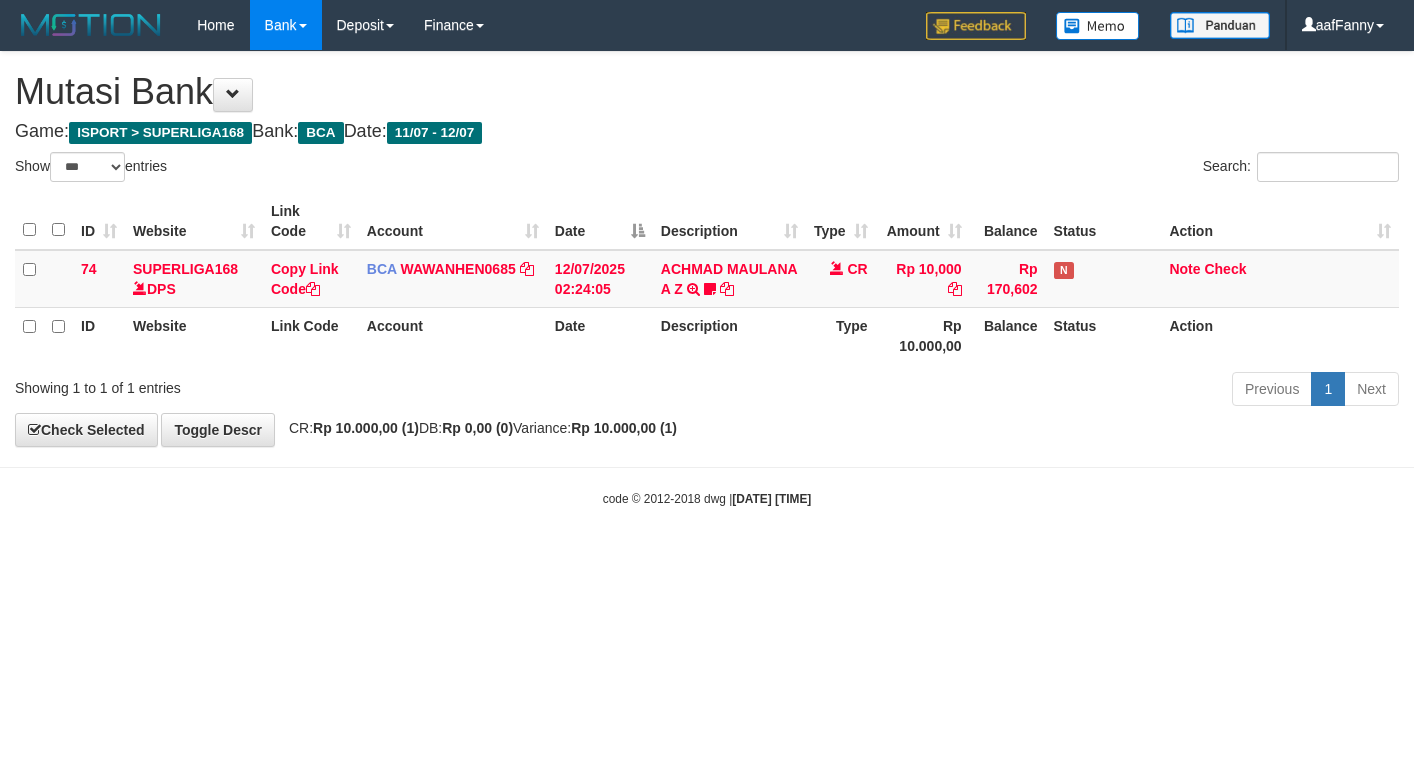 select on "***" 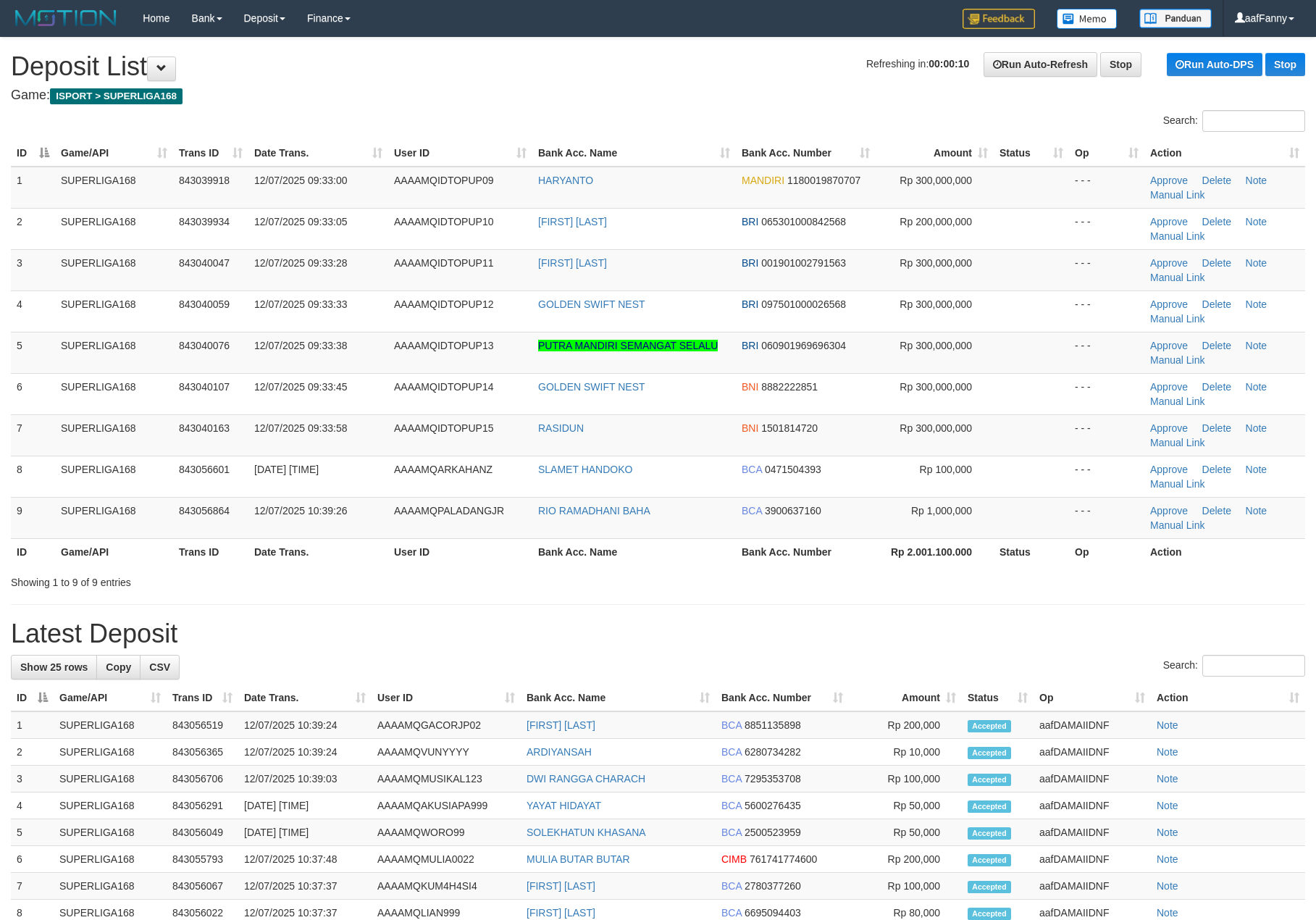 scroll, scrollTop: 0, scrollLeft: 0, axis: both 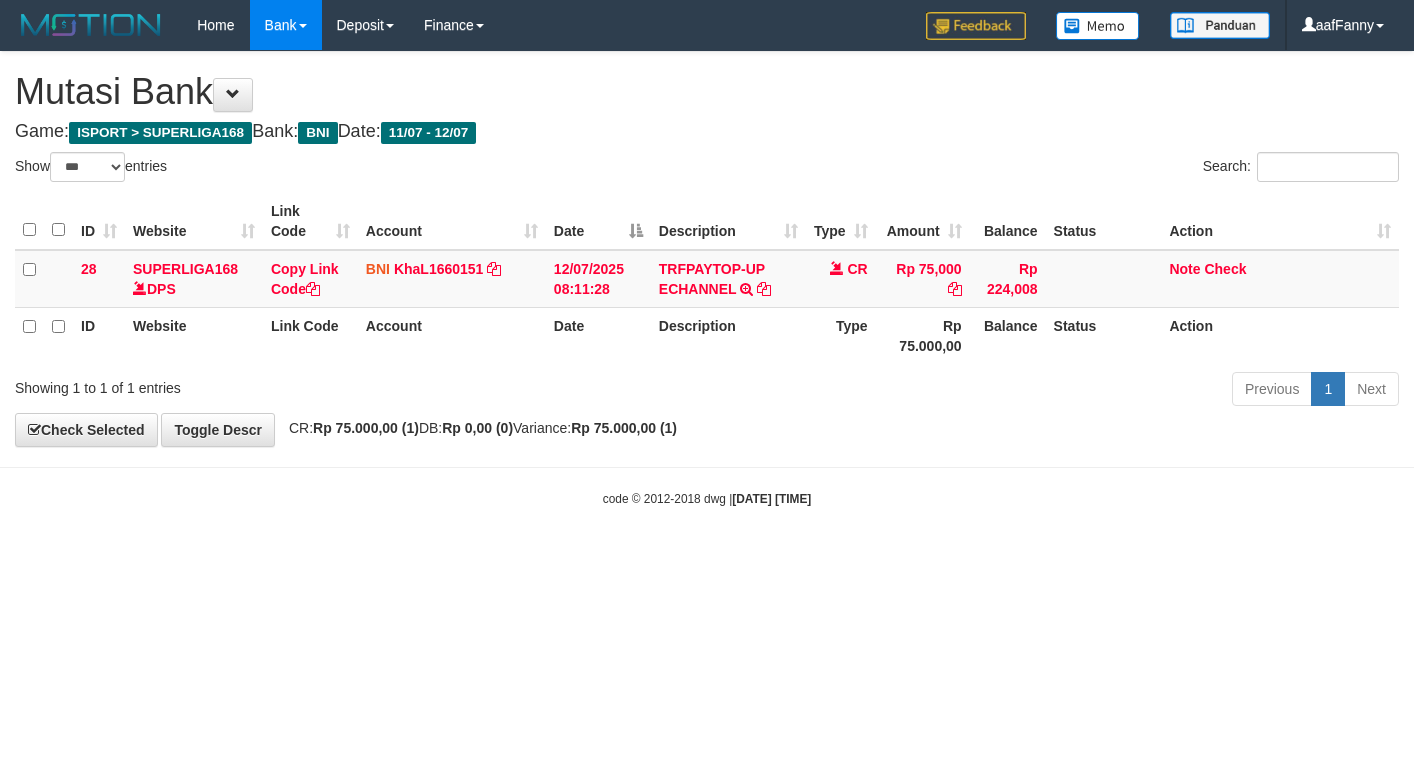 select on "***" 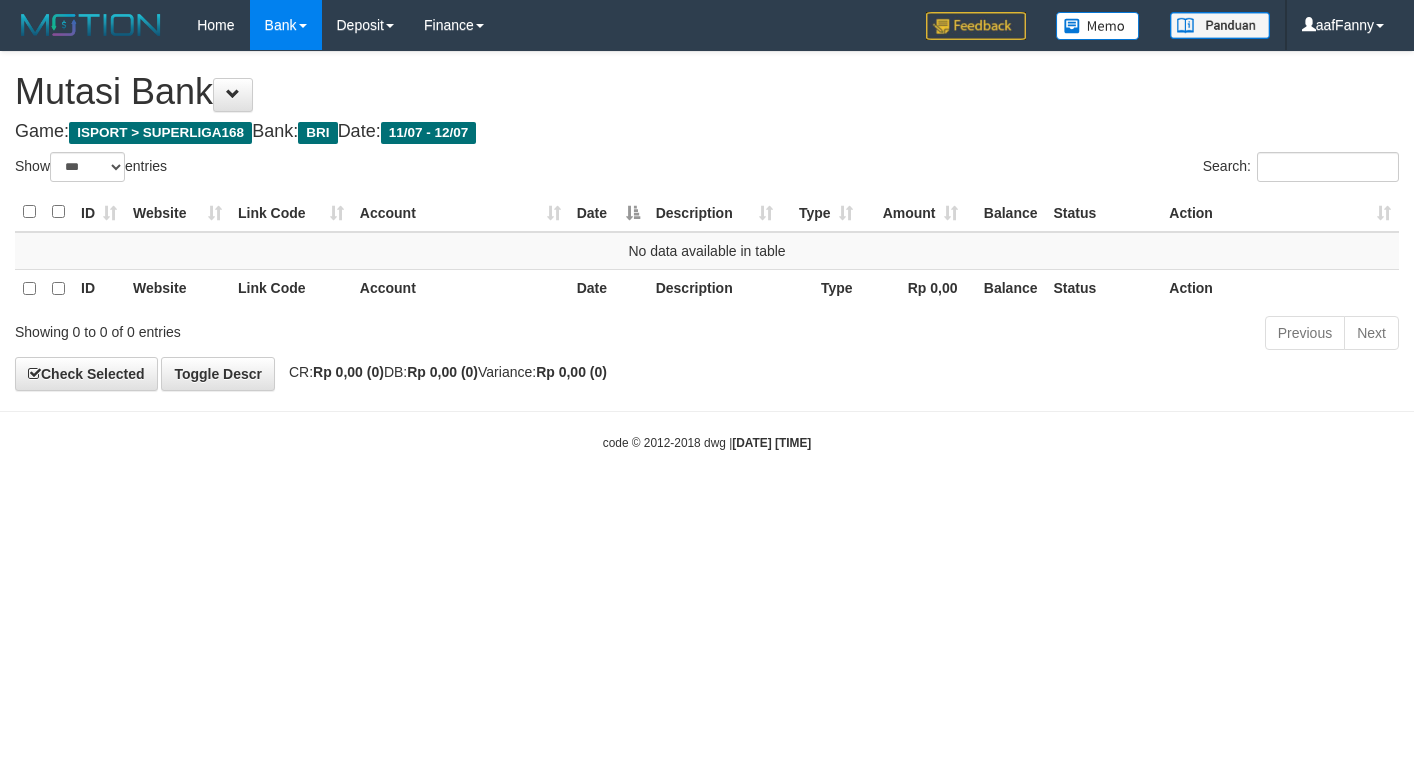 select on "***" 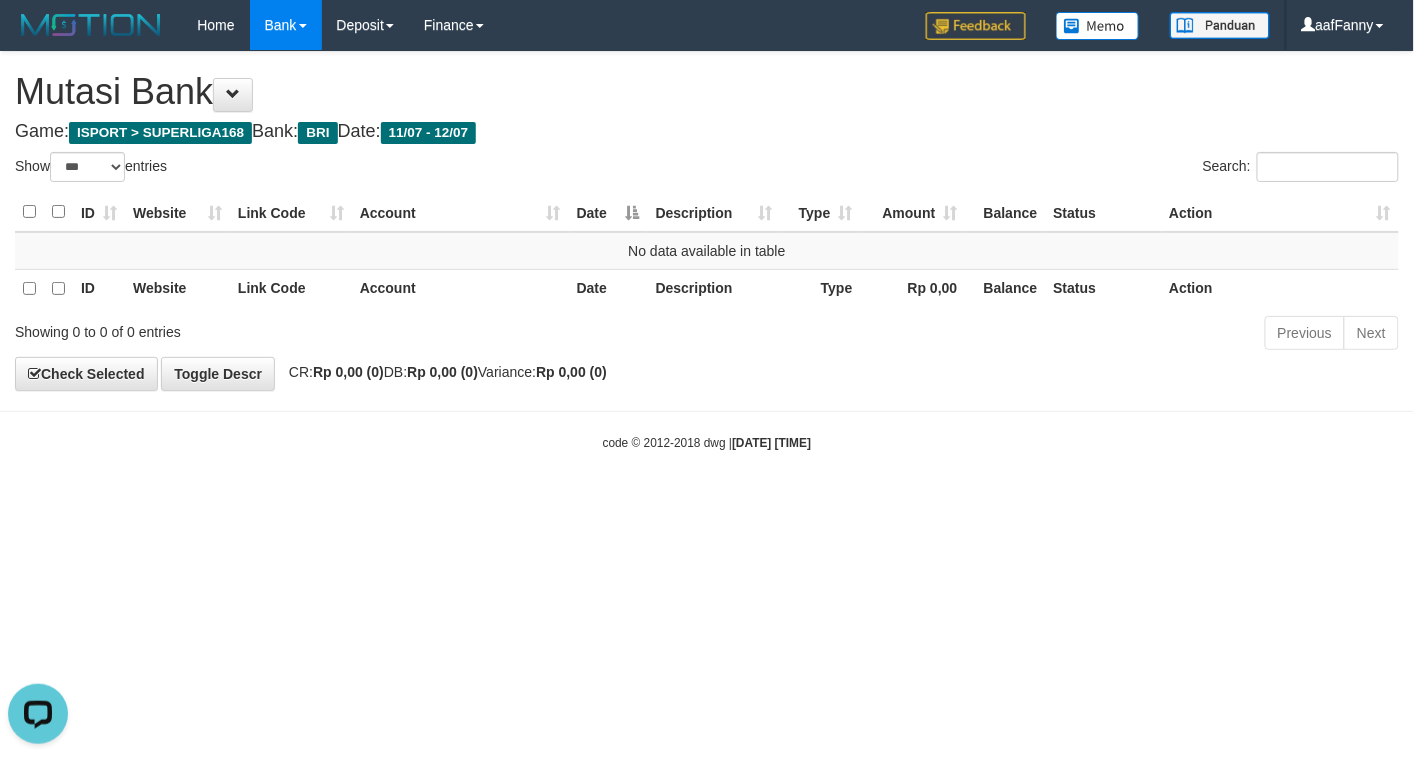 scroll, scrollTop: 0, scrollLeft: 0, axis: both 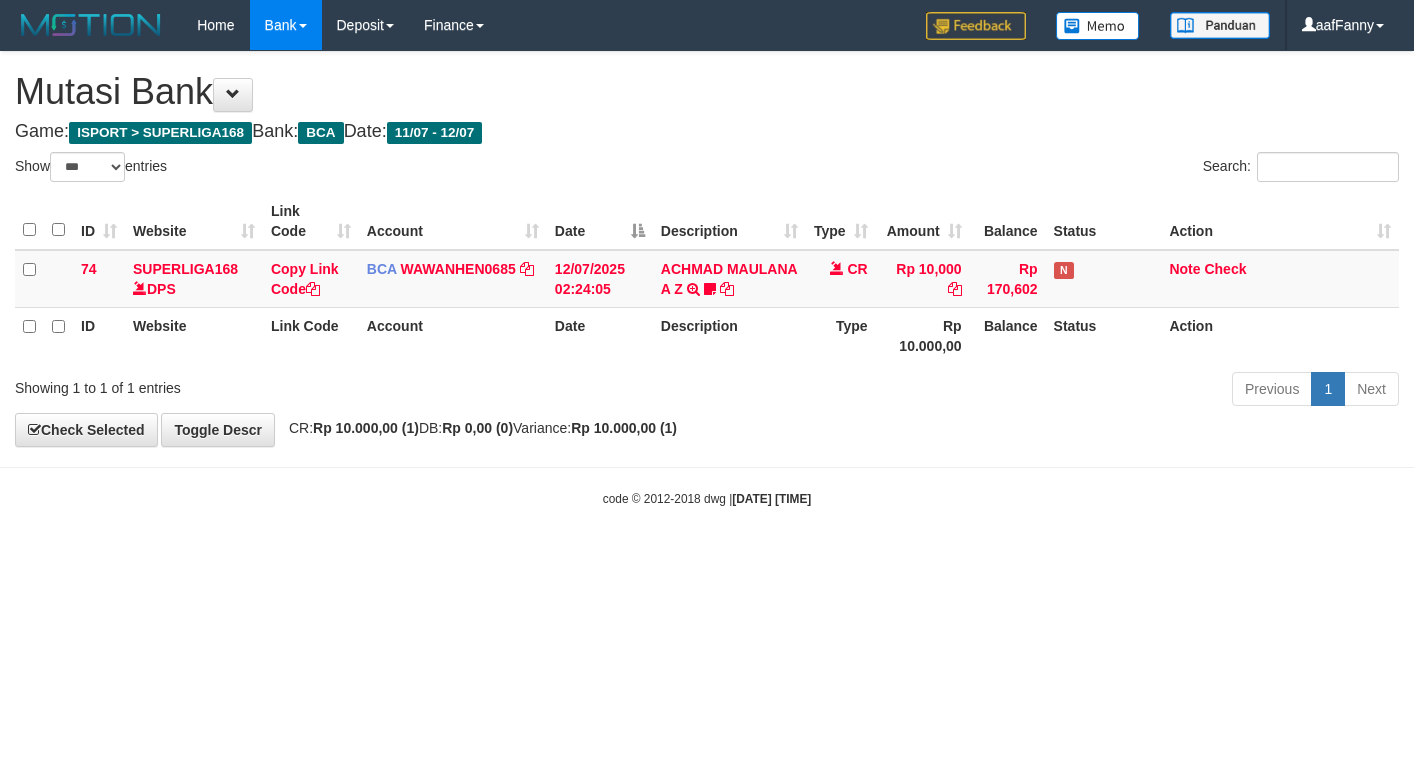 select on "***" 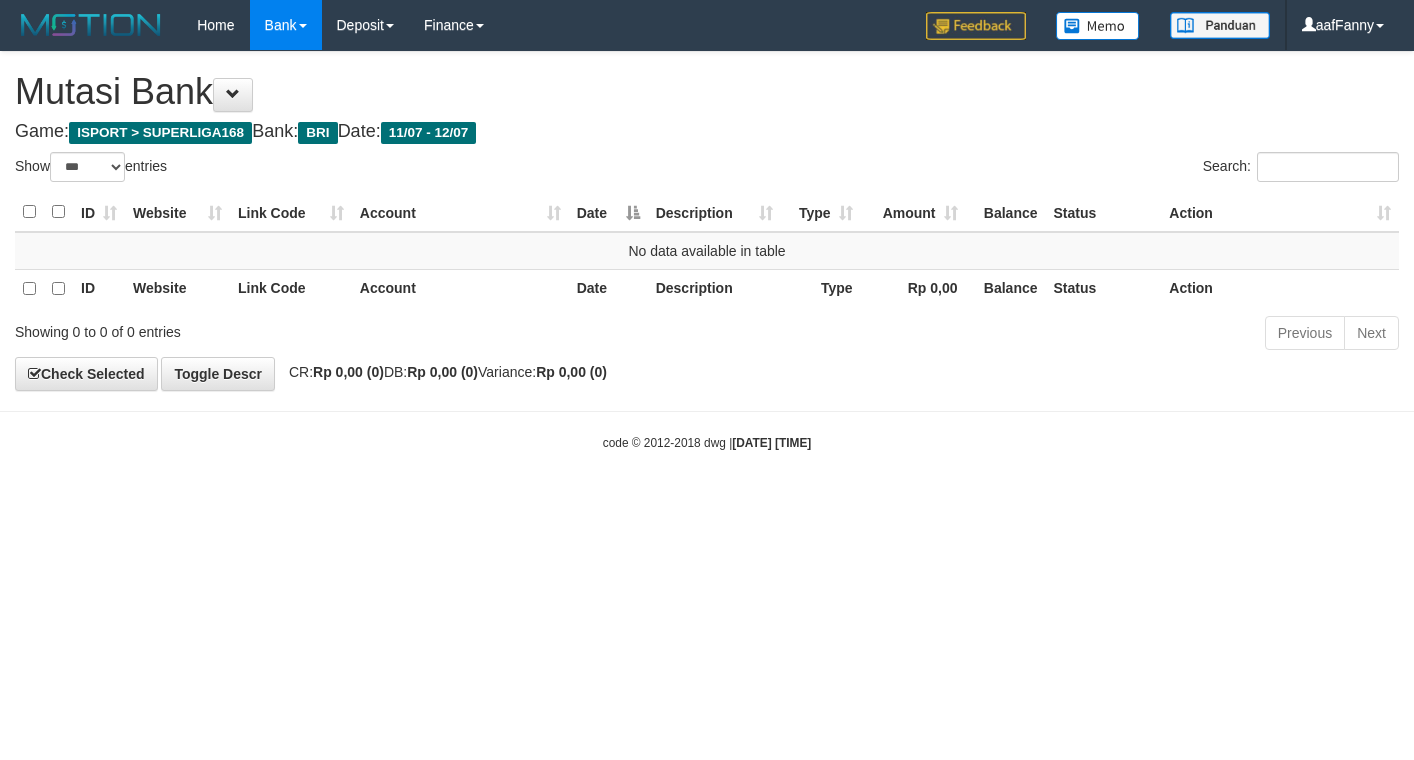 select on "***" 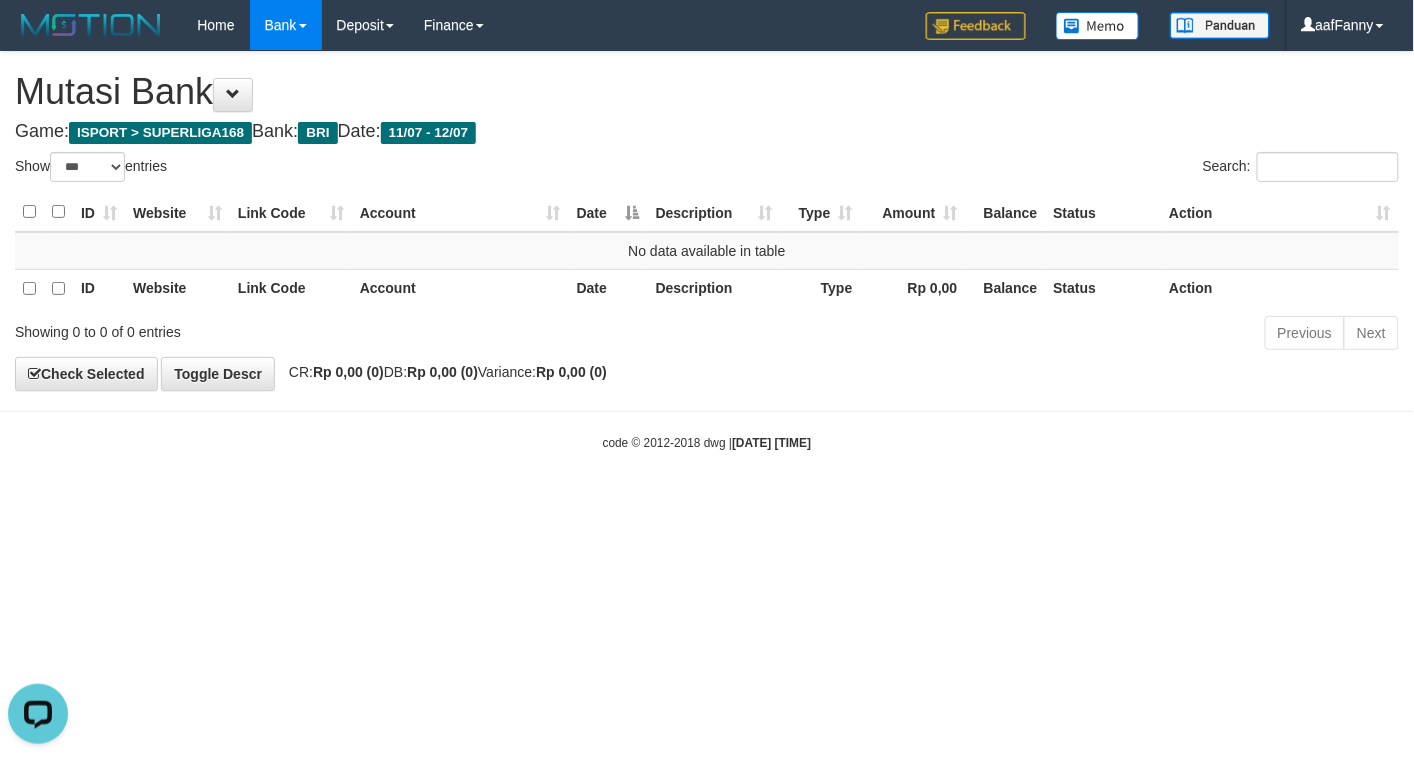 scroll, scrollTop: 0, scrollLeft: 0, axis: both 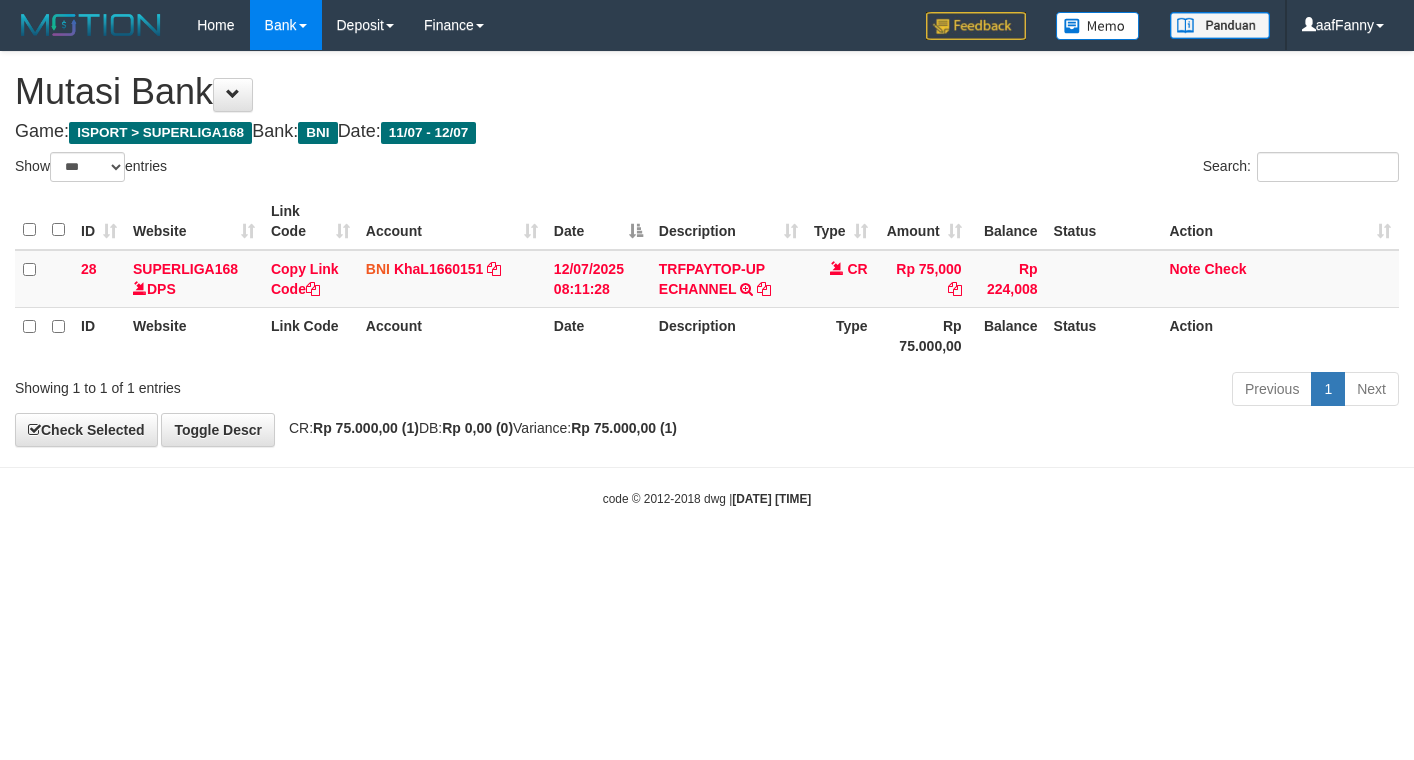 select on "***" 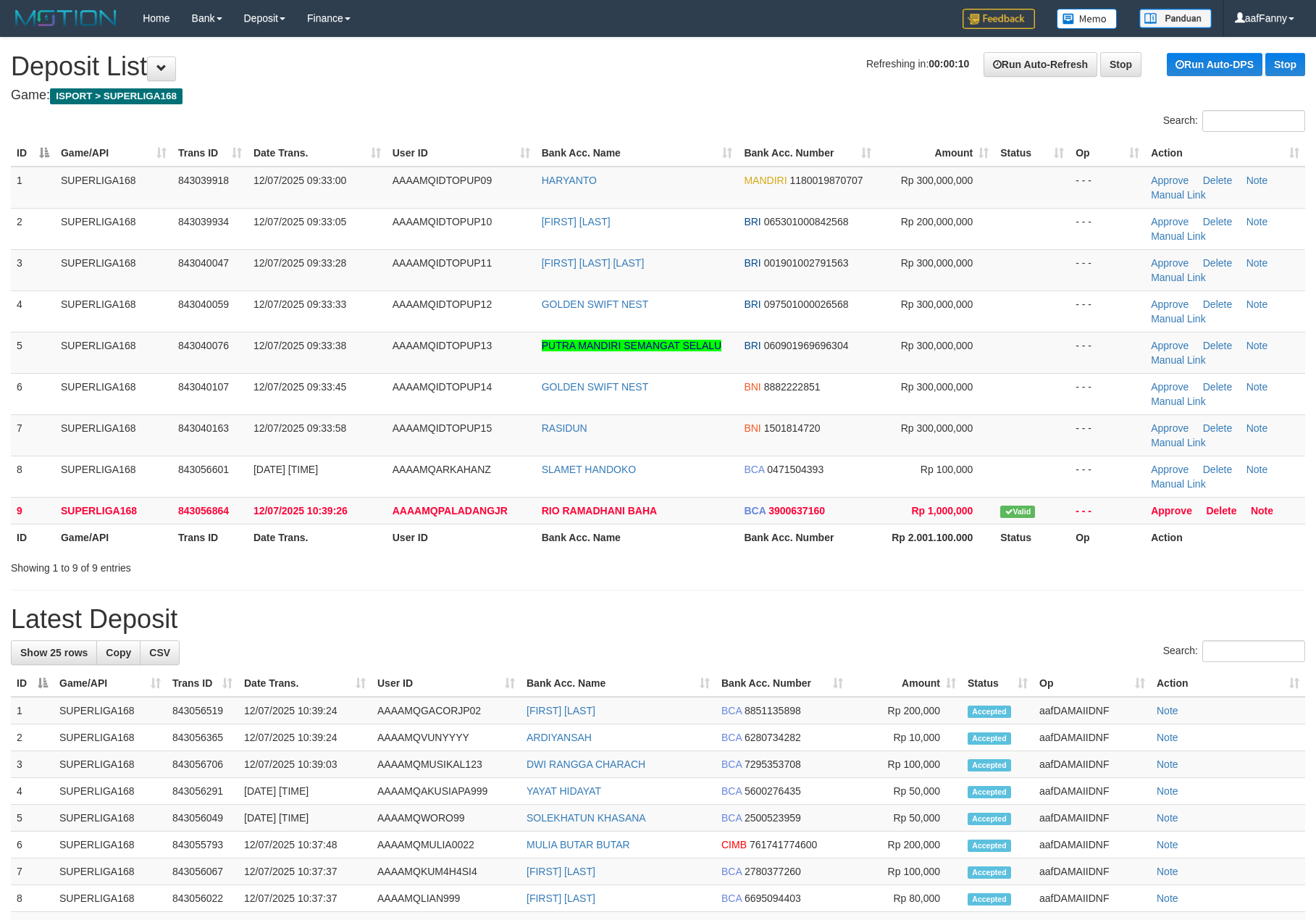 scroll, scrollTop: 0, scrollLeft: 0, axis: both 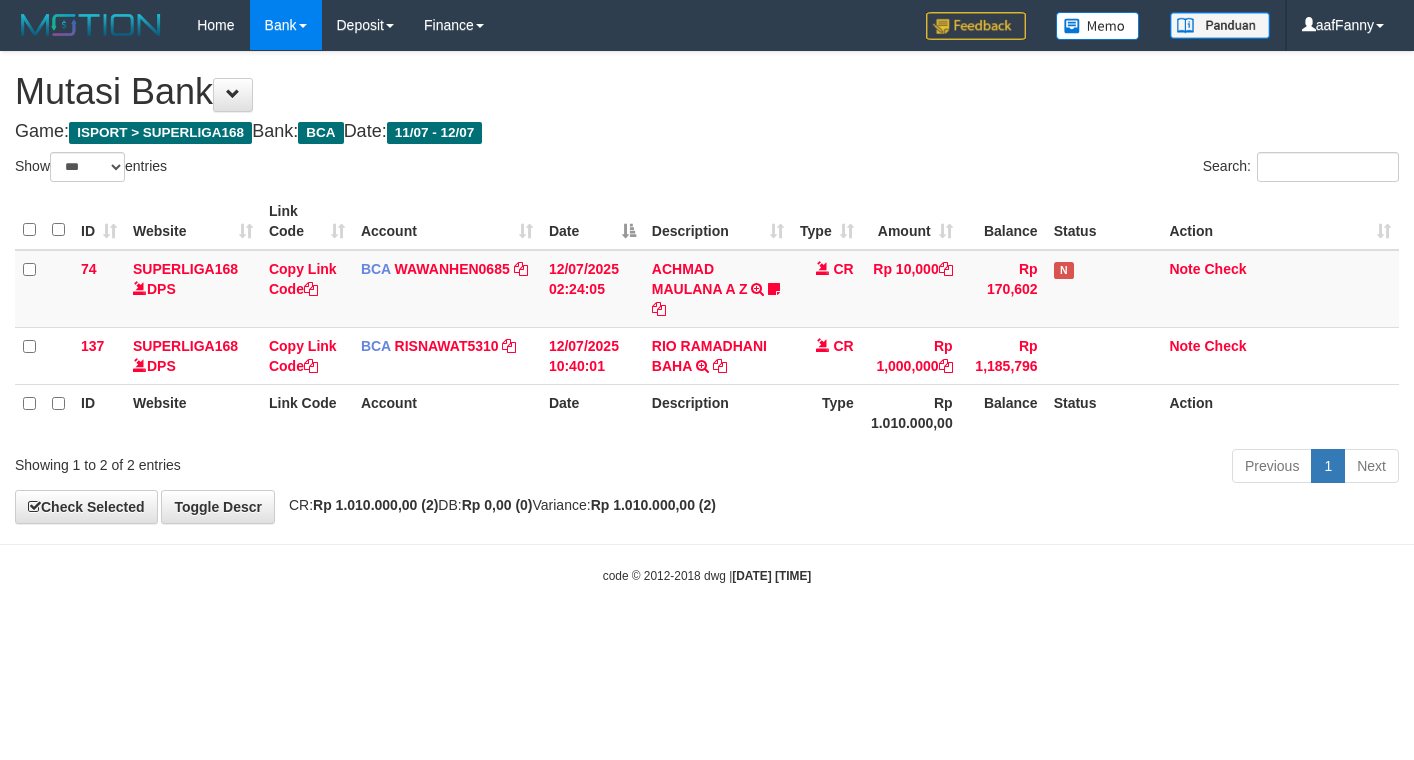 select on "***" 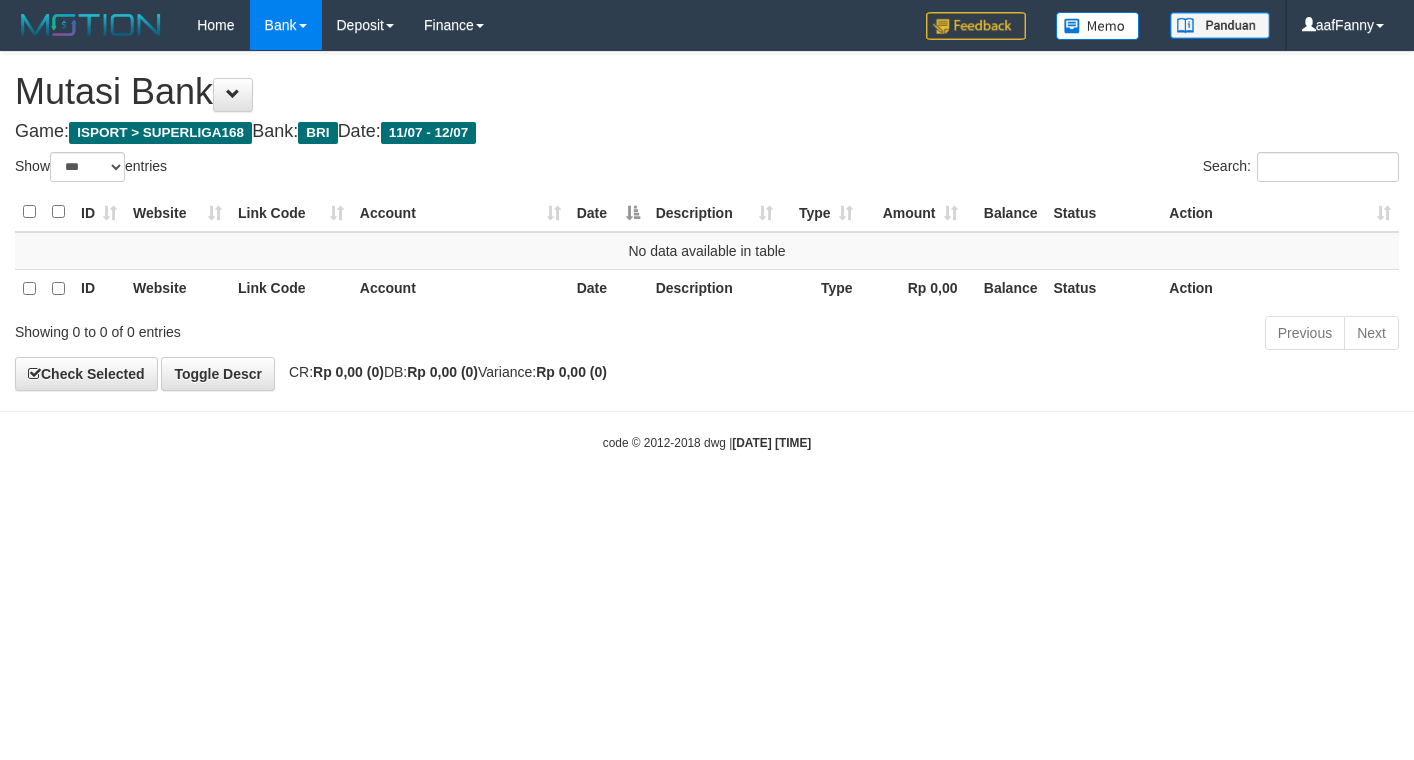 select on "***" 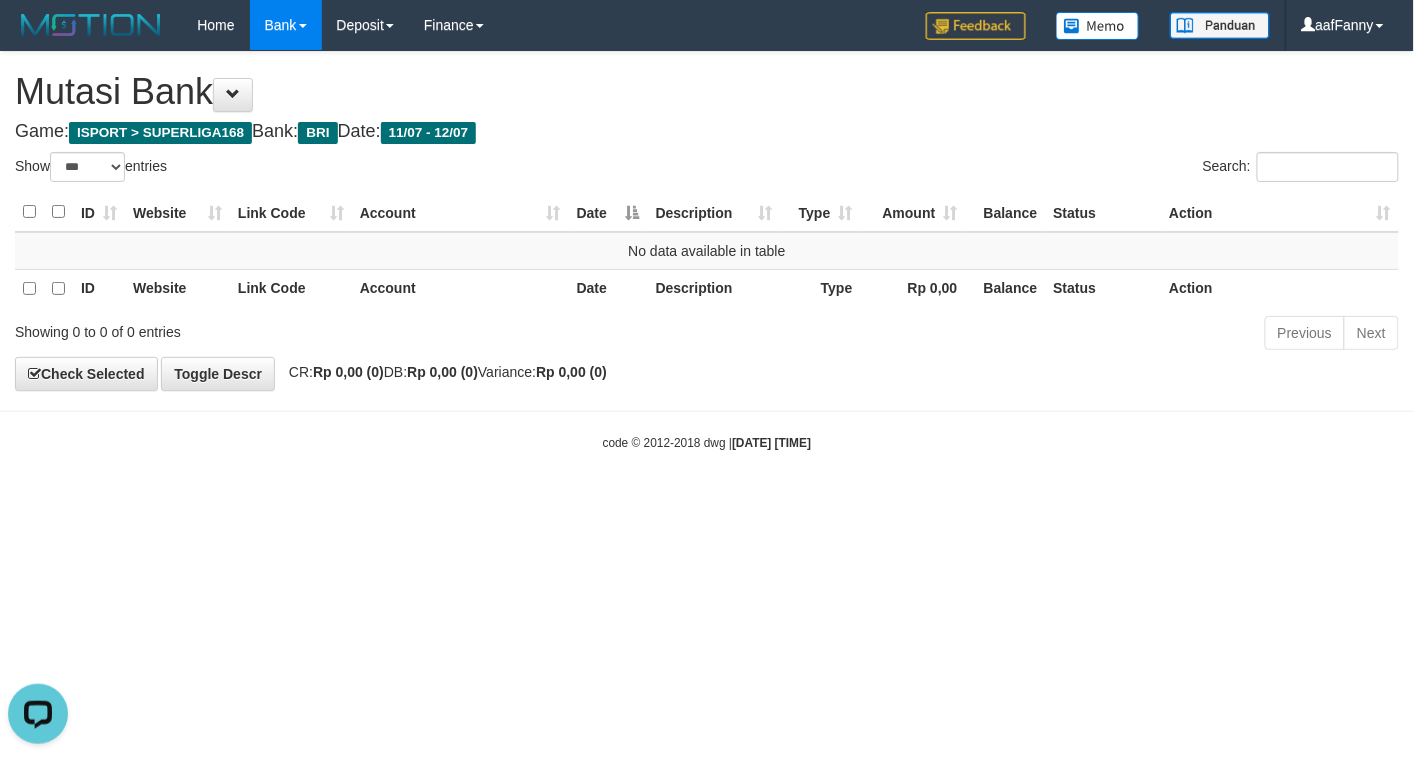 scroll, scrollTop: 0, scrollLeft: 0, axis: both 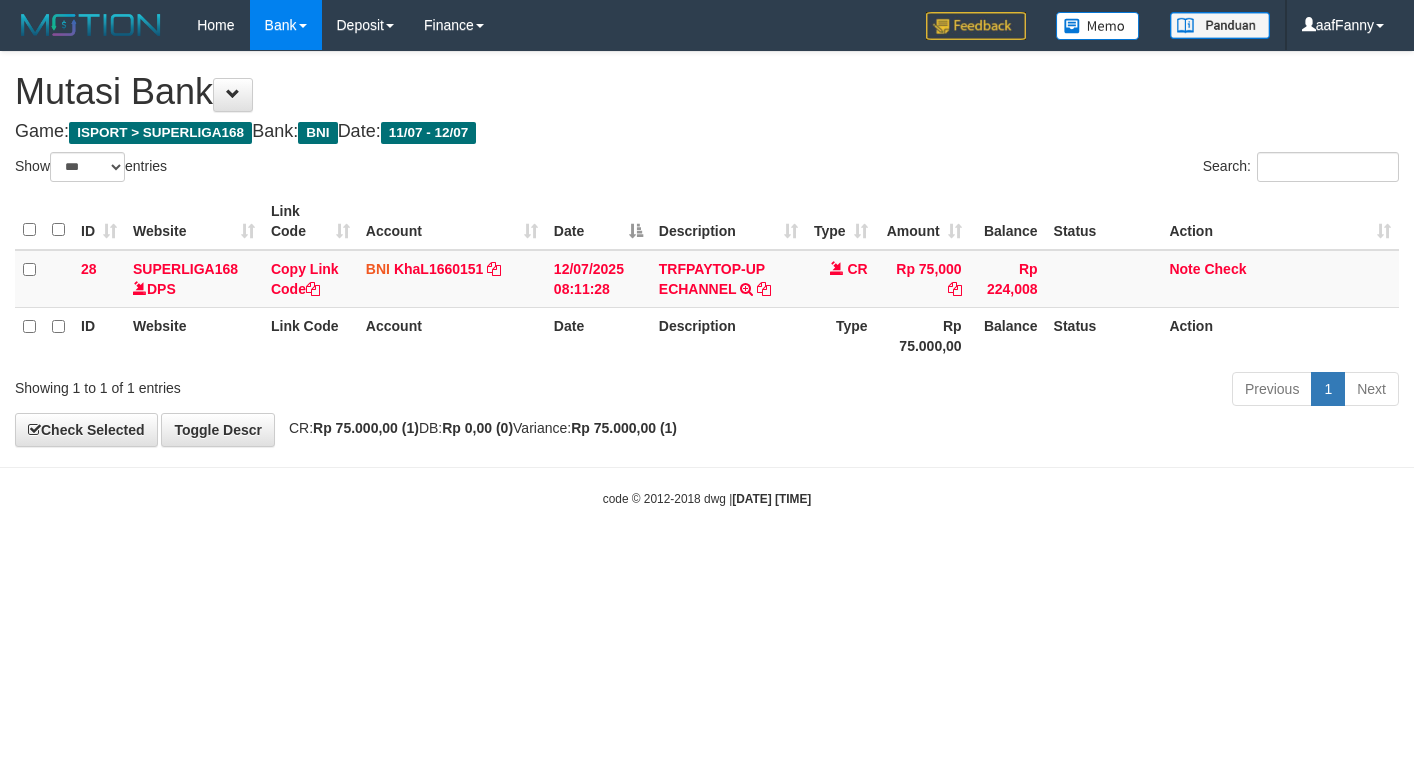 select on "***" 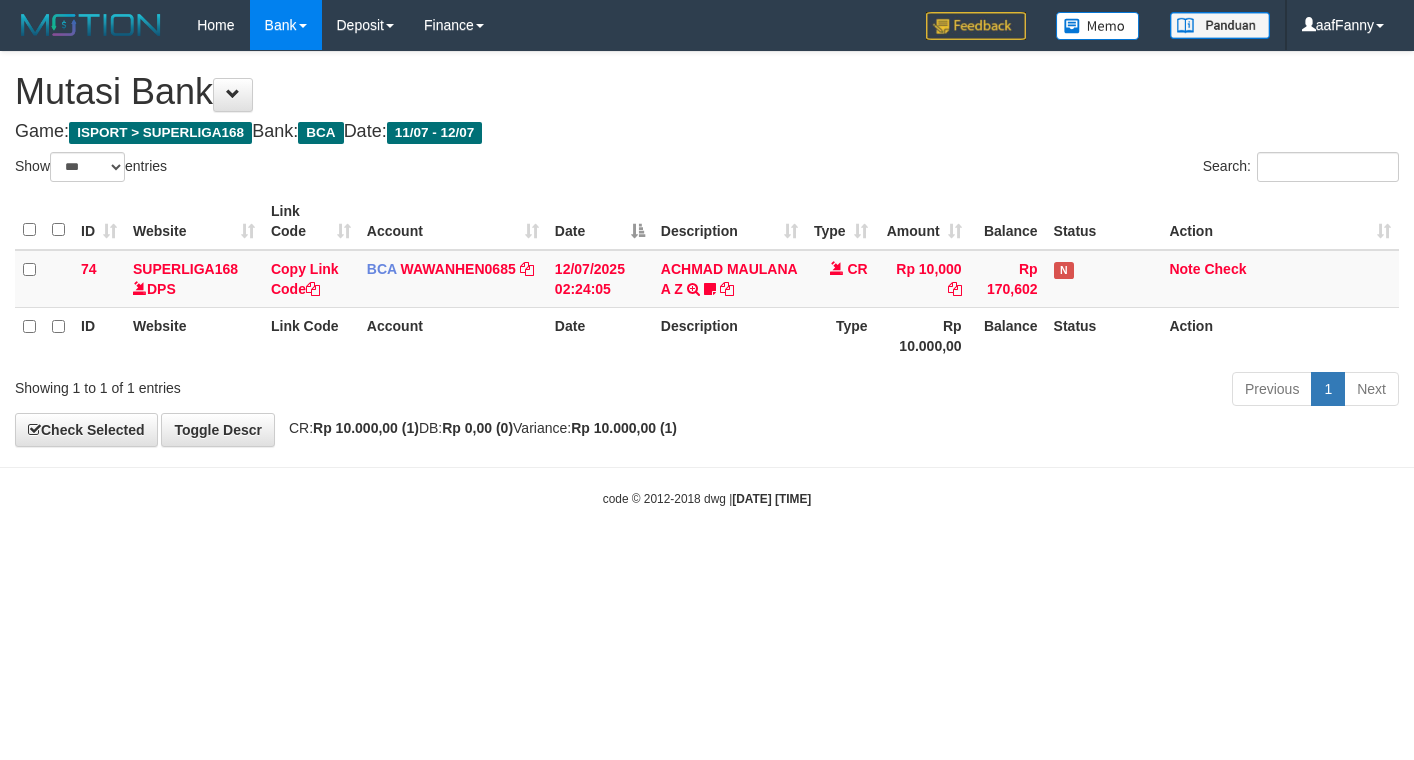 select on "***" 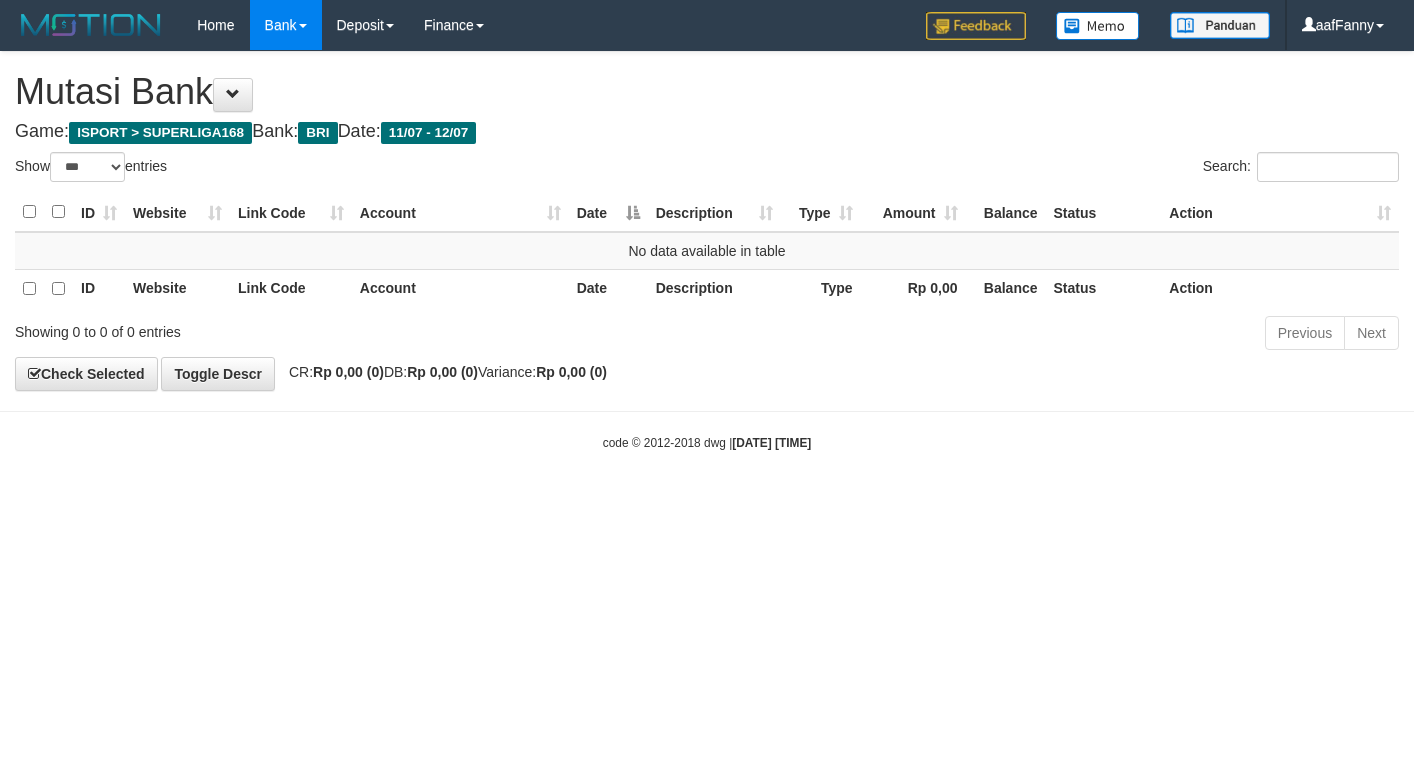 select on "***" 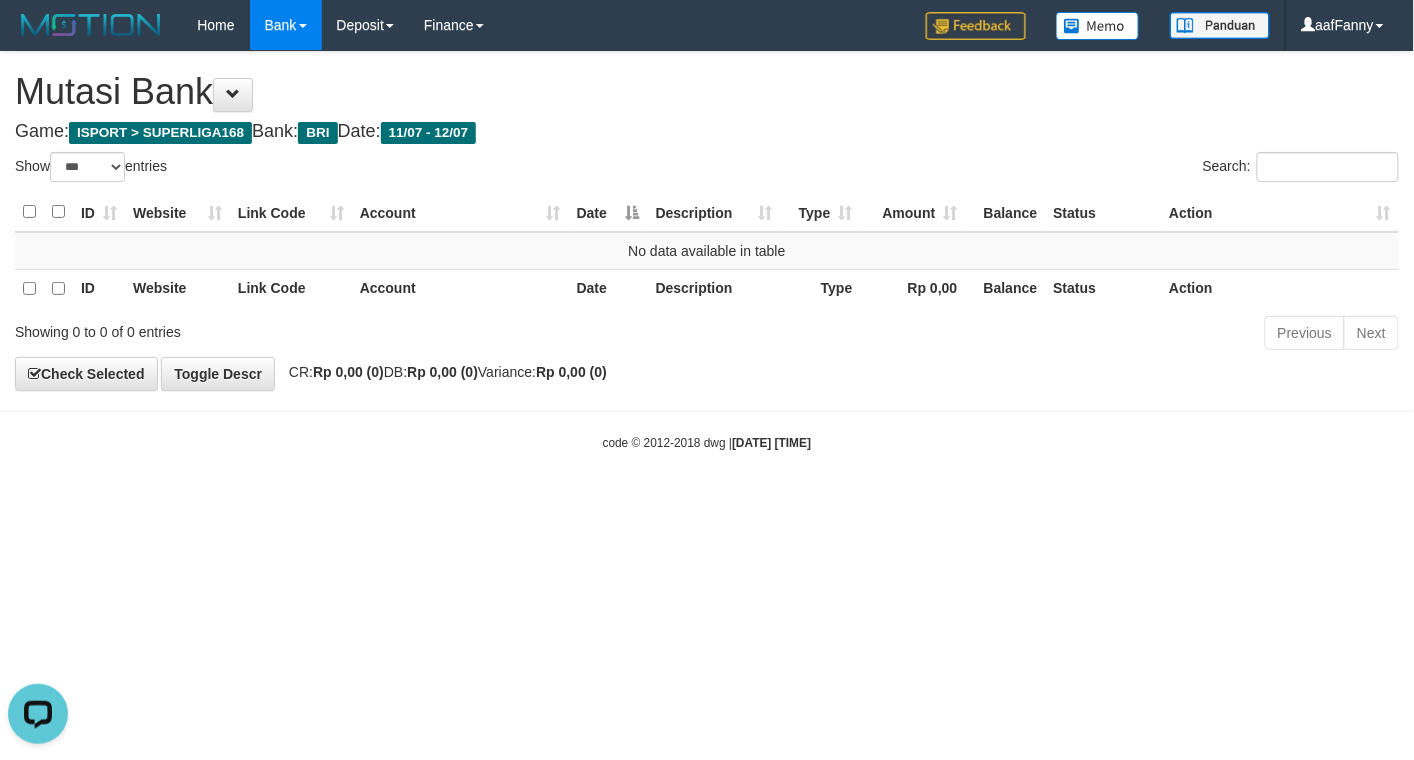 scroll, scrollTop: 0, scrollLeft: 0, axis: both 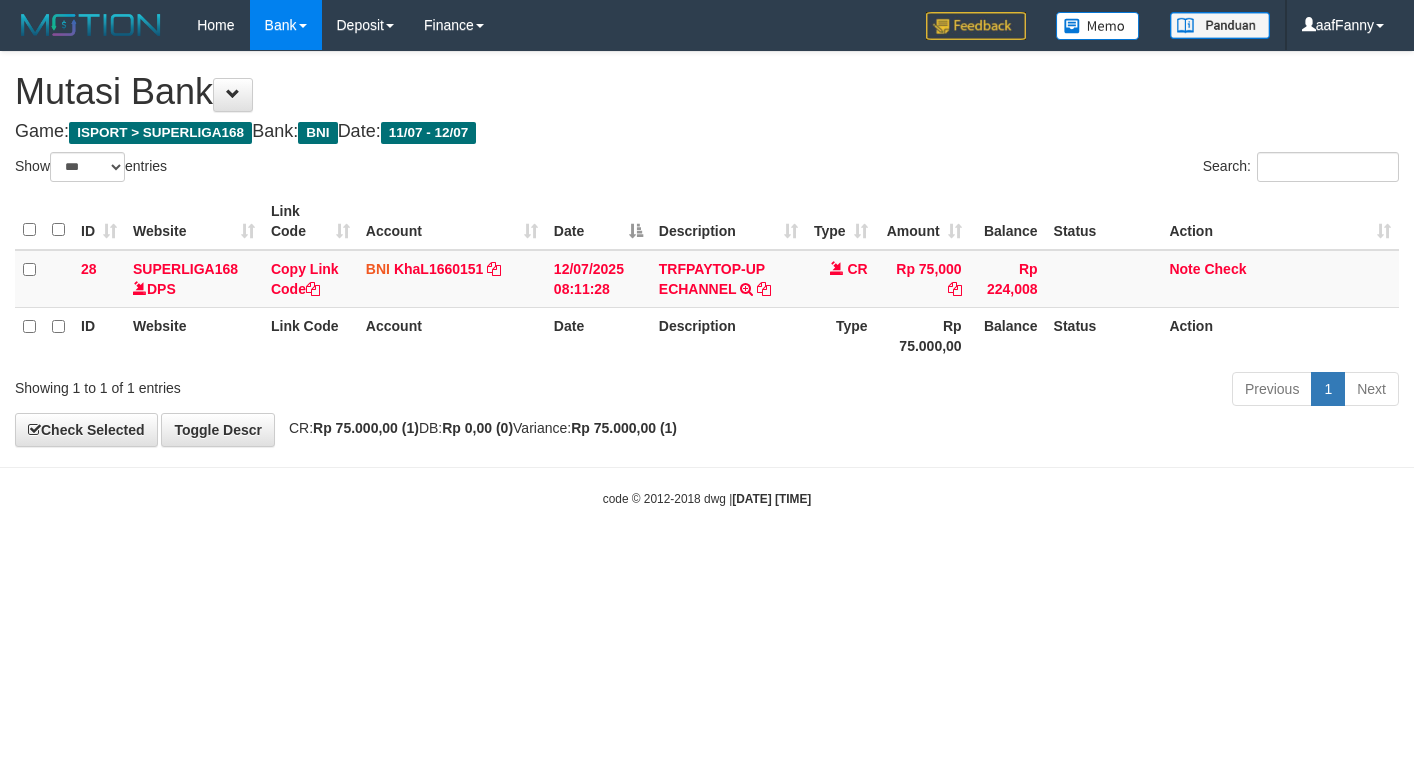select on "***" 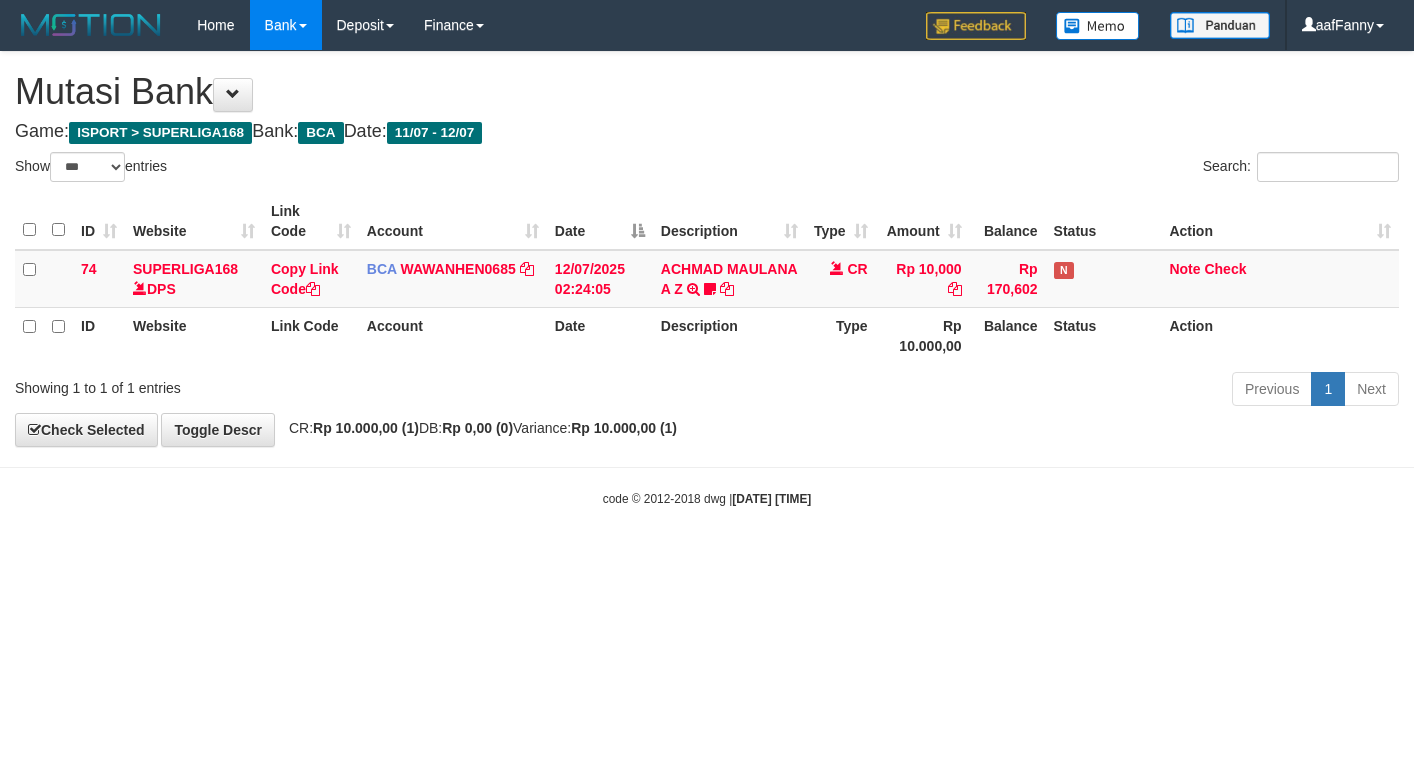 select on "***" 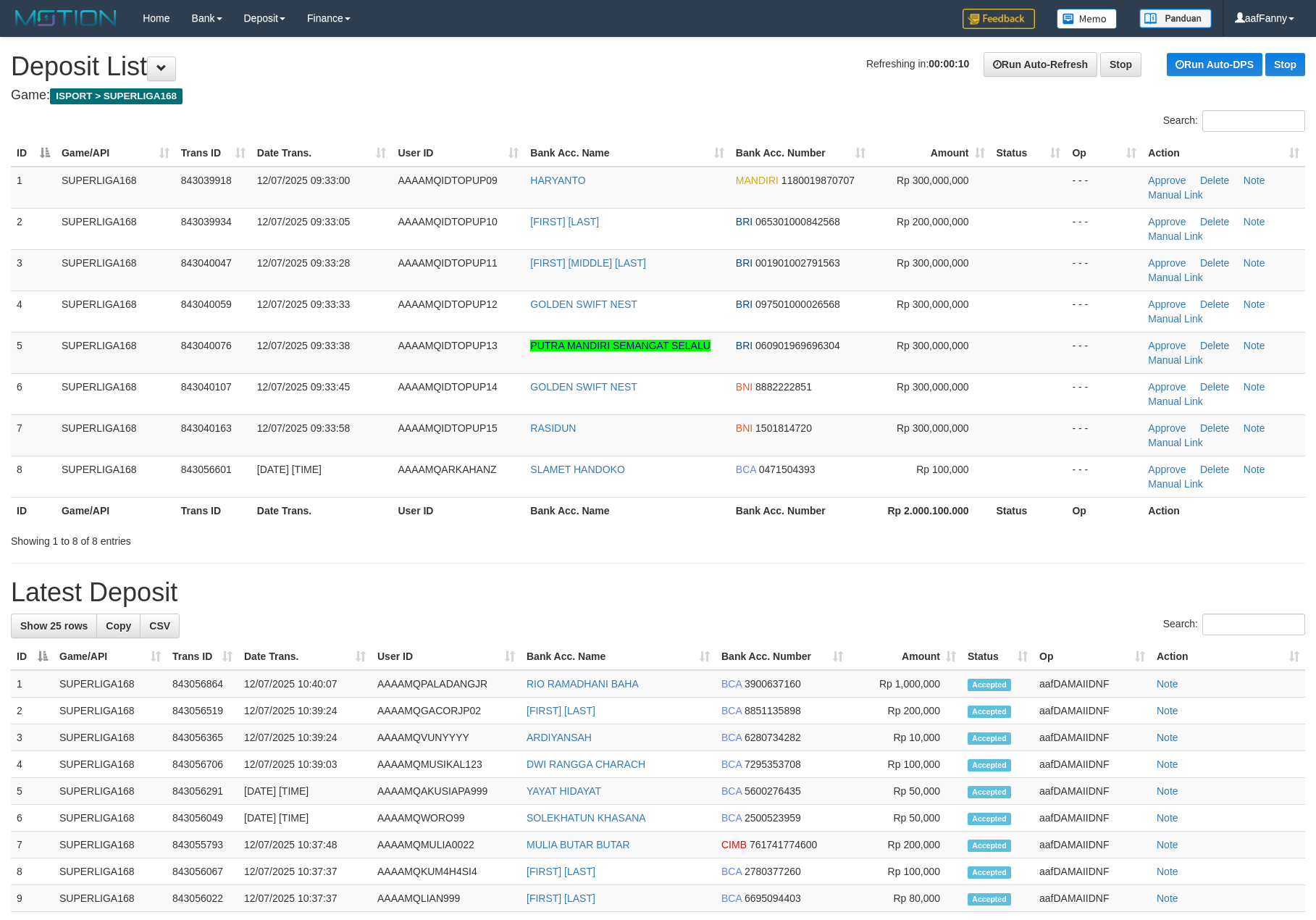 scroll, scrollTop: 0, scrollLeft: 0, axis: both 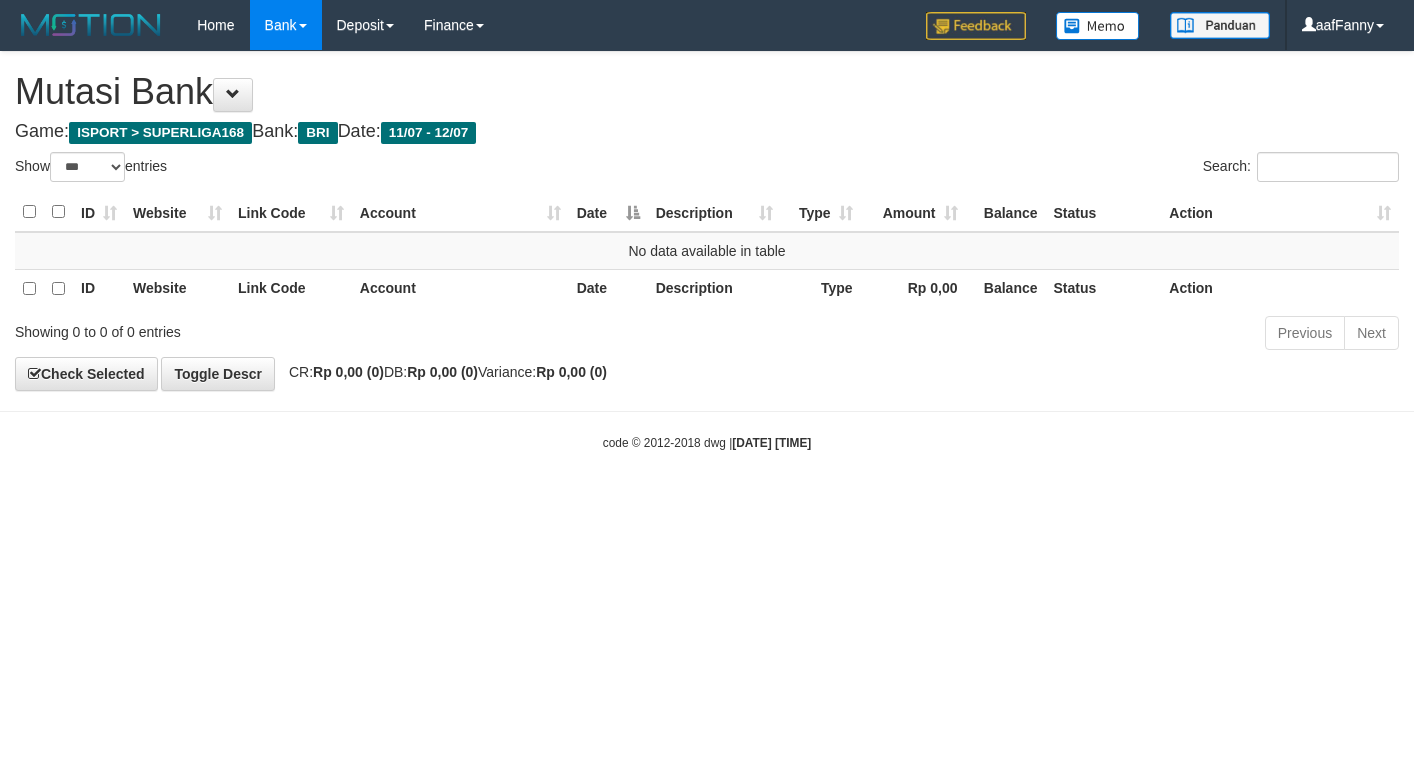 select on "***" 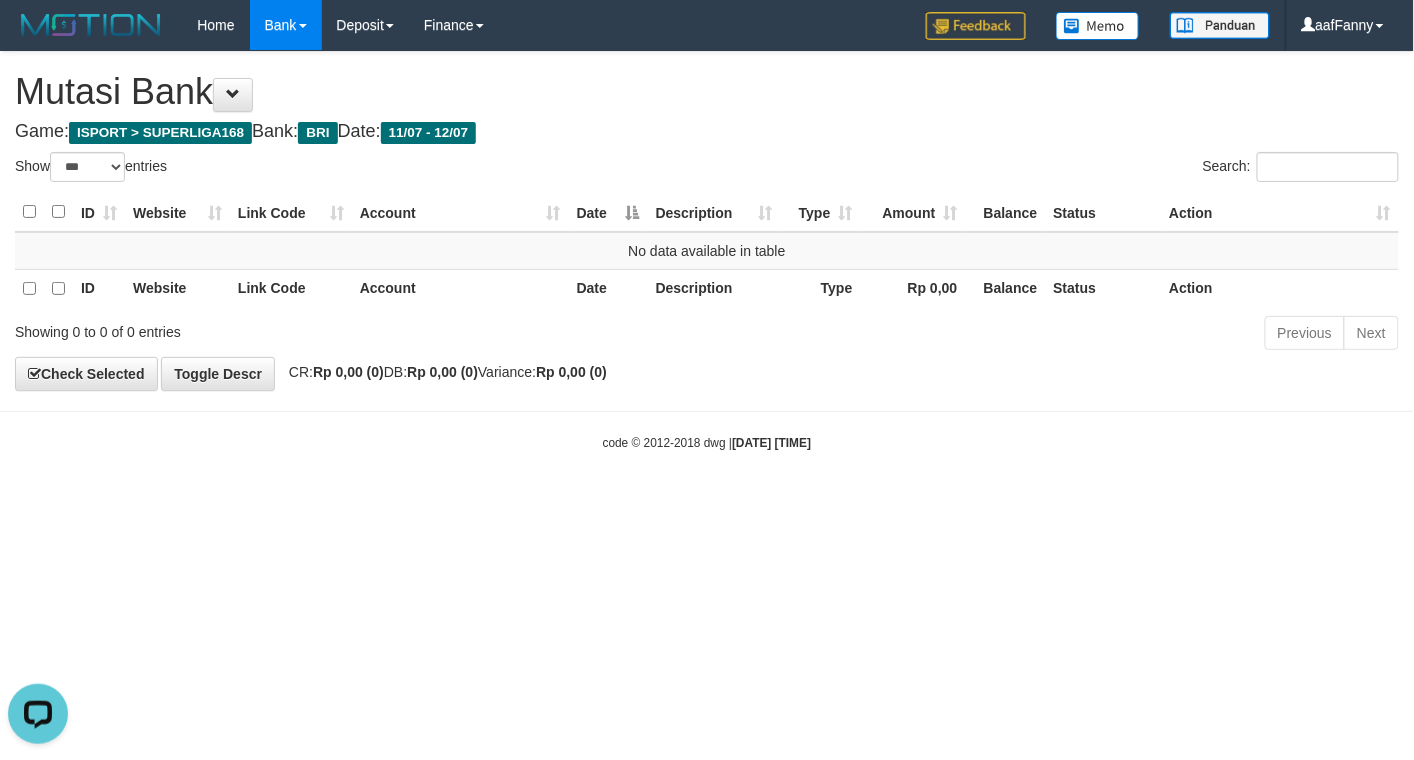 scroll, scrollTop: 0, scrollLeft: 0, axis: both 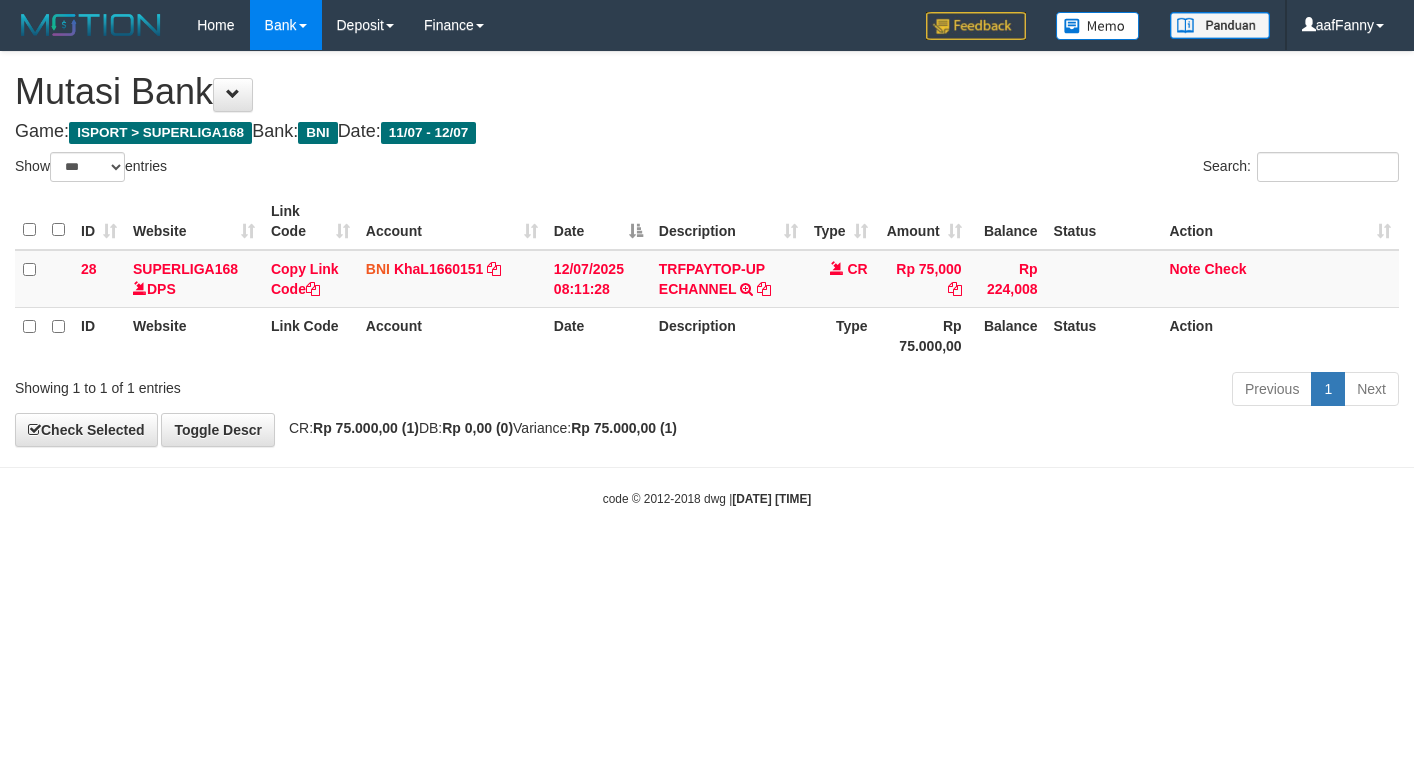 select on "***" 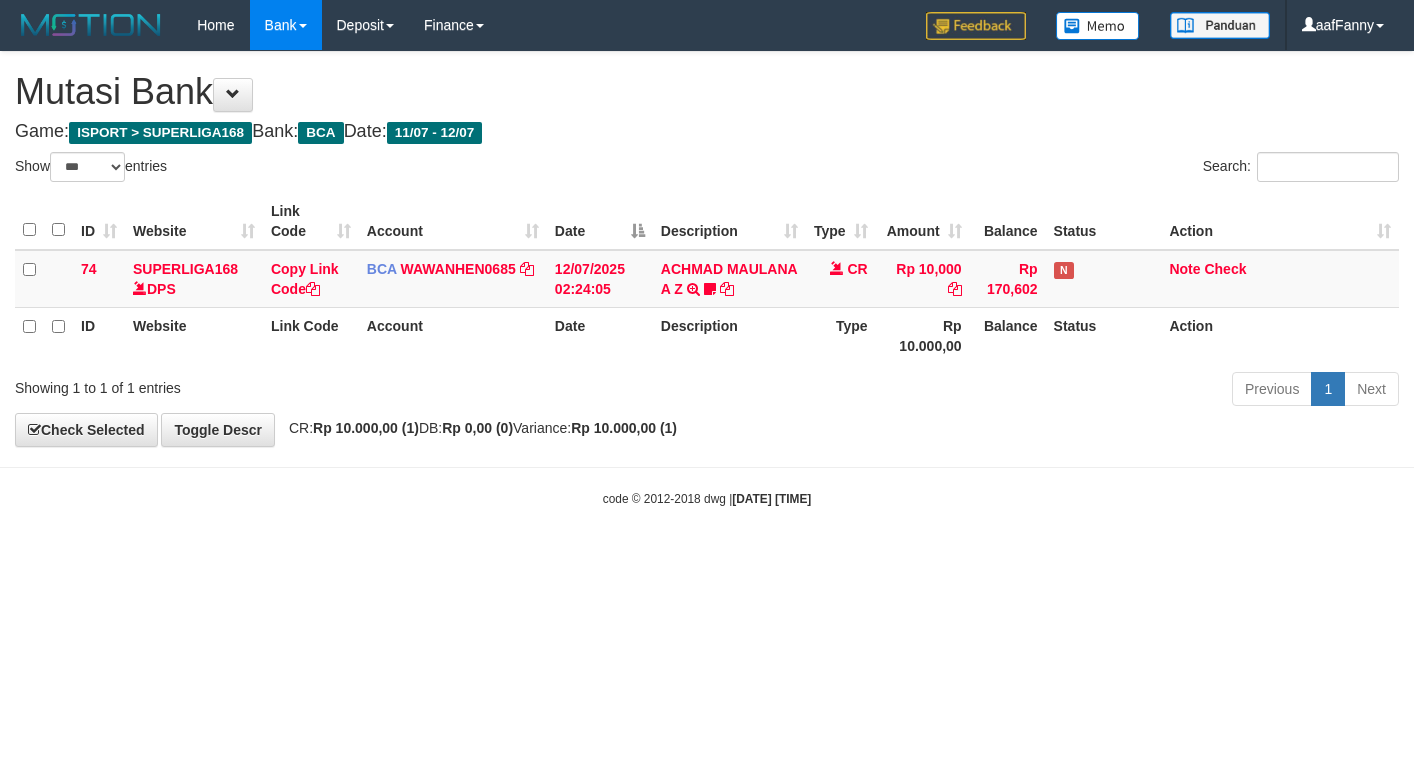 select on "***" 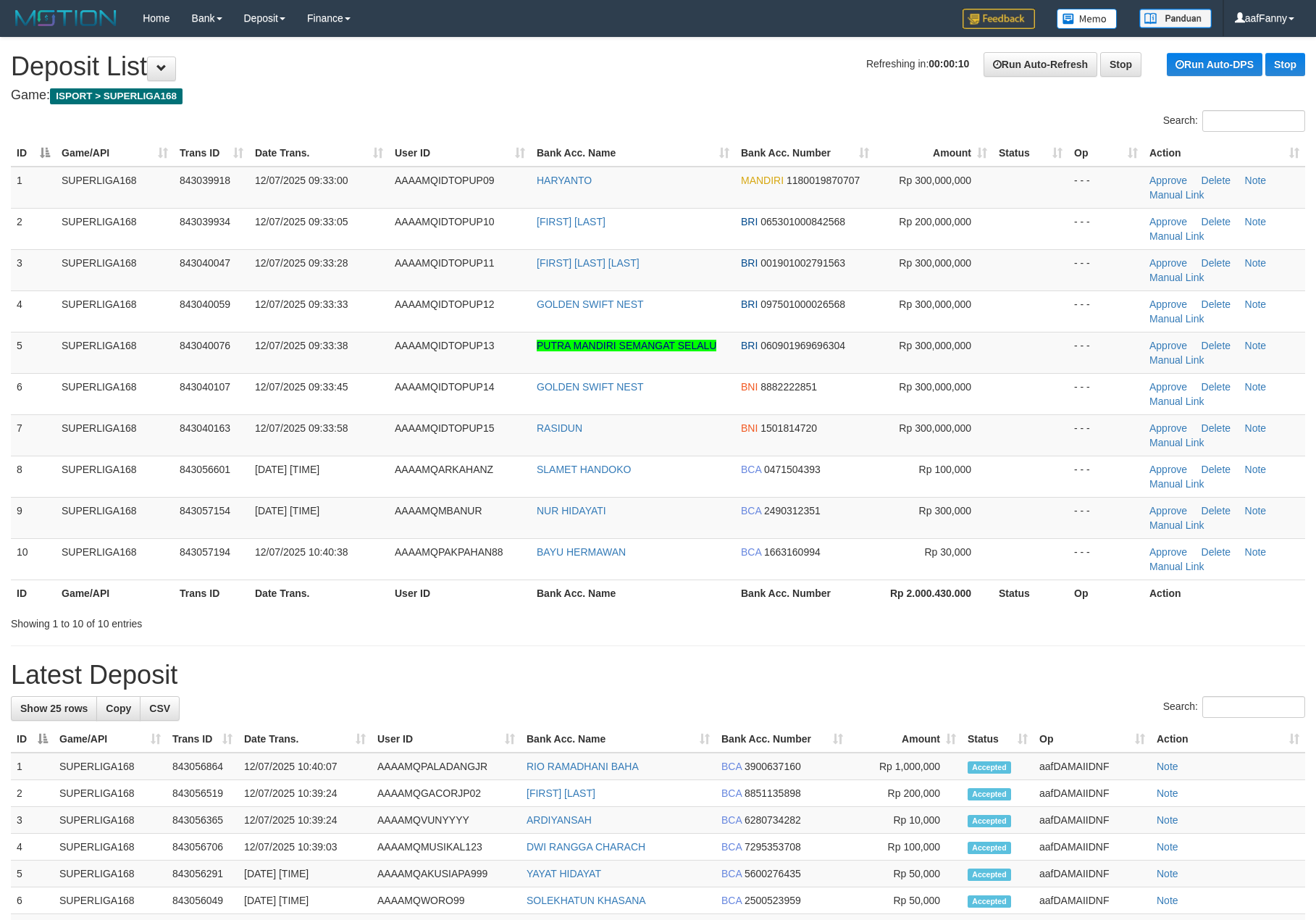 scroll, scrollTop: 0, scrollLeft: 0, axis: both 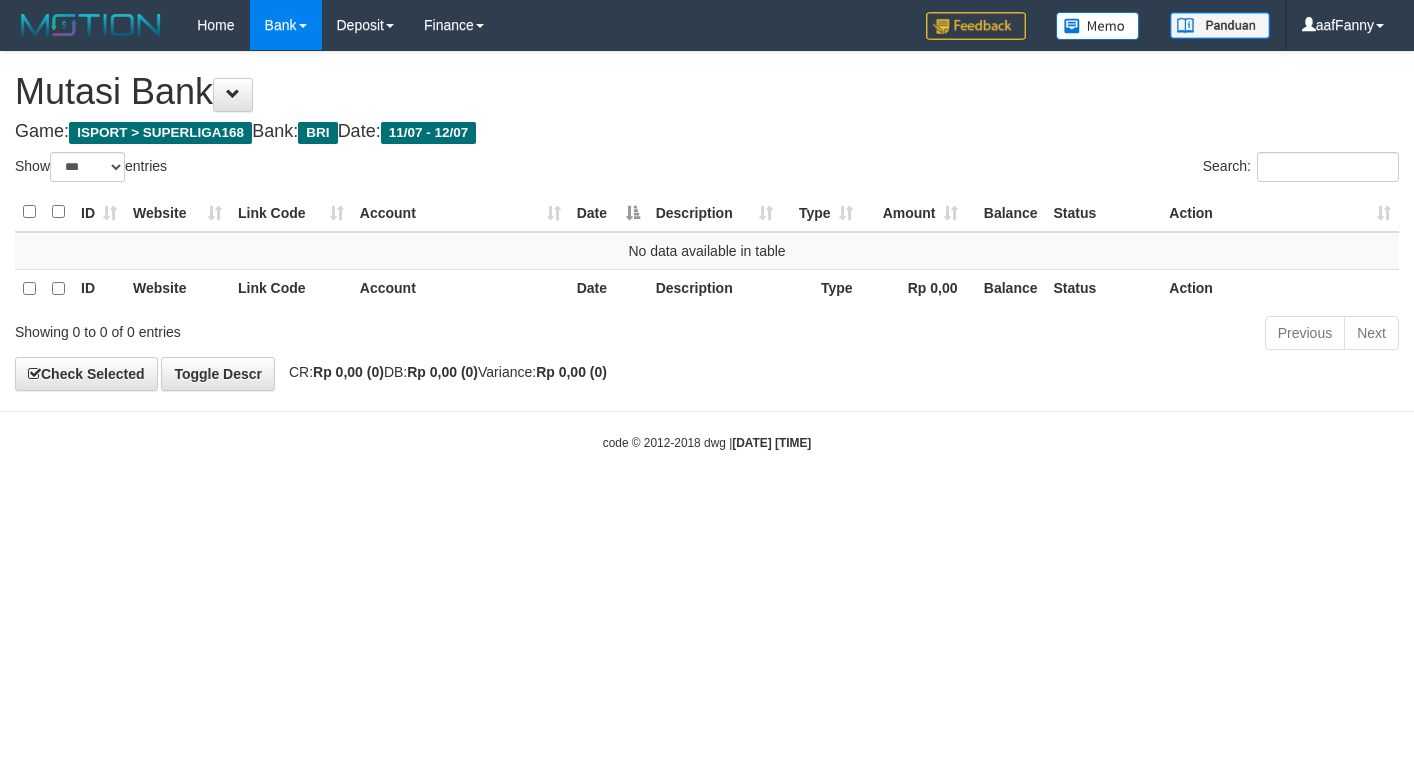 select on "***" 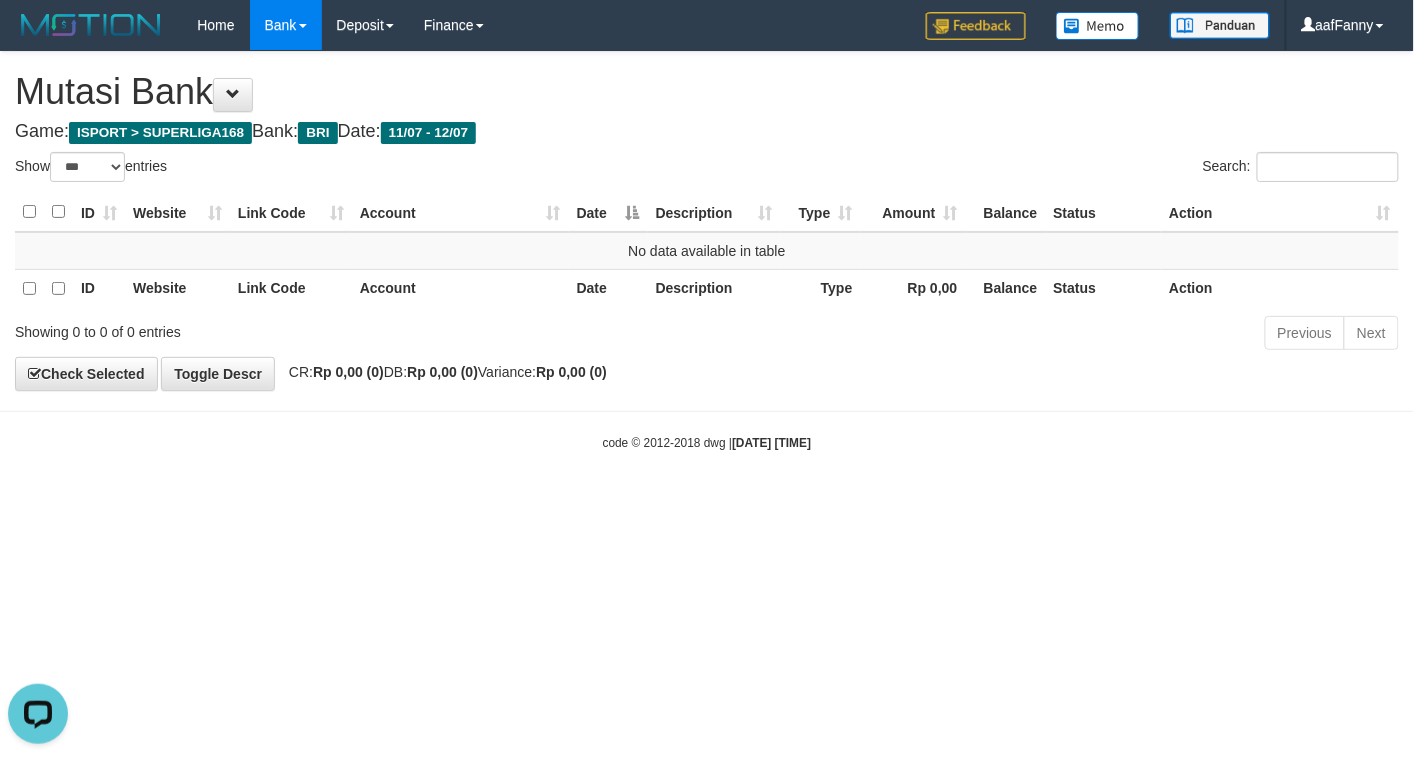 scroll, scrollTop: 0, scrollLeft: 0, axis: both 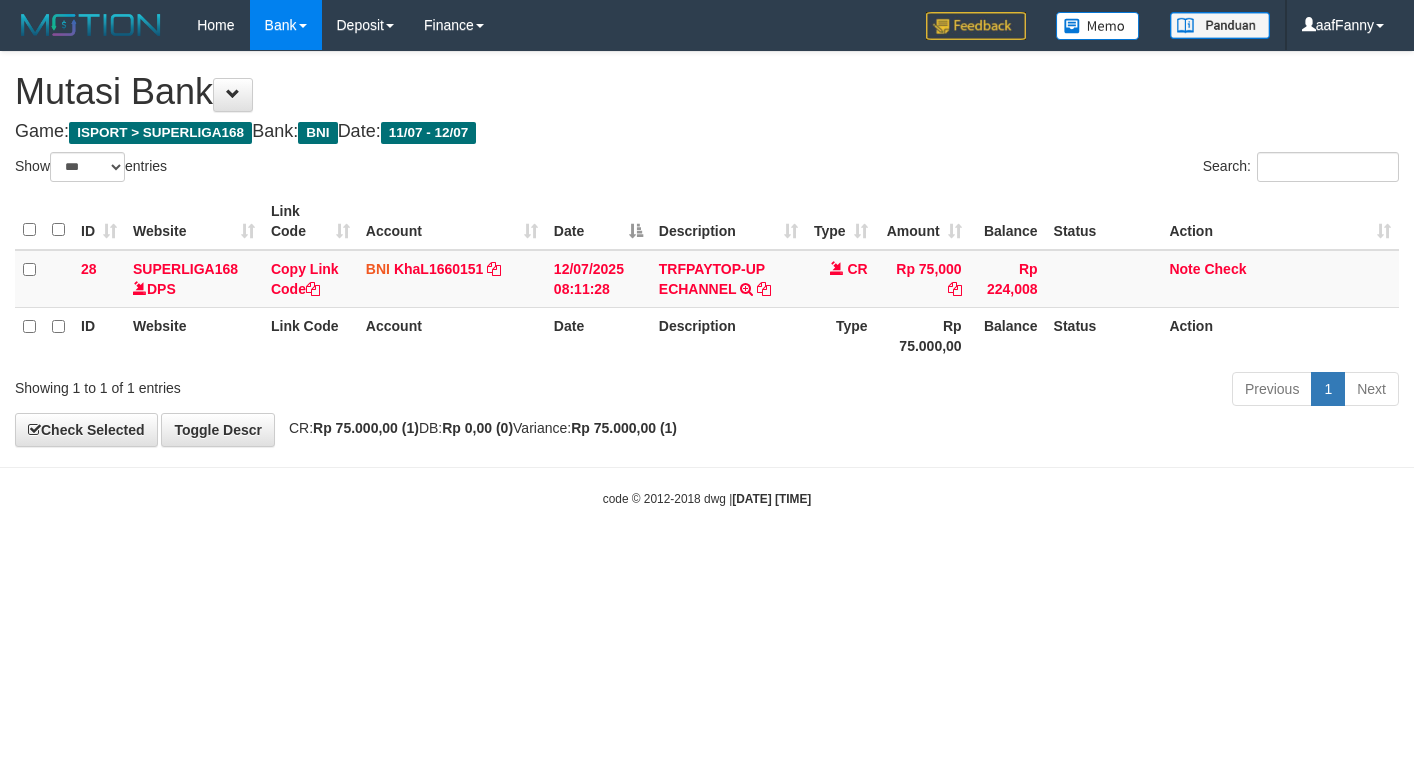 select on "***" 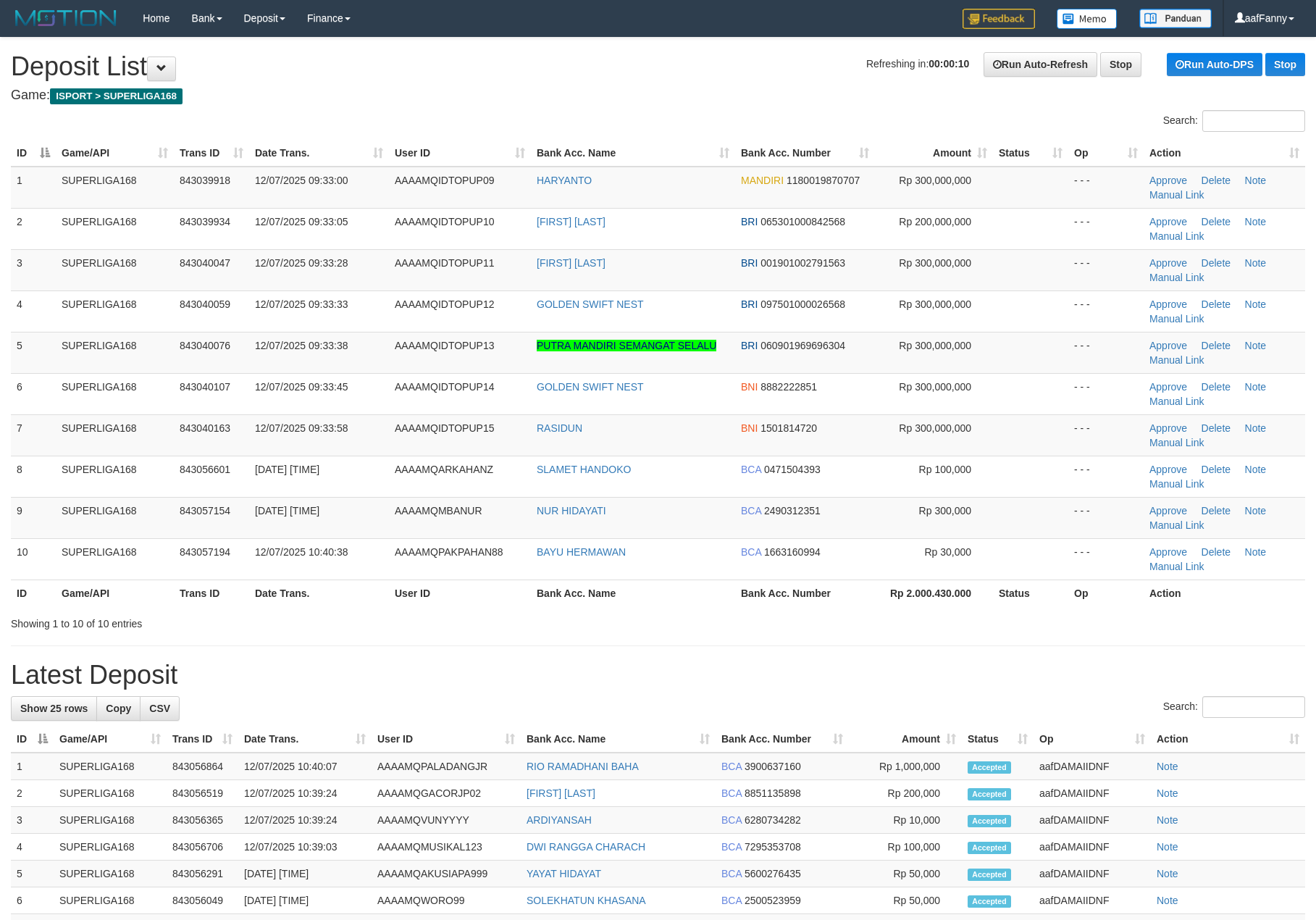 scroll, scrollTop: 0, scrollLeft: 0, axis: both 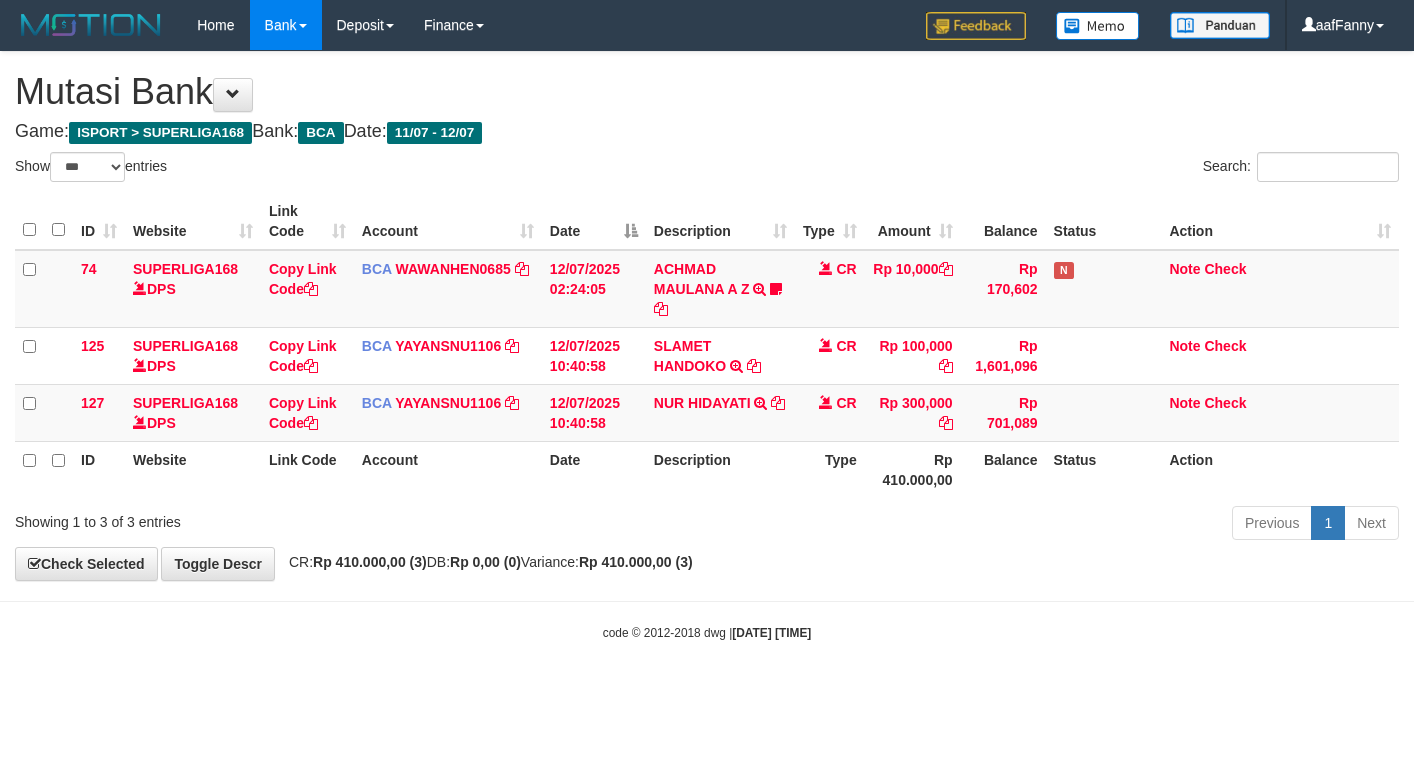 select on "***" 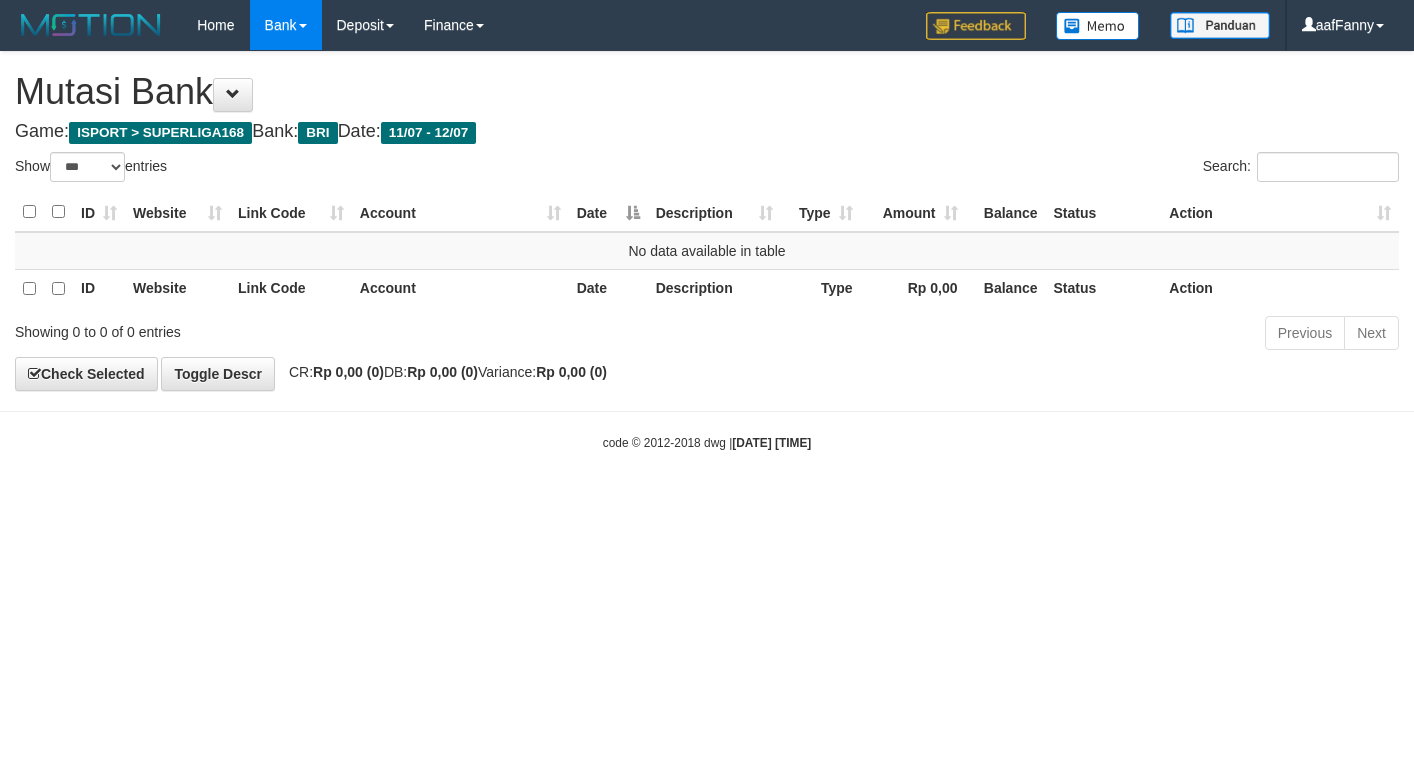 select on "***" 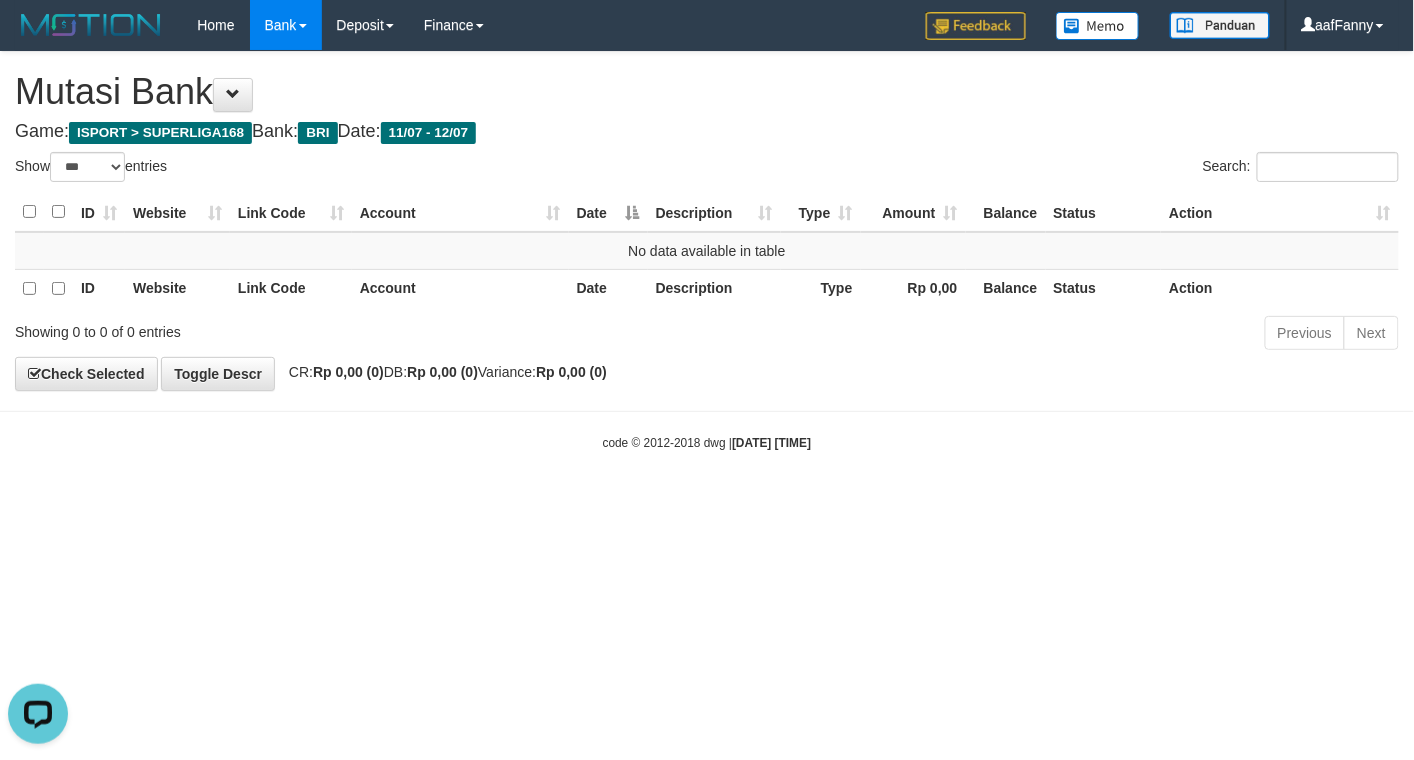 scroll, scrollTop: 0, scrollLeft: 0, axis: both 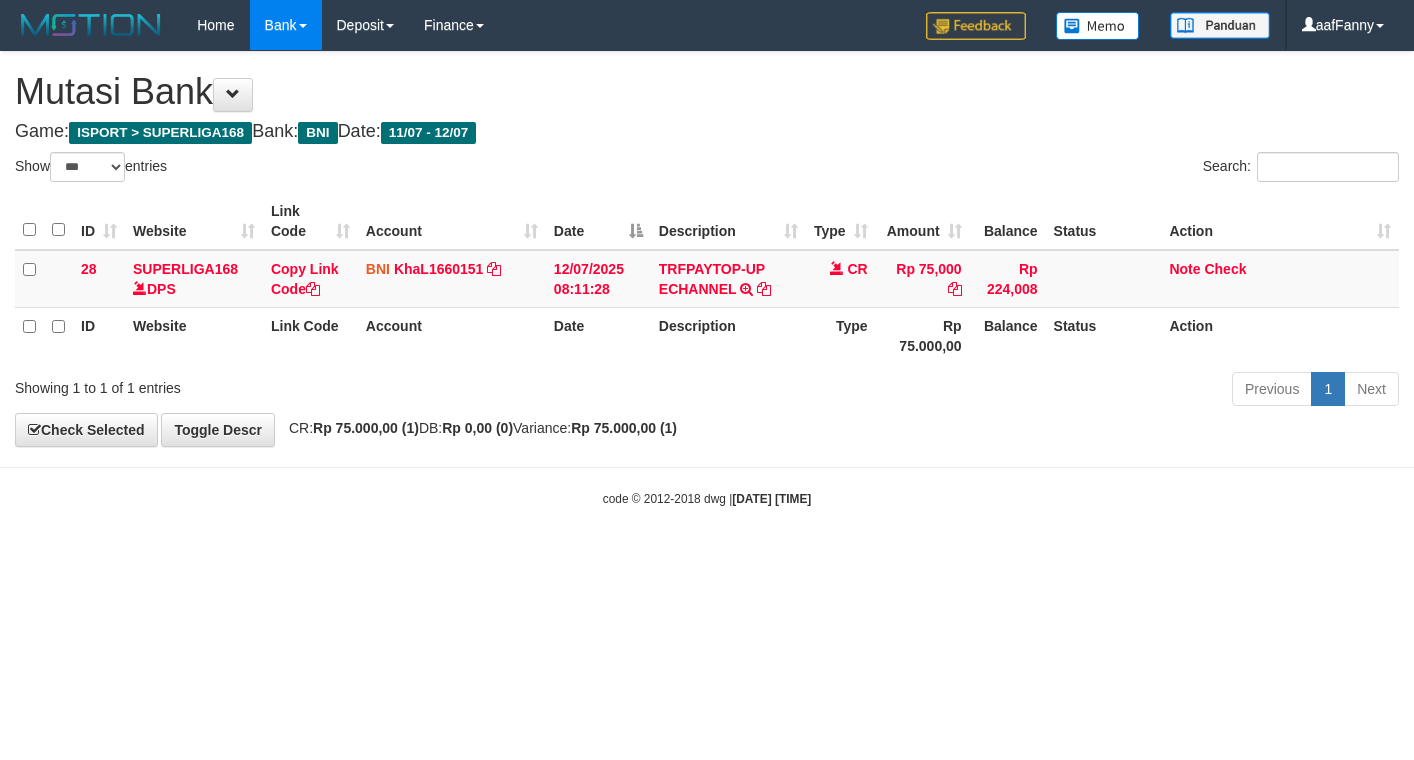 select on "***" 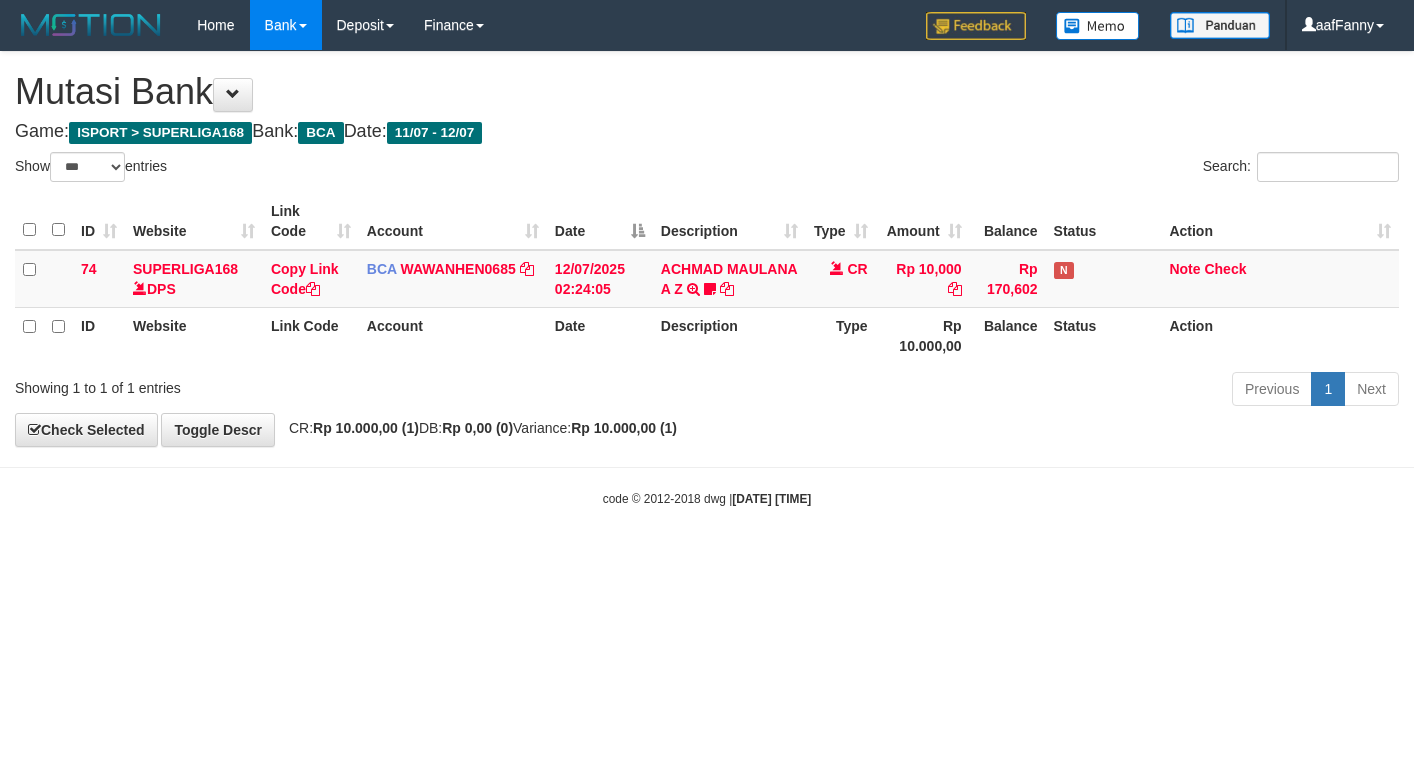select on "***" 